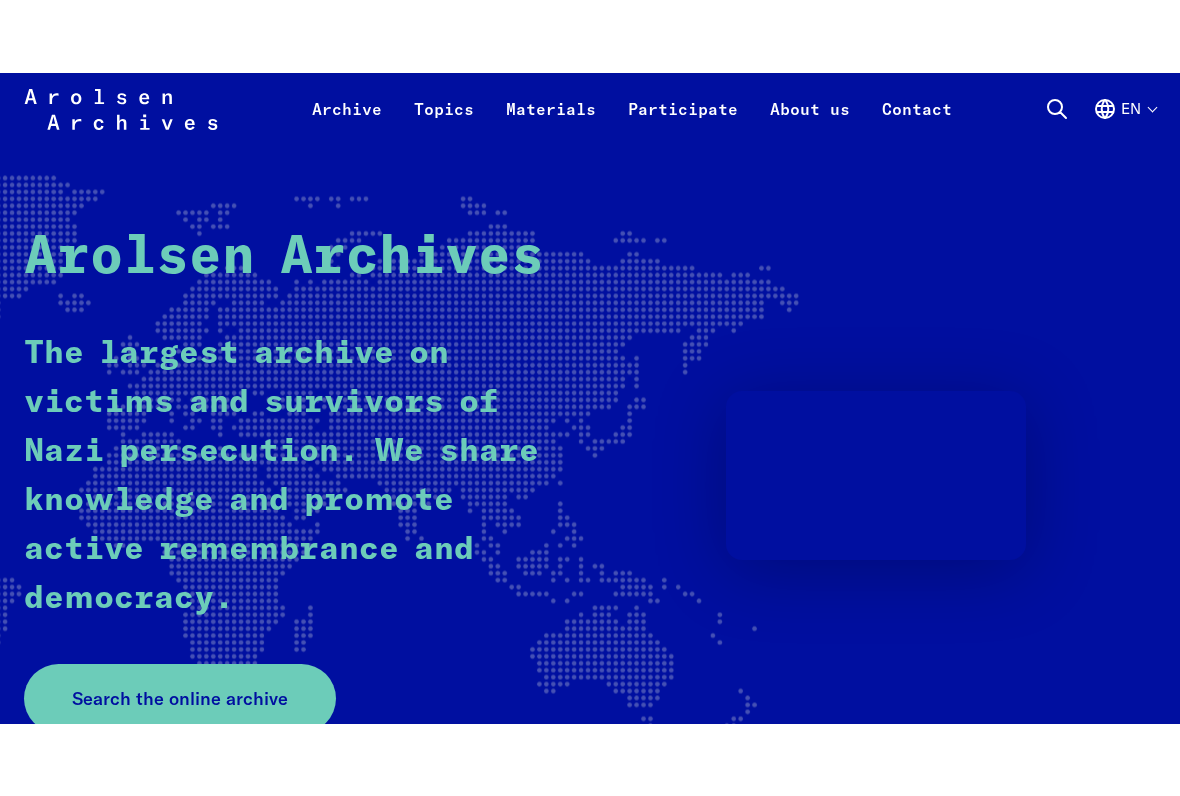 scroll, scrollTop: 96, scrollLeft: 0, axis: vertical 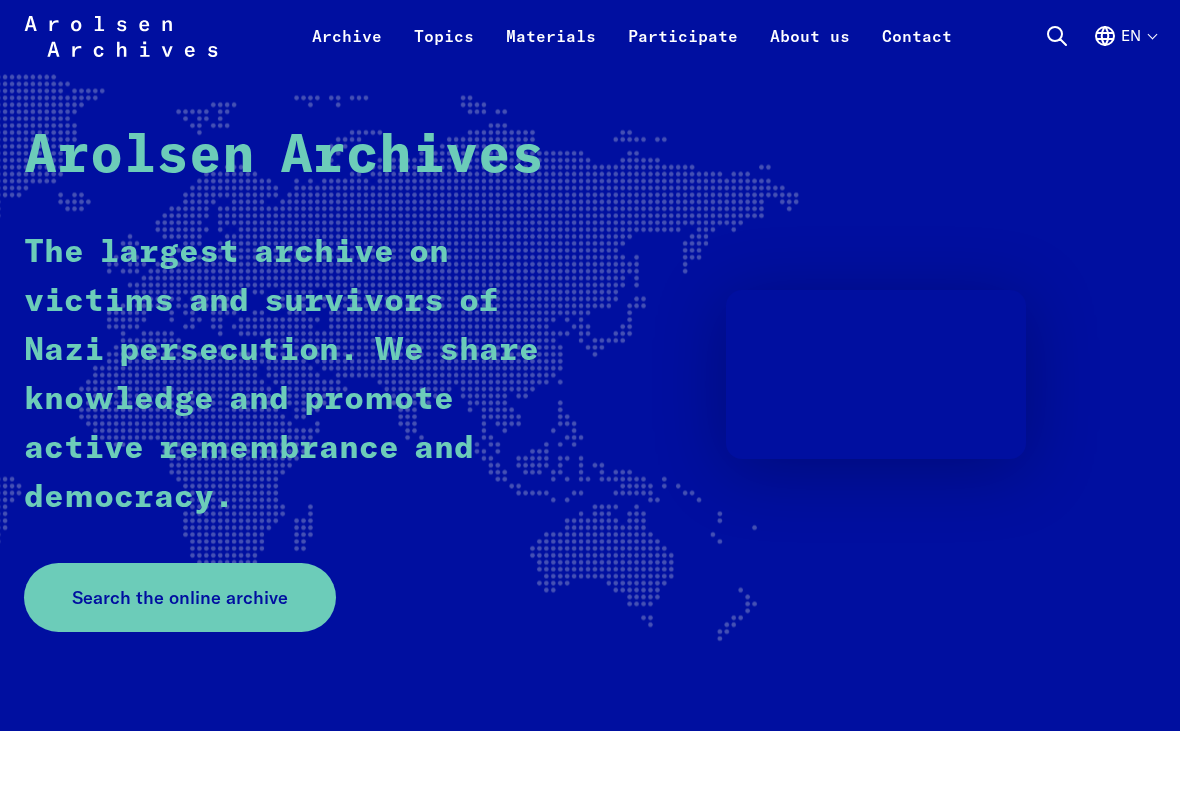 click on "Search the online archive" at bounding box center (180, 597) 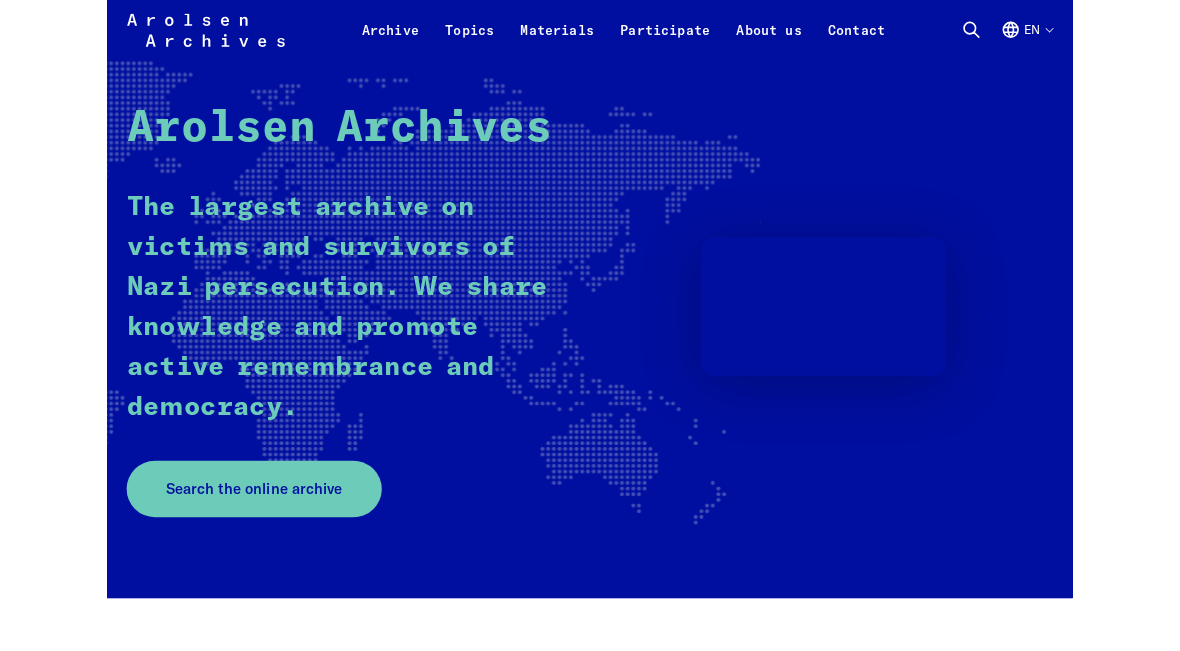 scroll, scrollTop: 161, scrollLeft: 0, axis: vertical 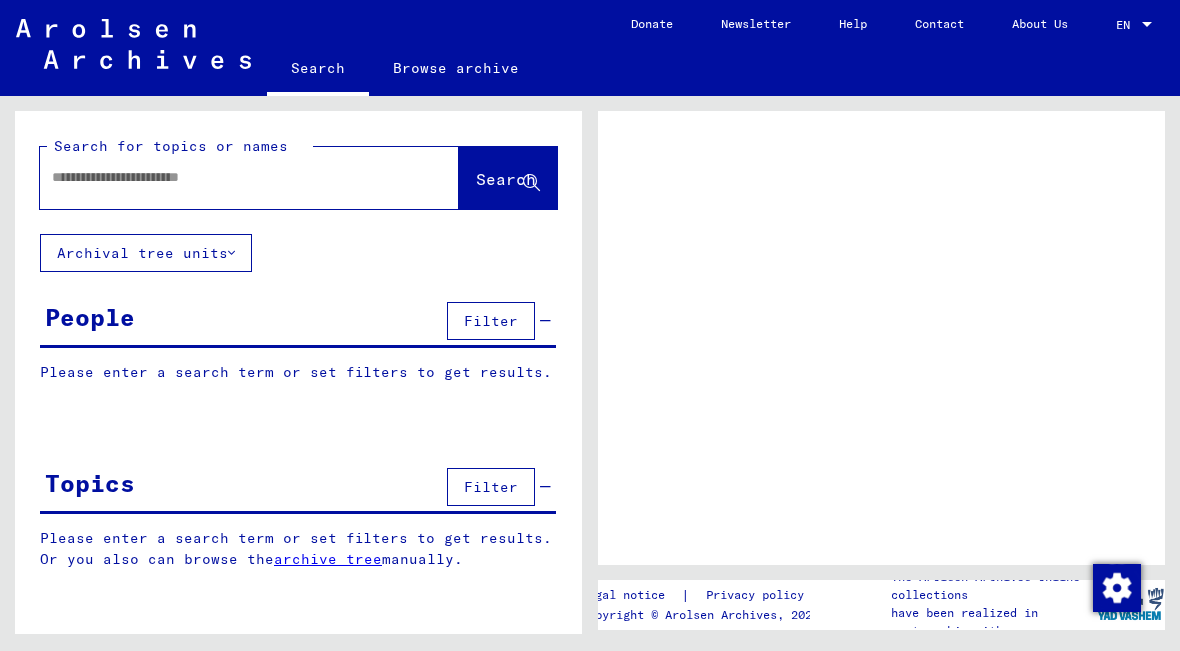 click at bounding box center [231, 177] 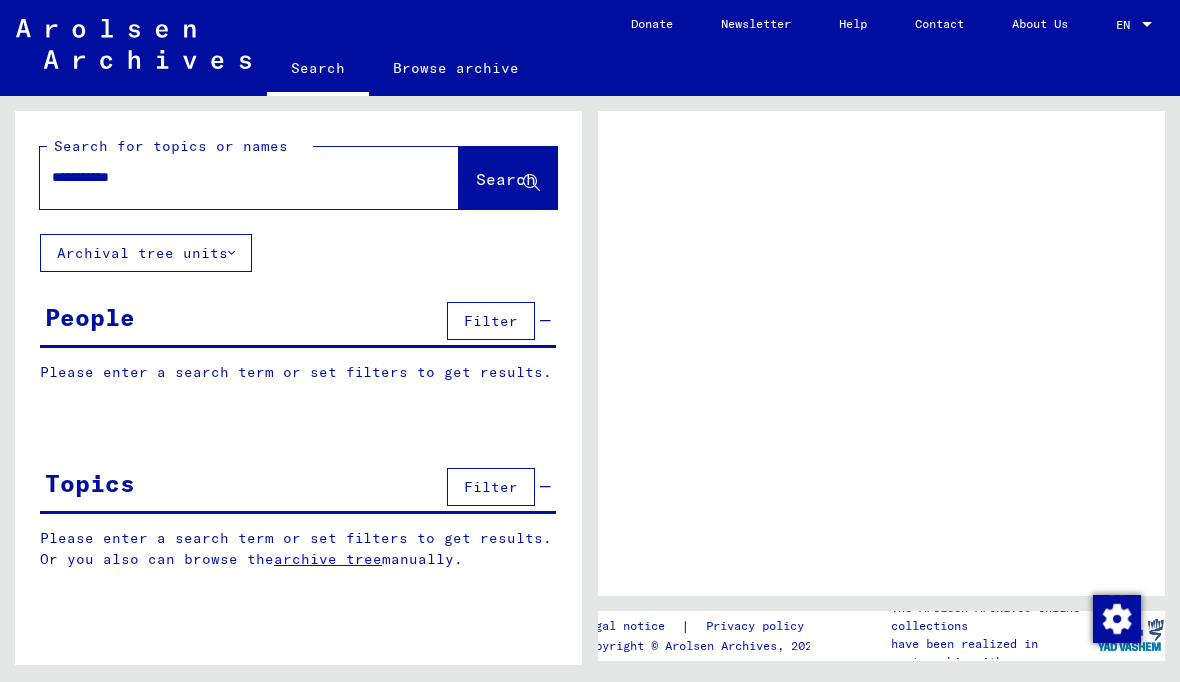type on "**********" 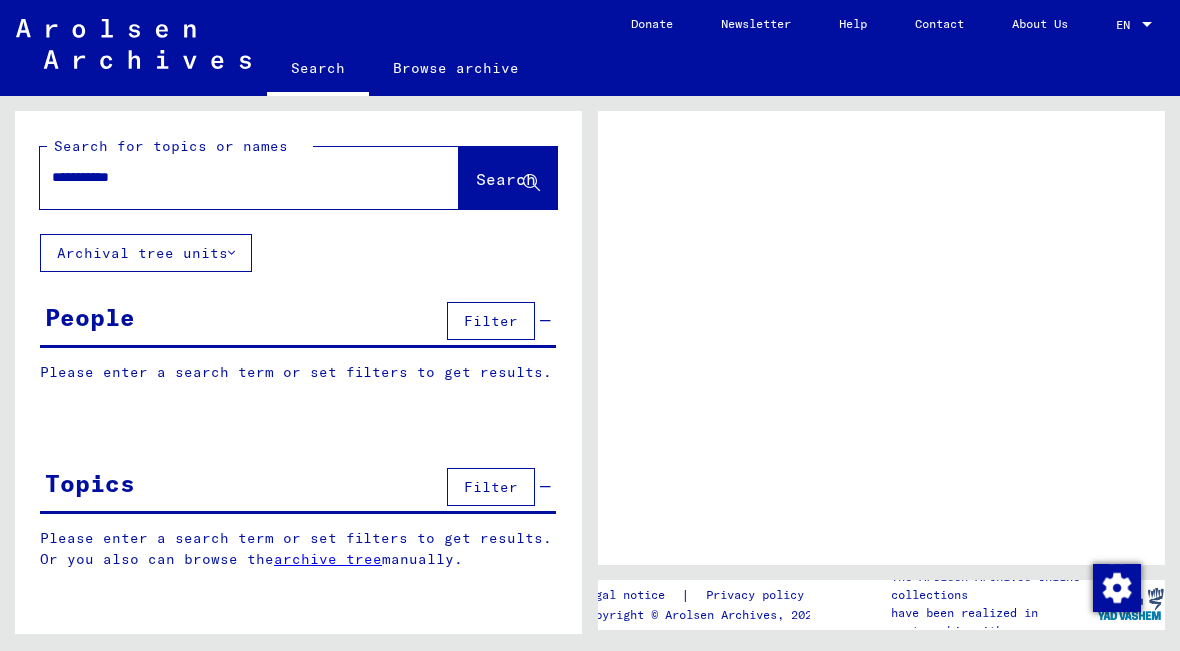 click on "Search" 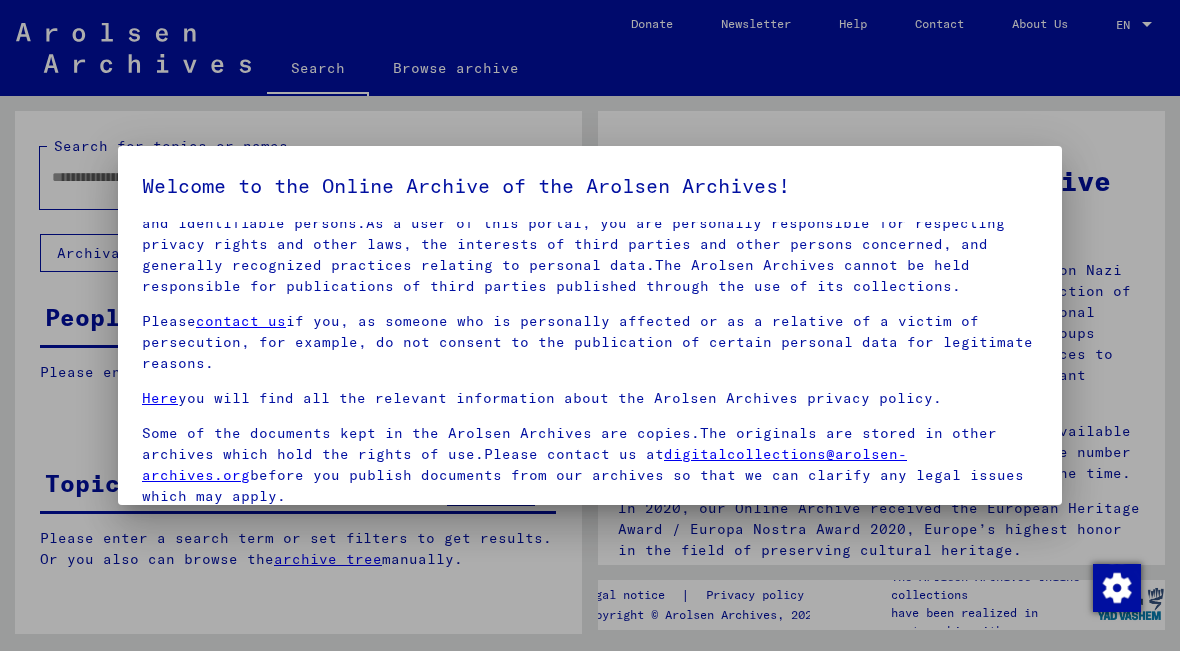 scroll, scrollTop: 99, scrollLeft: 0, axis: vertical 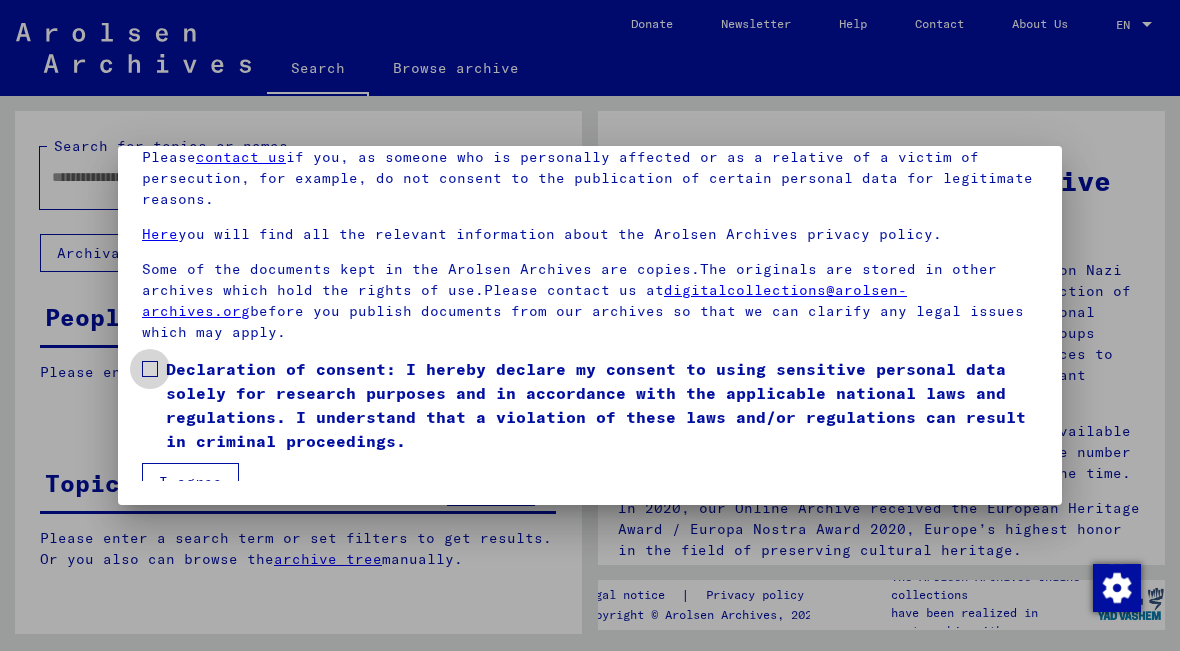 click on "Declaration of consent: I hereby declare my consent to using sensitive personal data solely for research purposes and in accordance with the applicable national laws and regulations. I understand that a violation of these laws and/or regulations can result in criminal proceedings." at bounding box center [590, 405] 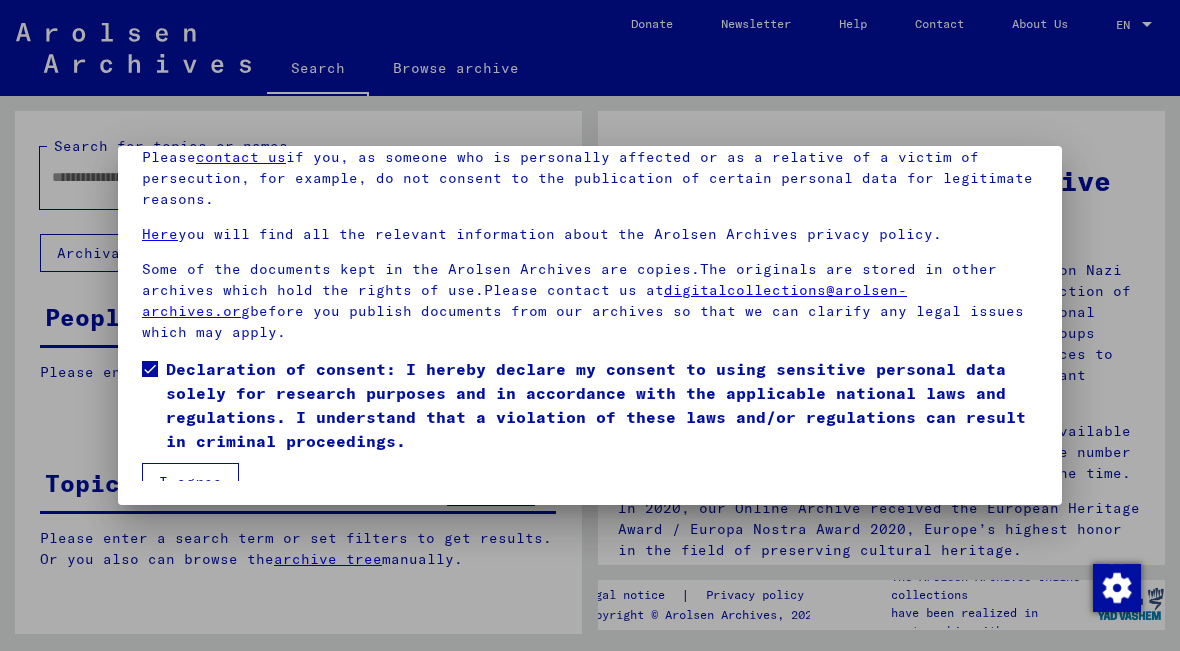 click on "I agree" at bounding box center [190, 482] 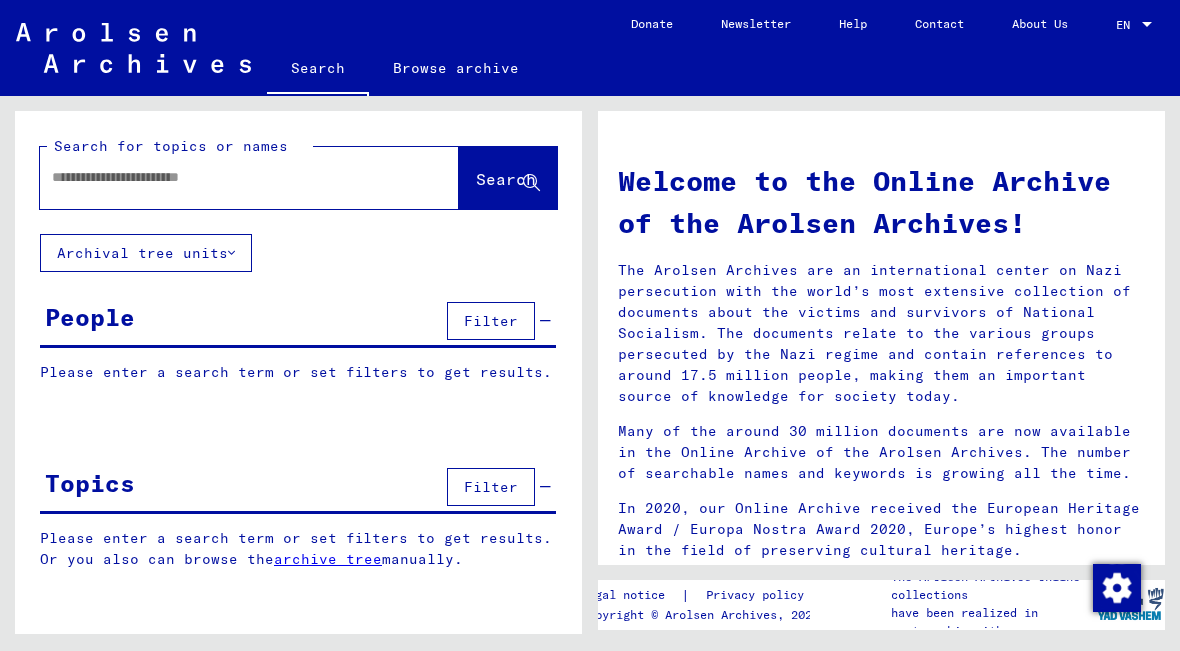click at bounding box center (225, 177) 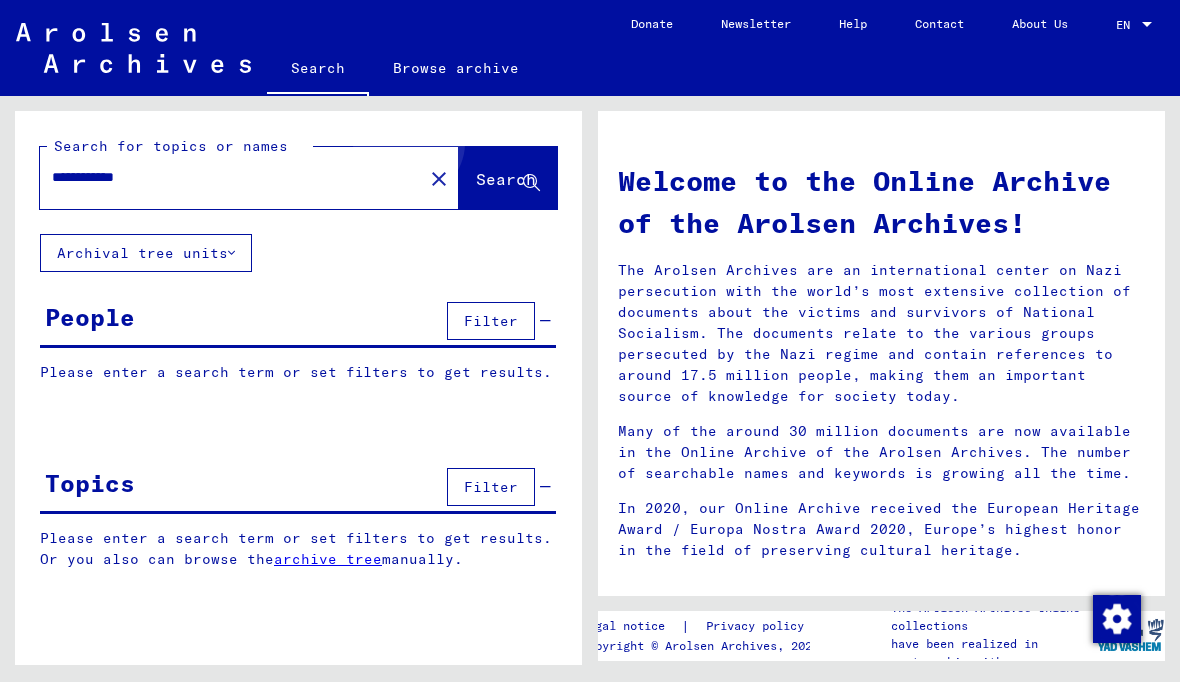type on "**********" 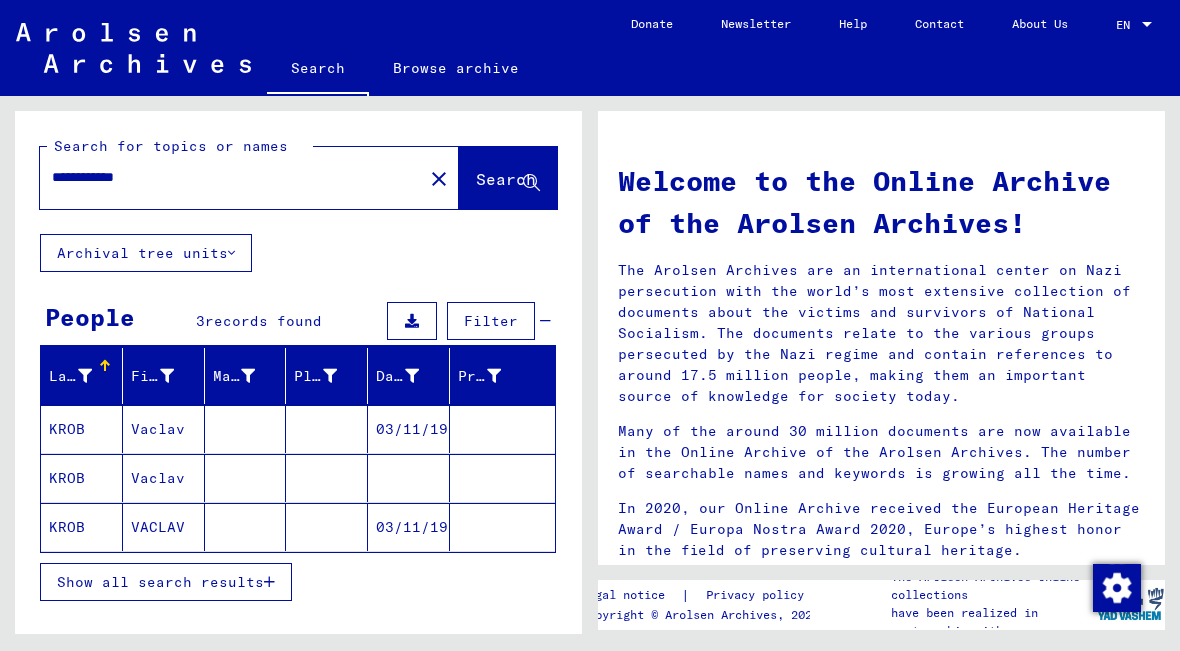 click on "Vaclav" at bounding box center [164, 478] 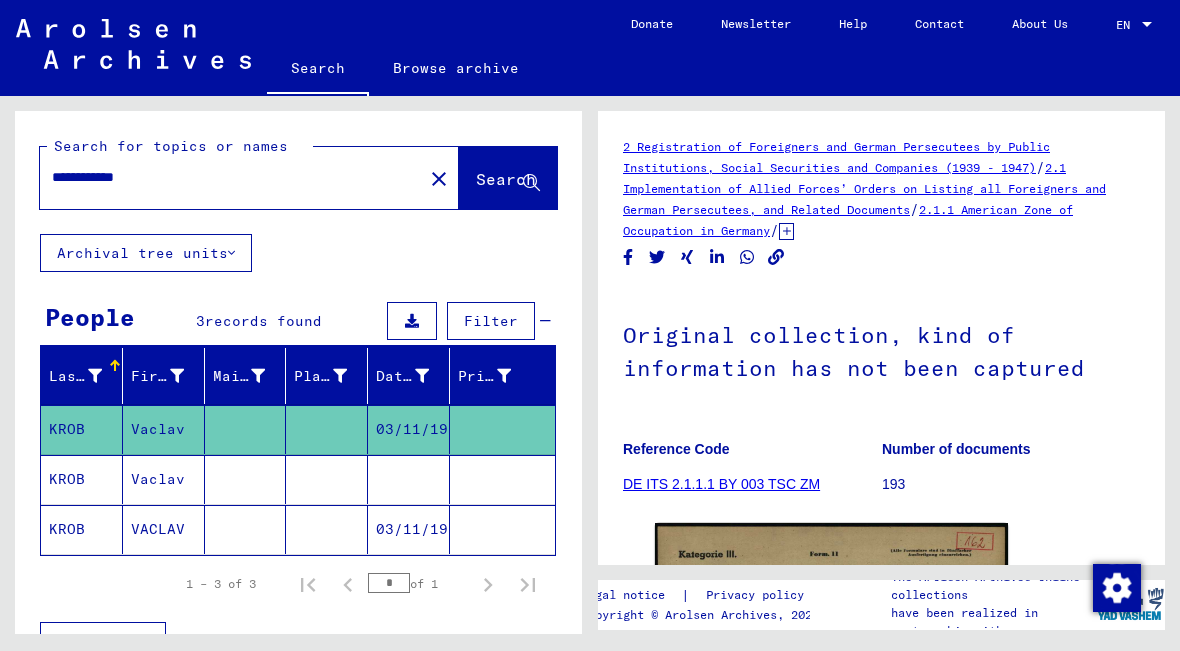 scroll, scrollTop: 0, scrollLeft: 0, axis: both 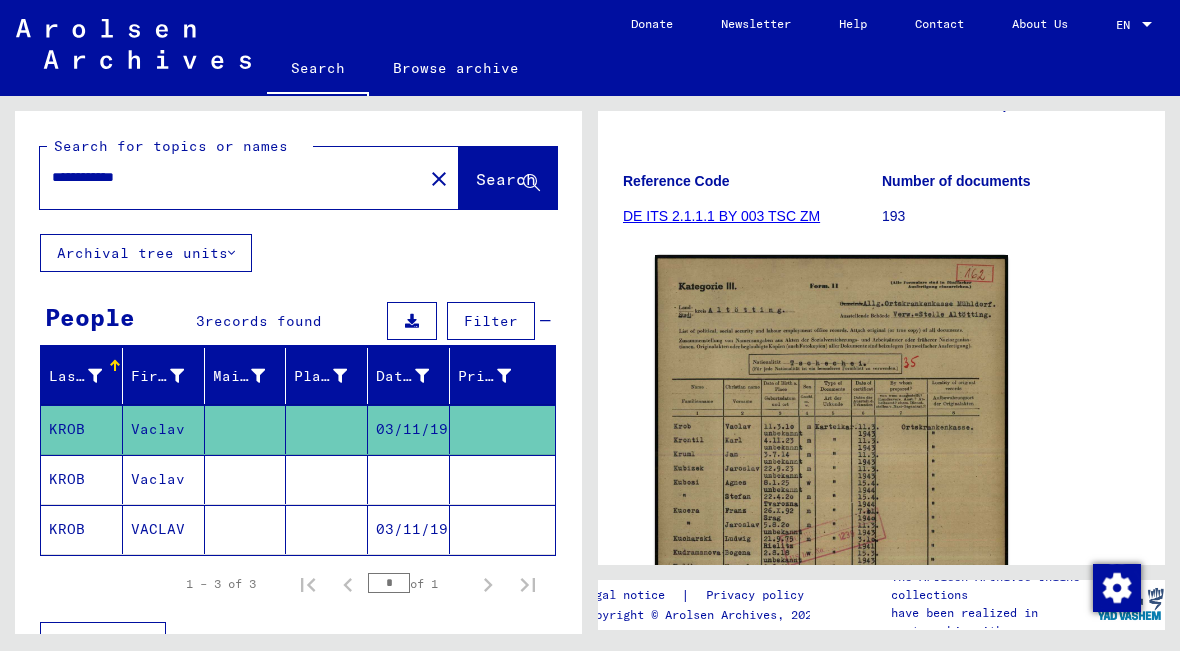 click on "DE ITS 2.1.1.1 BY 003 TSC ZM" 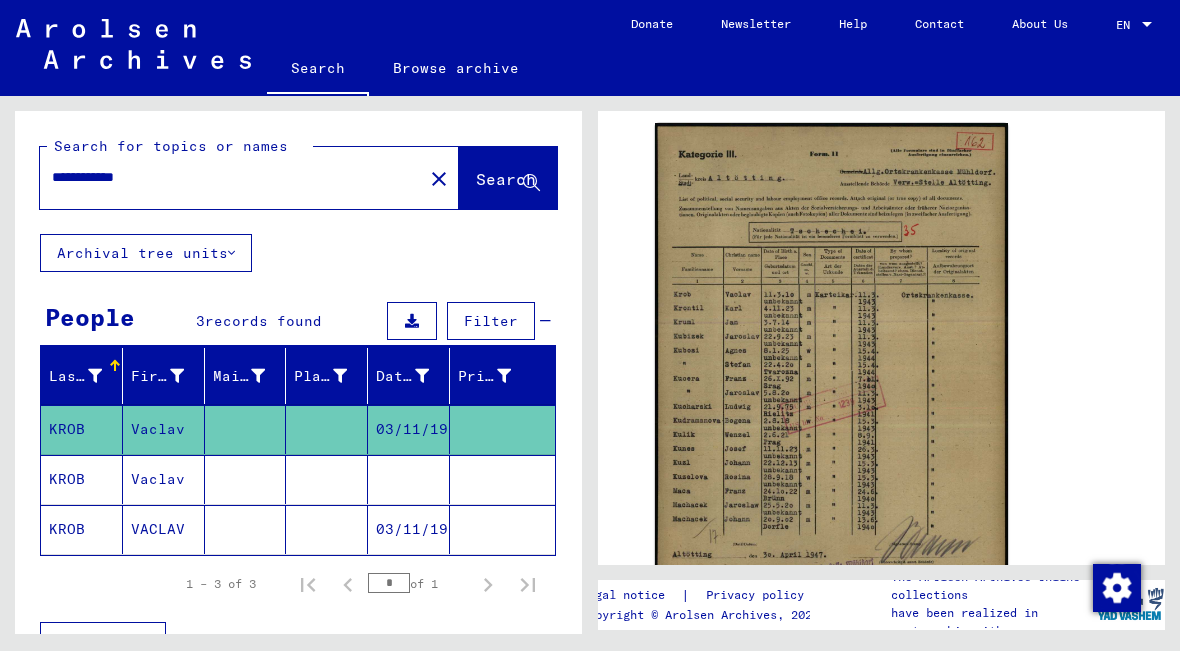 scroll, scrollTop: 0, scrollLeft: 0, axis: both 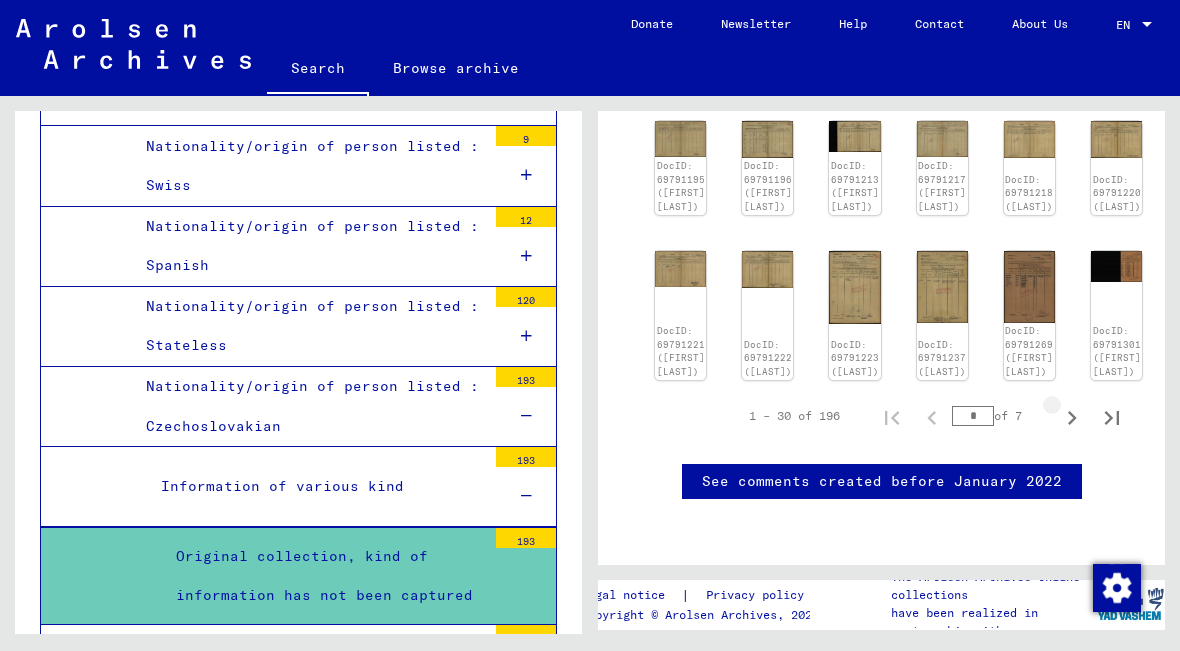 click 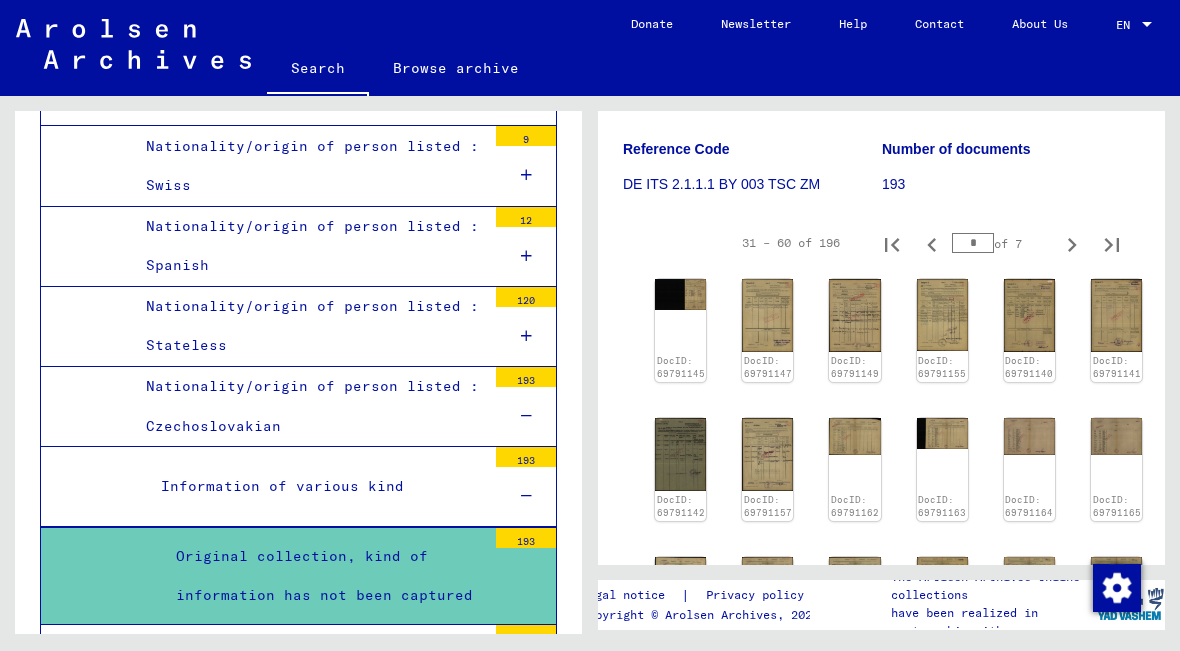 scroll, scrollTop: 299, scrollLeft: 0, axis: vertical 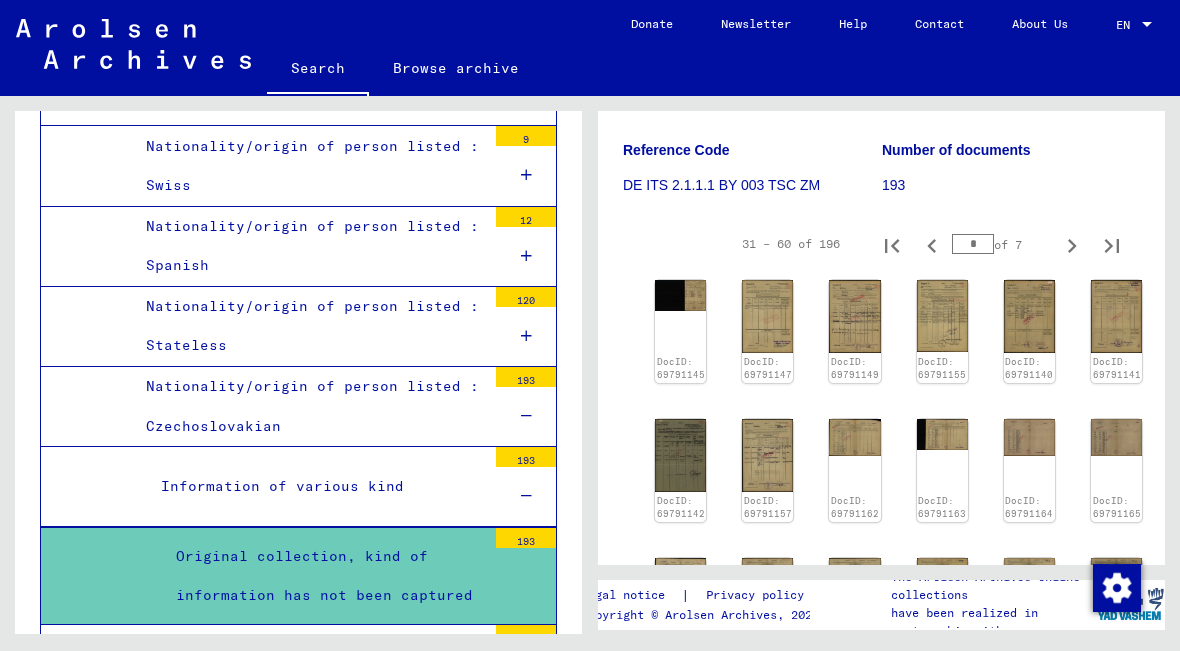click 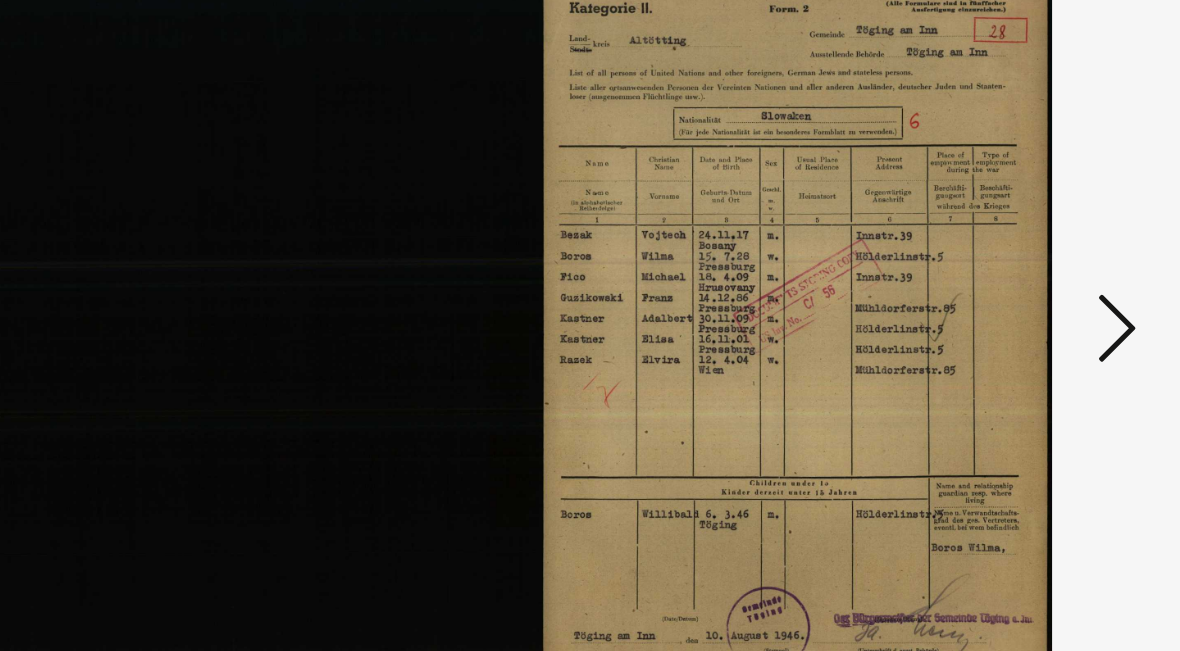 click at bounding box center [1012, 274] 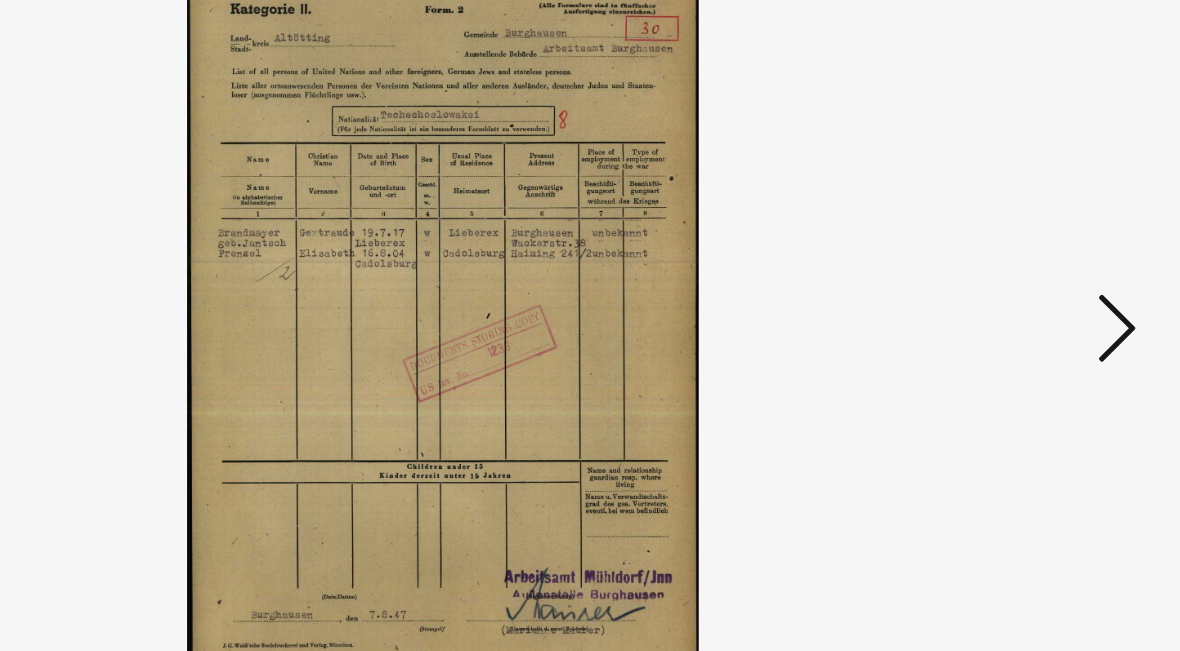click at bounding box center (1012, 274) 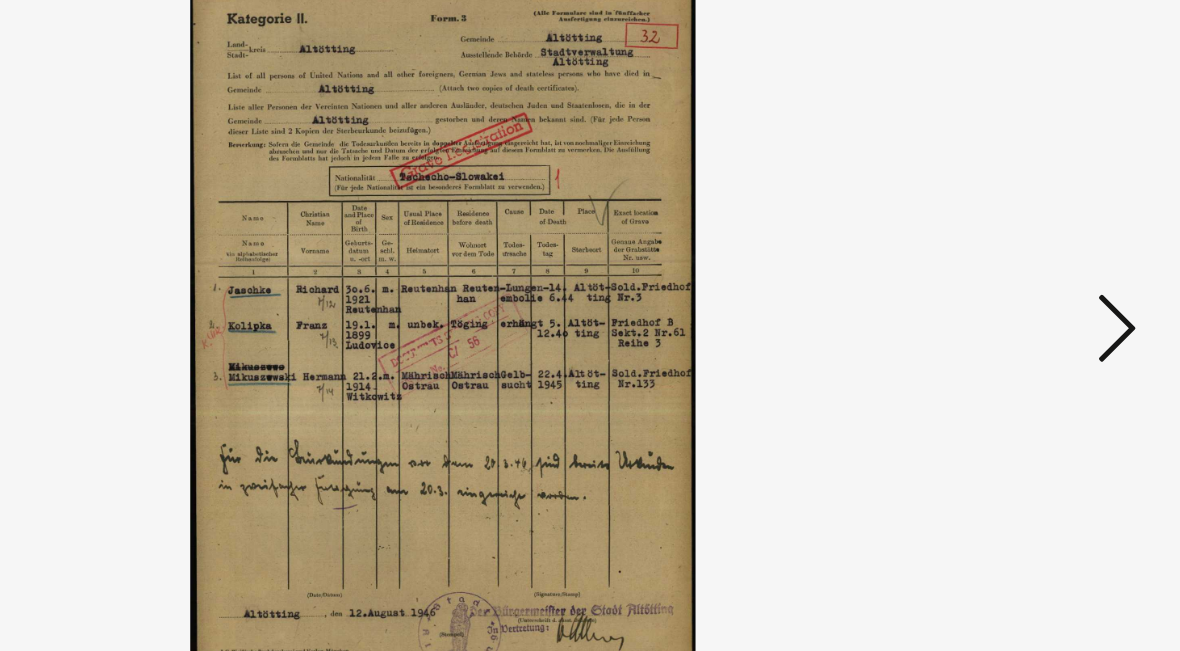 click at bounding box center (1012, 274) 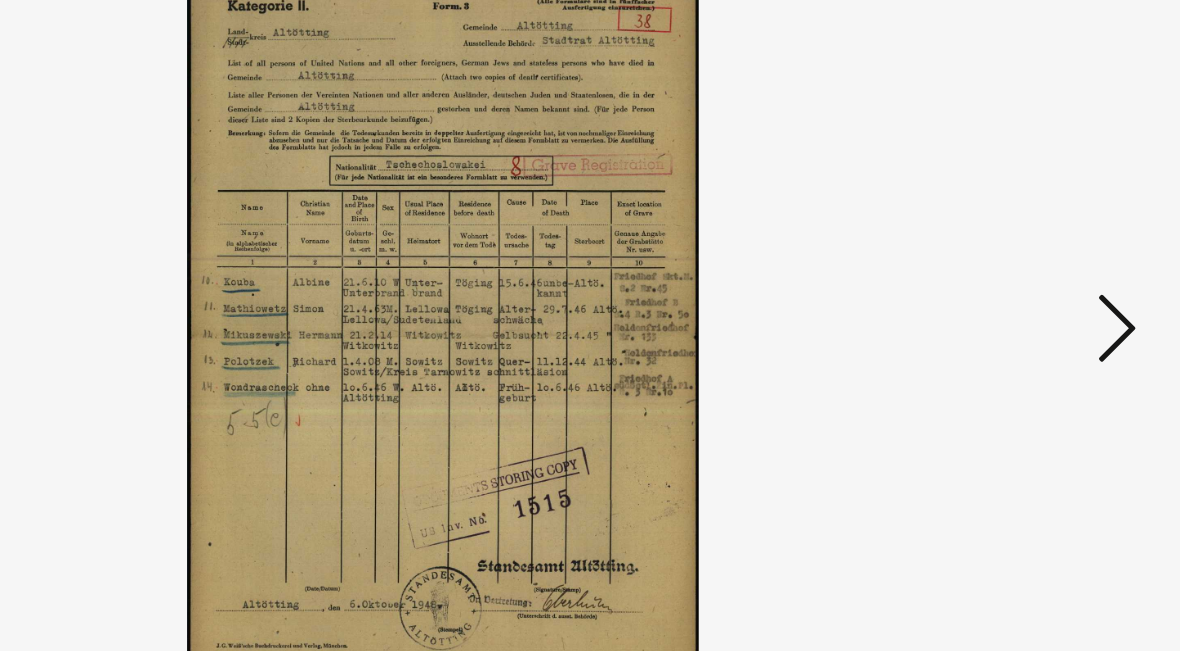 click at bounding box center [1012, 274] 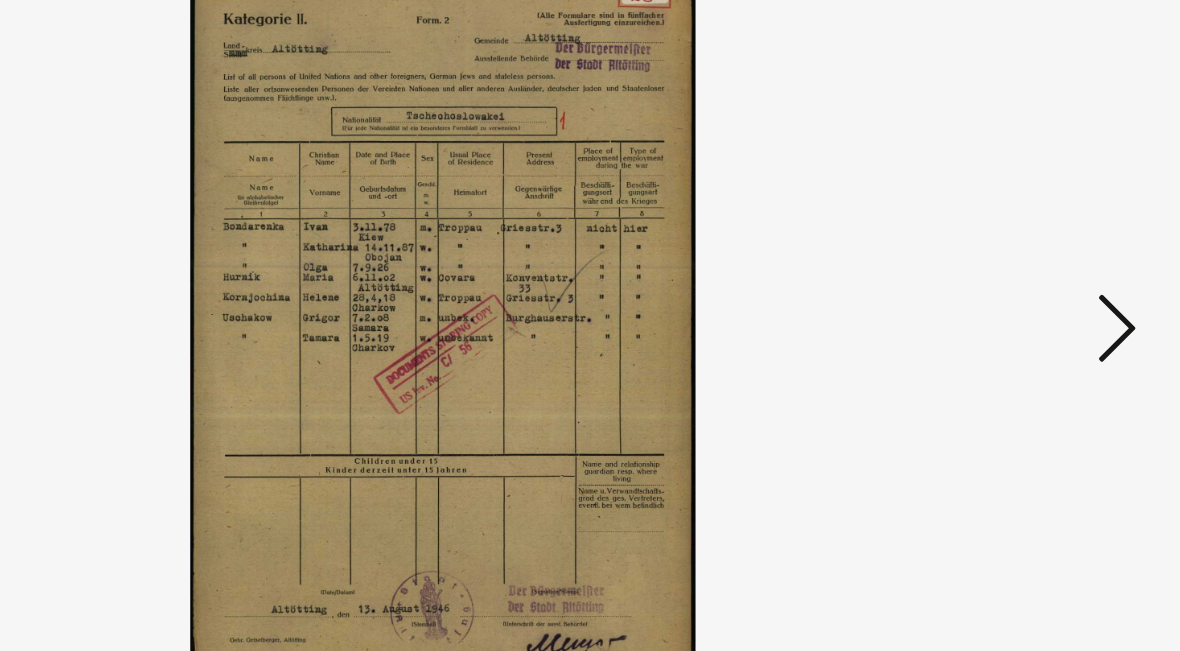 click at bounding box center [1012, 274] 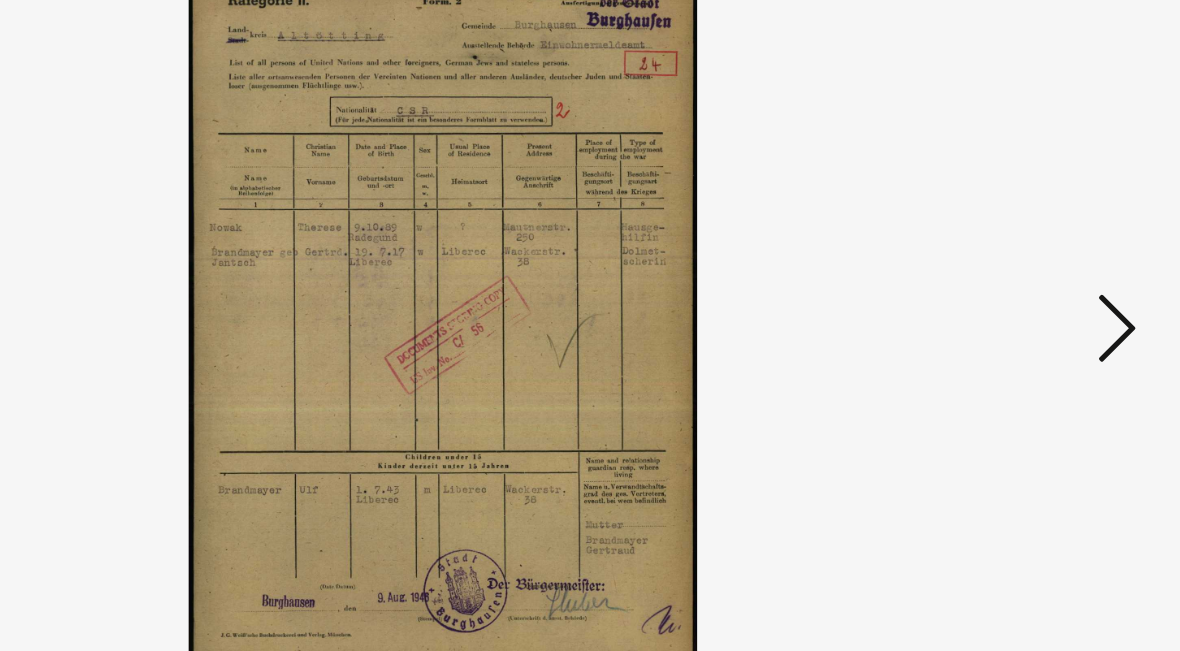 click at bounding box center (1012, 274) 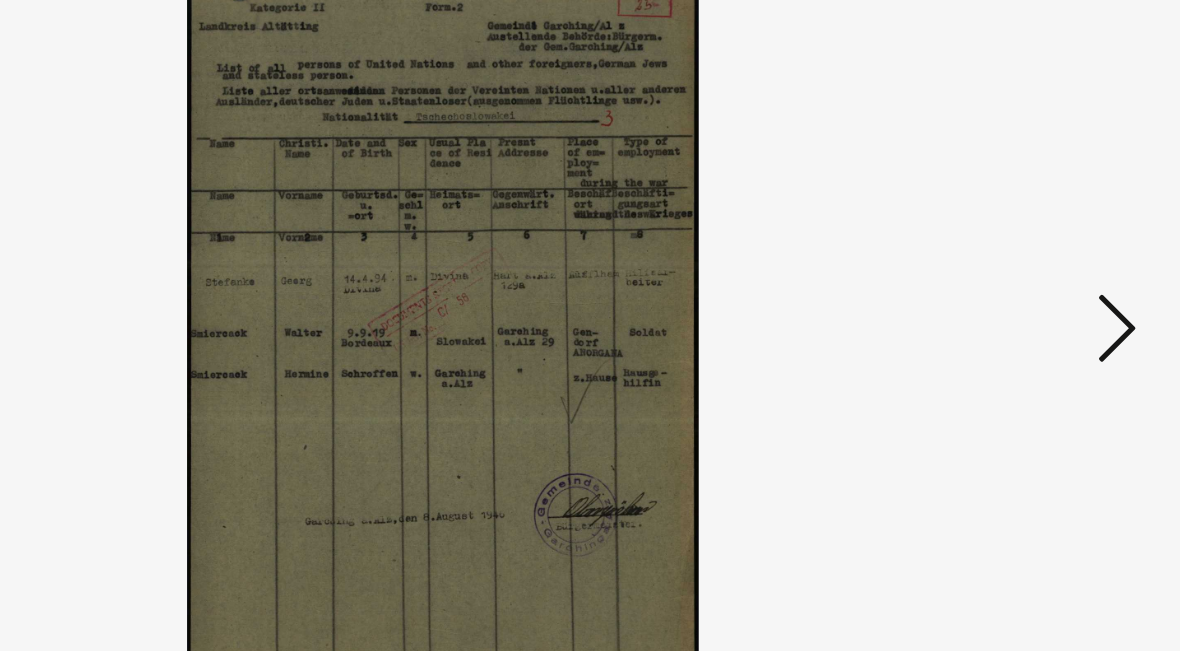 click at bounding box center [1012, 274] 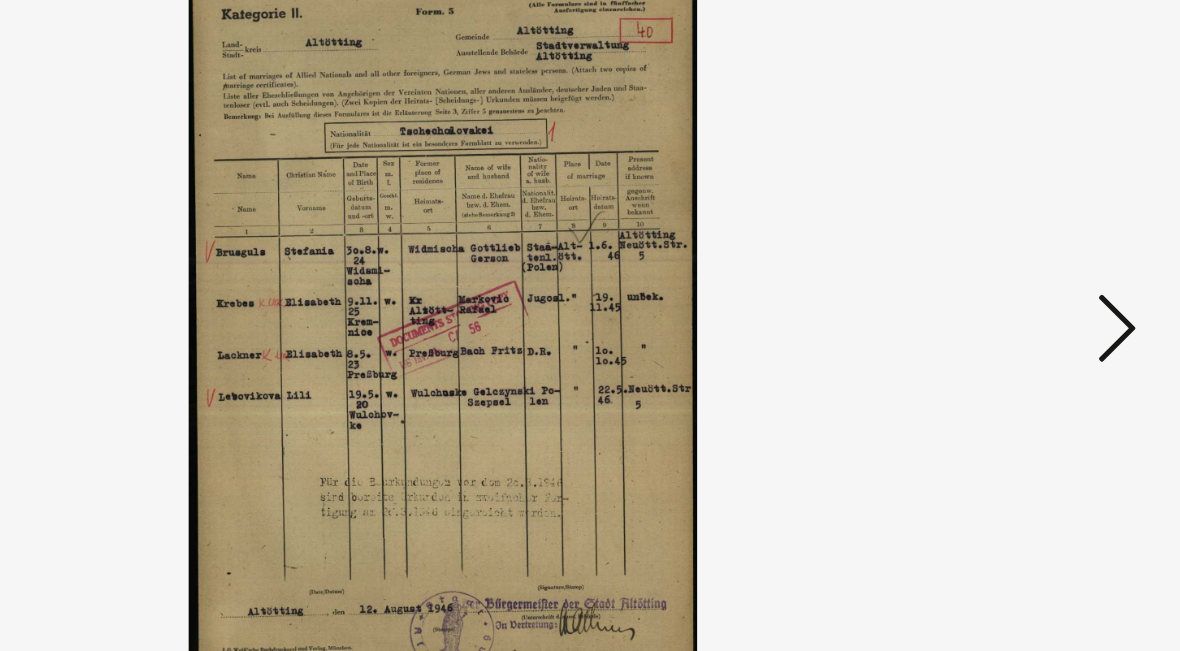 click at bounding box center [1012, 274] 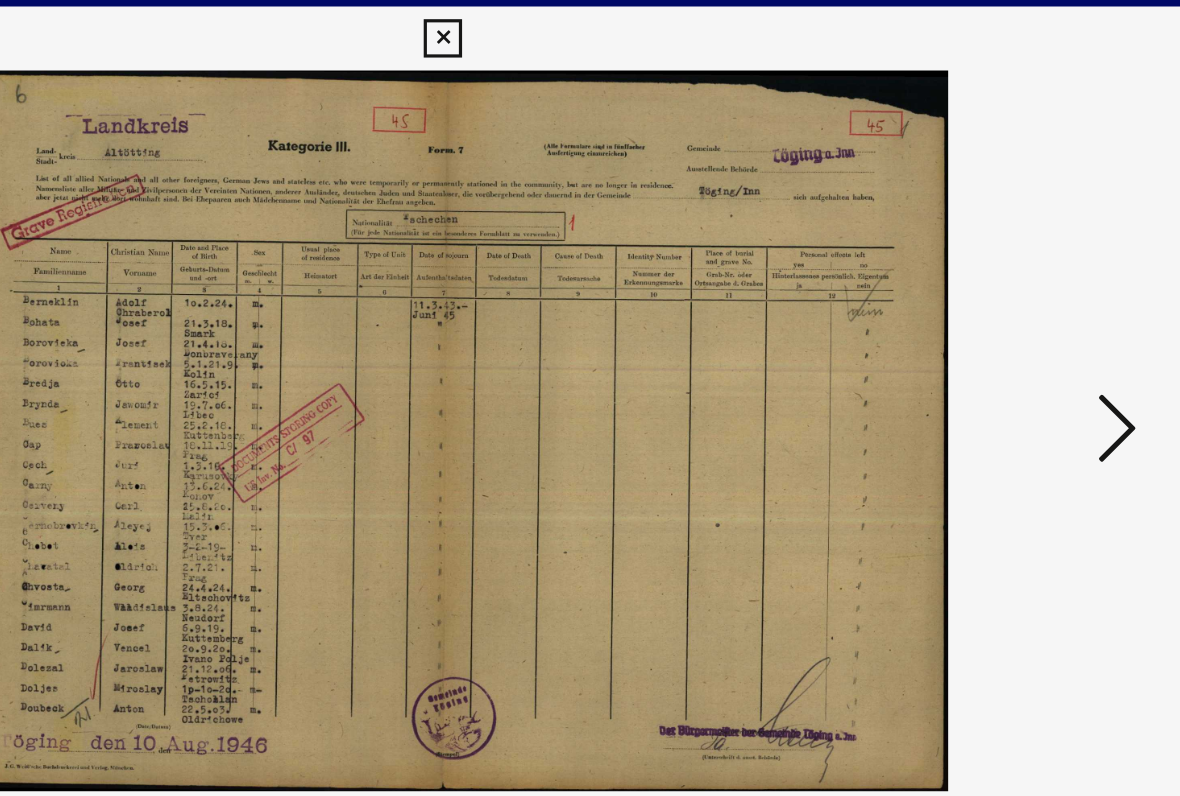 click at bounding box center (1012, 346) 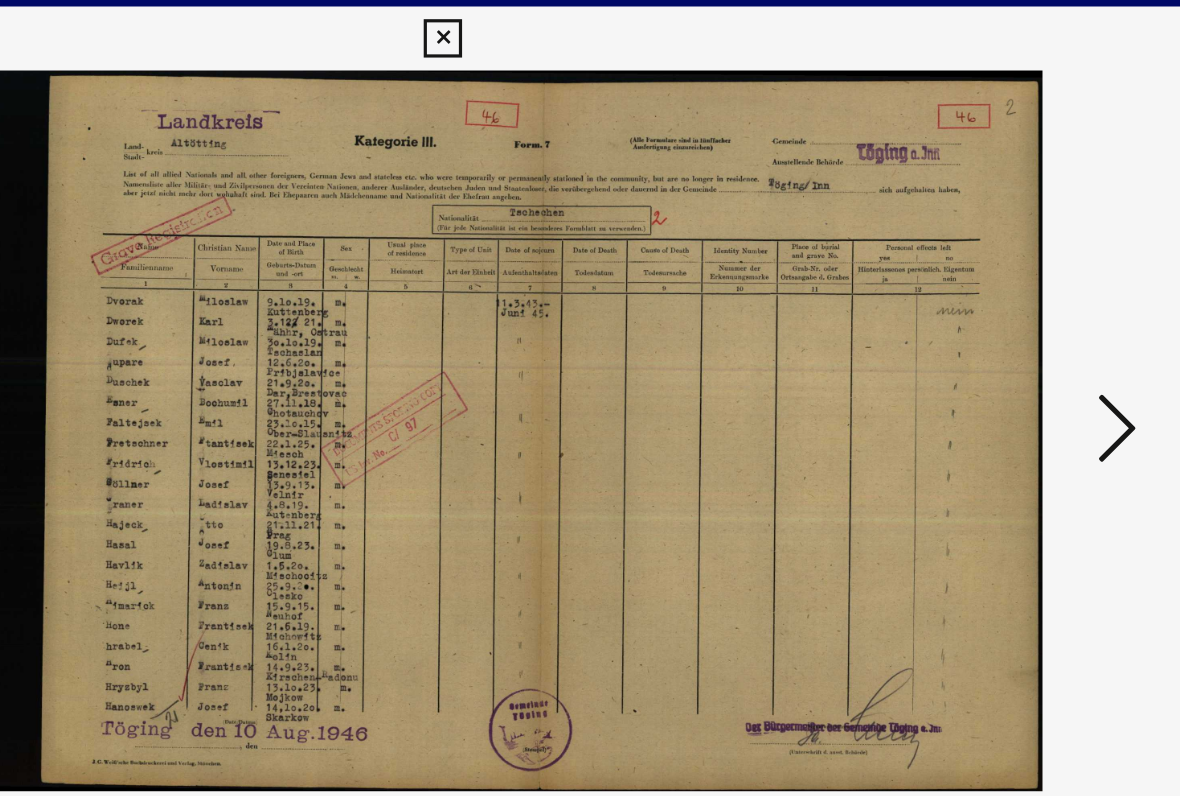 click at bounding box center (1012, 346) 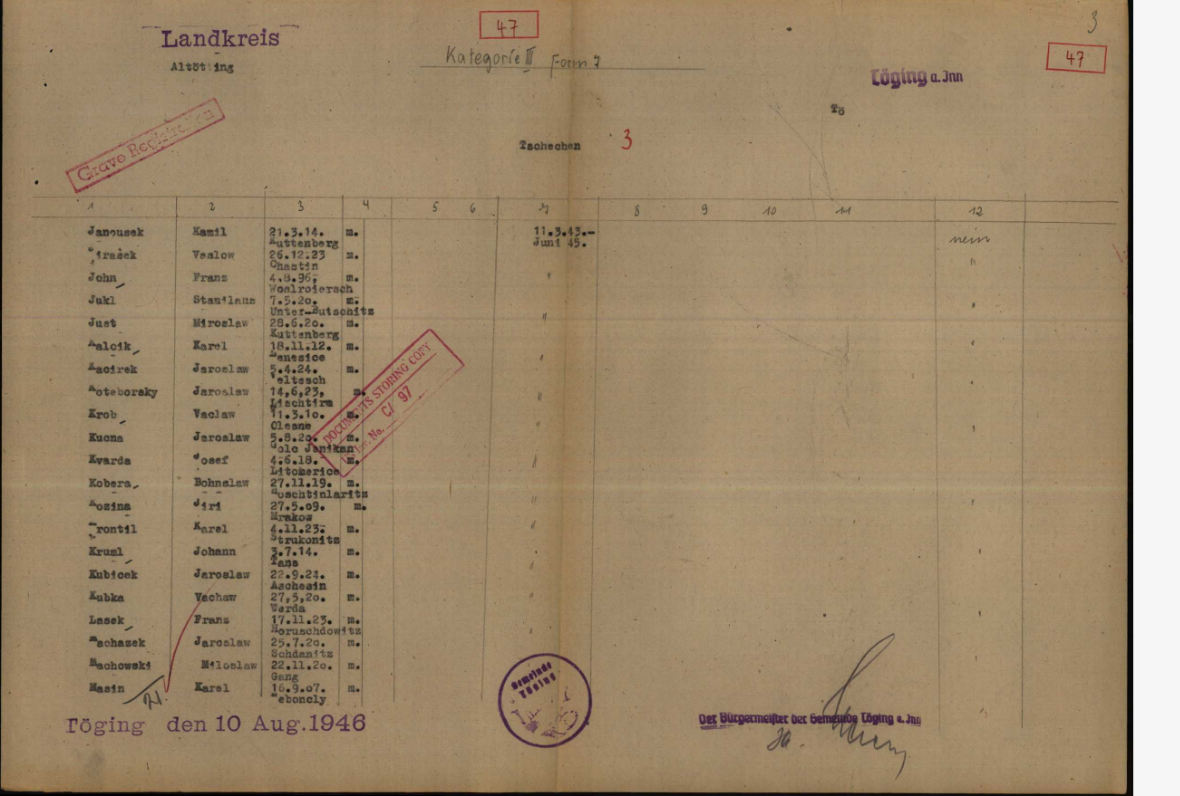 click at bounding box center (590, 347) 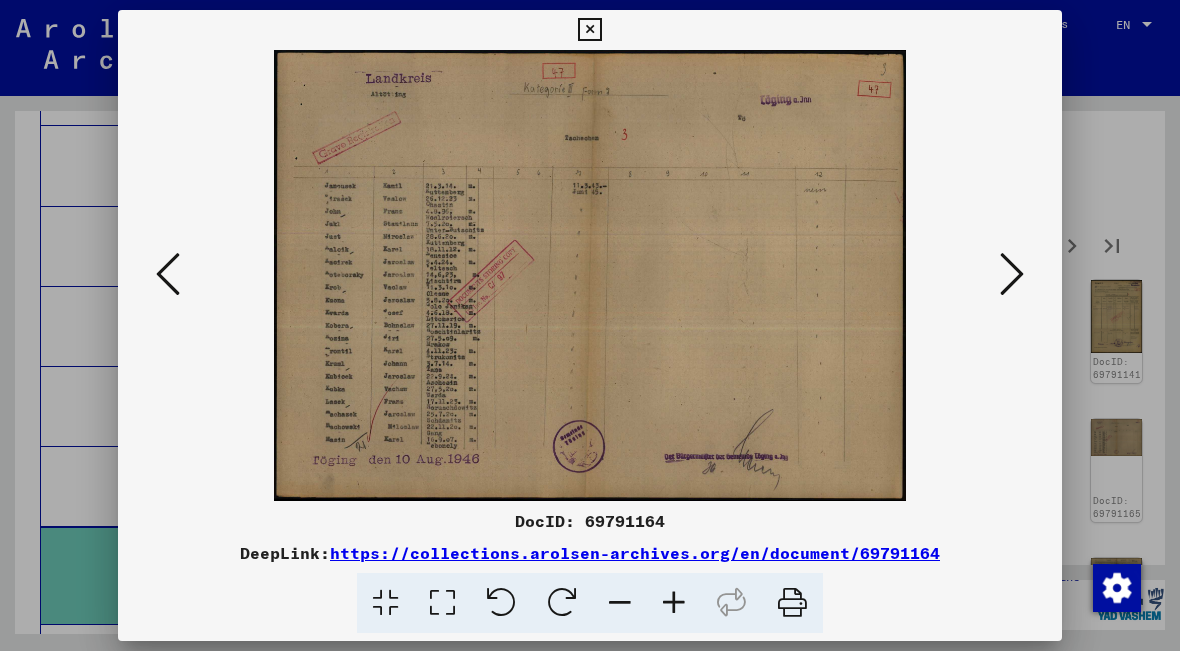 click at bounding box center [1012, 274] 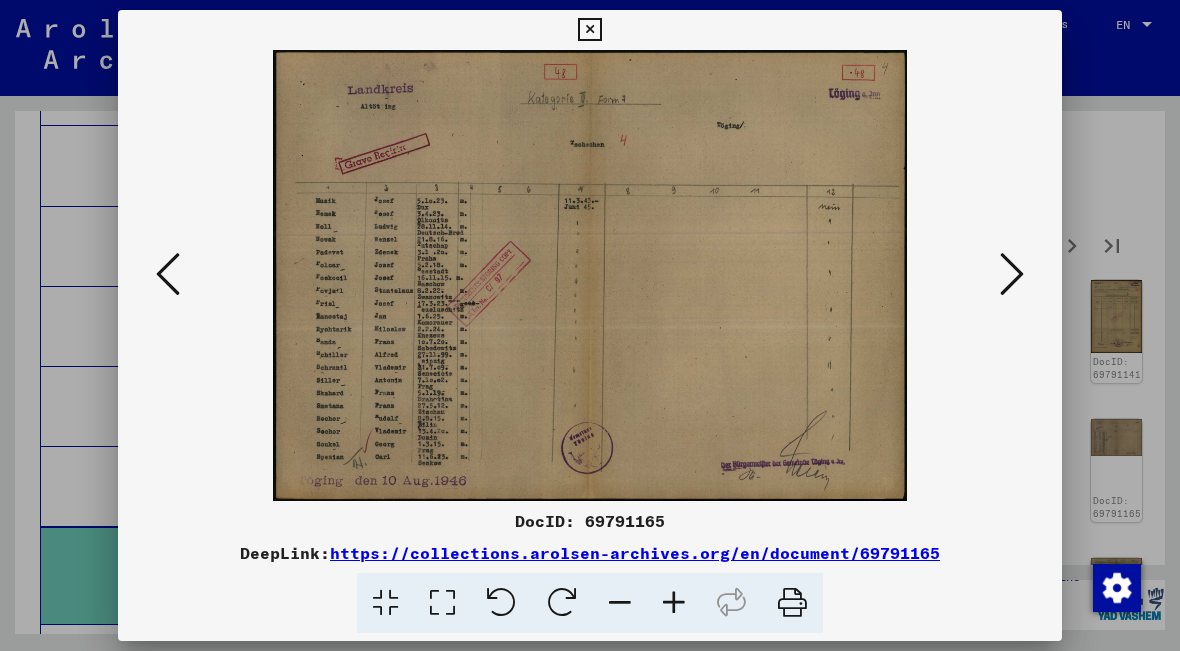 click at bounding box center [1012, 274] 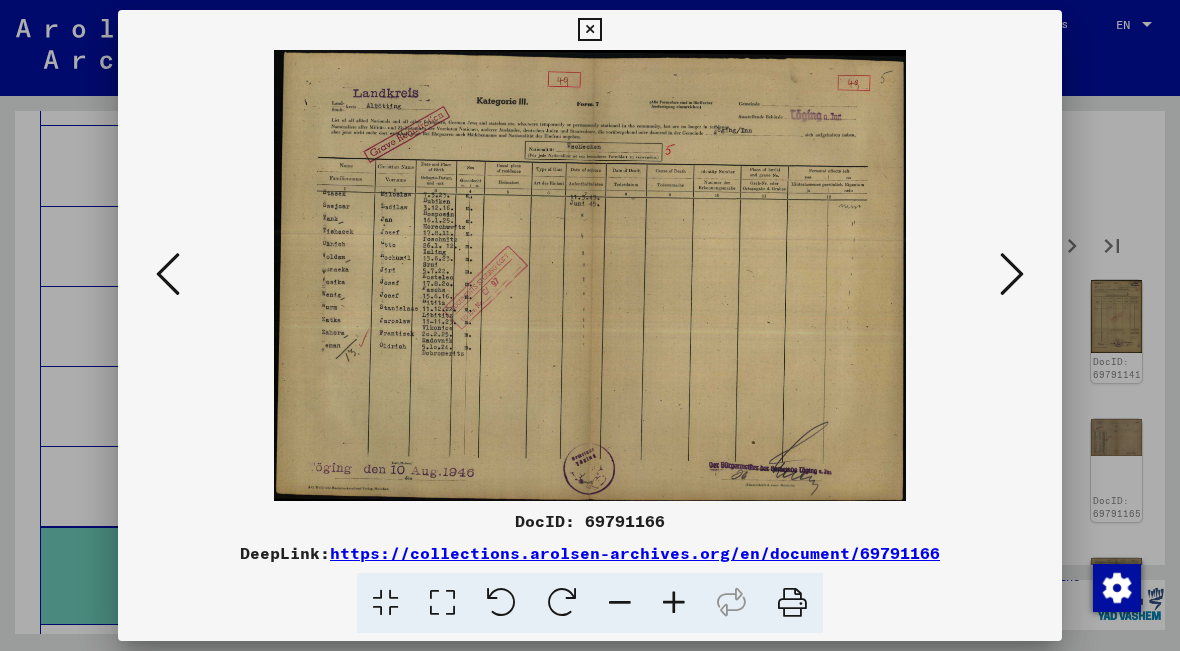 click at bounding box center (1012, 275) 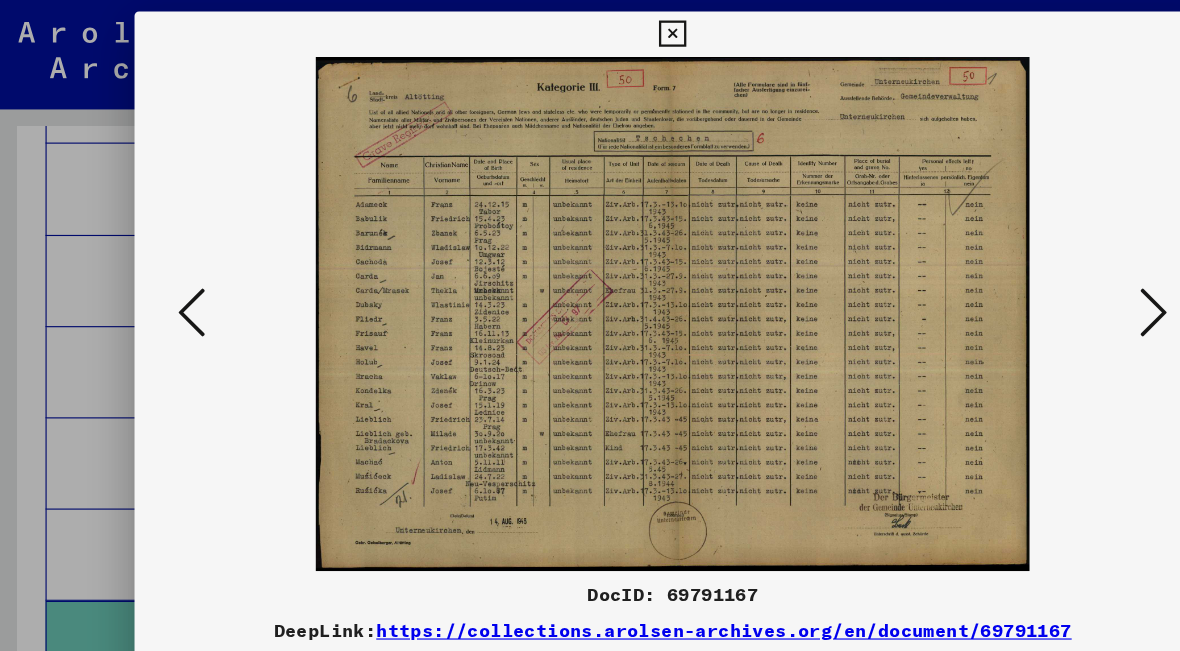 click at bounding box center [168, 274] 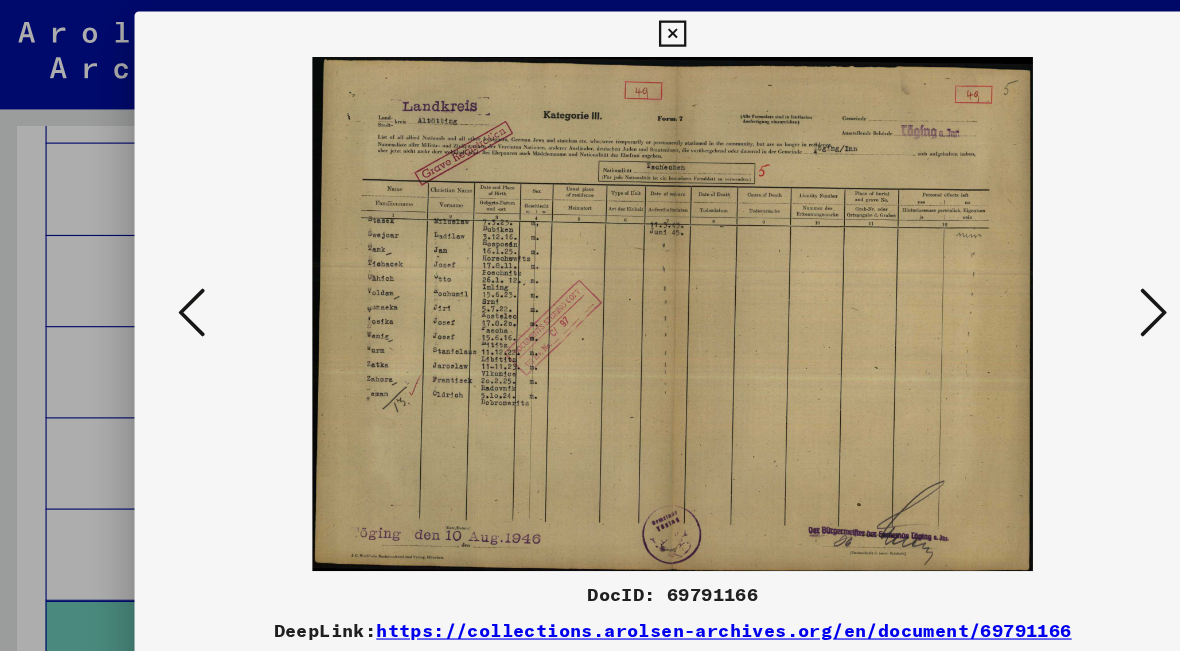 click at bounding box center [1012, 274] 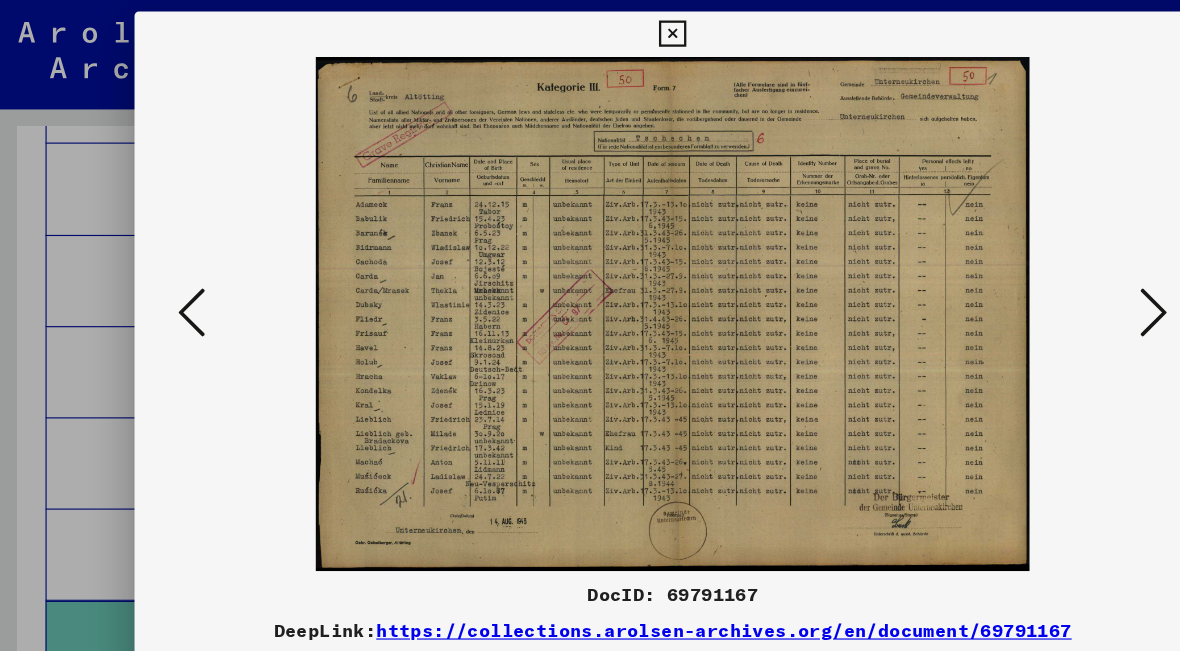 click at bounding box center [1012, 274] 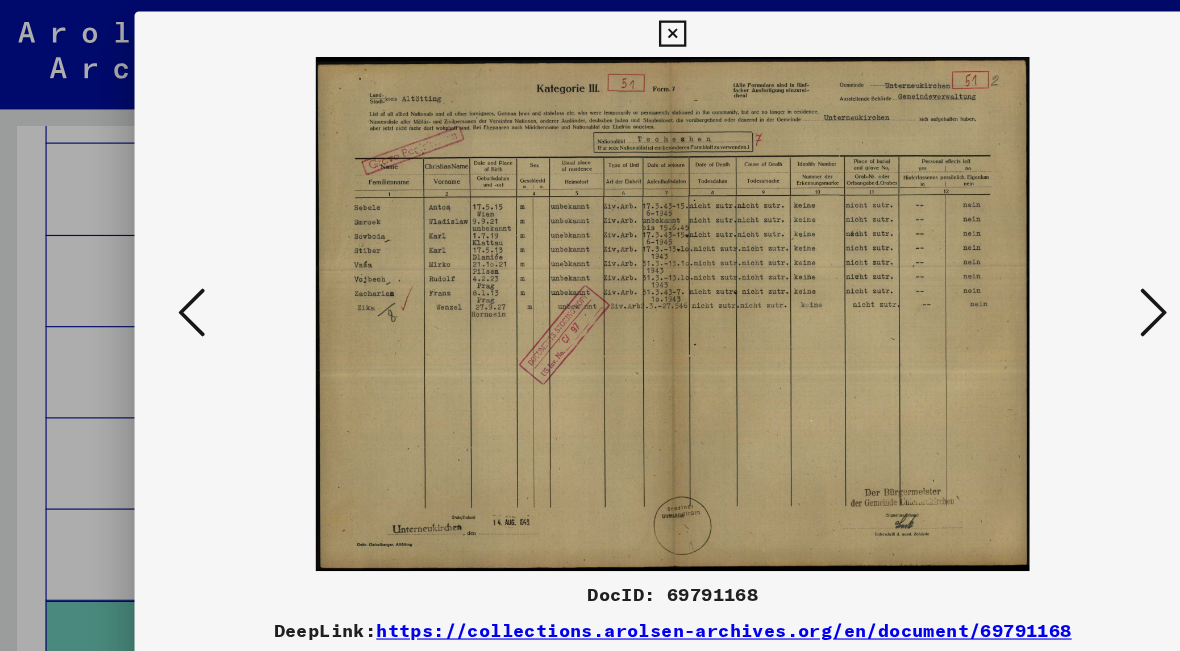click at bounding box center (1012, 274) 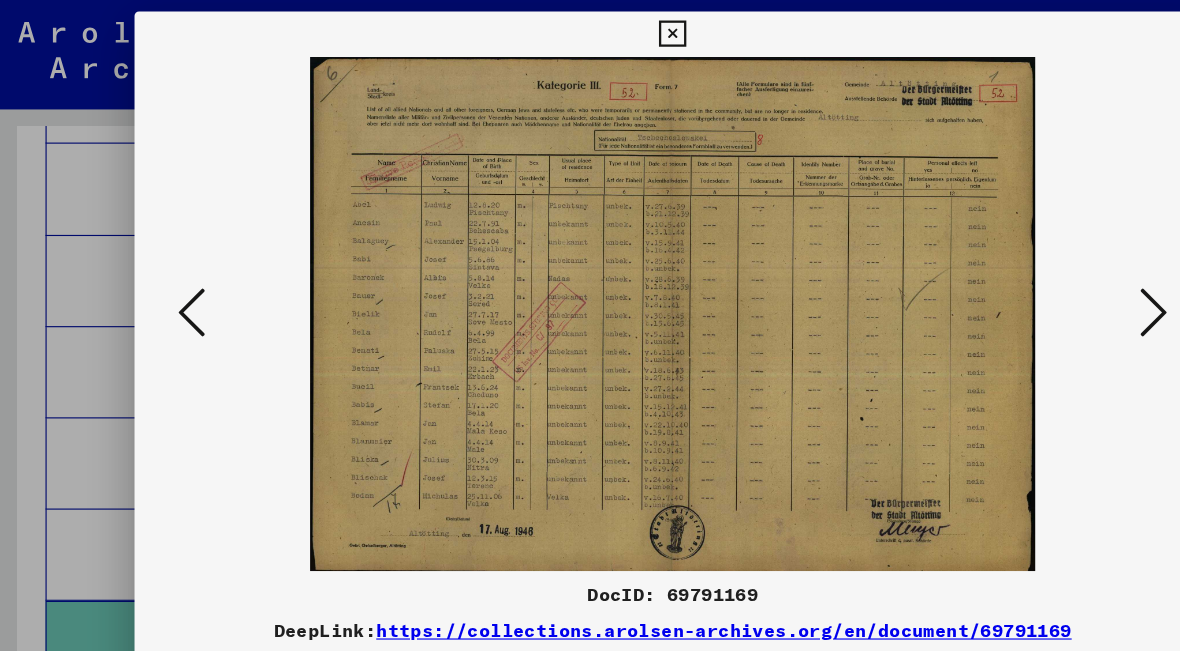 click at bounding box center (1012, 274) 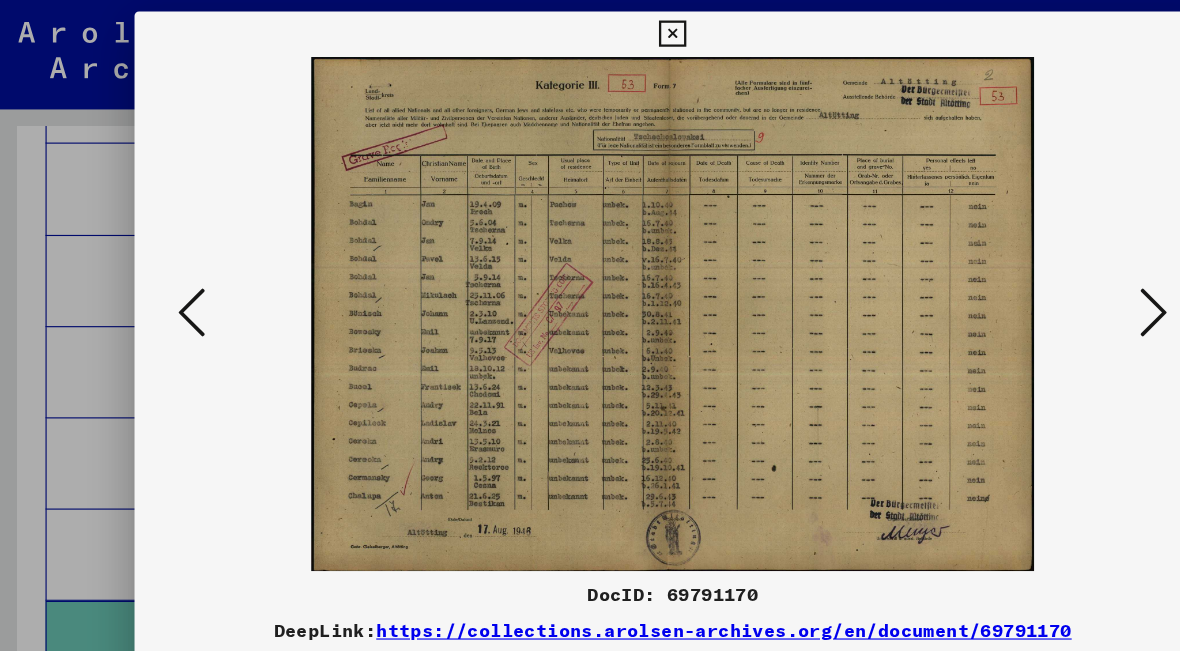 click at bounding box center (1012, 274) 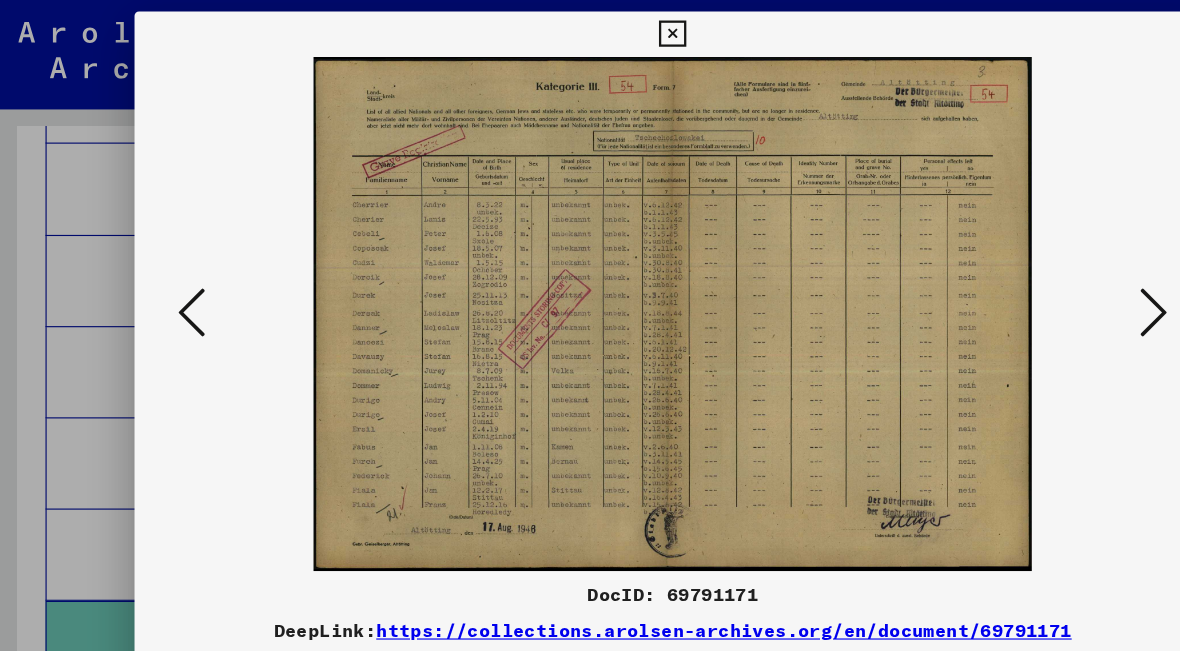 click at bounding box center [1012, 274] 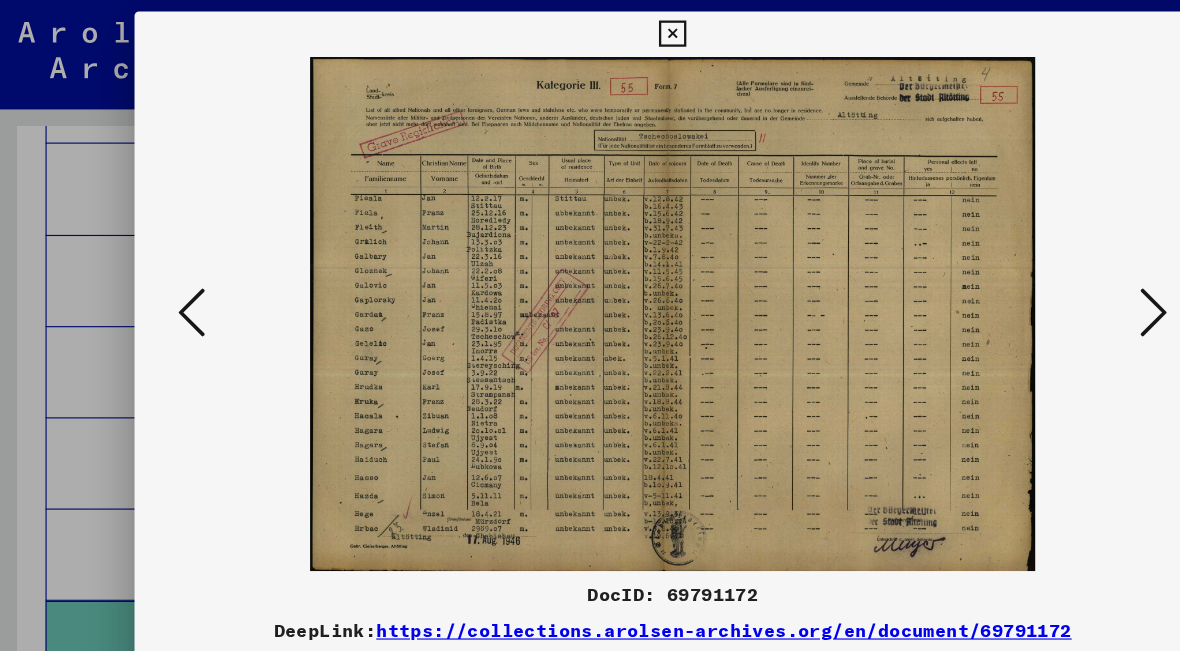 click at bounding box center (1012, 274) 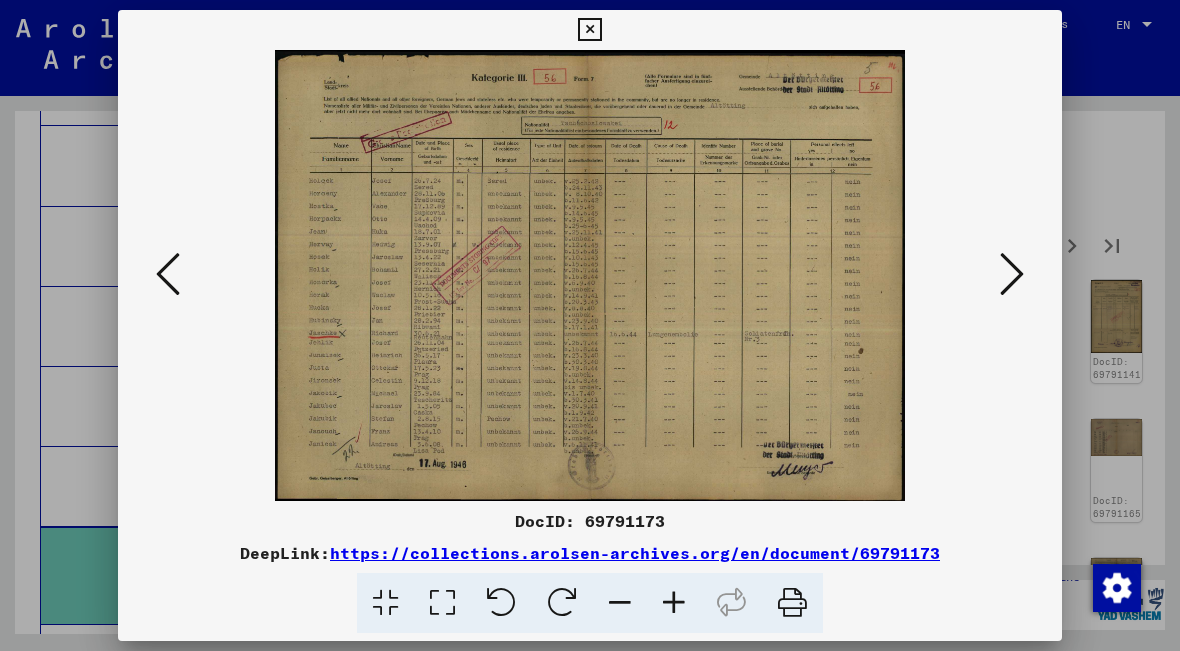 click at bounding box center [1012, 274] 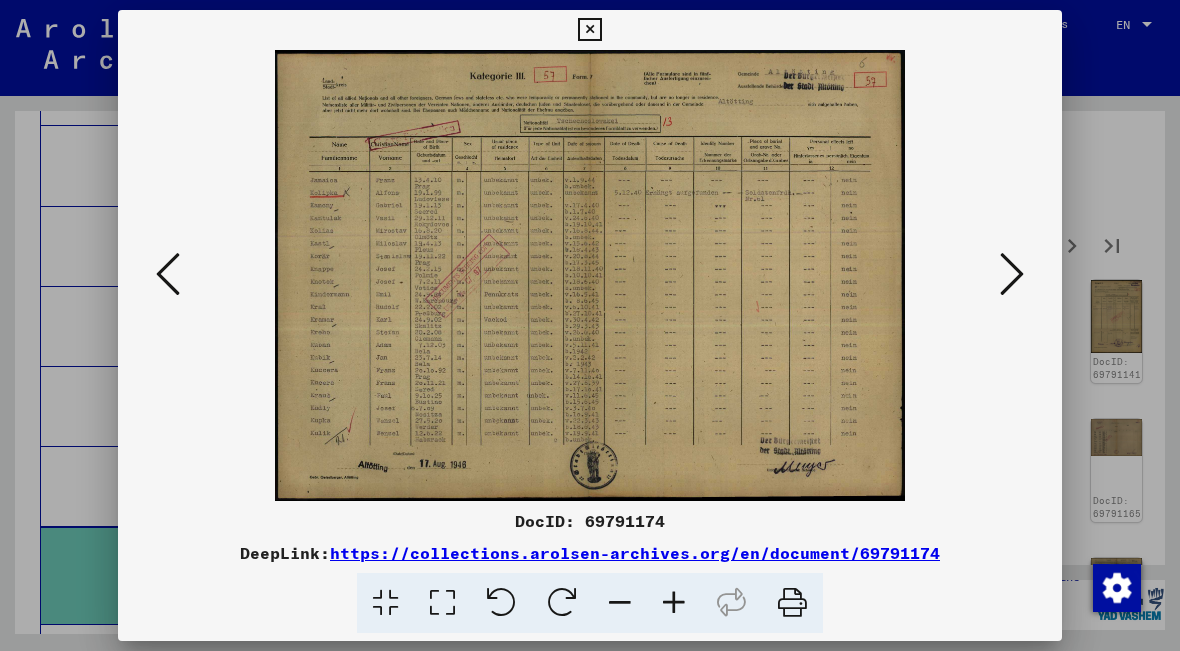 click at bounding box center (1012, 274) 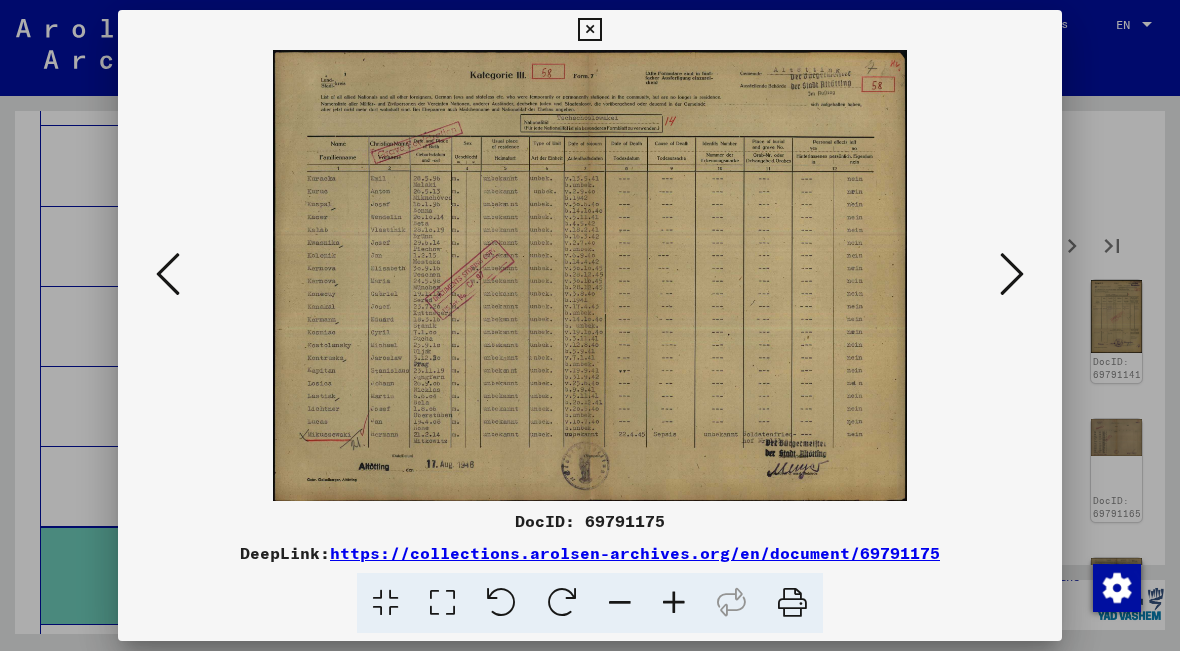 click at bounding box center [1012, 274] 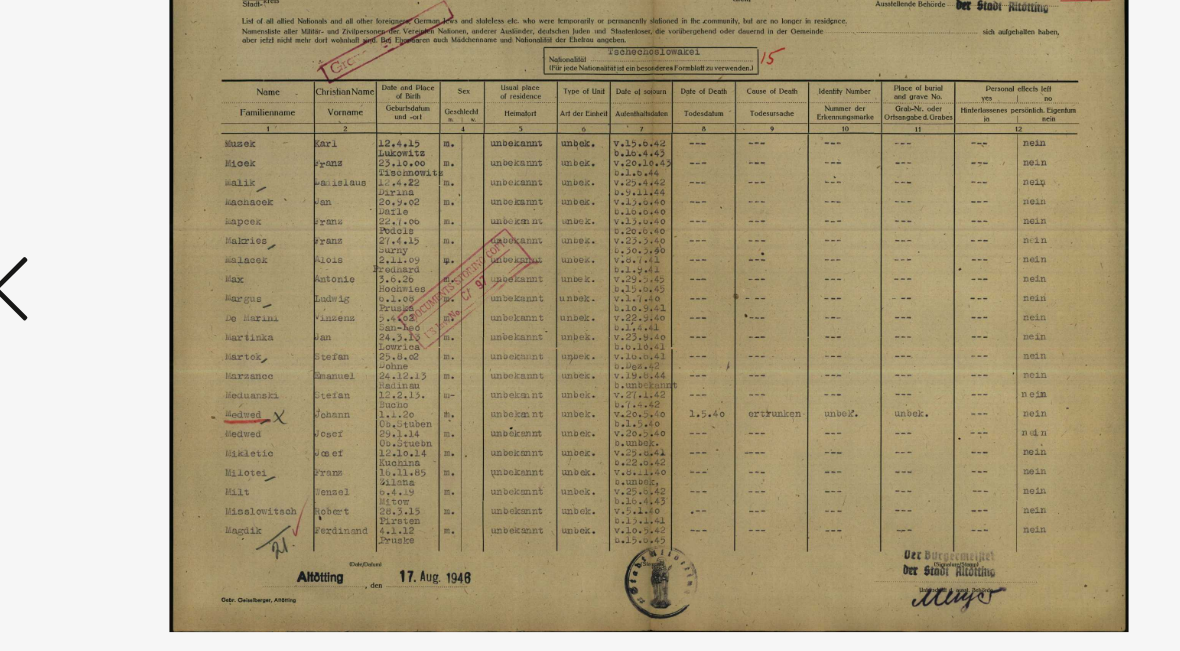 click at bounding box center [168, 274] 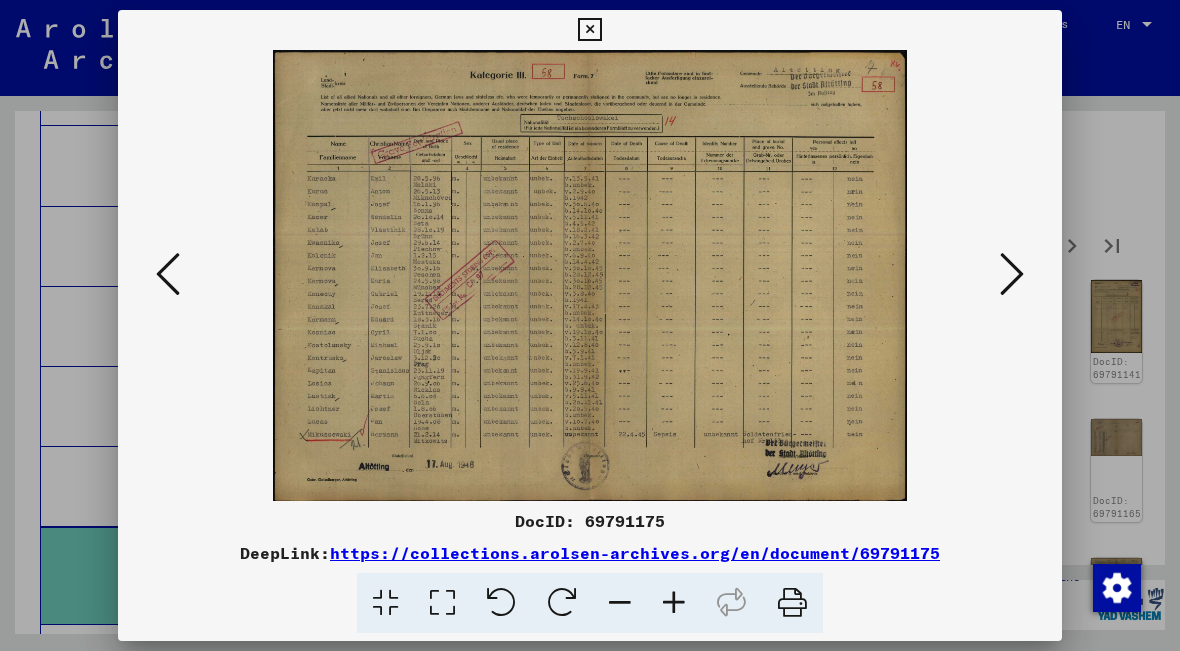 click at bounding box center [589, 30] 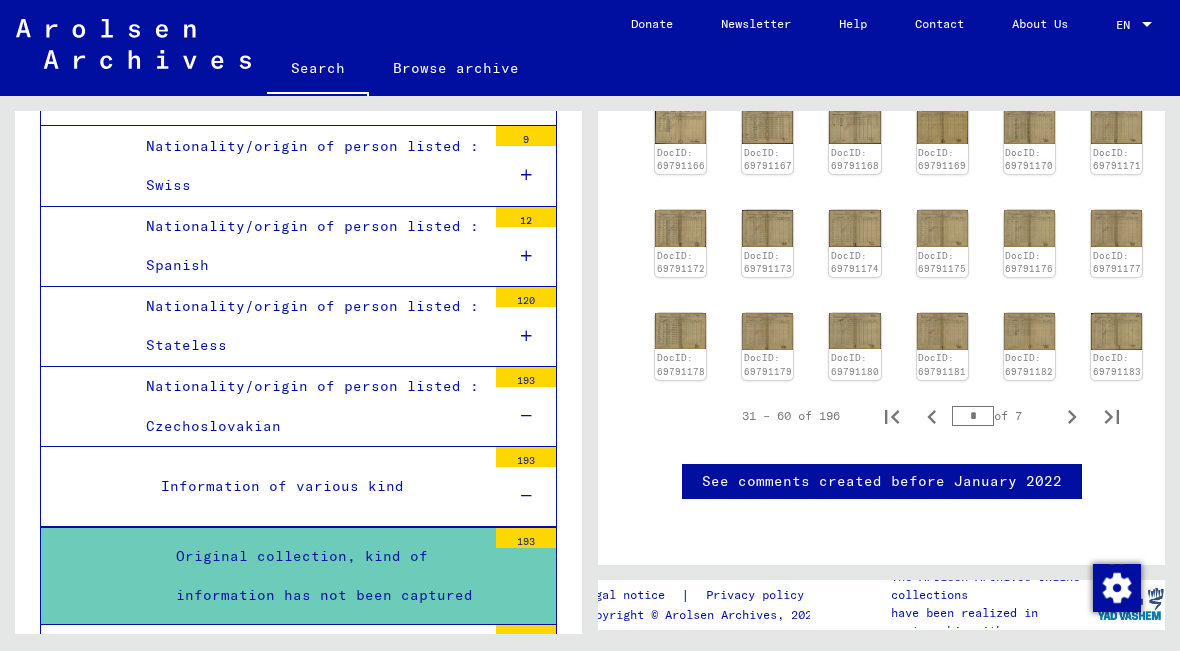scroll, scrollTop: 815, scrollLeft: 0, axis: vertical 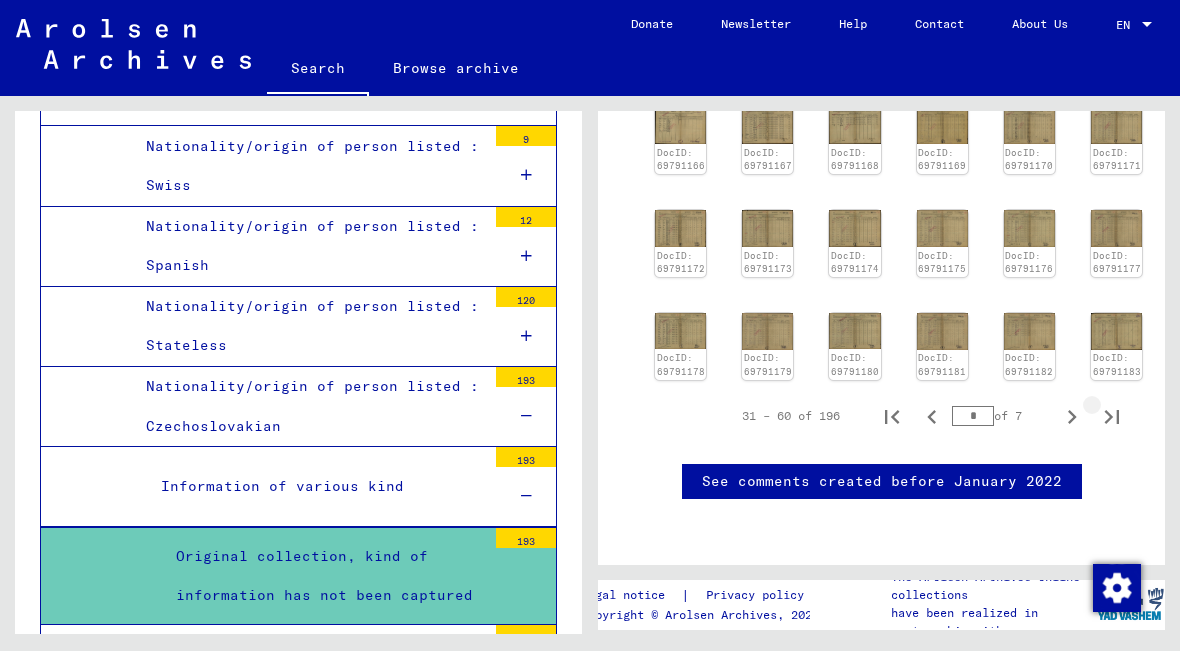 click 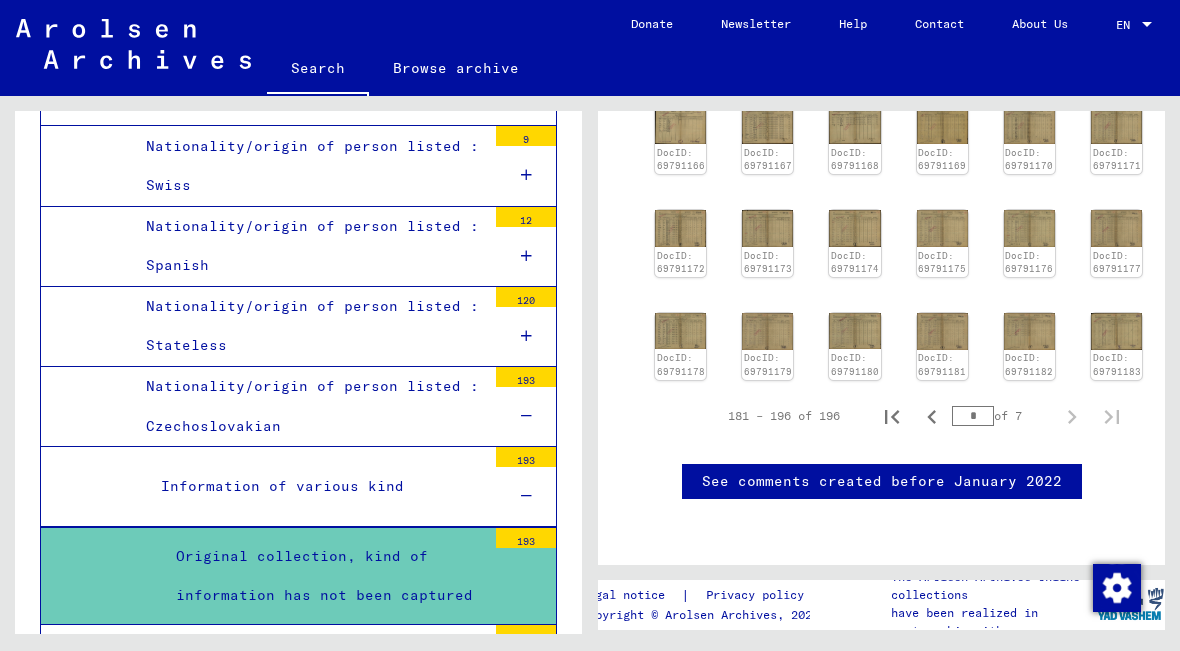 click 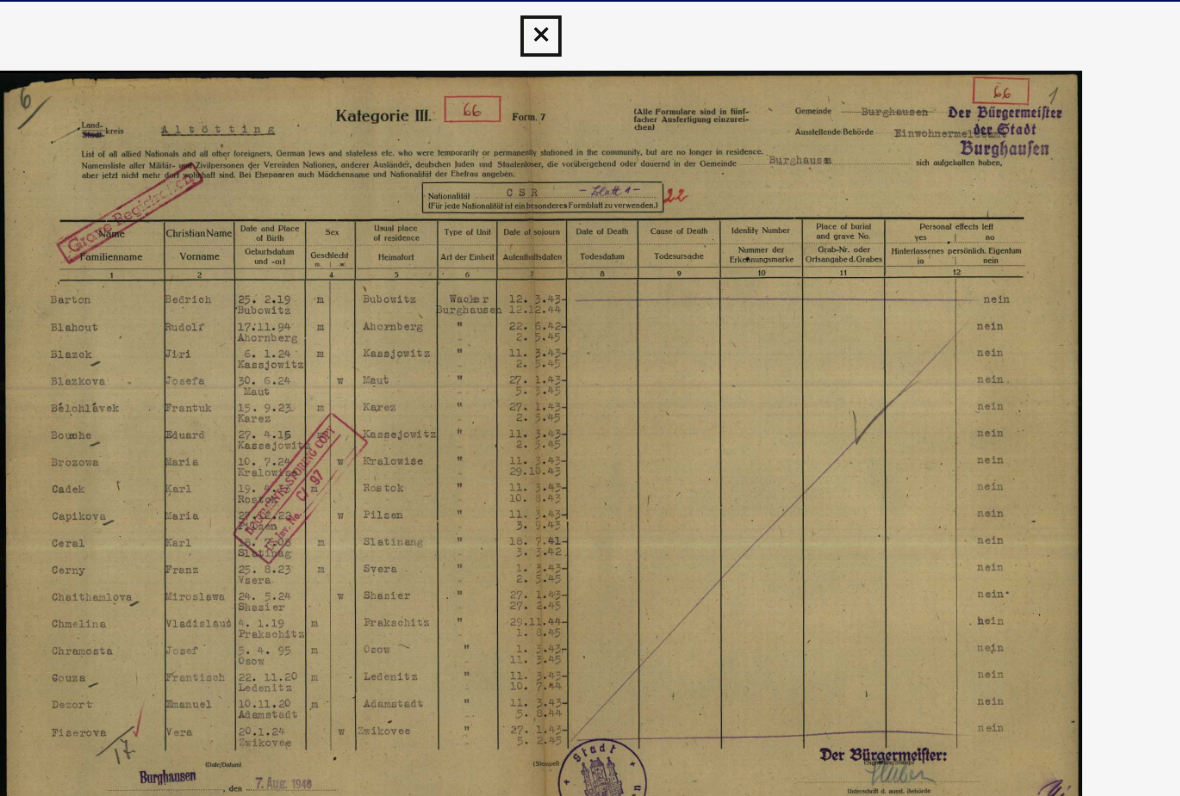 click at bounding box center [590, 347] 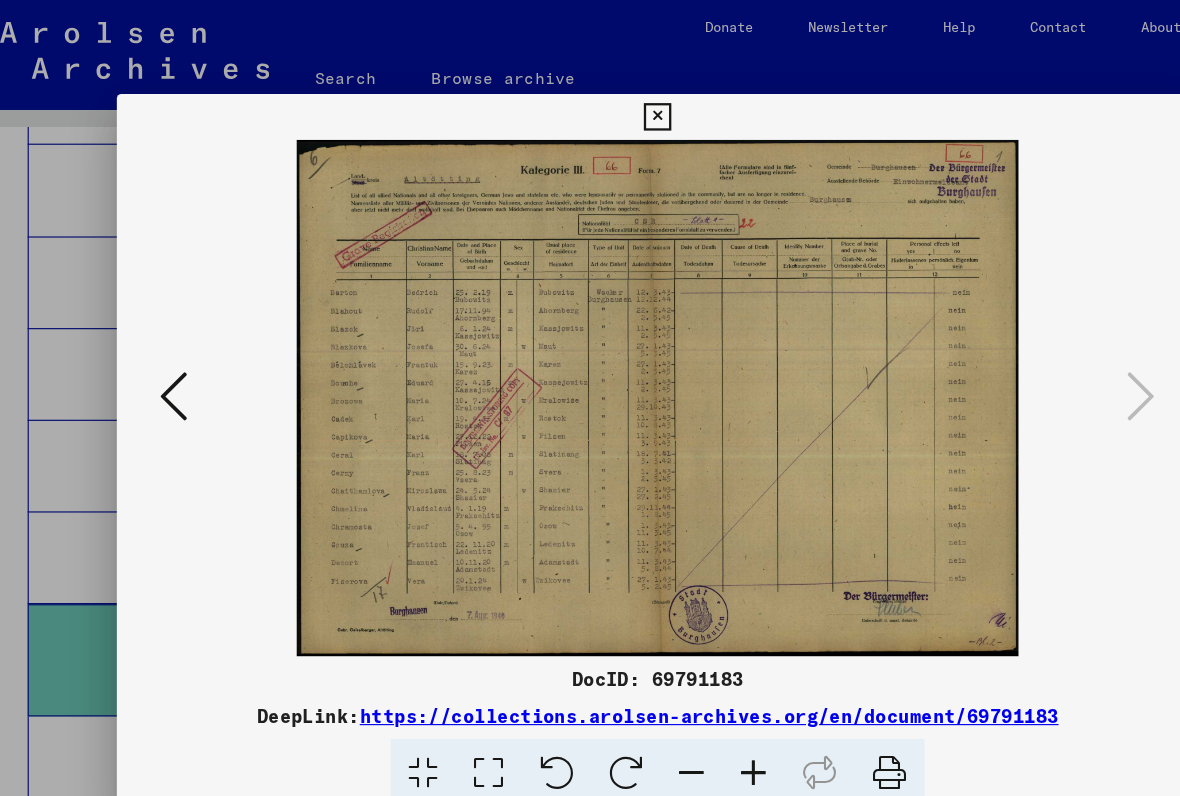 click at bounding box center [168, 346] 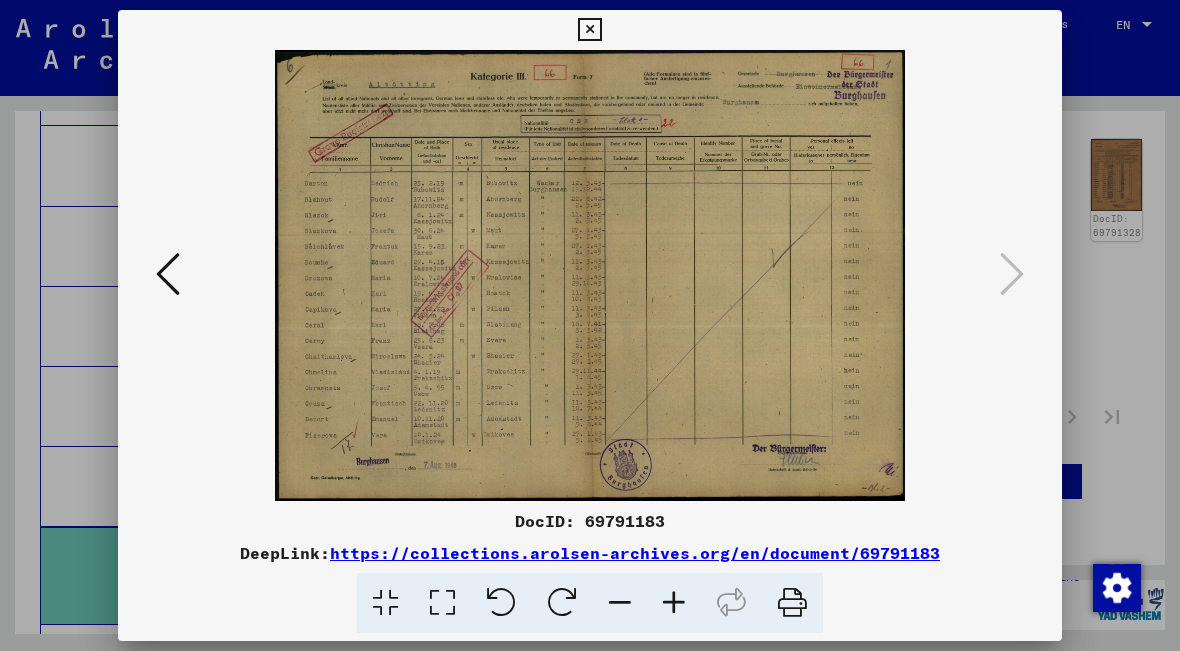 click at bounding box center (168, 274) 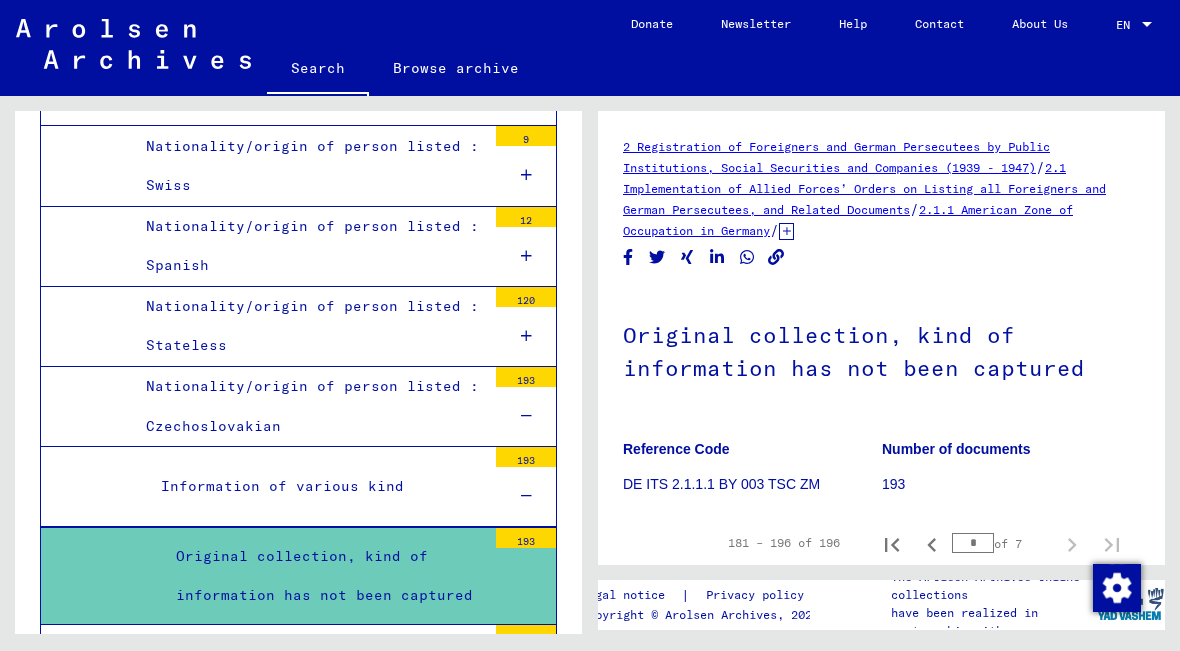 scroll, scrollTop: 0, scrollLeft: 0, axis: both 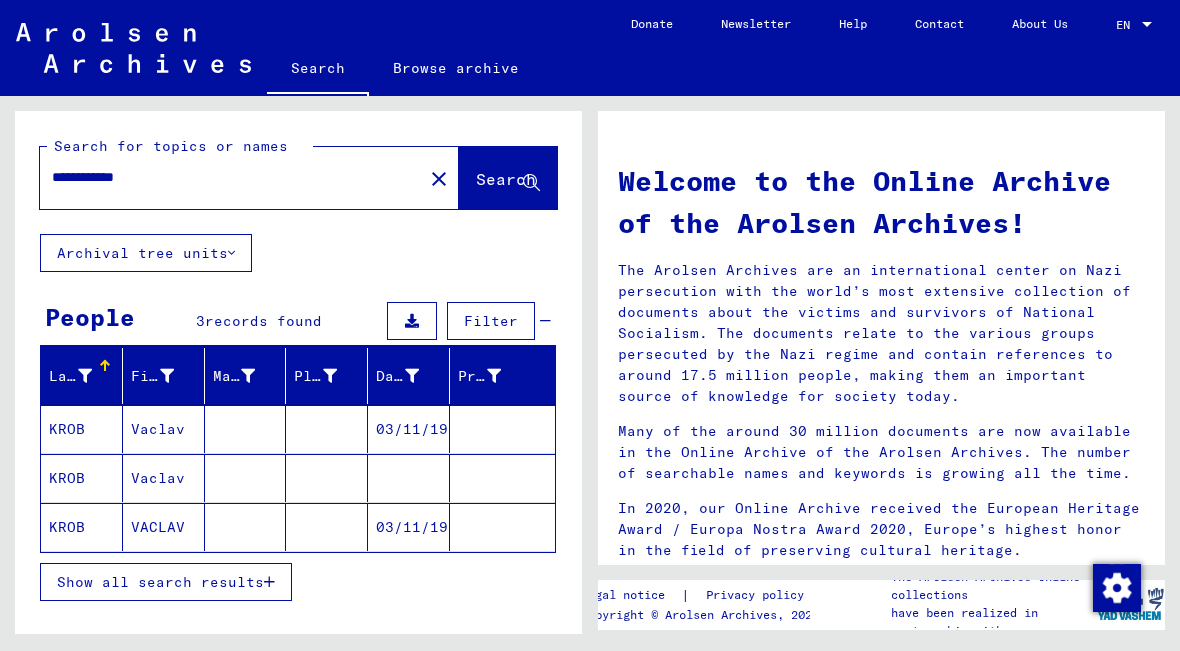 click on "KROB" at bounding box center (82, 527) 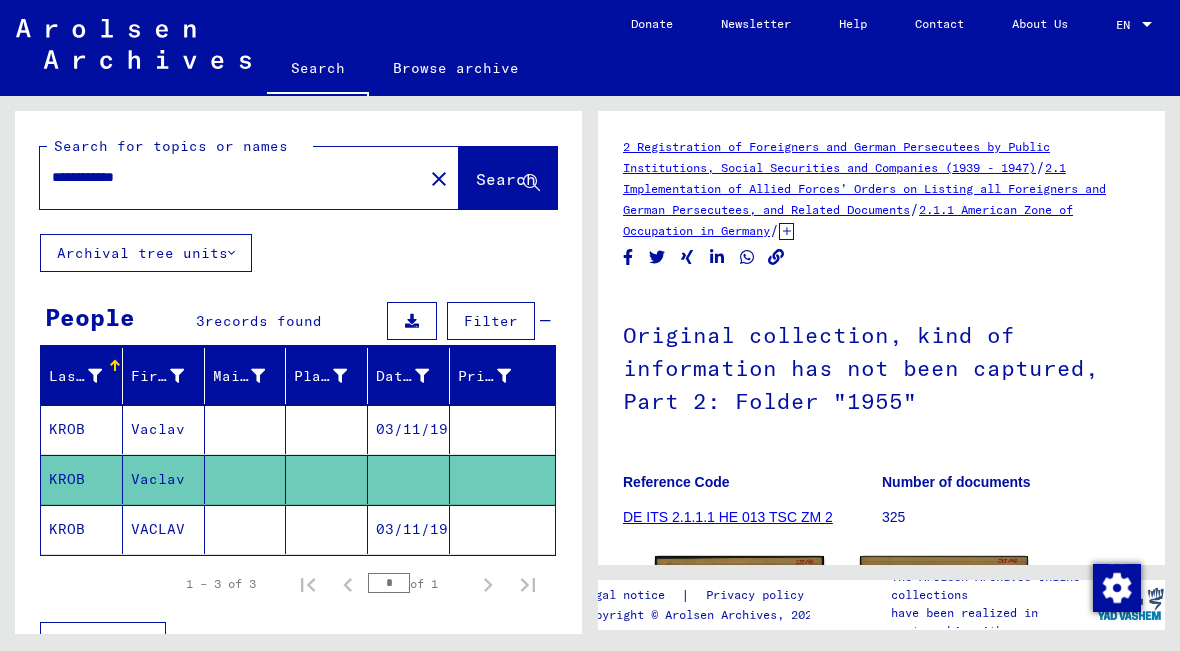 scroll, scrollTop: 0, scrollLeft: 0, axis: both 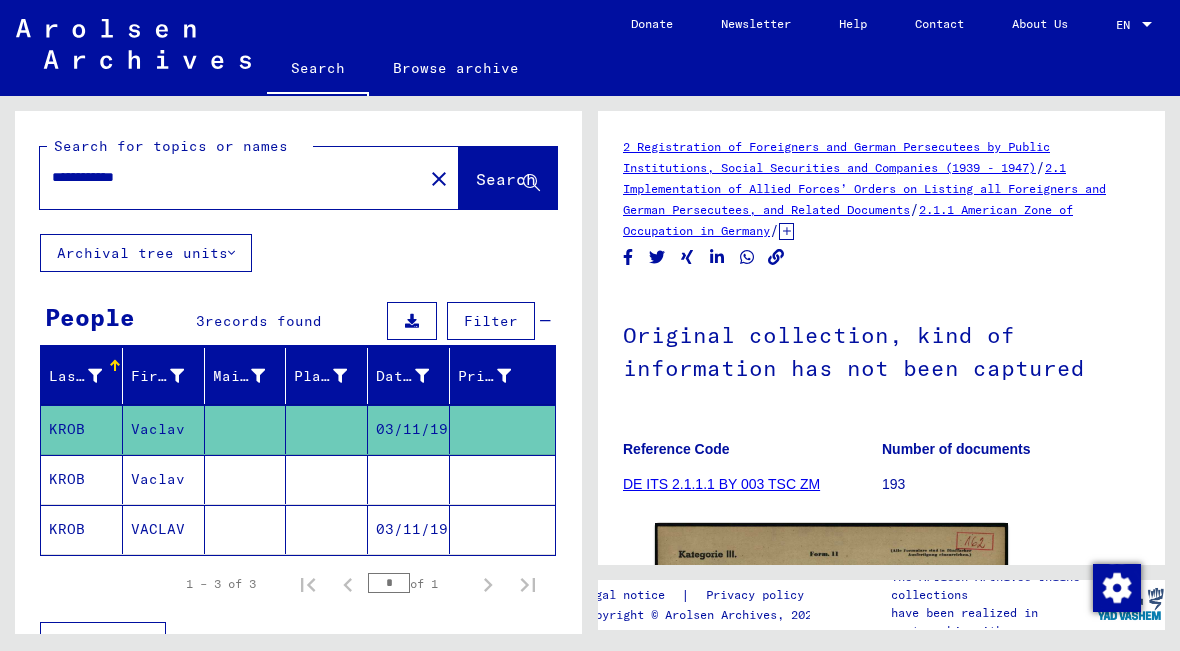 click on "2.1 Implementation of Allied Forces’ Orders on Listing all Foreigners and German Persecutees, and Related Documents" 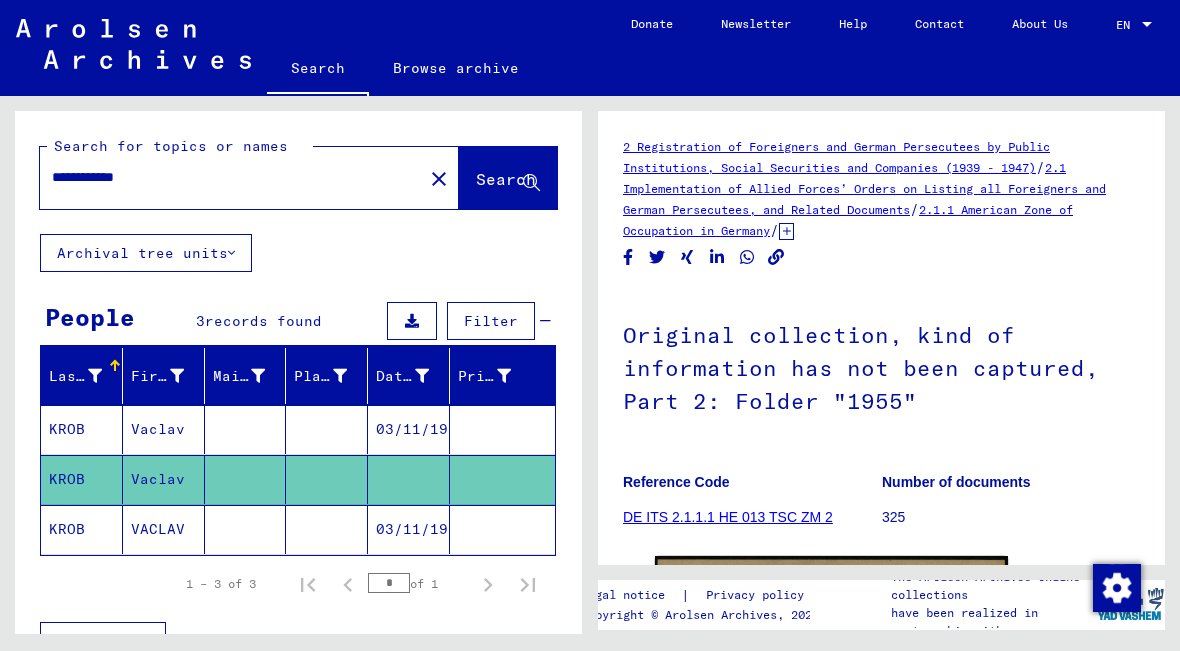 scroll, scrollTop: 0, scrollLeft: 0, axis: both 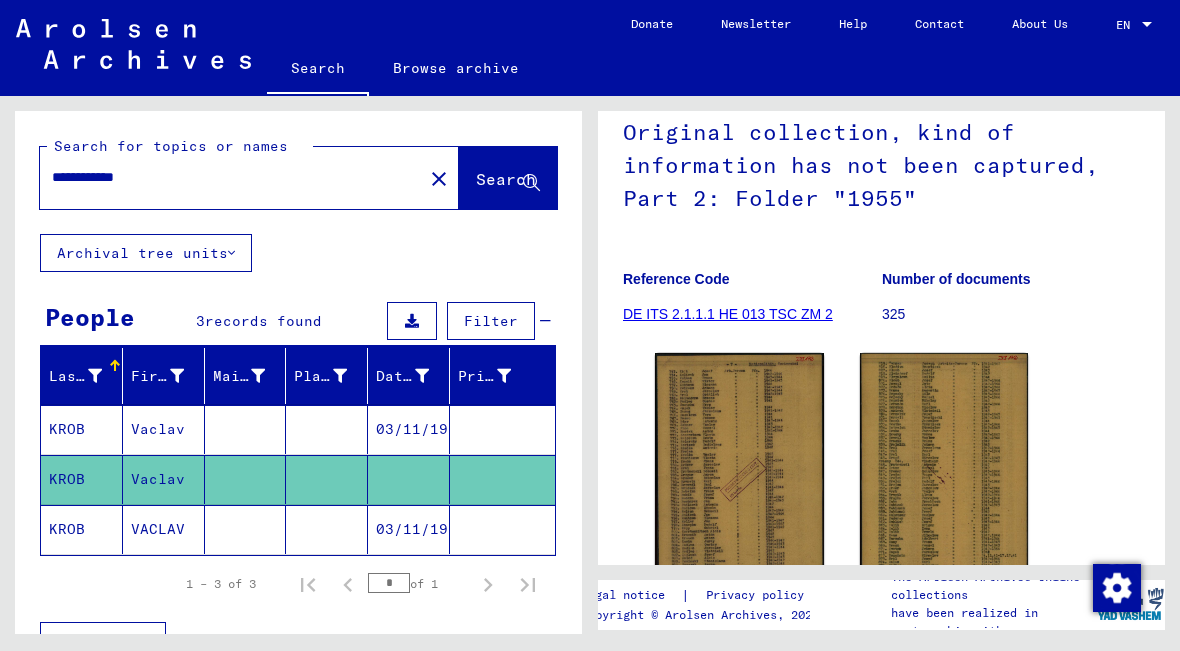 click on "DE ITS 2.1.1.1 HE 013 TSC ZM 2" 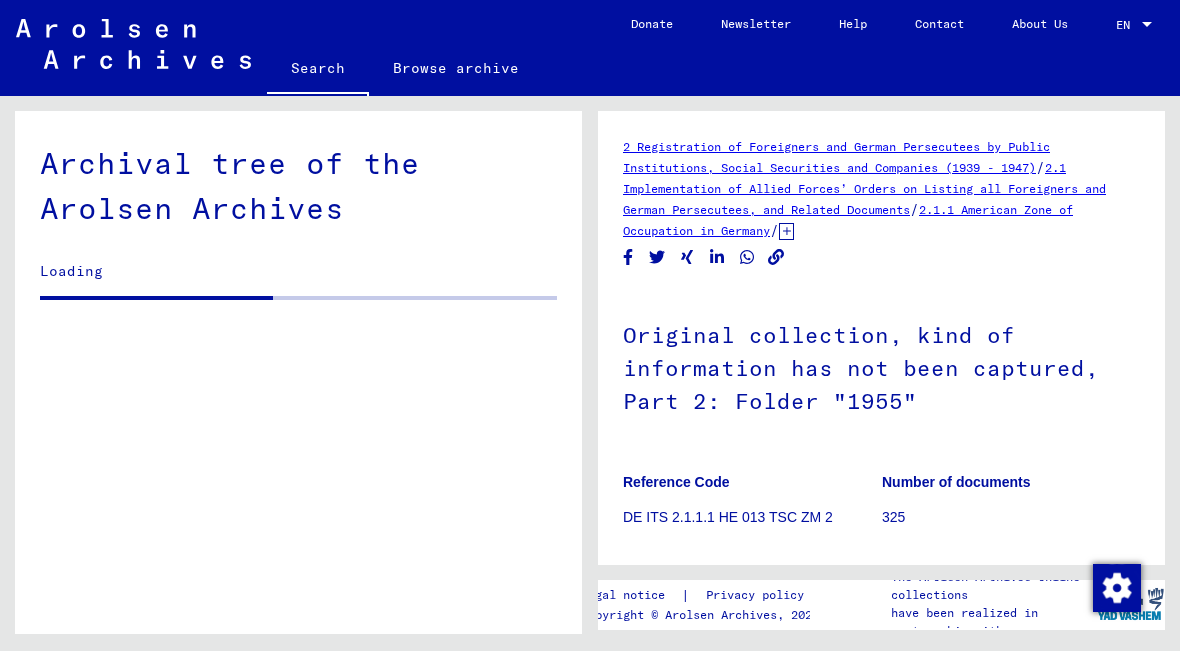 scroll, scrollTop: 6986, scrollLeft: 0, axis: vertical 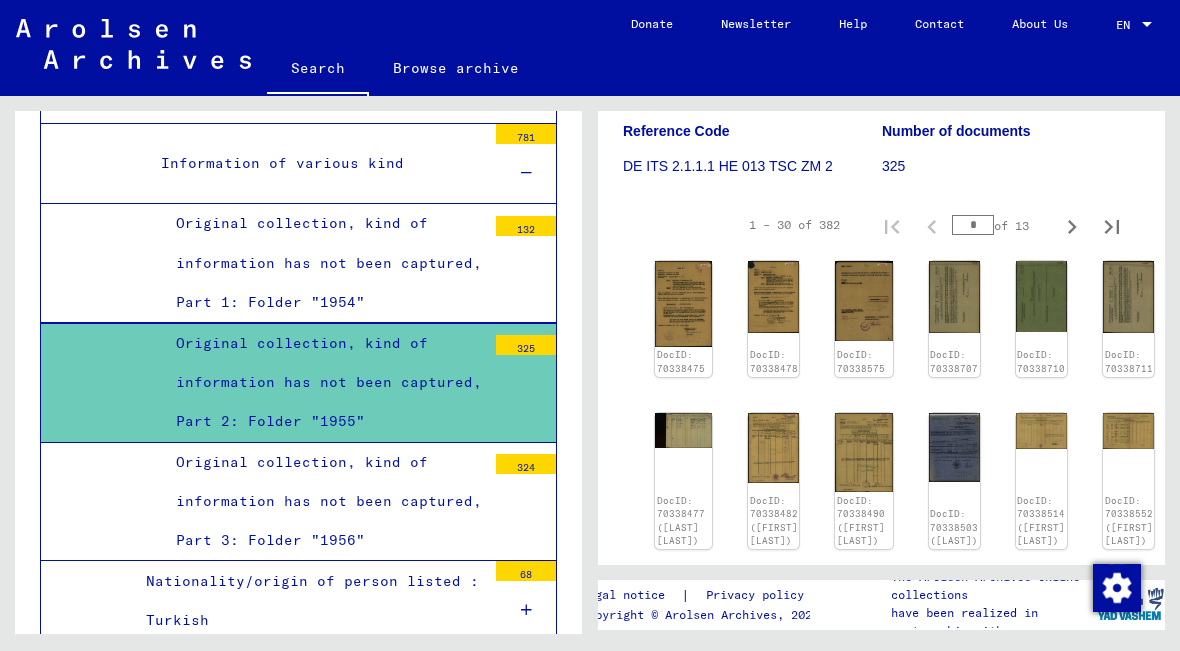 click 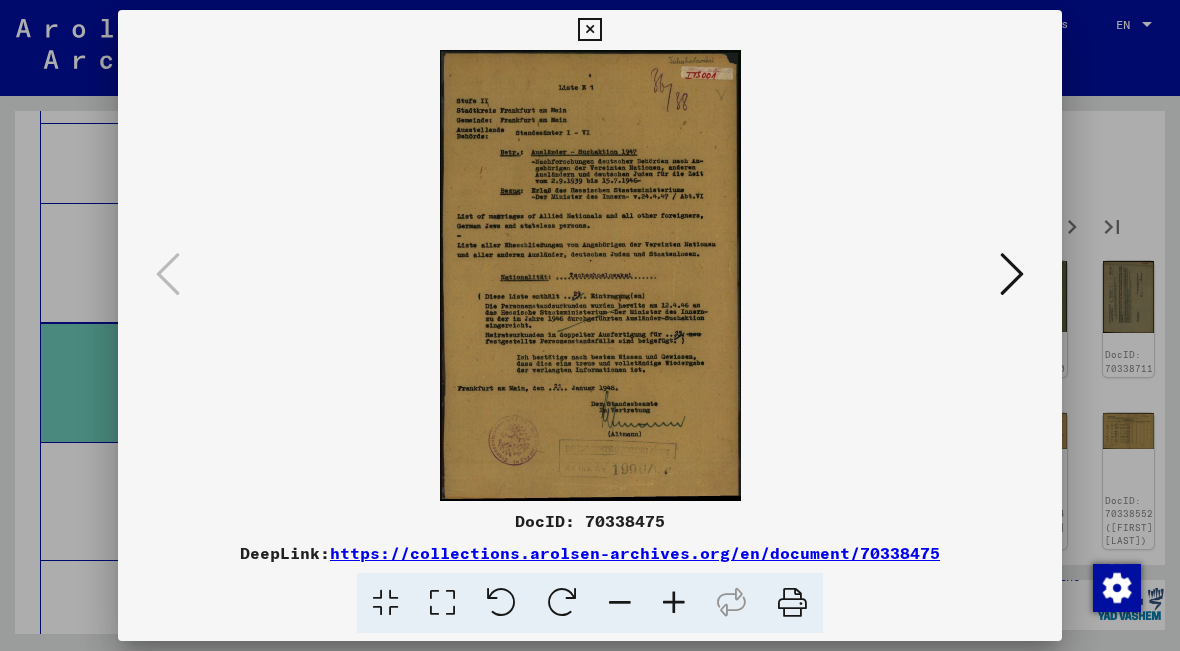 click at bounding box center (1012, 274) 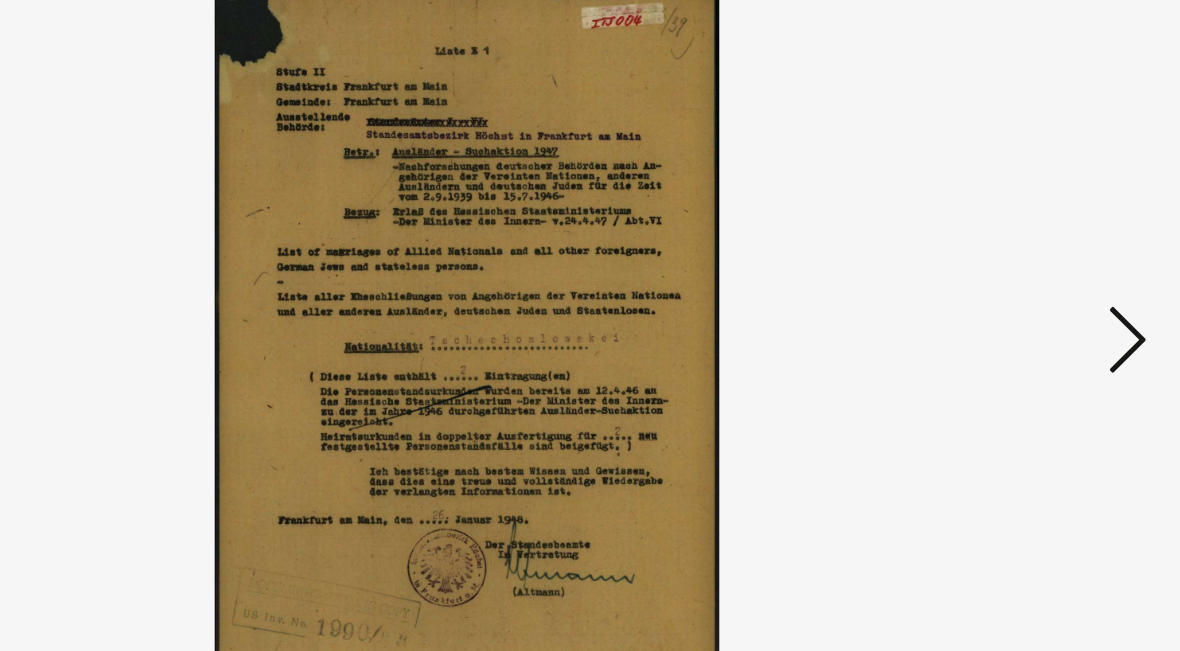 click at bounding box center (1012, 274) 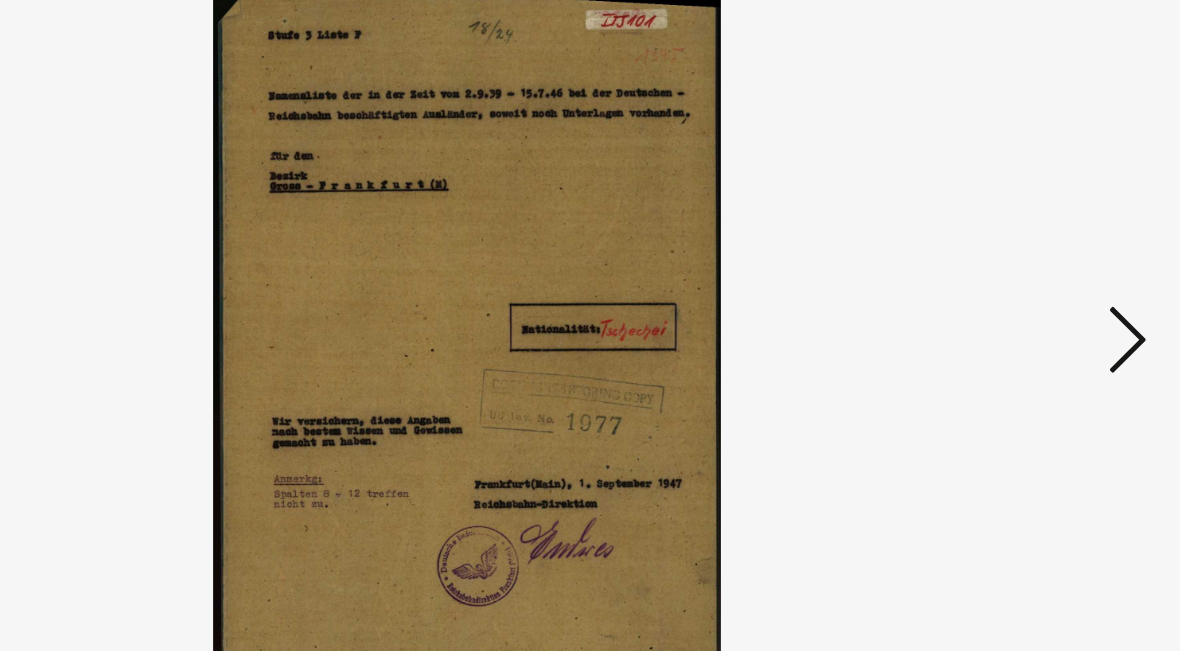 click at bounding box center [1012, 274] 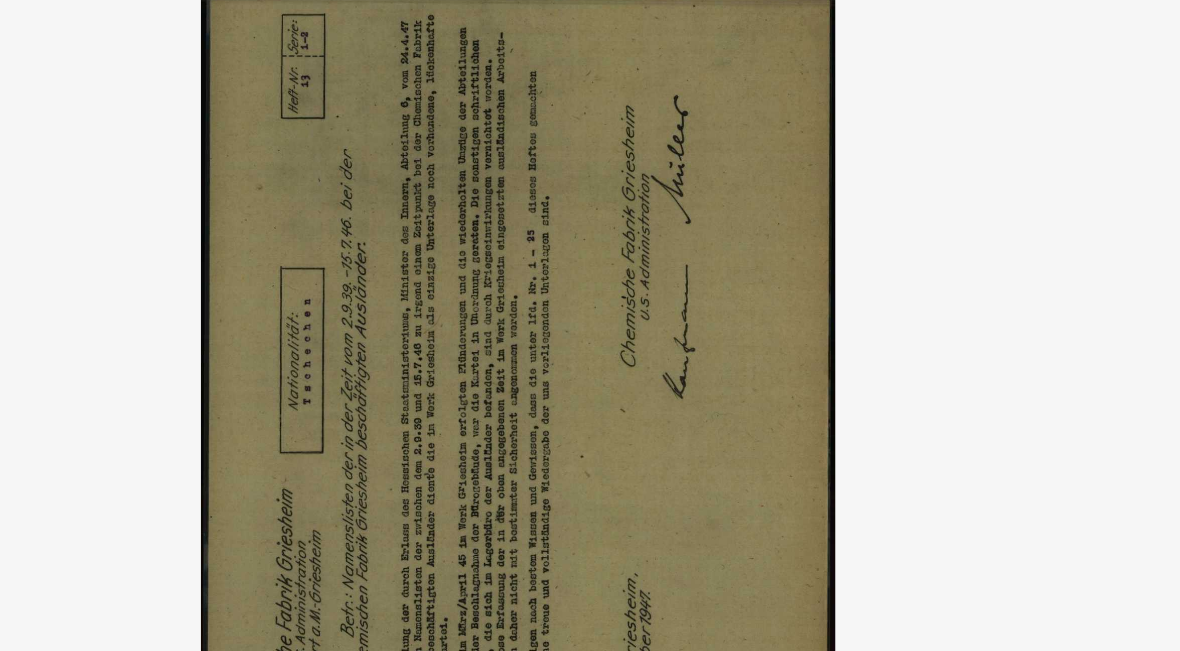 click at bounding box center [590, 275] 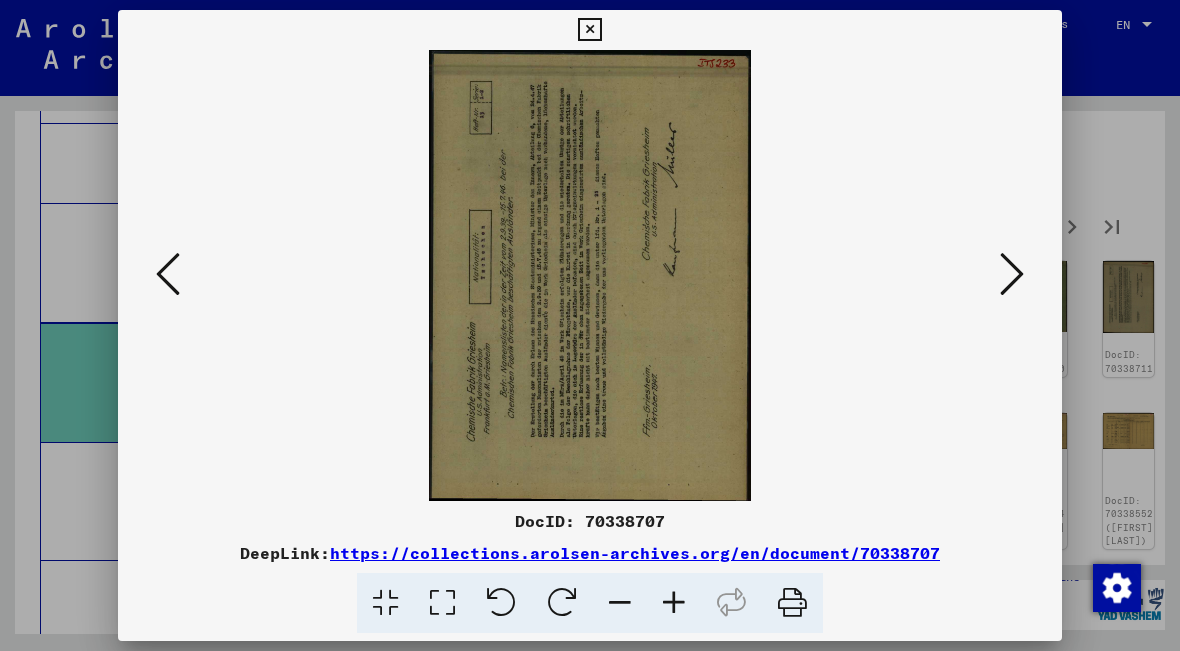 click at bounding box center [1012, 274] 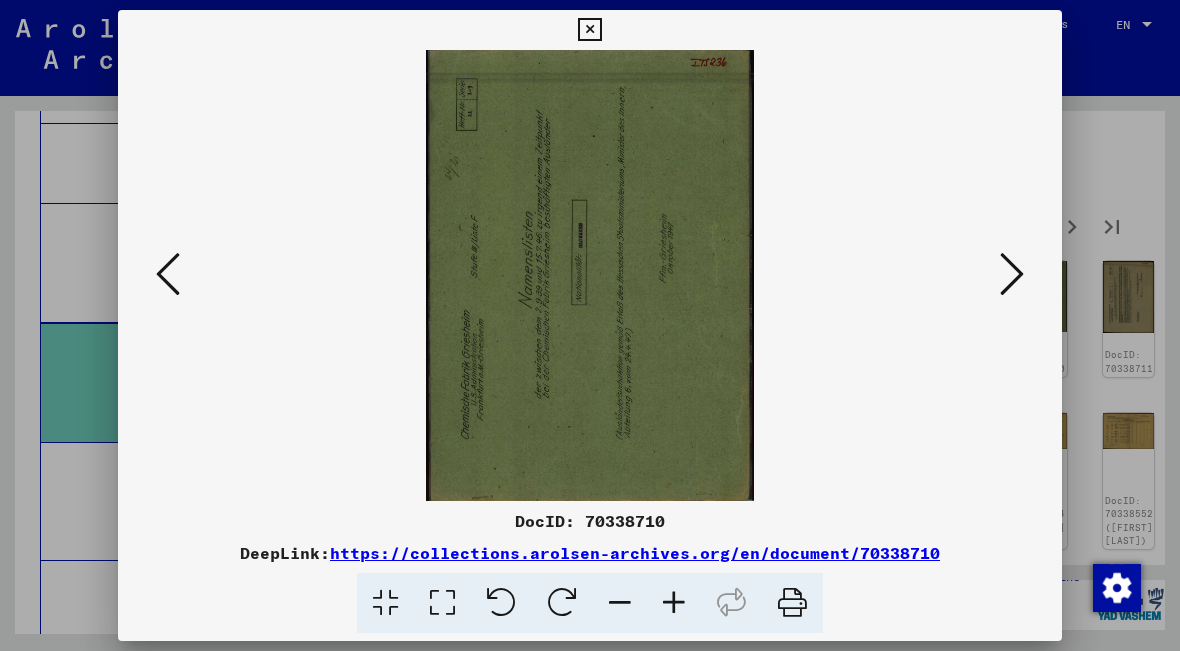 click at bounding box center [1012, 274] 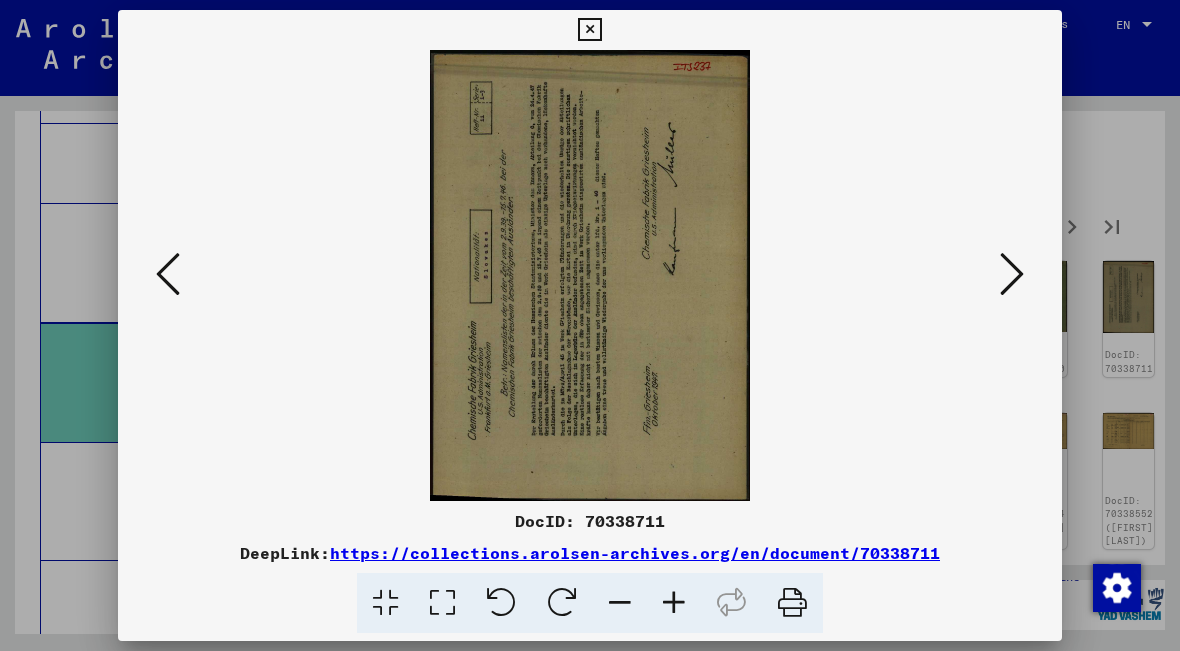click at bounding box center [1012, 275] 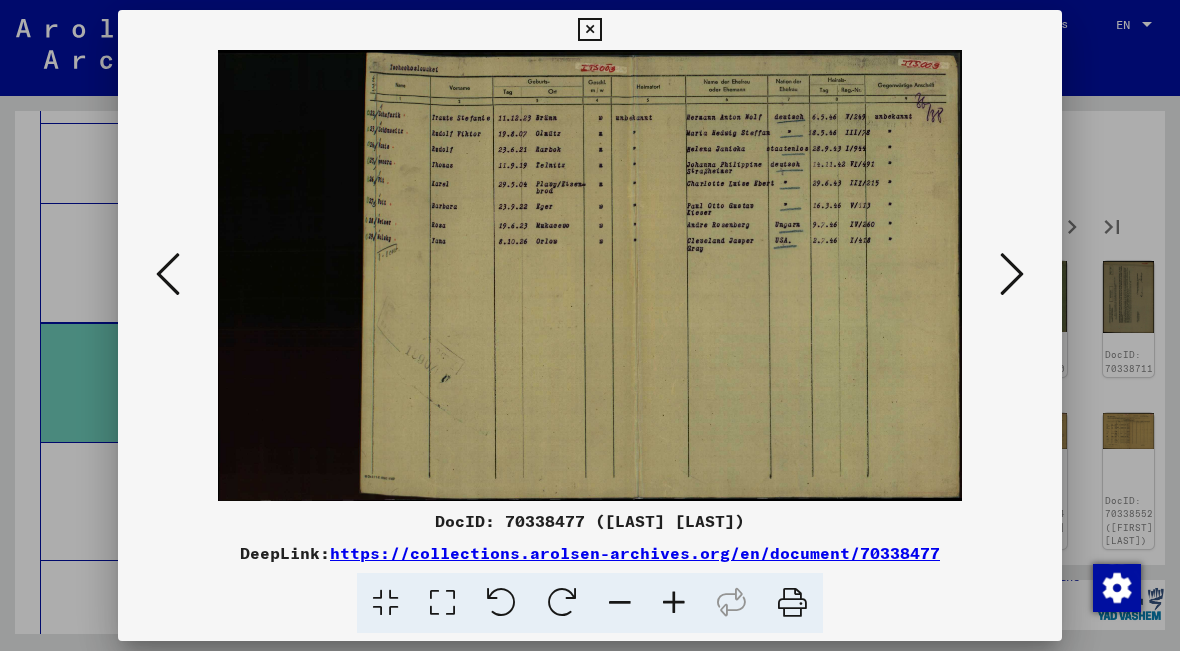 click at bounding box center (1012, 275) 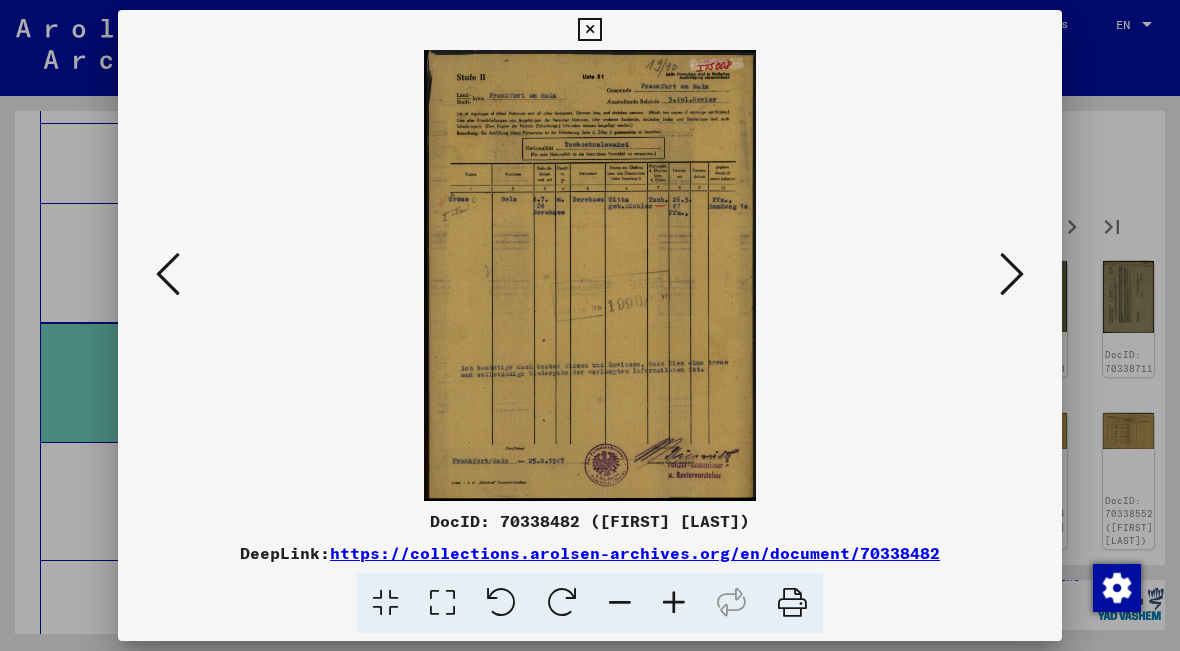 click at bounding box center (1012, 275) 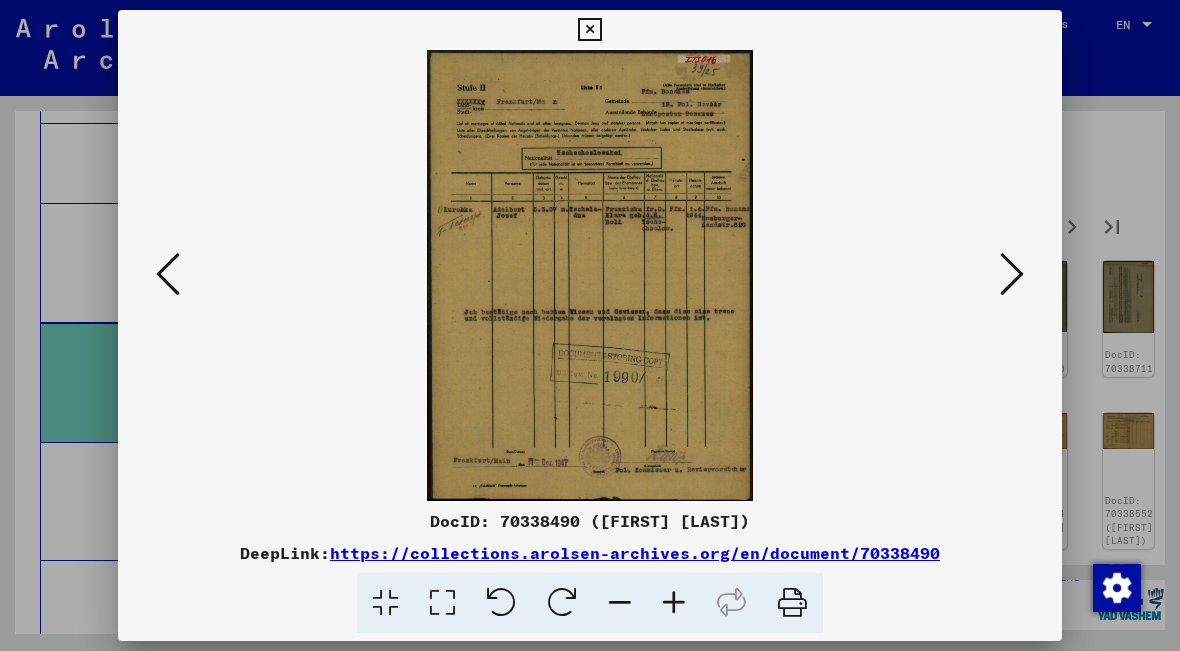 click at bounding box center [1012, 274] 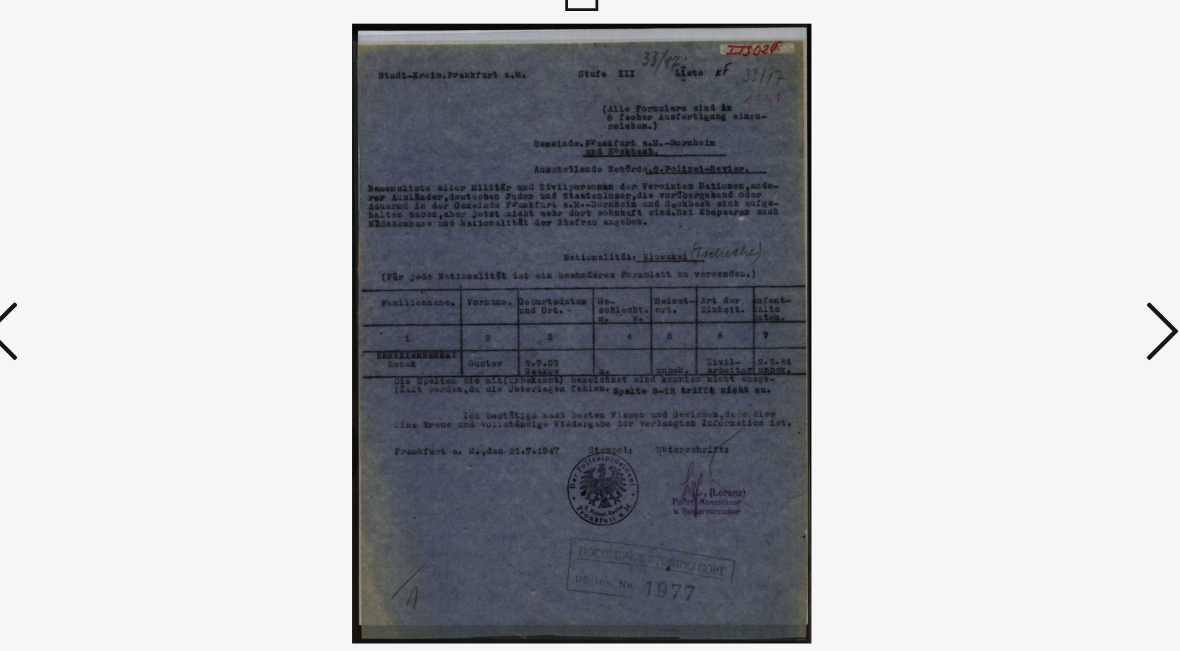 click at bounding box center [1012, 275] 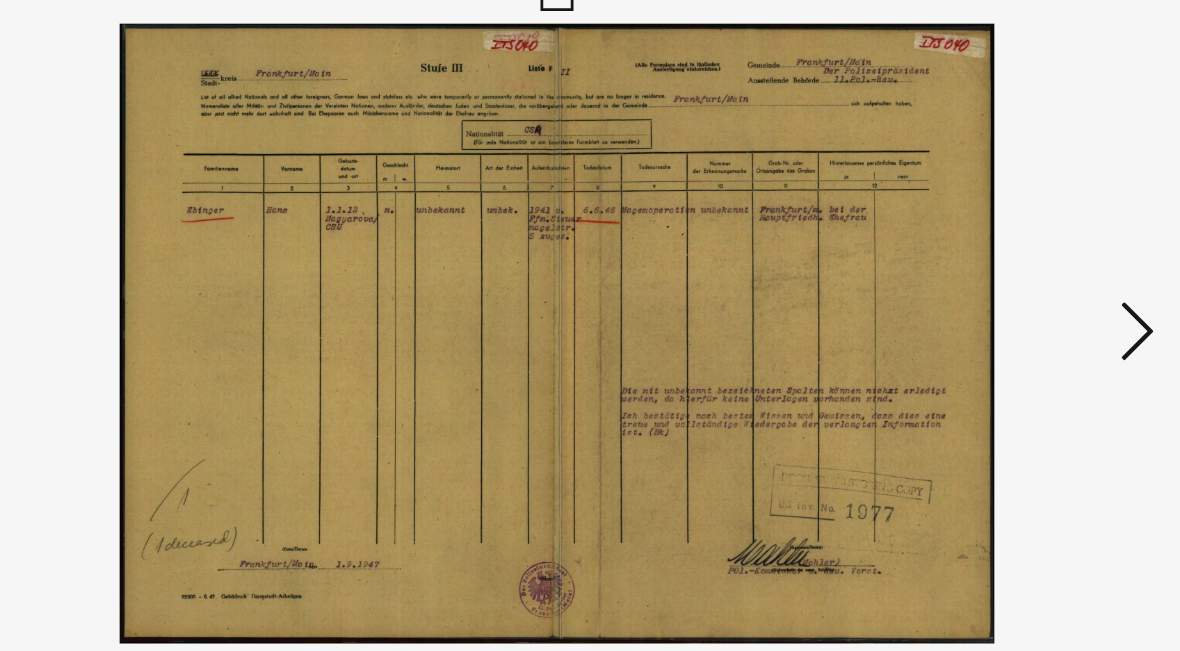 click at bounding box center [1012, 274] 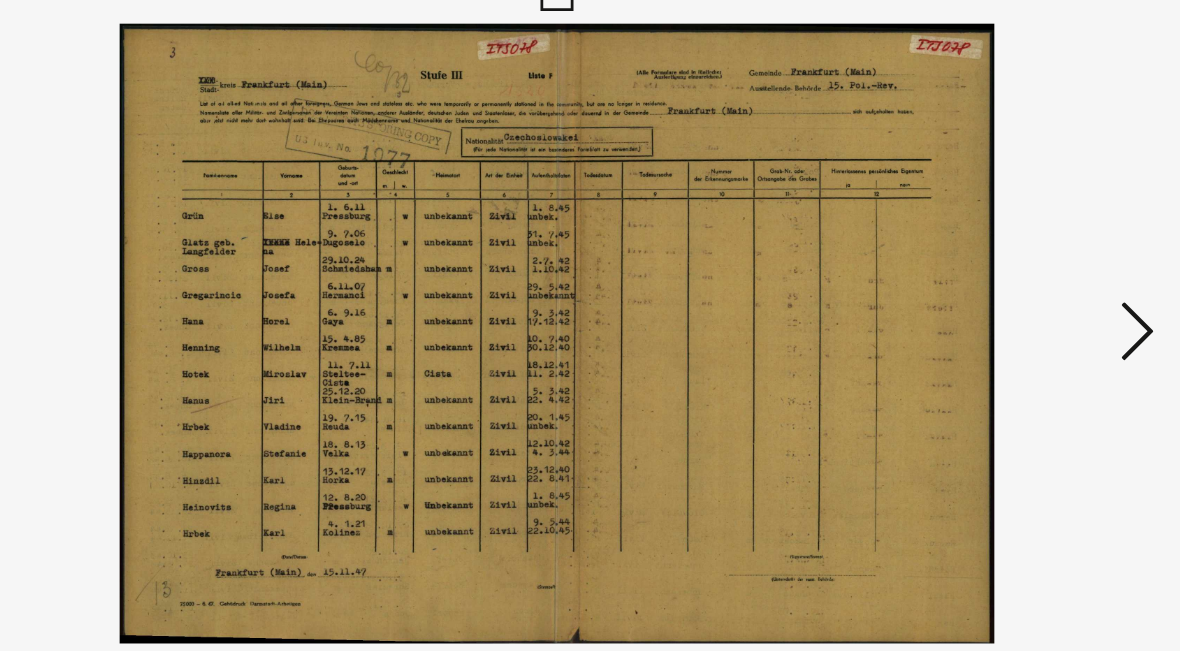 click at bounding box center (1012, 274) 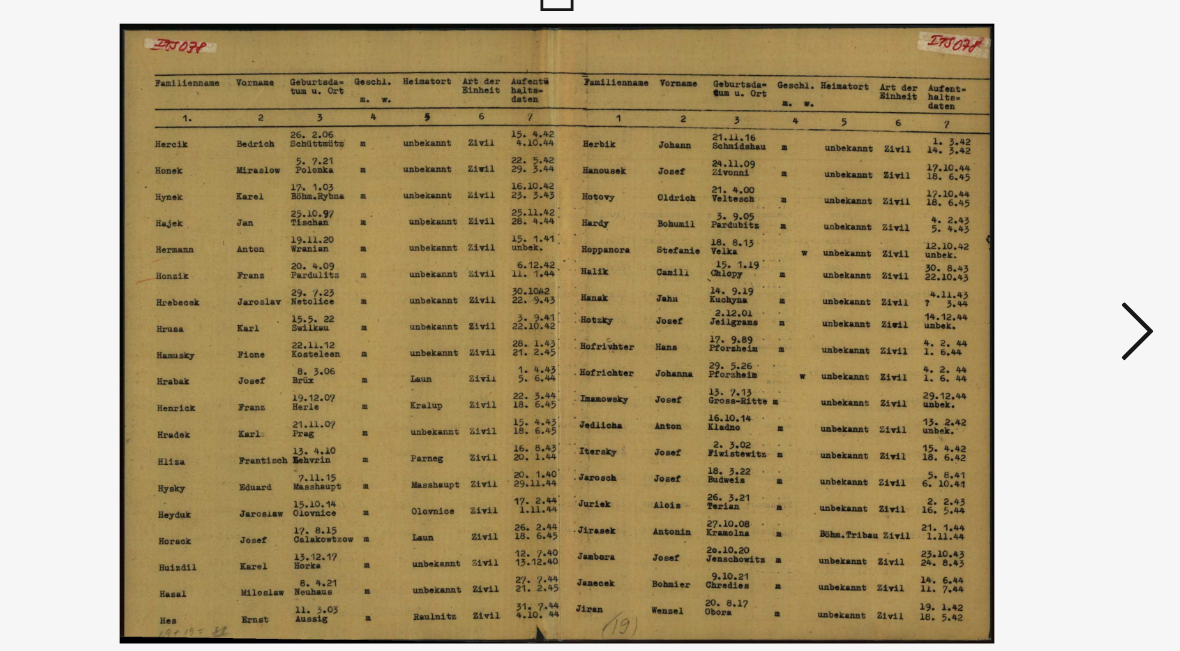 click at bounding box center [1012, 274] 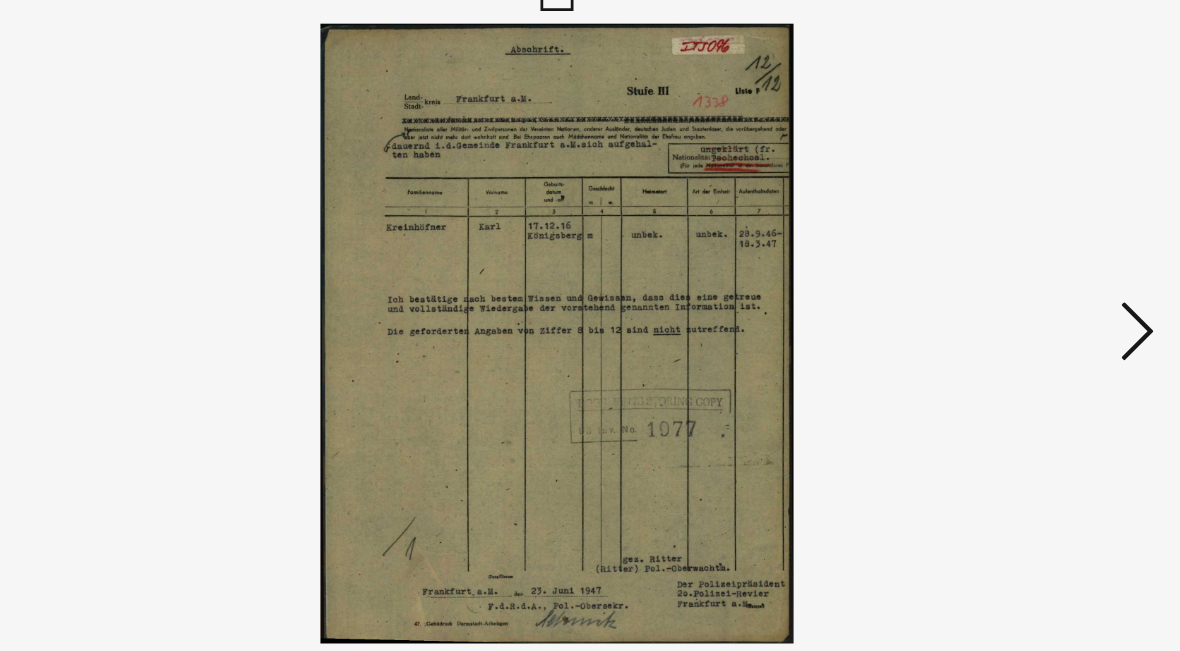 click at bounding box center [1012, 274] 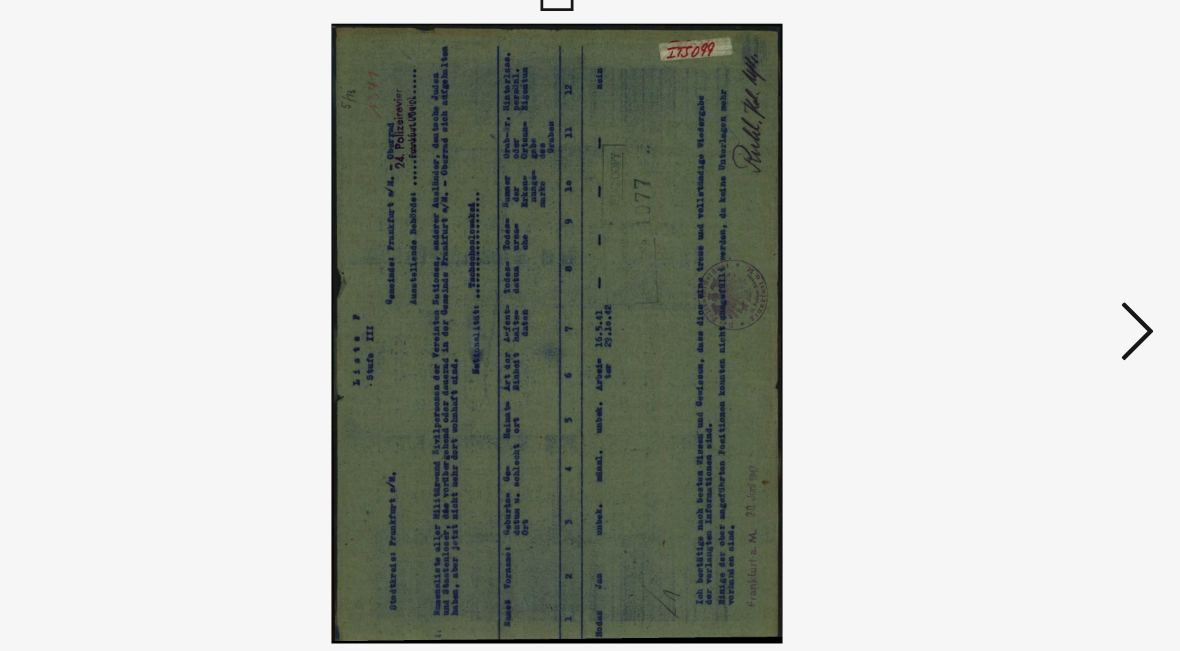 click at bounding box center [1012, 274] 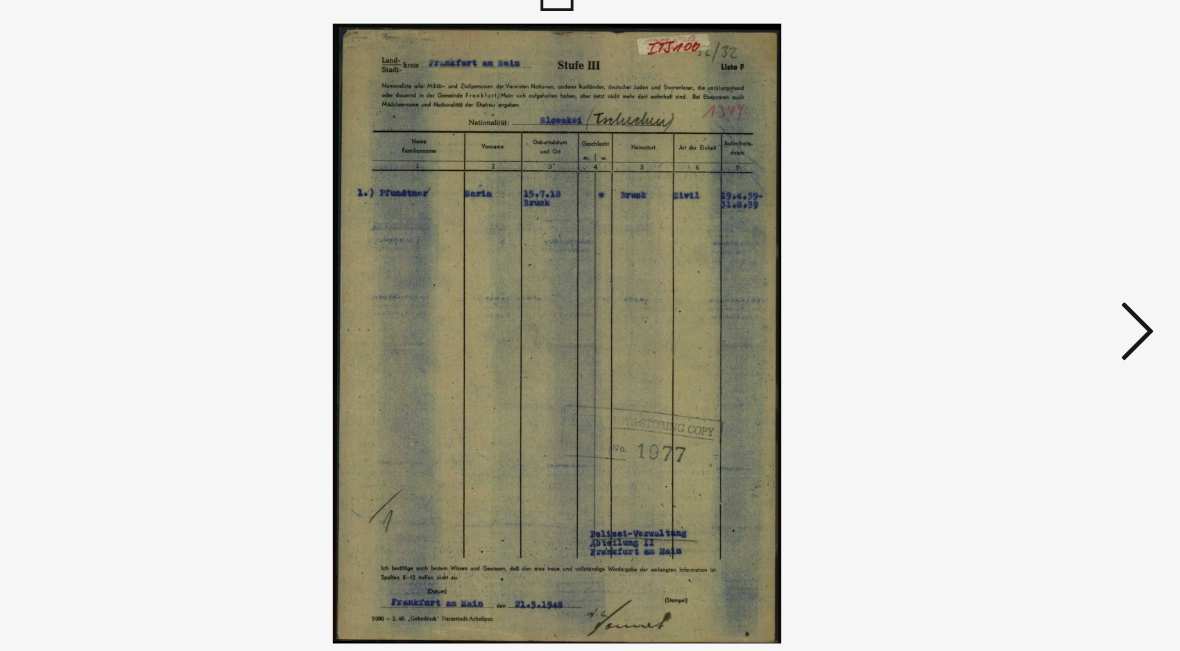 click at bounding box center [1012, 274] 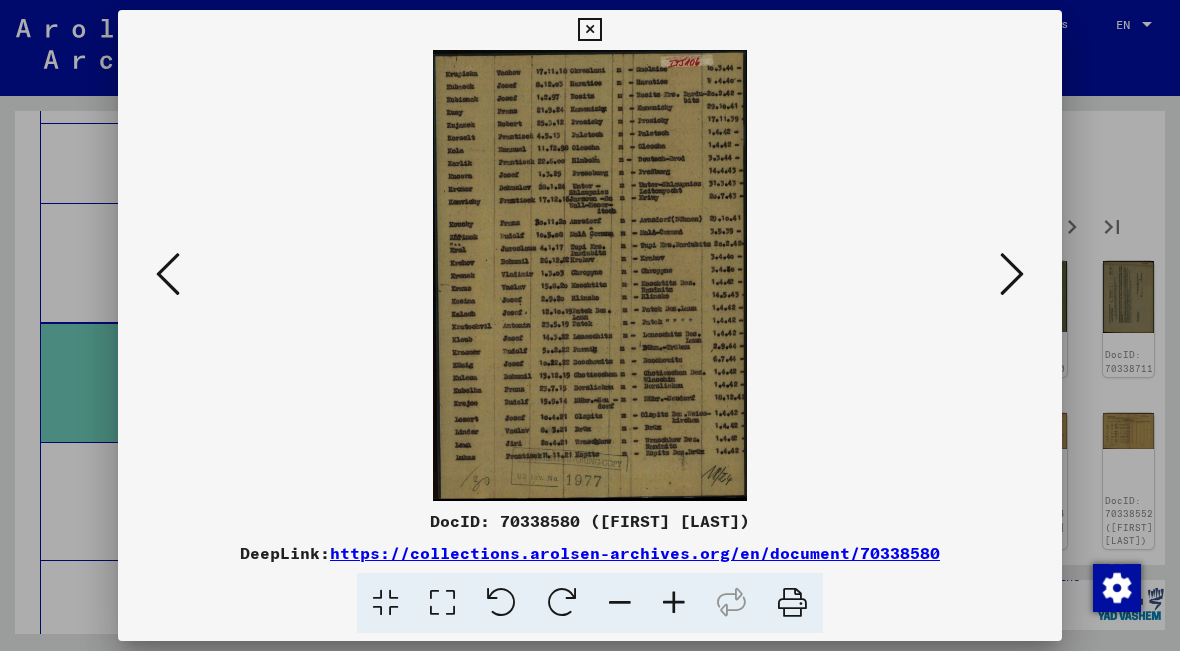 click at bounding box center [1012, 274] 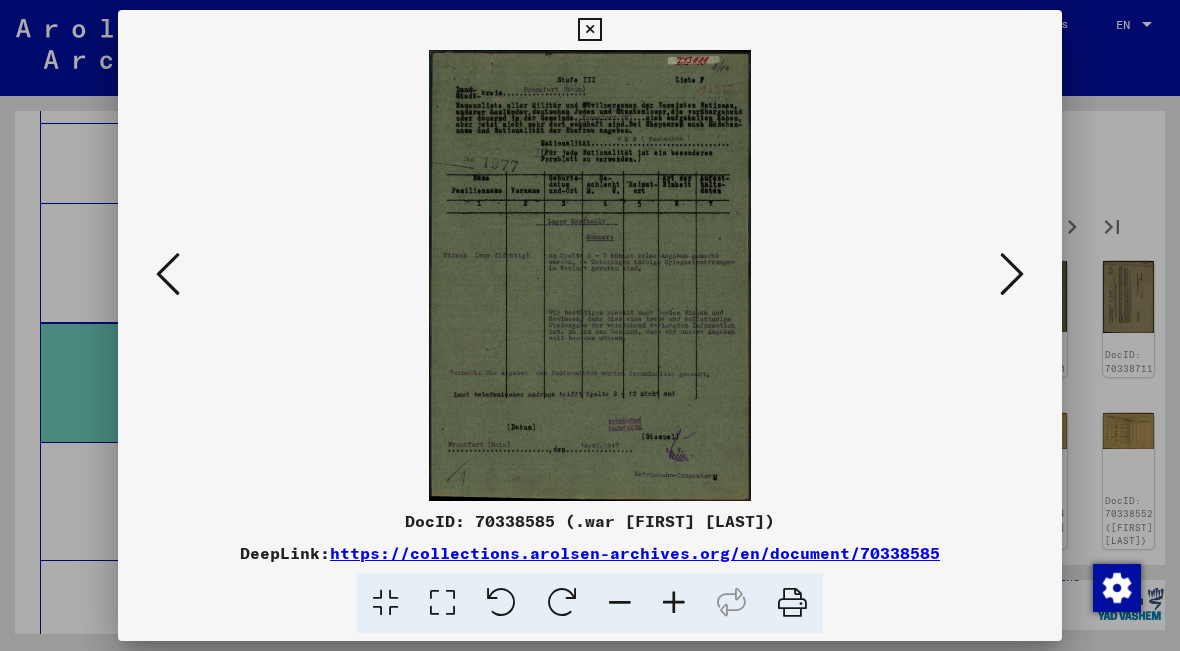 click at bounding box center [1012, 274] 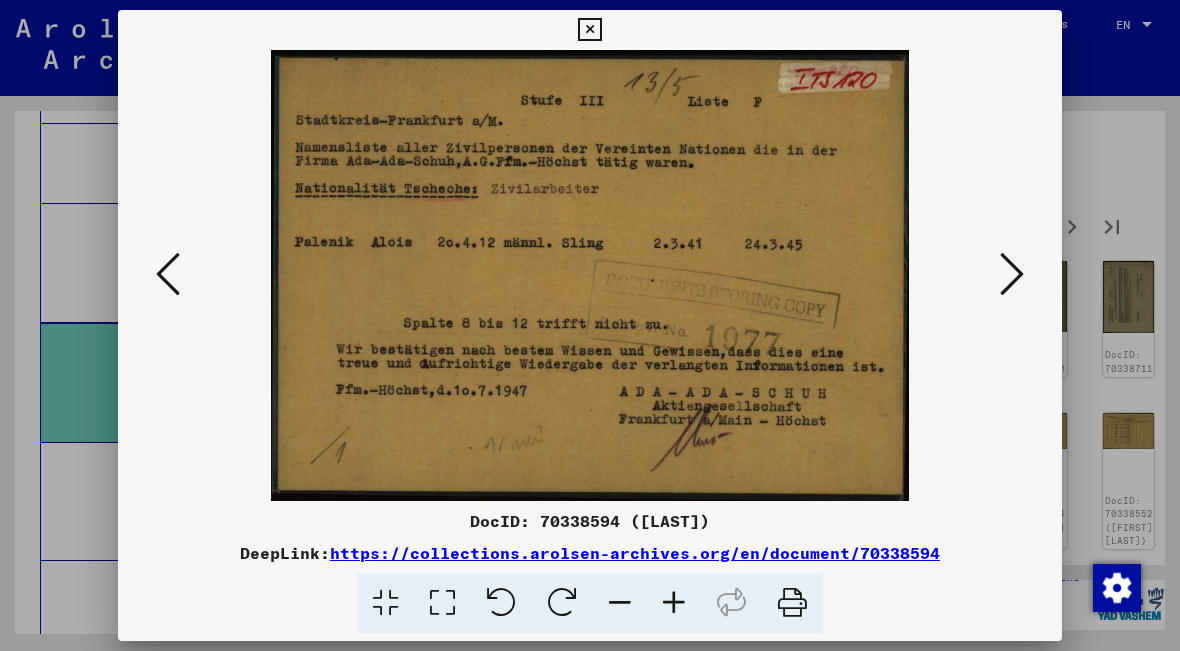 click at bounding box center [1012, 274] 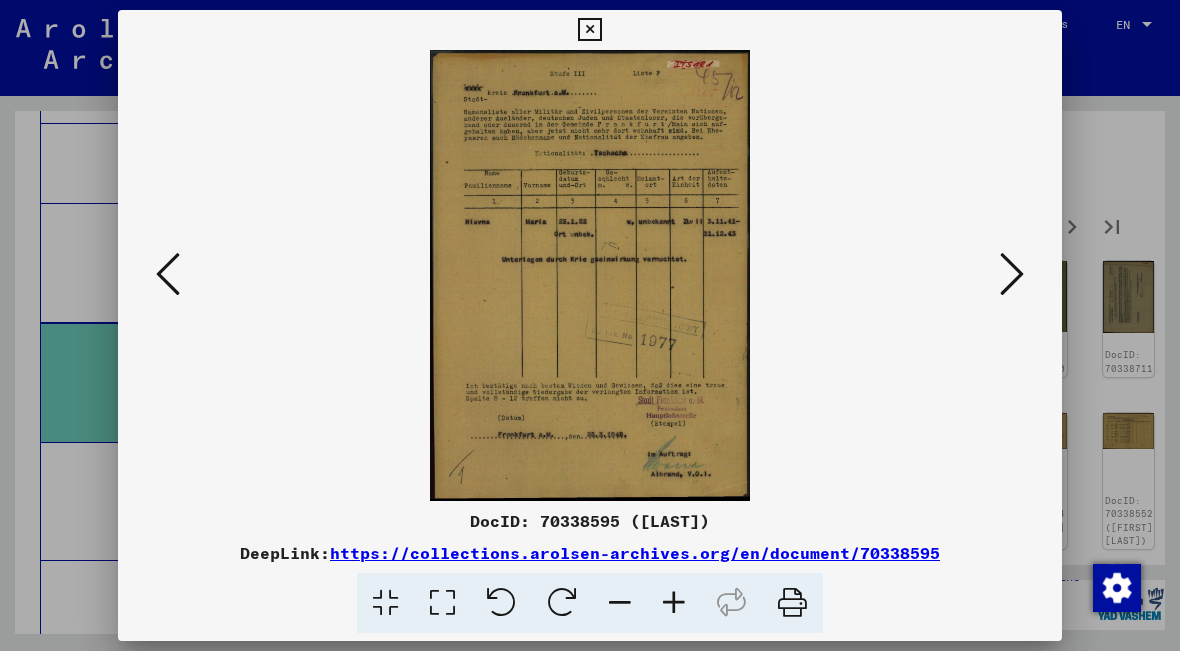 click at bounding box center [1012, 275] 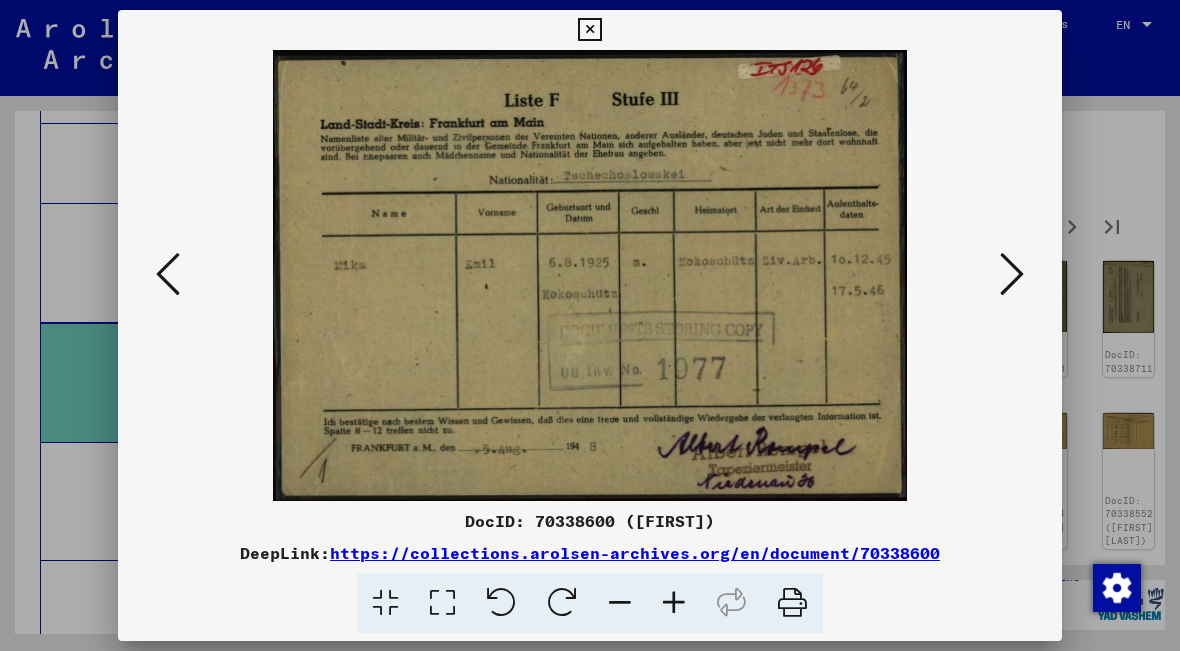 click at bounding box center [590, 275] 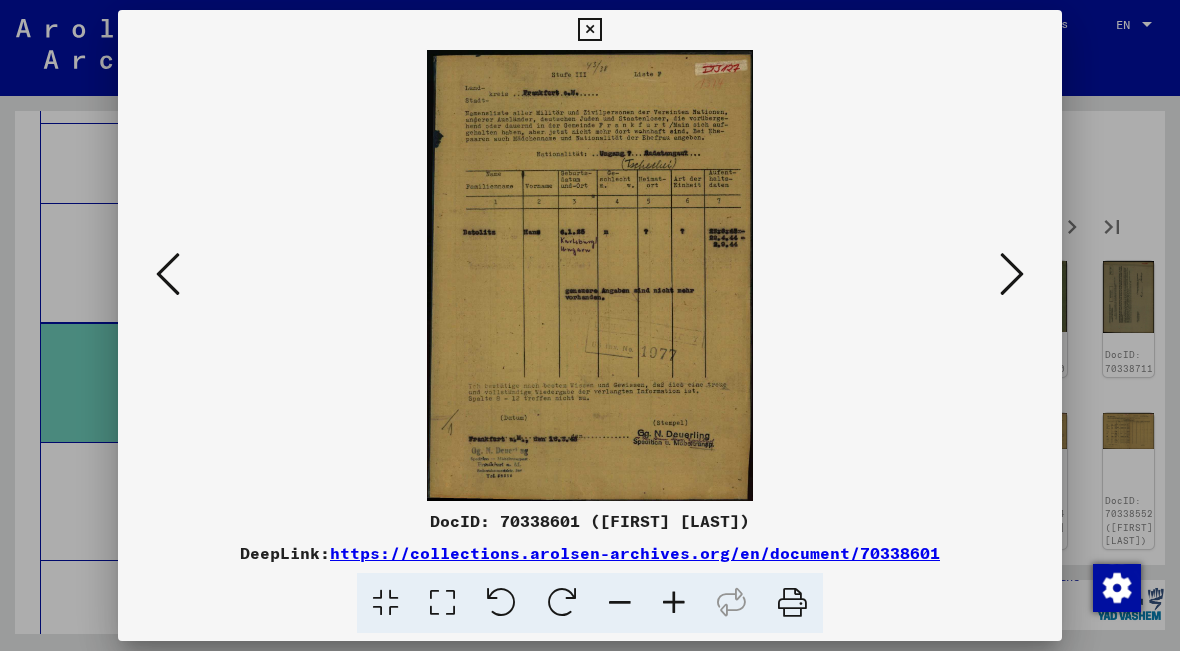 click at bounding box center [590, 275] 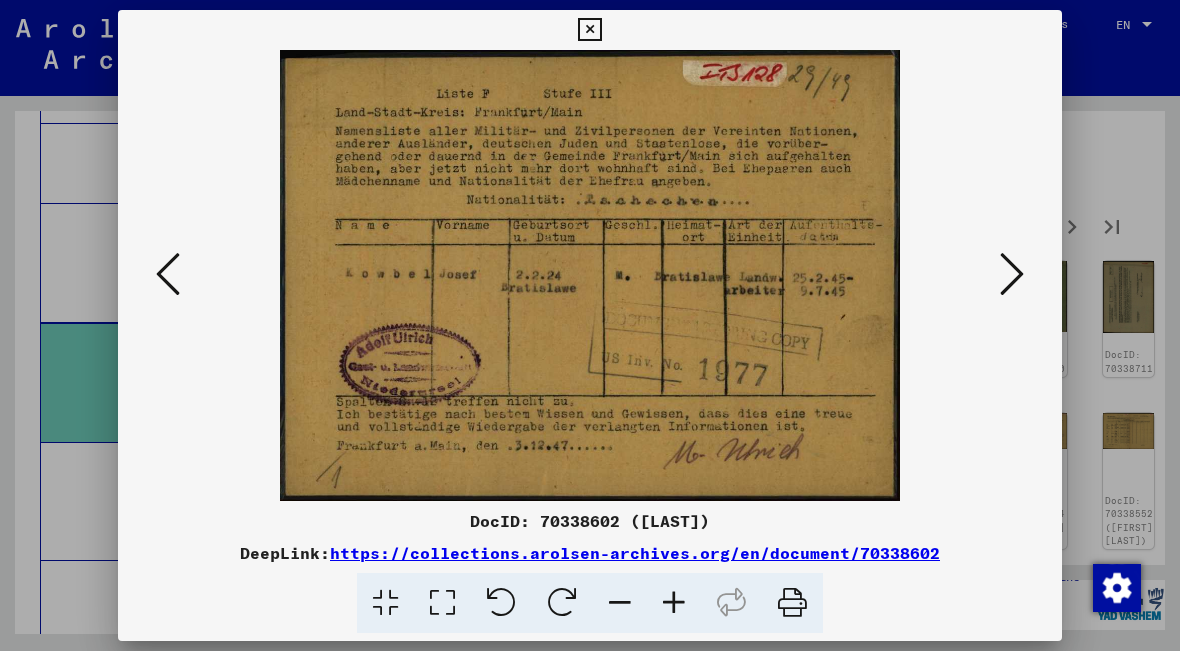 click at bounding box center (1012, 275) 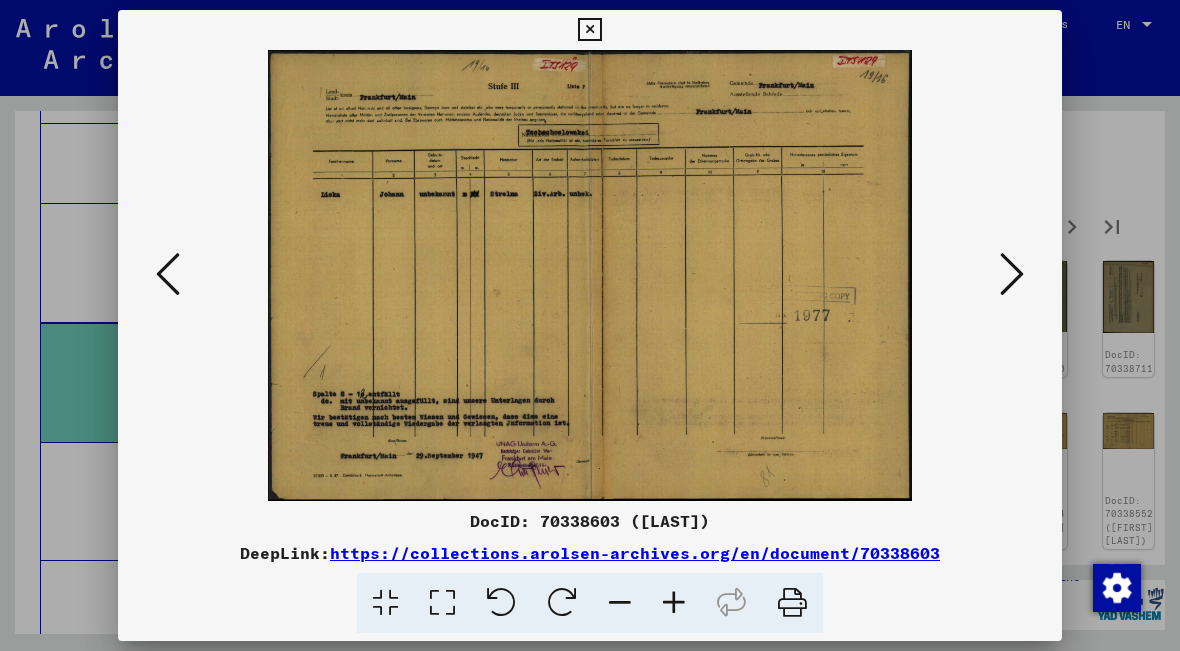 click at bounding box center (1012, 275) 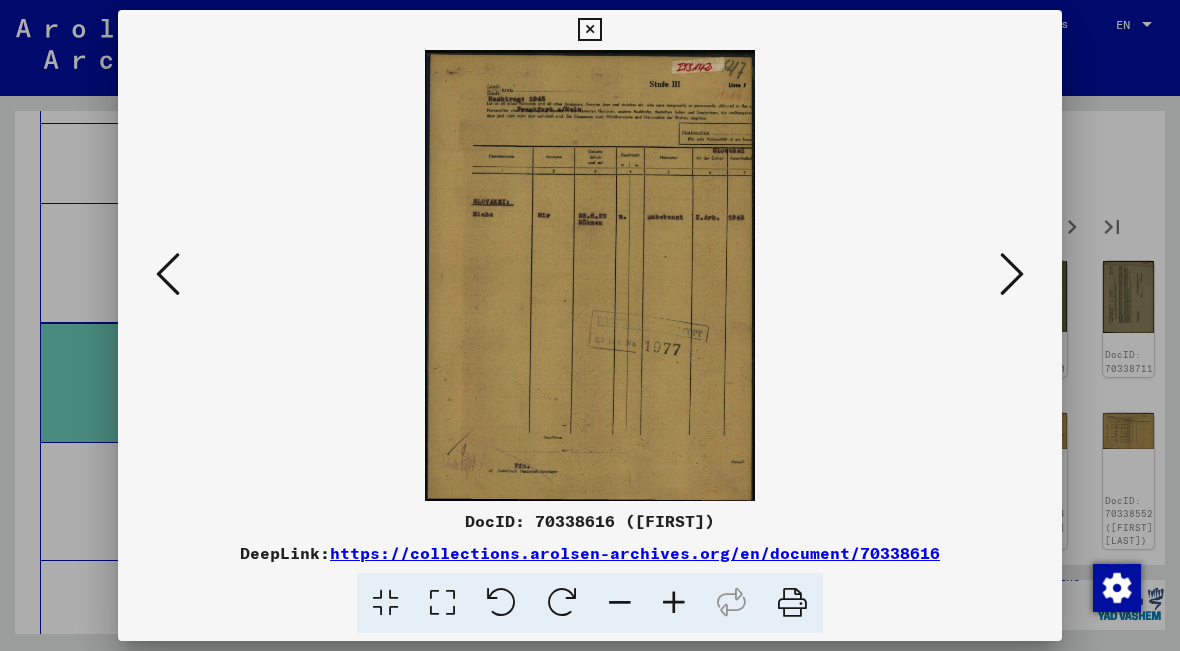 click at bounding box center (1012, 274) 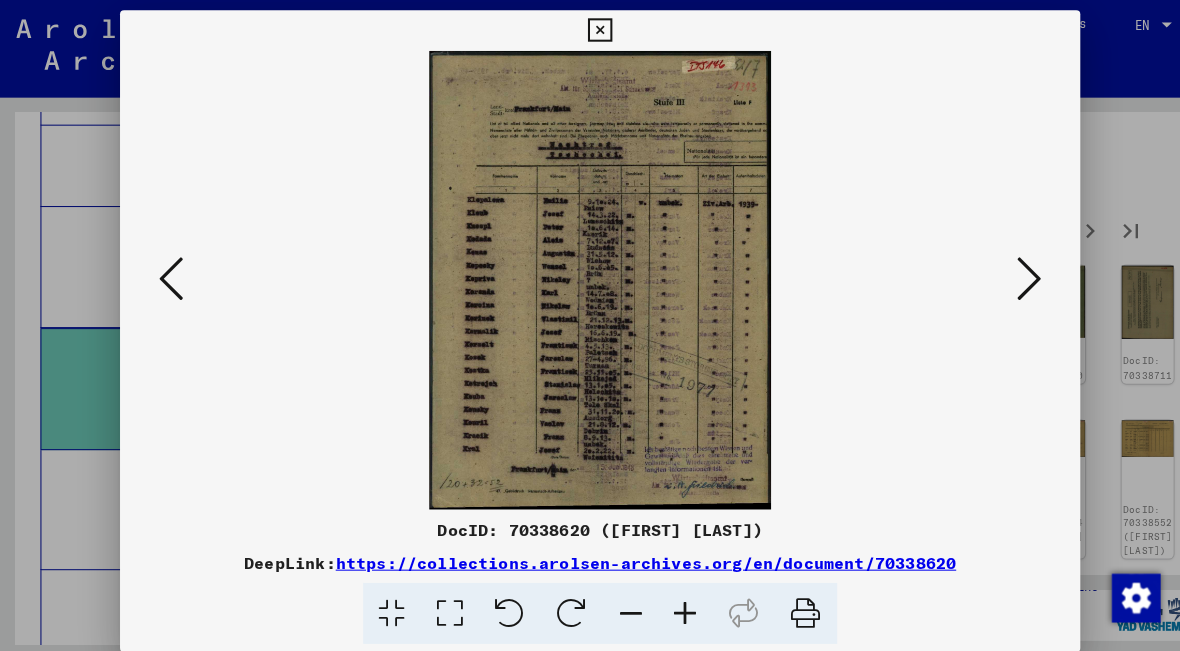 click at bounding box center (1012, 274) 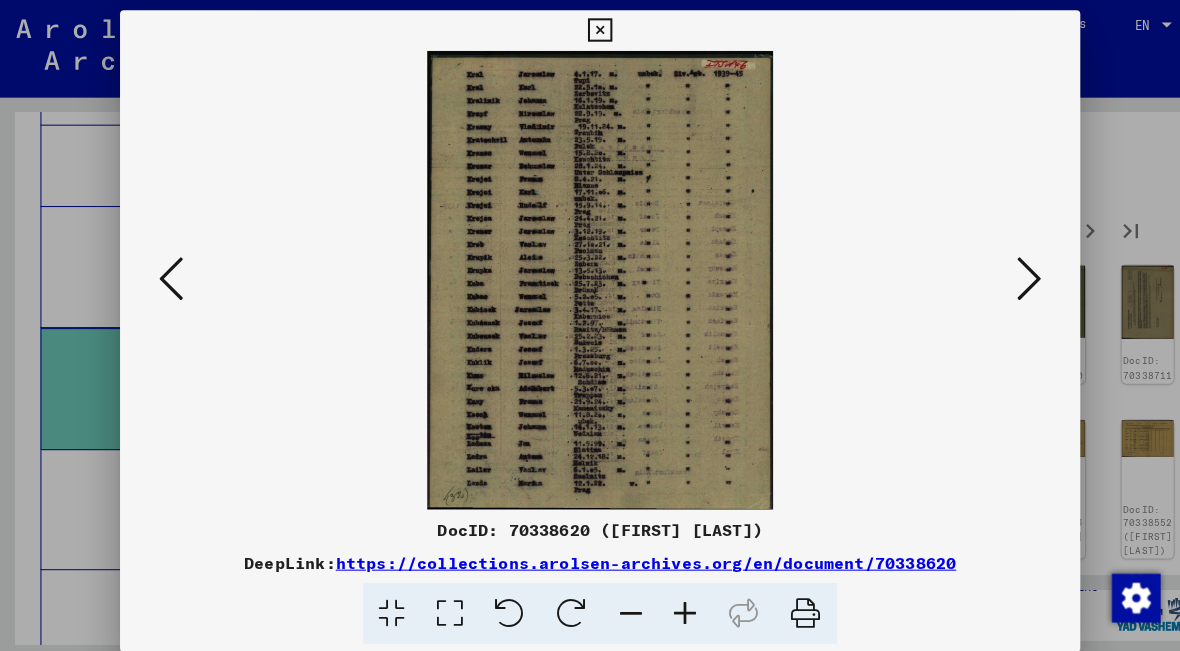 click at bounding box center (1012, 274) 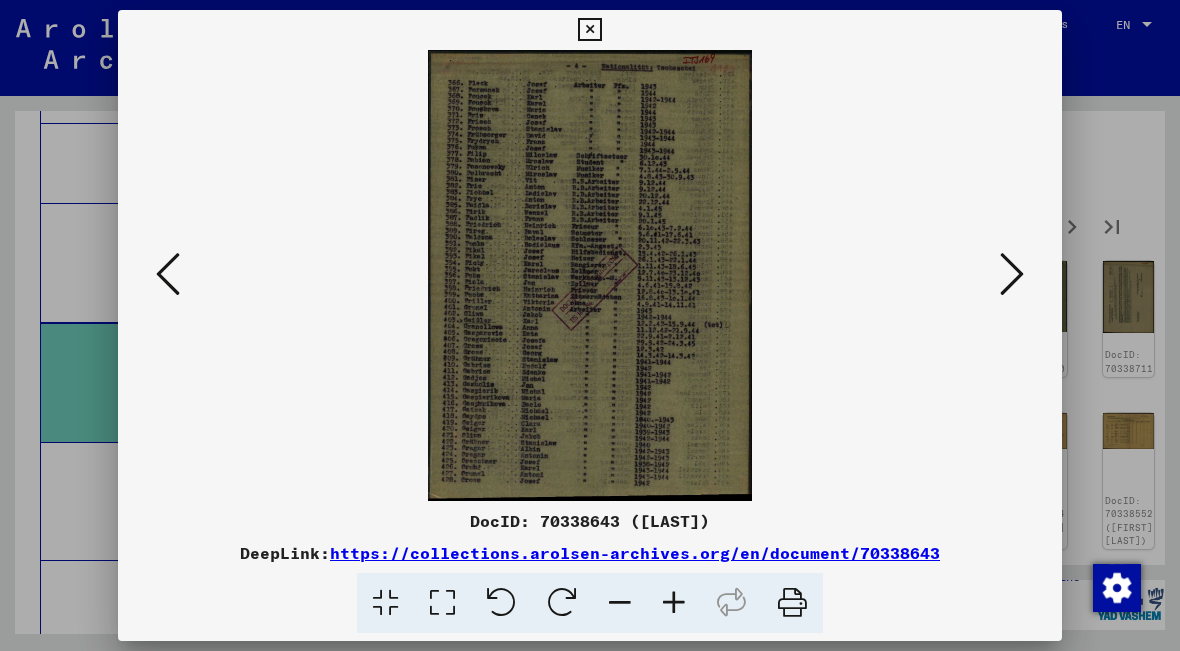 click at bounding box center [1012, 274] 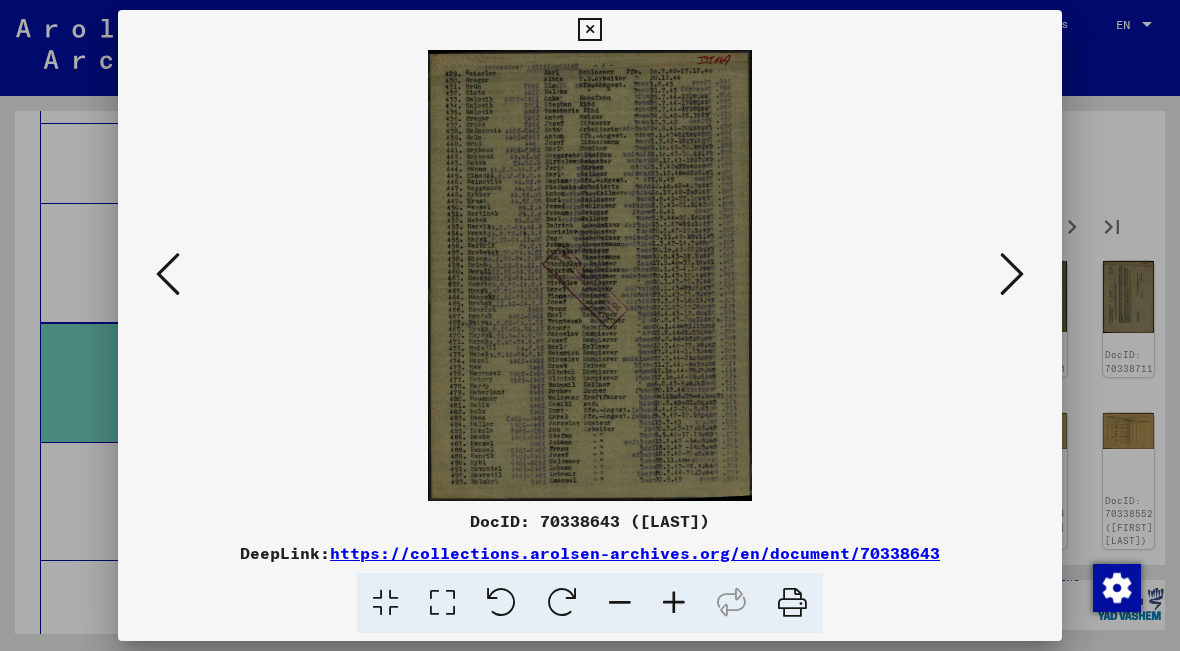 click at bounding box center (1012, 275) 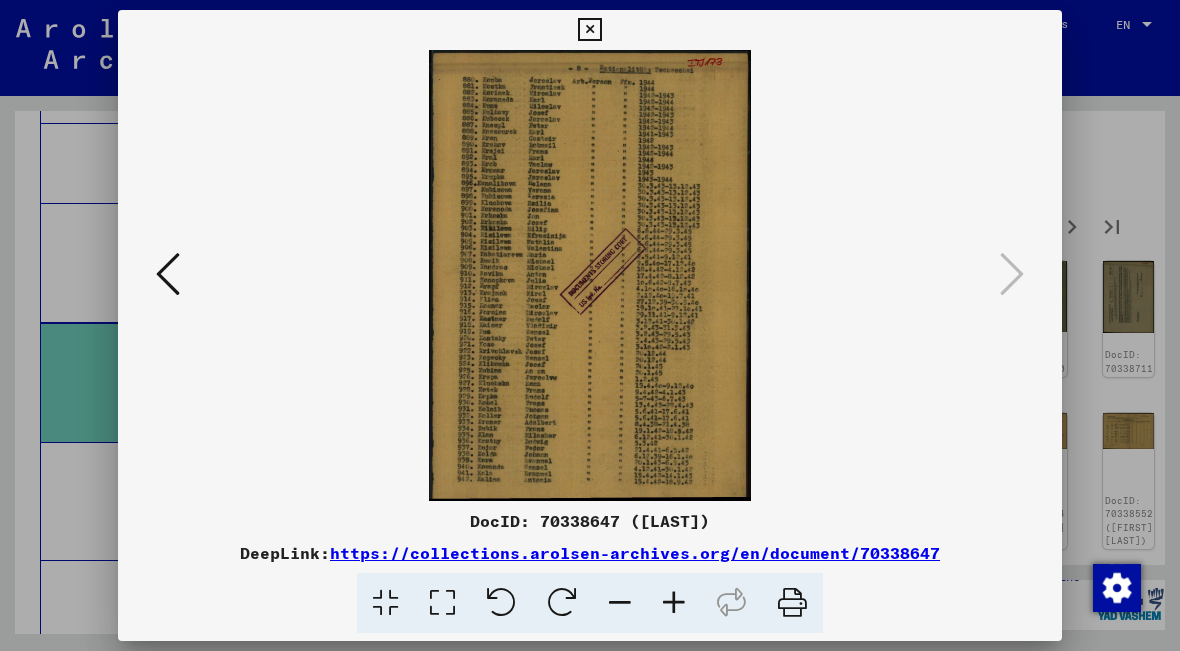 click at bounding box center [590, 275] 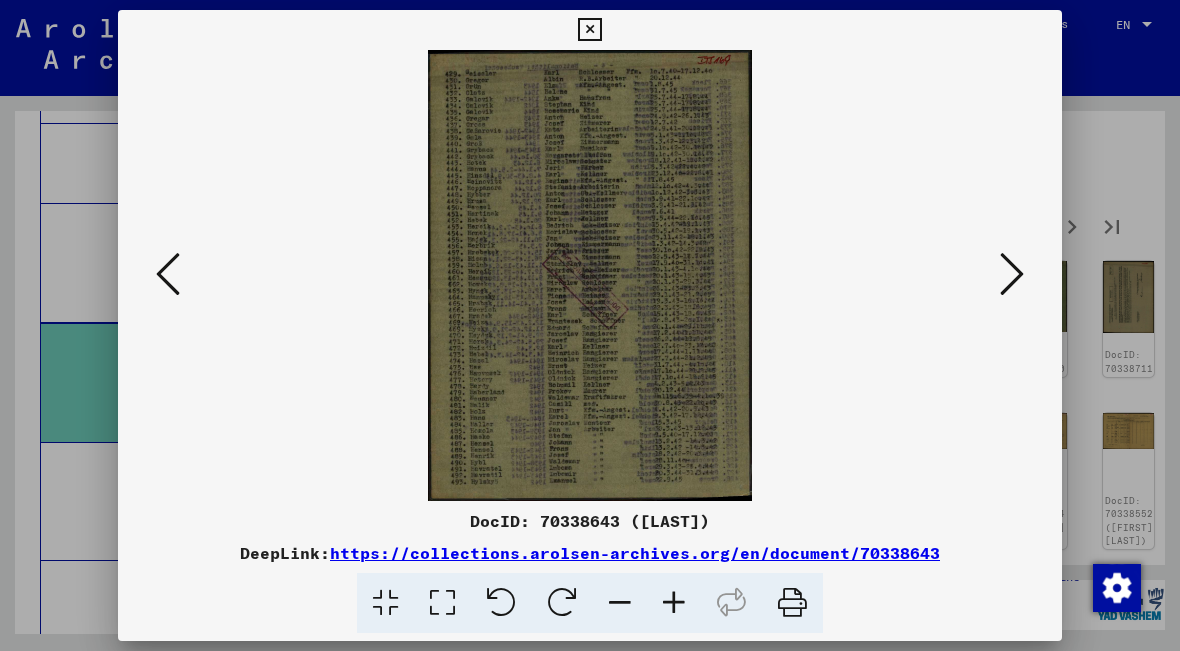 click at bounding box center (168, 274) 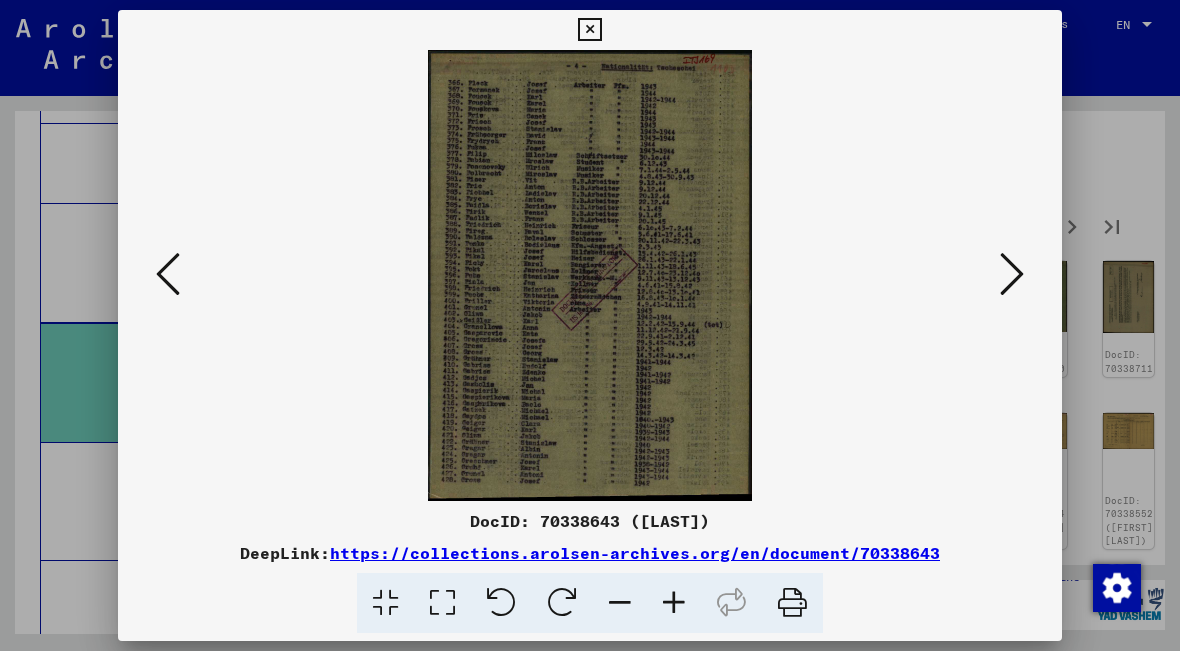 click at bounding box center [168, 274] 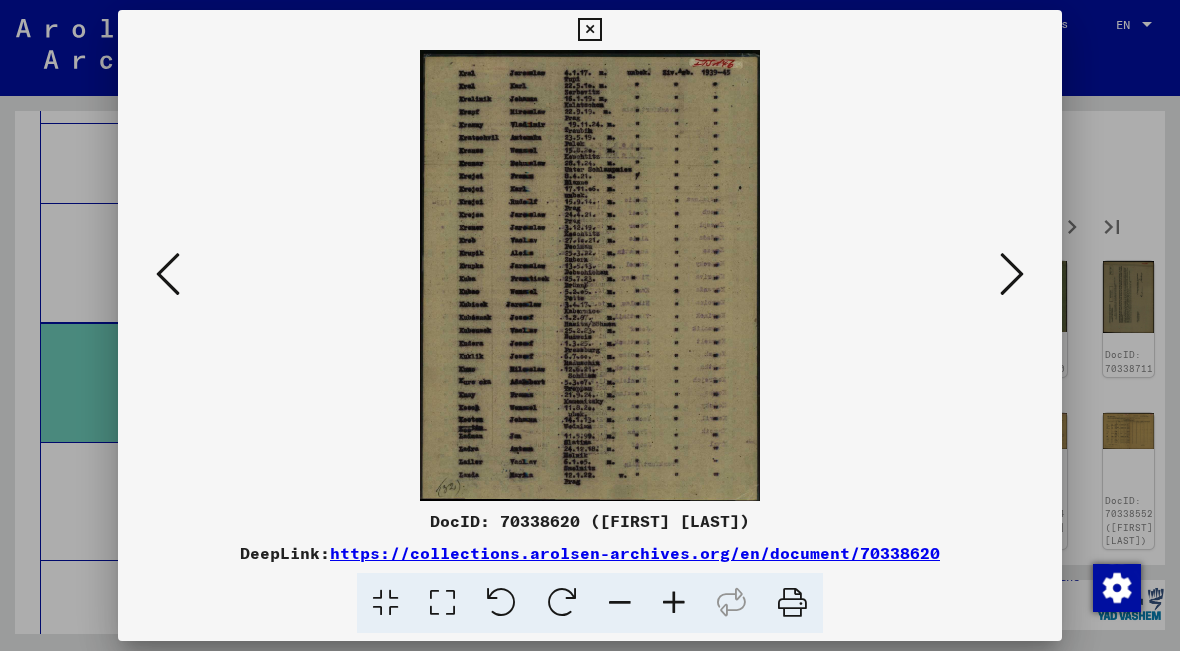click at bounding box center (168, 274) 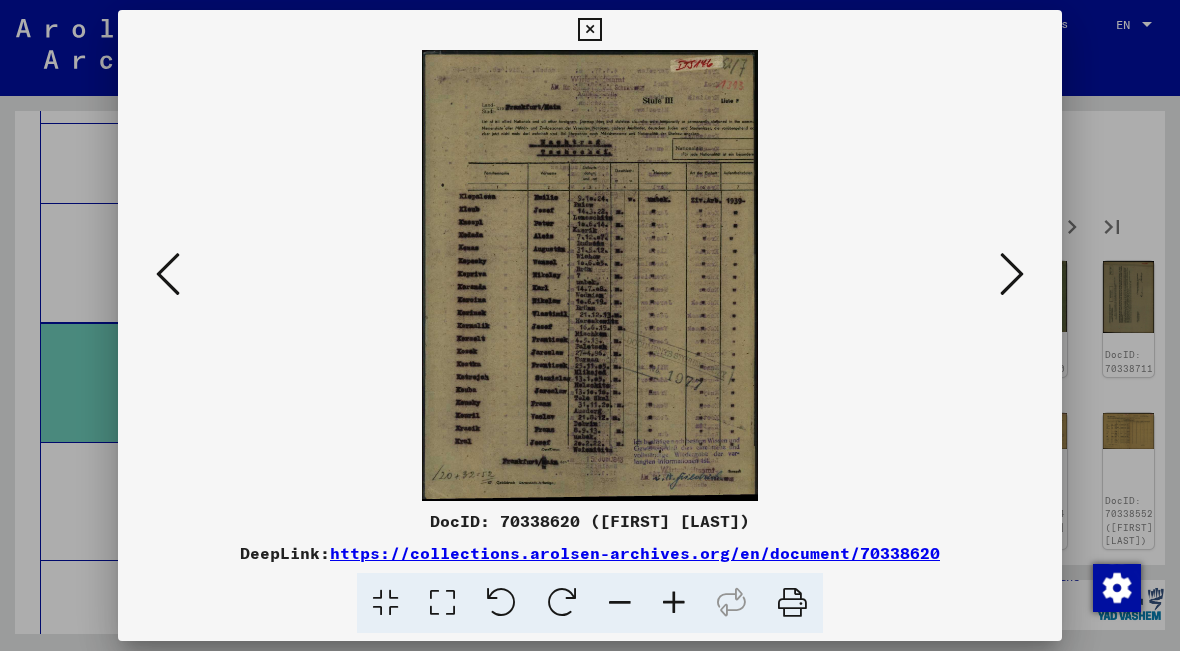 click at bounding box center (168, 275) 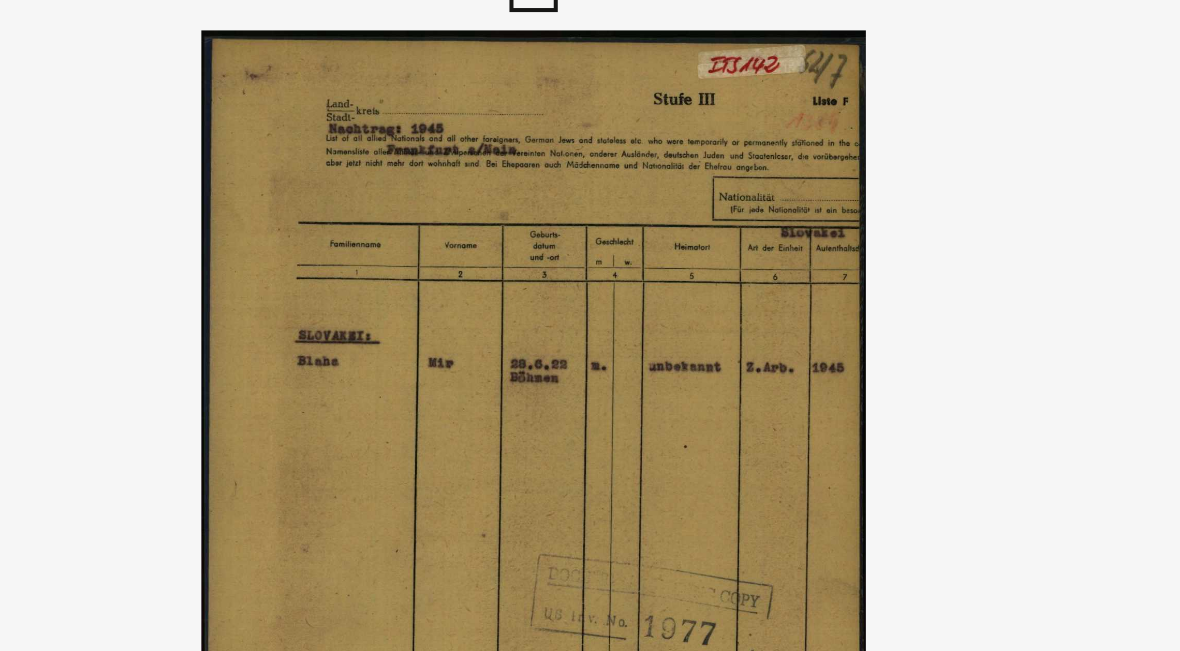 click at bounding box center [590, 275] 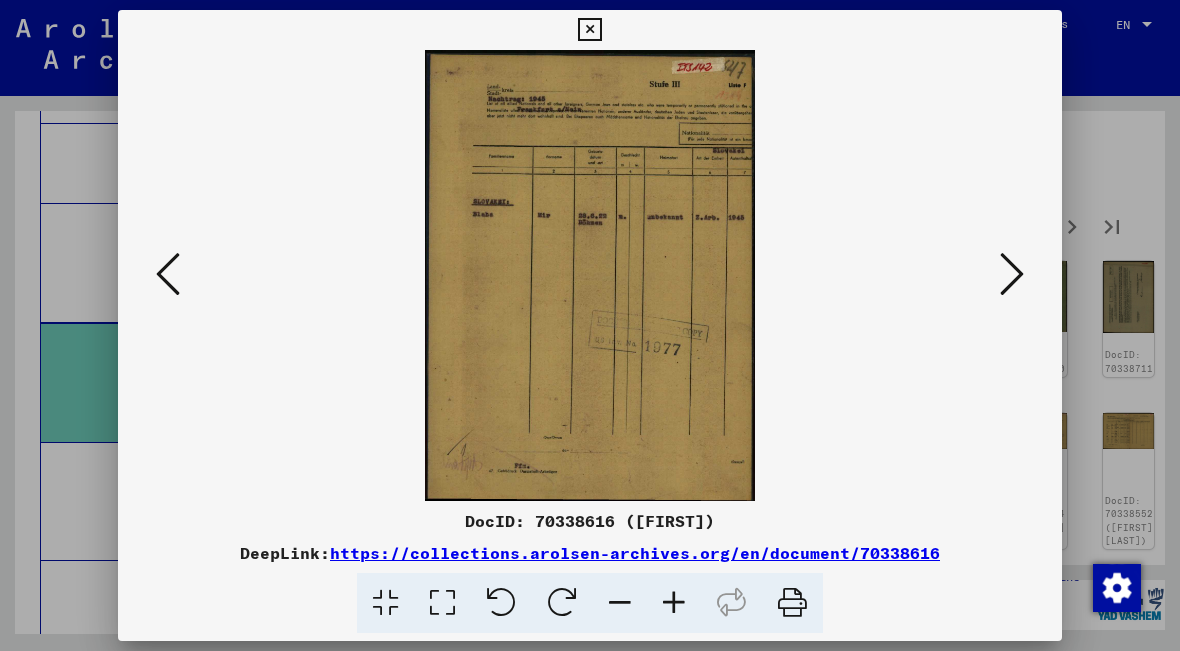 click at bounding box center [1012, 274] 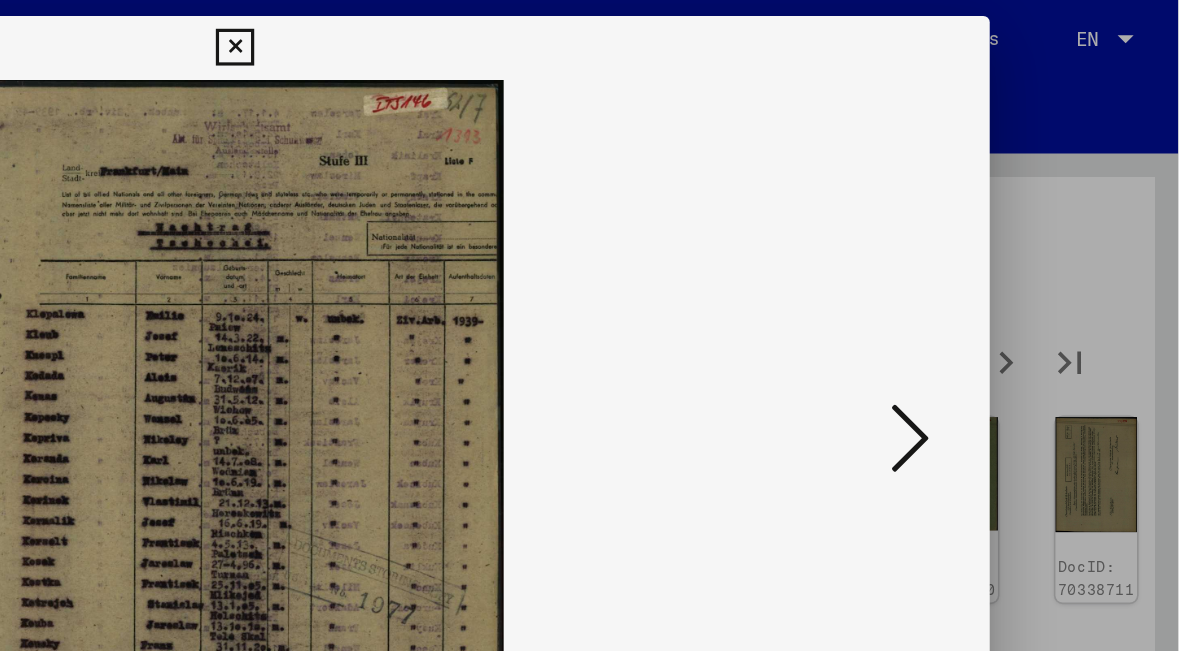 scroll, scrollTop: 0, scrollLeft: 1, axis: horizontal 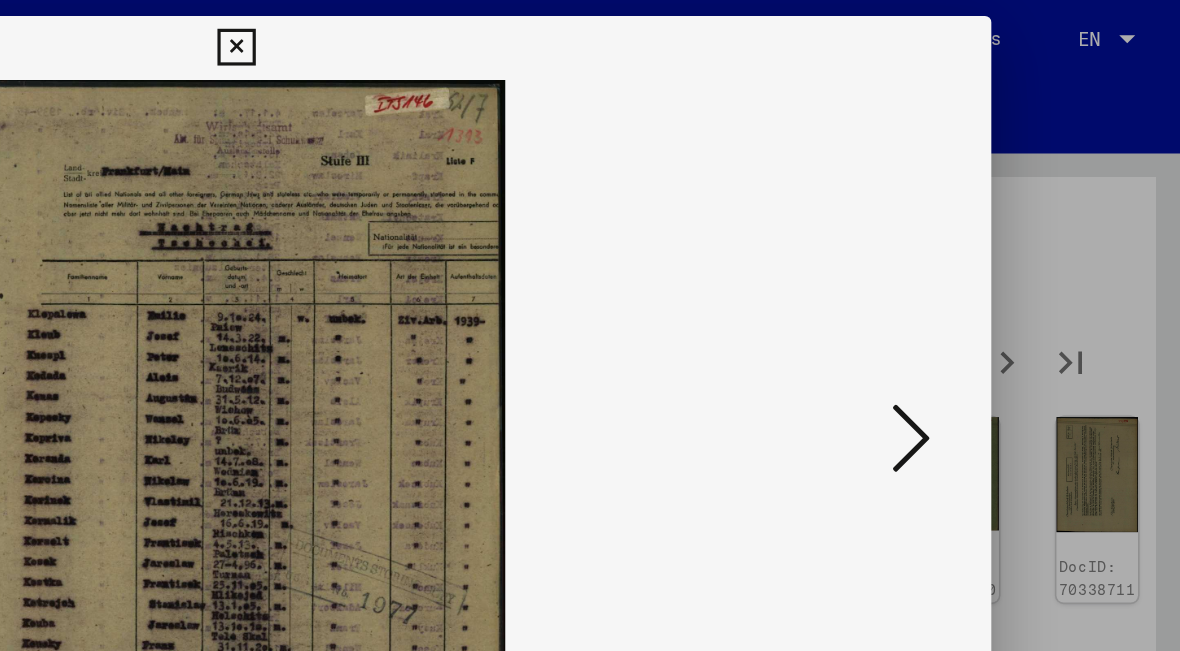 click at bounding box center (1012, 274) 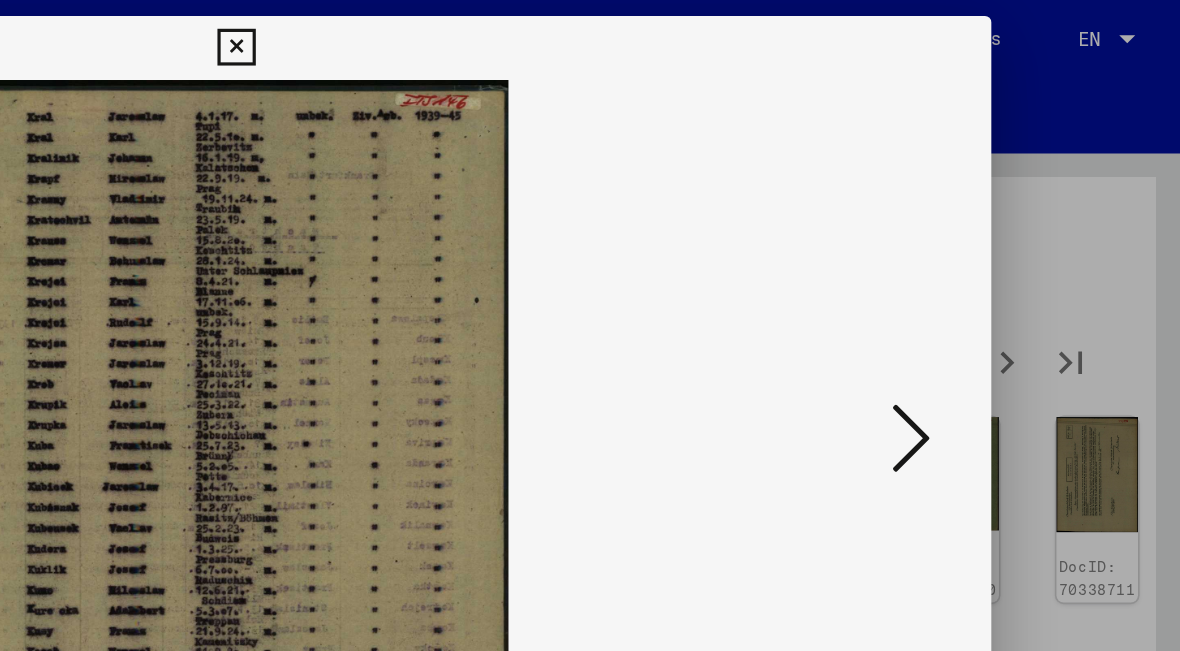 scroll, scrollTop: 0, scrollLeft: 0, axis: both 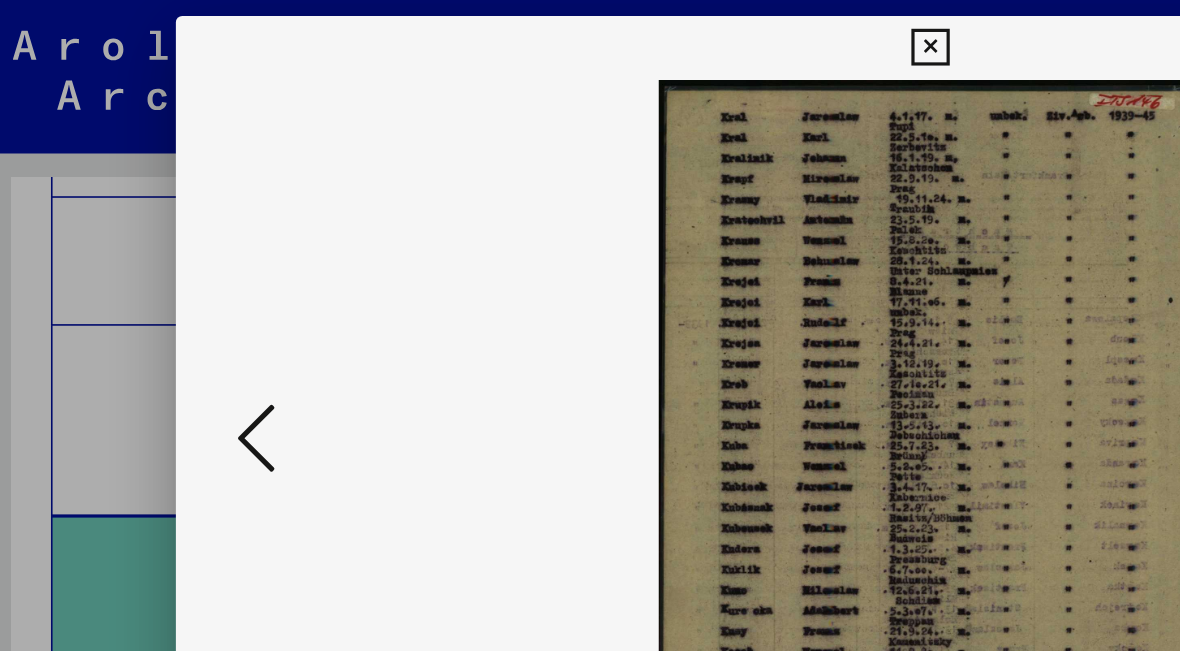 click at bounding box center (168, 274) 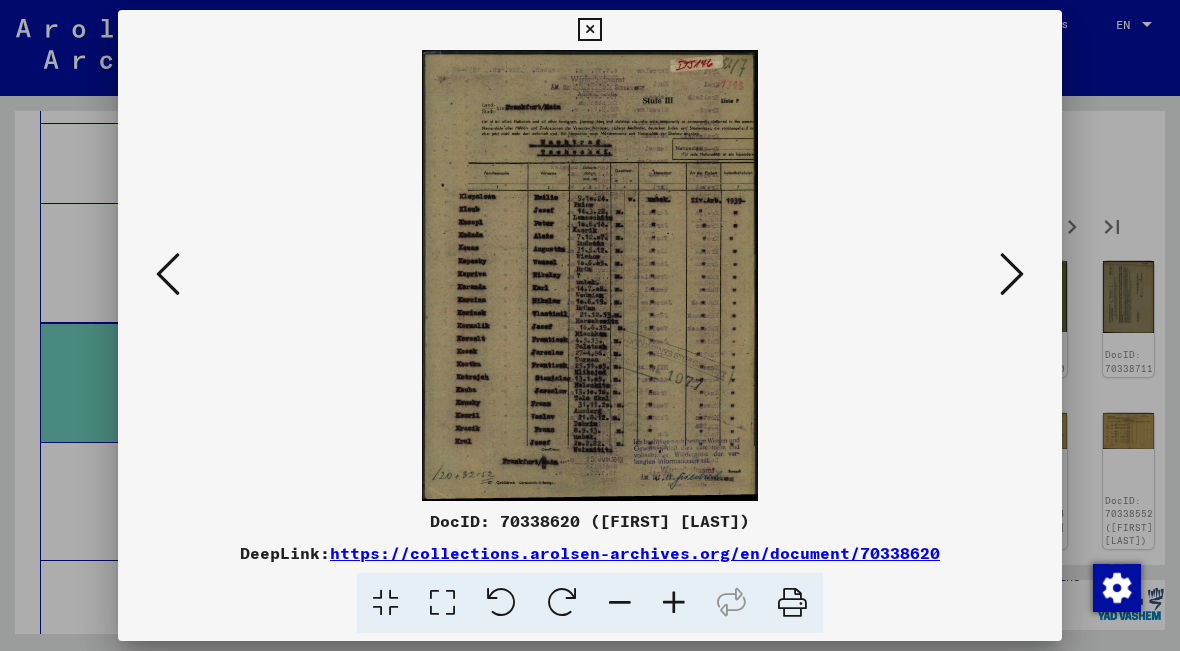 click at bounding box center (168, 275) 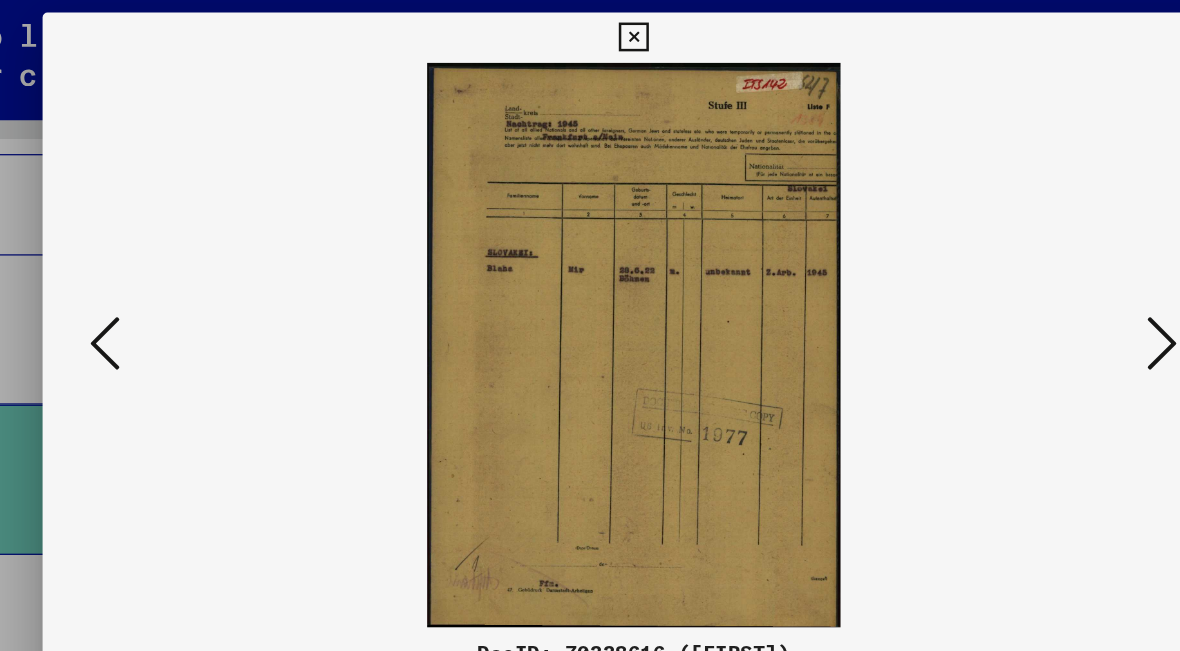 click at bounding box center (168, 274) 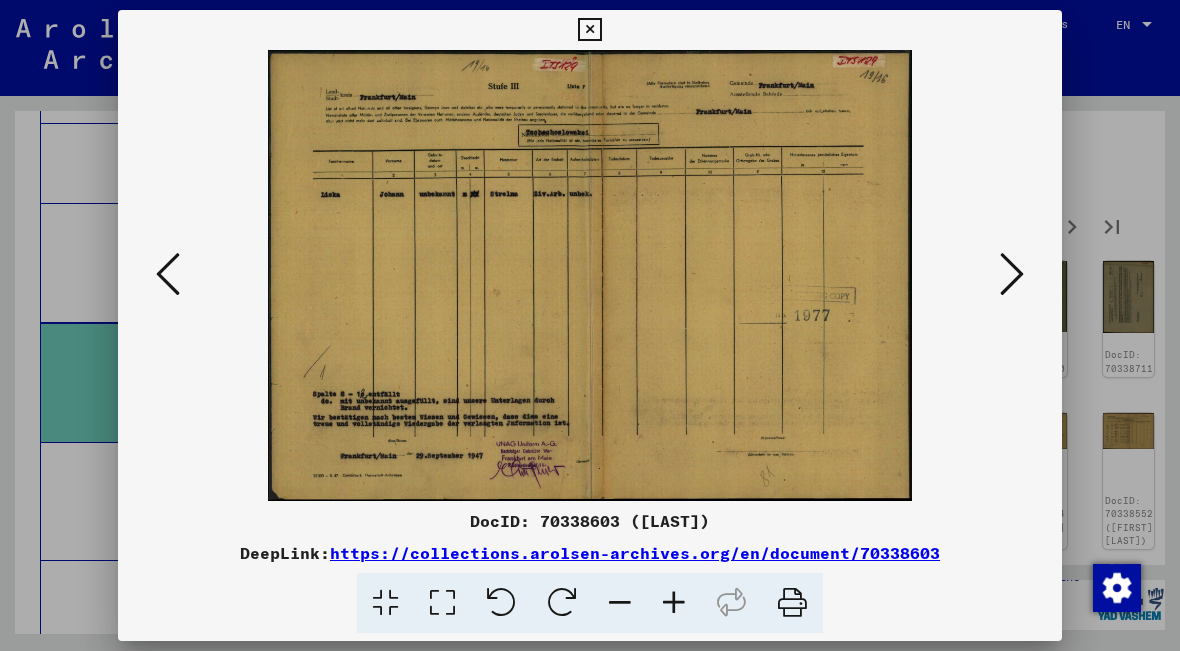 click at bounding box center [168, 274] 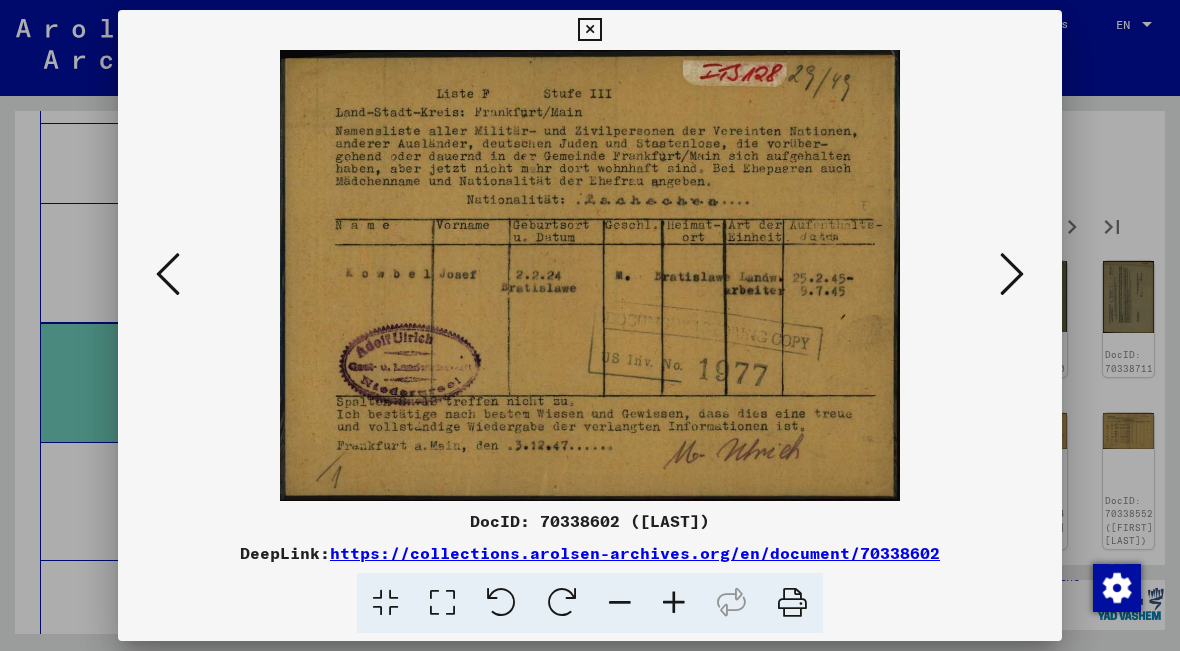 click at bounding box center (168, 275) 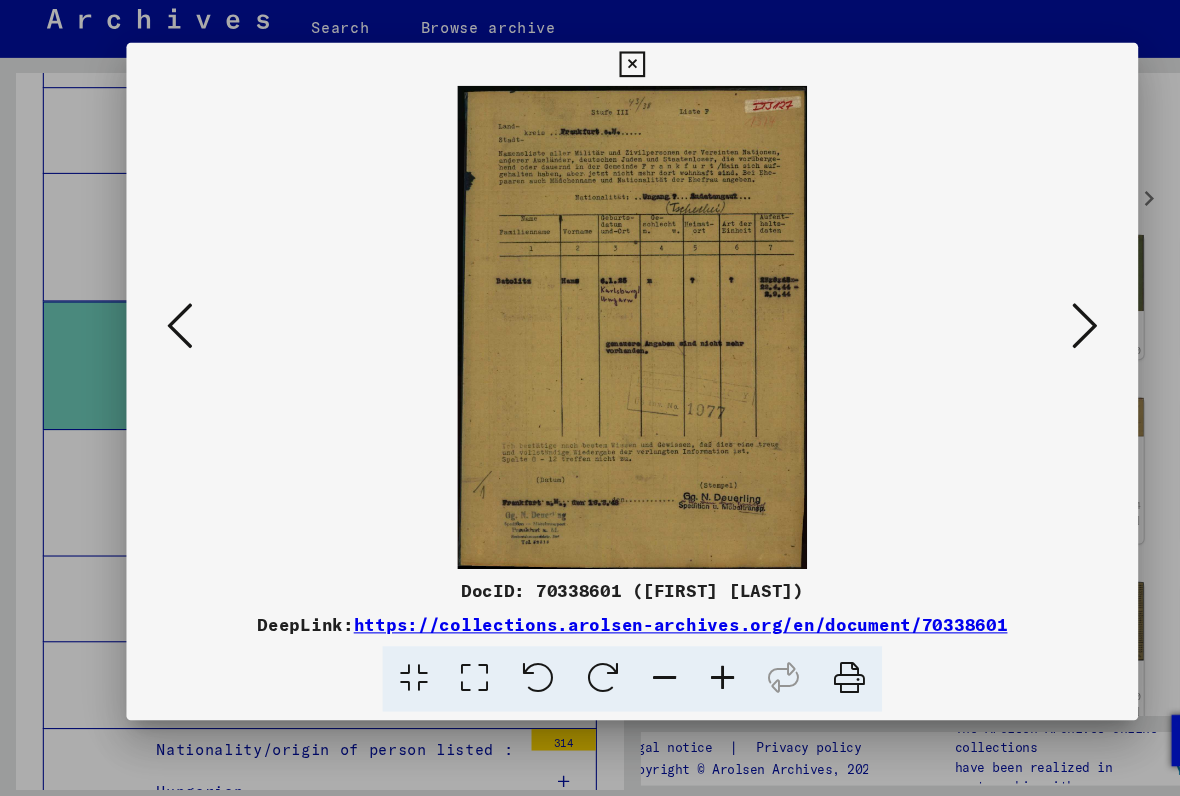 click at bounding box center [168, 346] 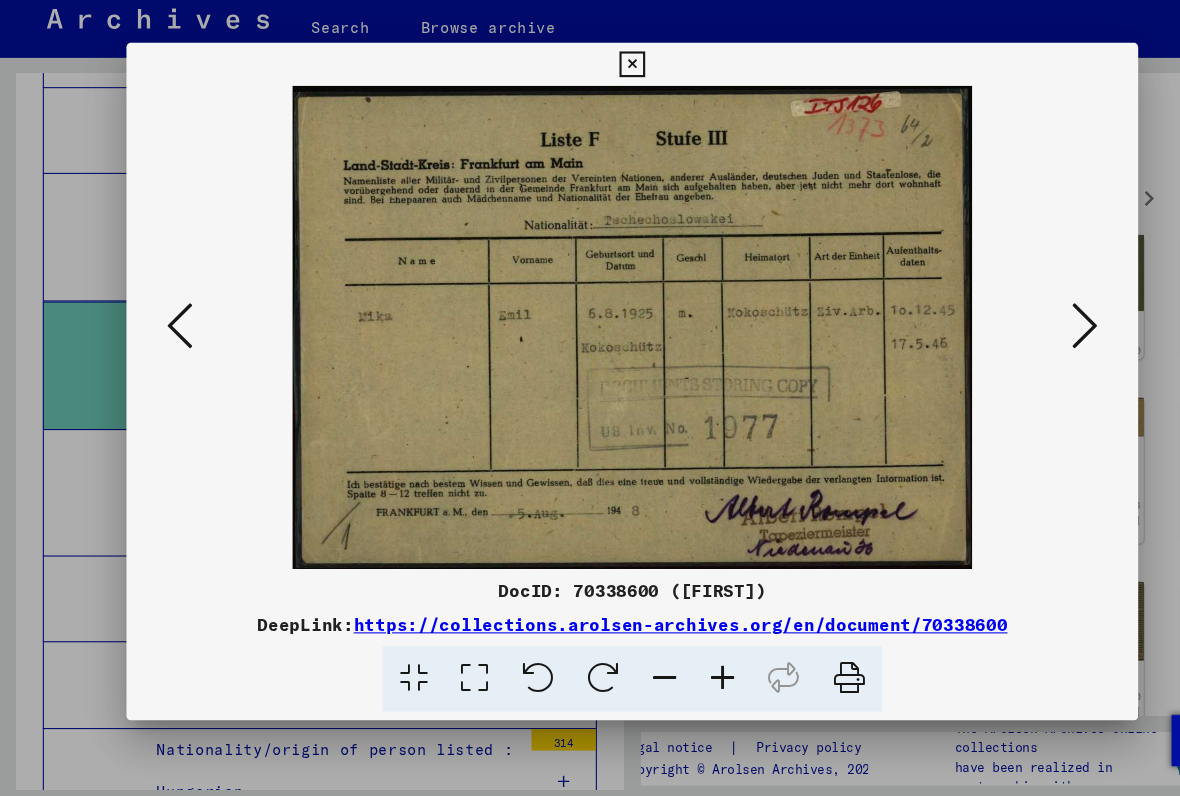 click at bounding box center [168, 346] 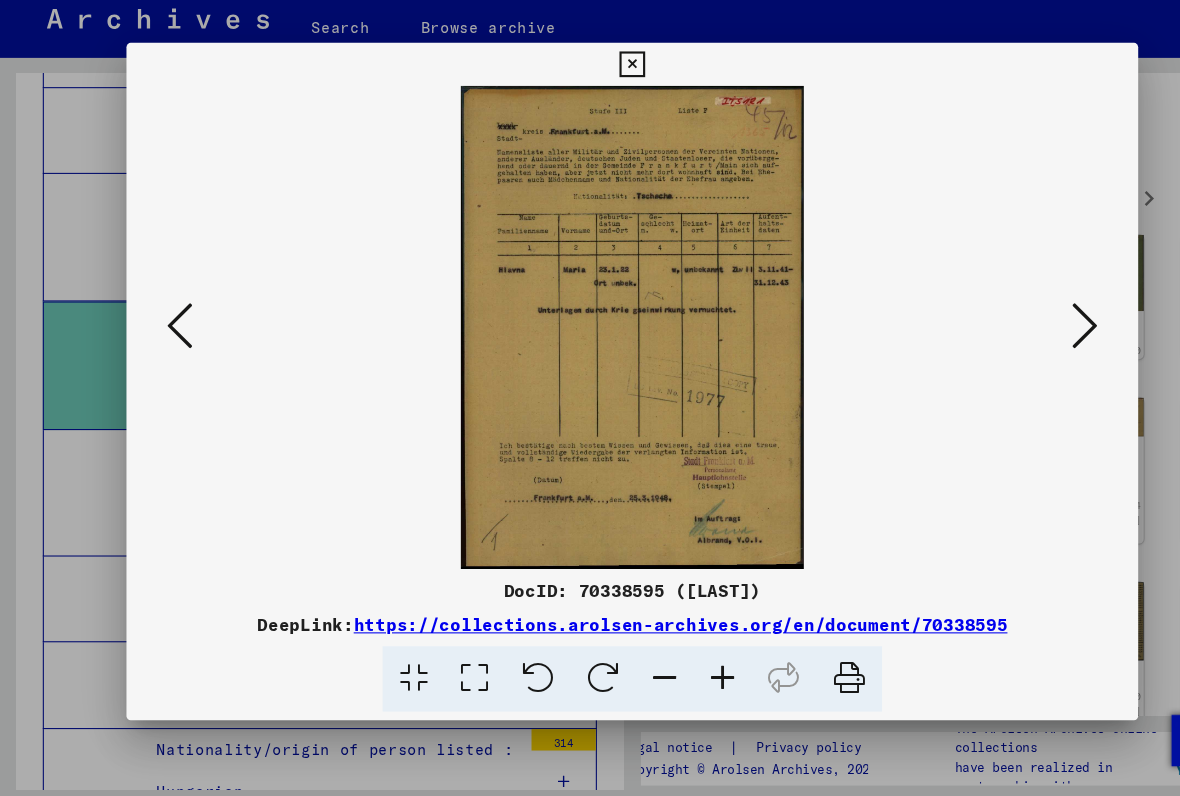 click at bounding box center [168, 346] 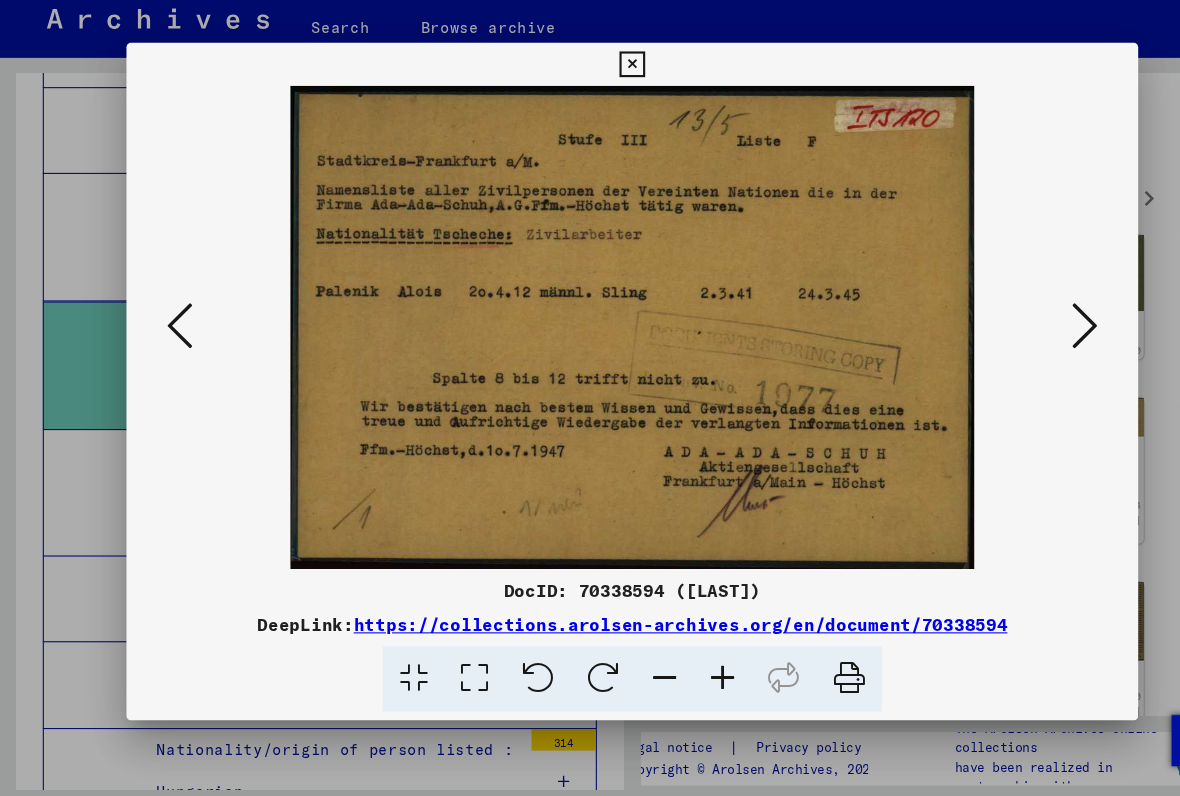 click at bounding box center [168, 347] 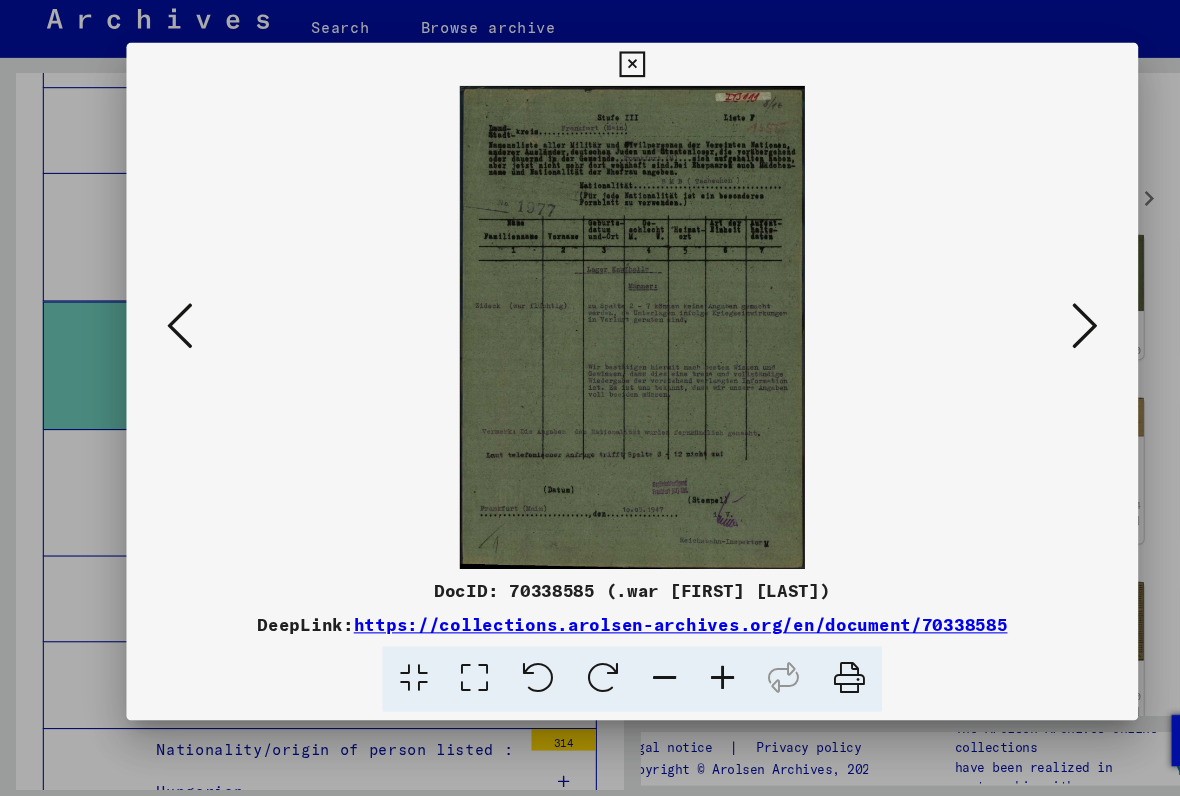 click at bounding box center [1012, 346] 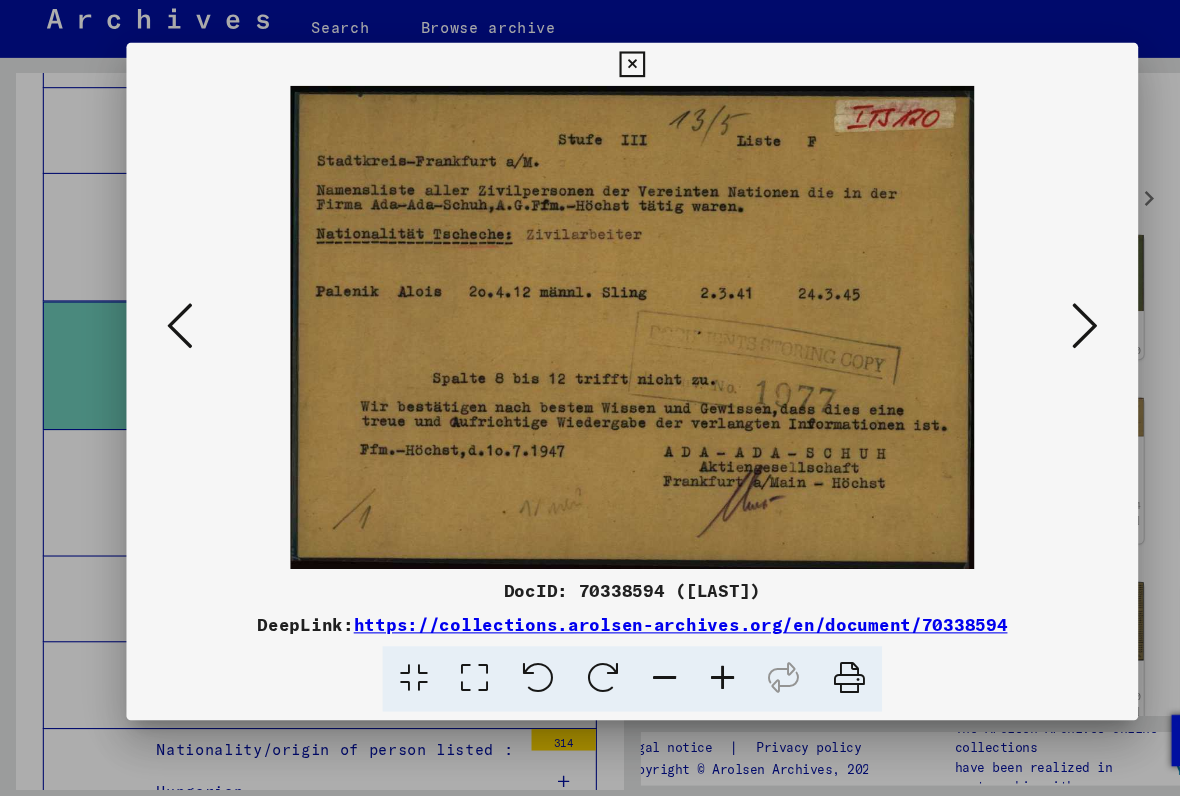 click at bounding box center (168, 346) 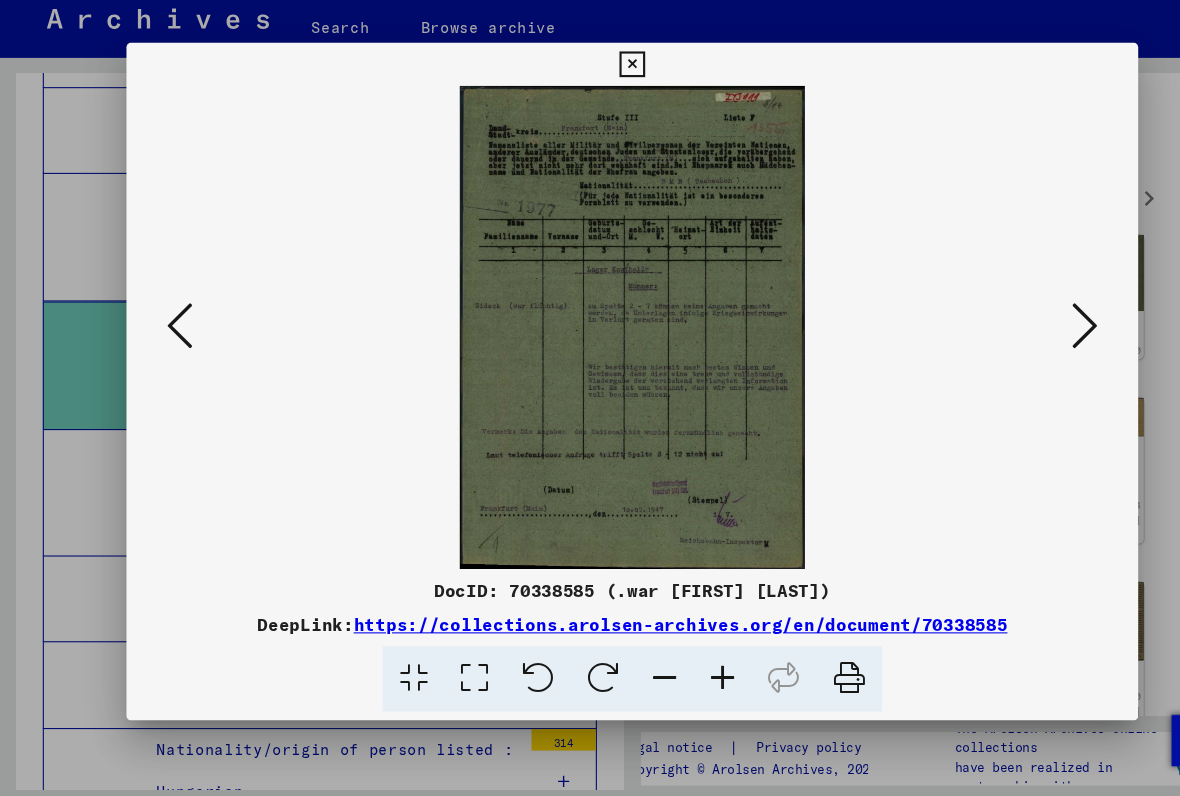 click at bounding box center (168, 346) 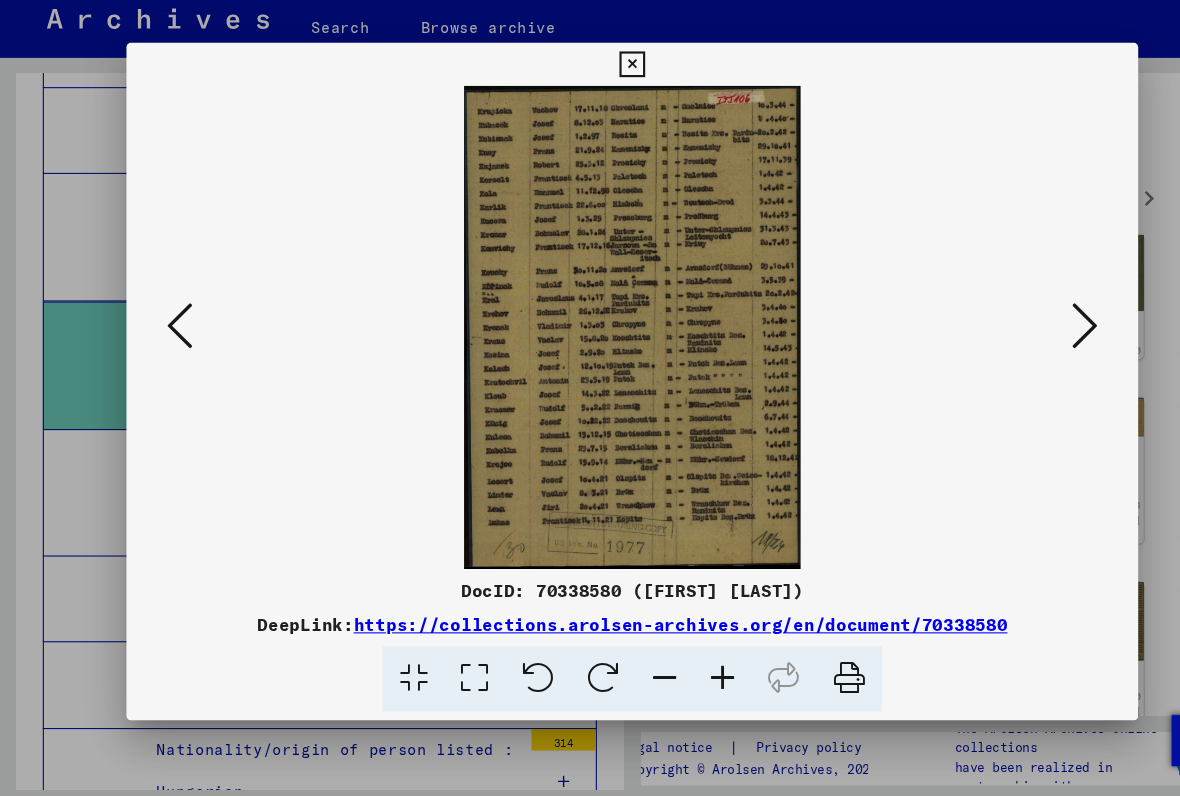 click at bounding box center [168, 346] 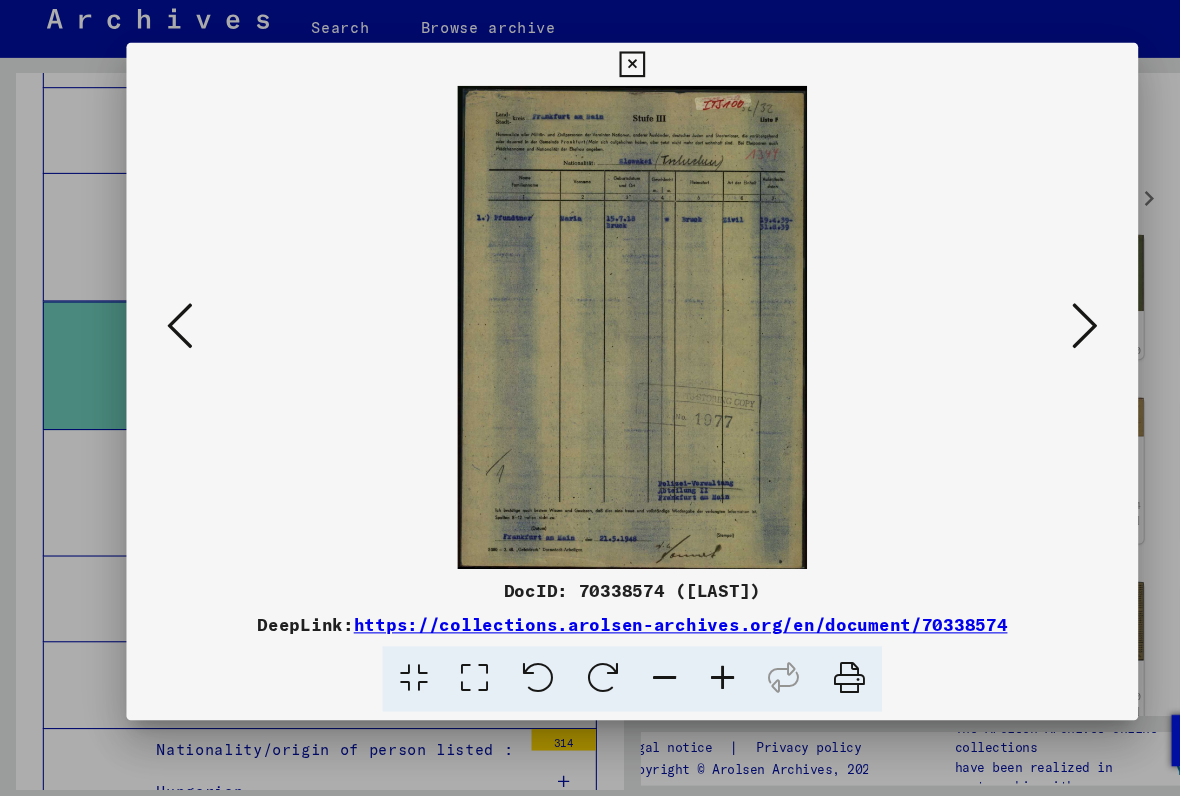 click at bounding box center (590, 347) 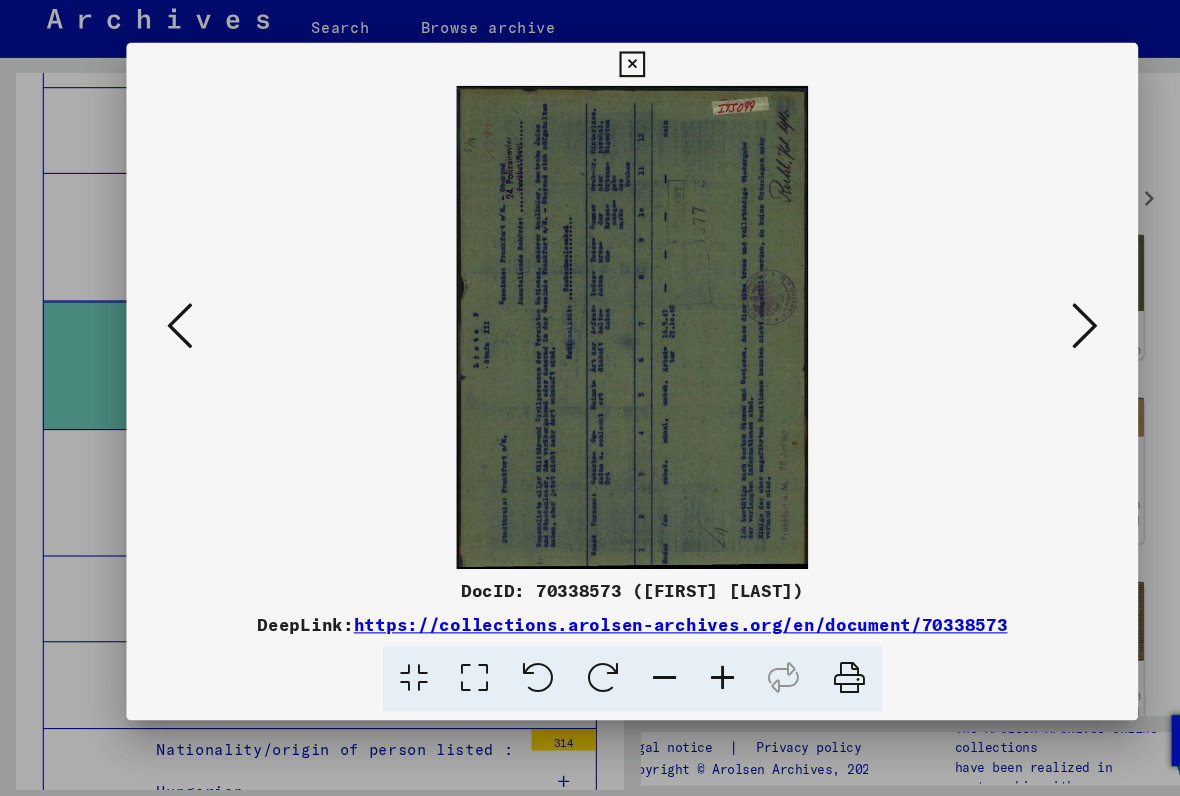 click at bounding box center (168, 346) 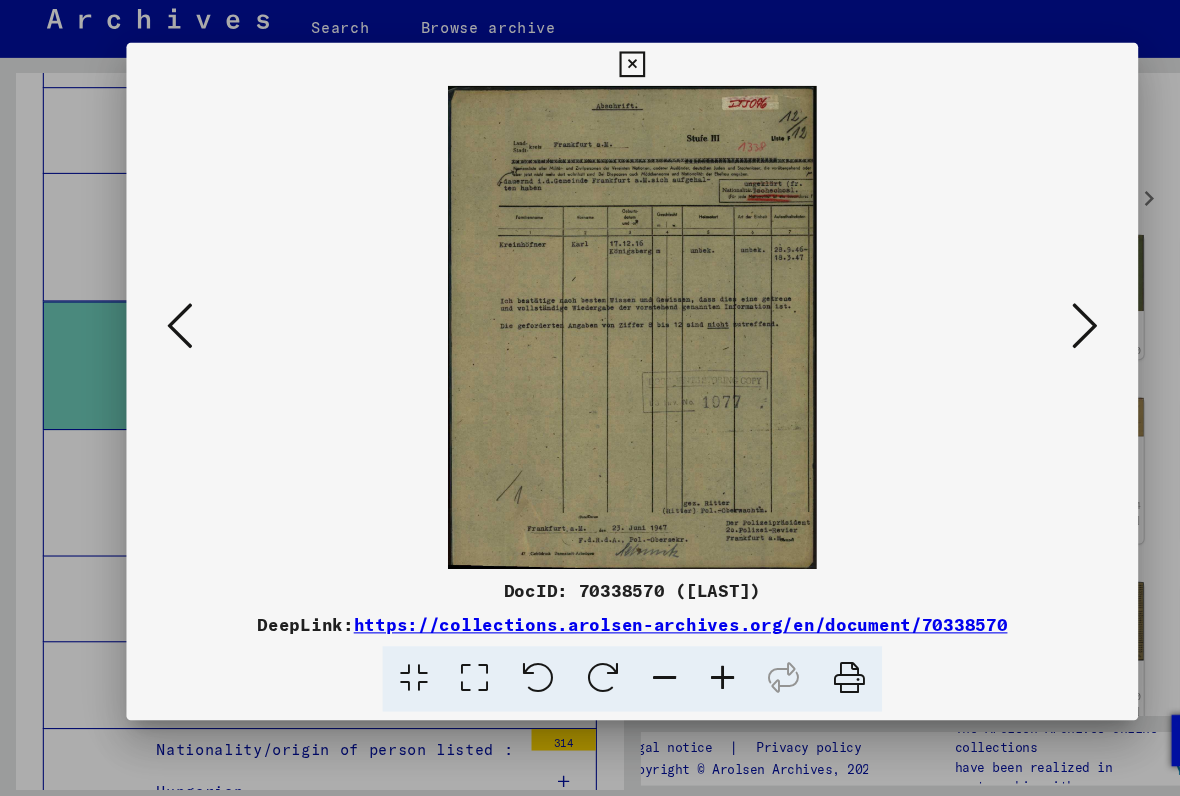click at bounding box center (168, 346) 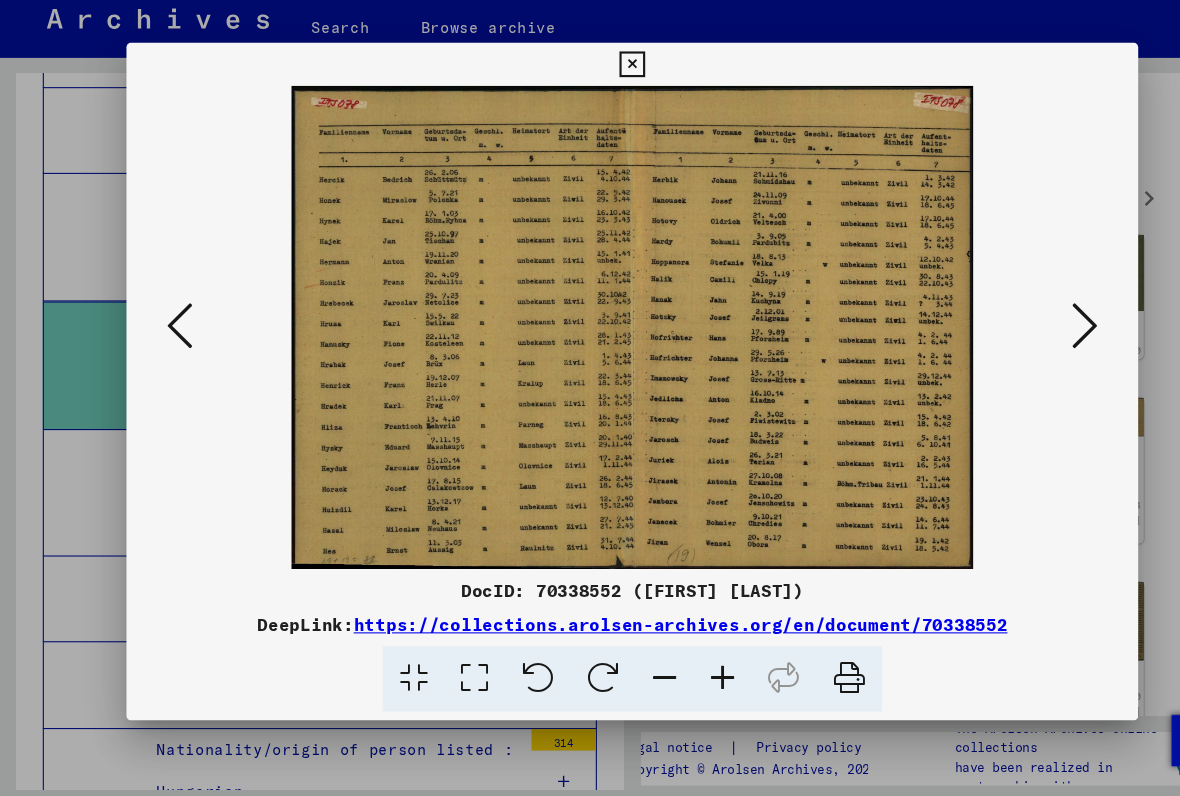 click at bounding box center (168, 347) 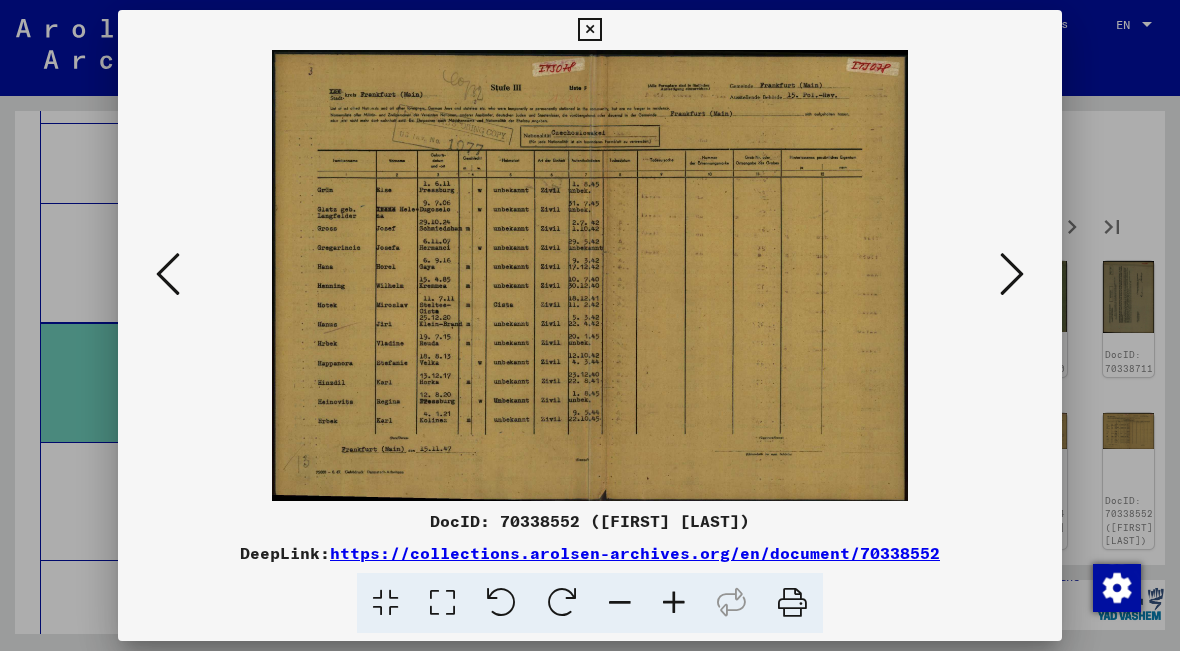 click at bounding box center [590, 275] 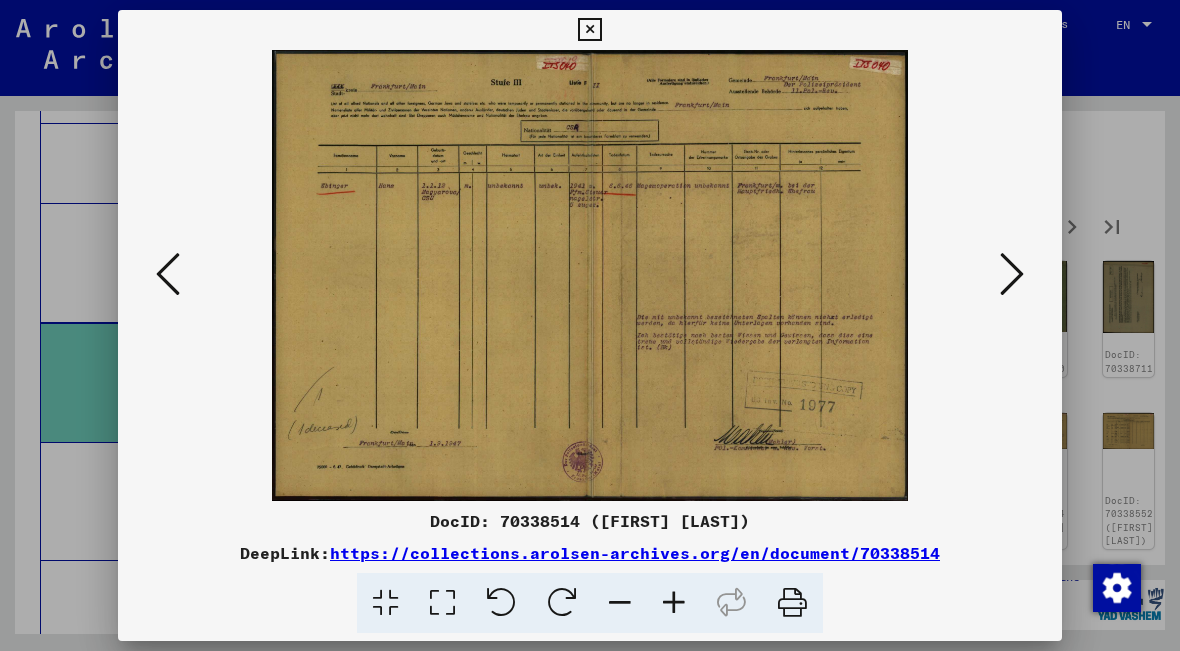 click at bounding box center (590, 275) 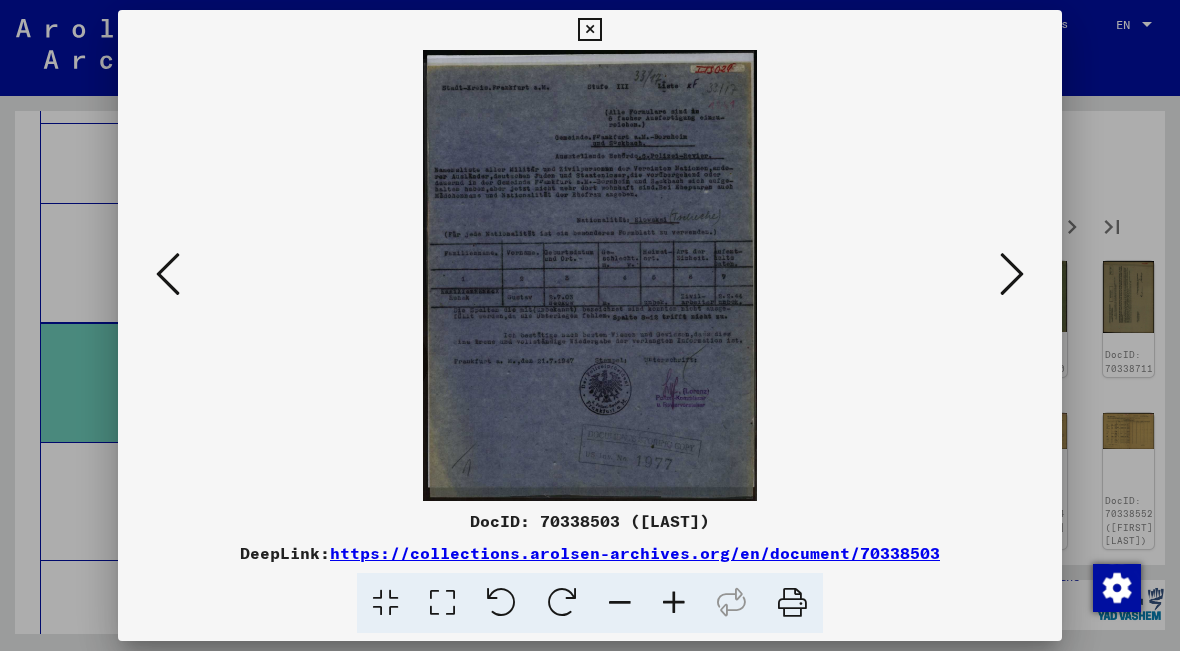 click at bounding box center [589, 30] 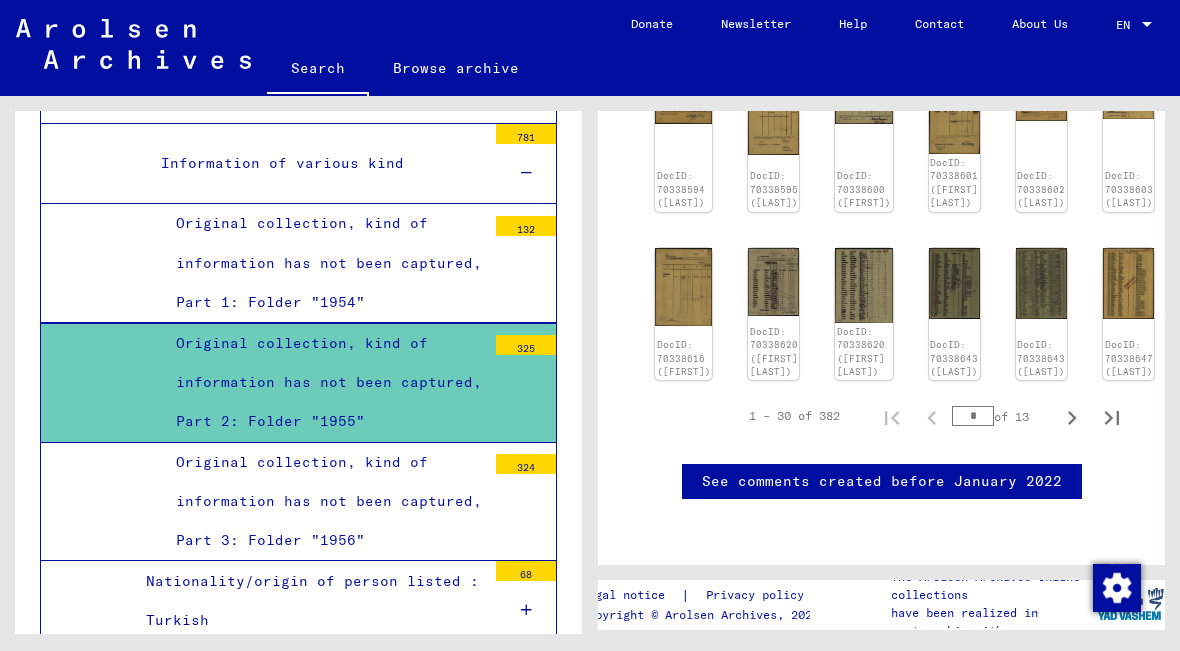 scroll, scrollTop: 1199, scrollLeft: 21, axis: both 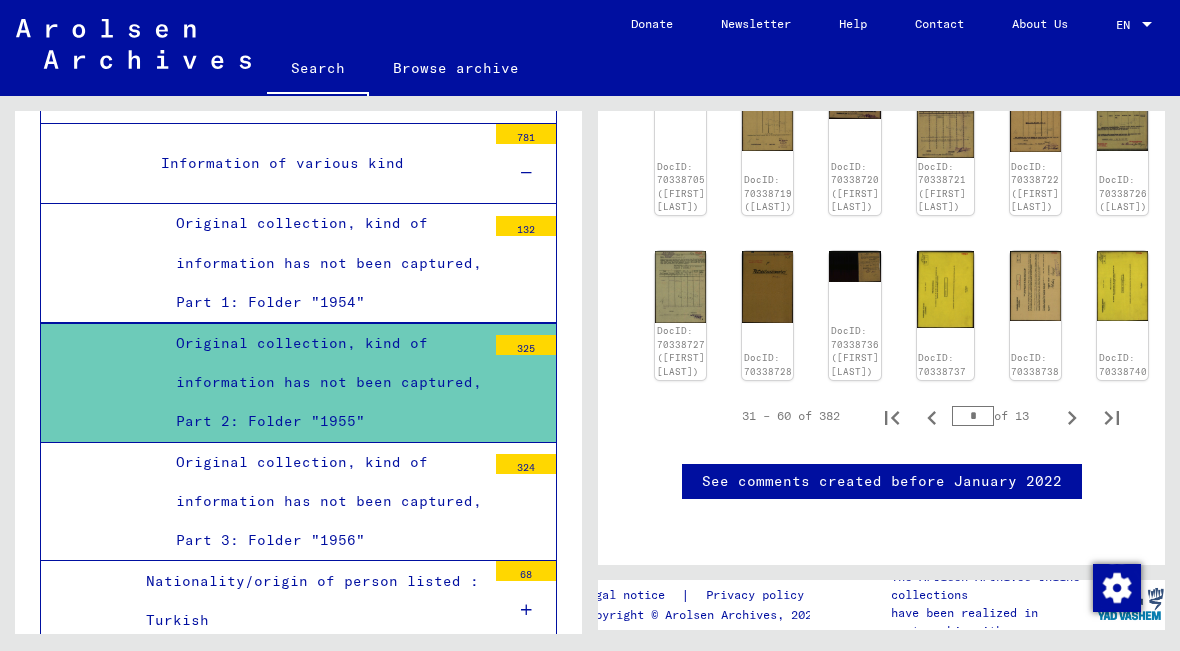 click 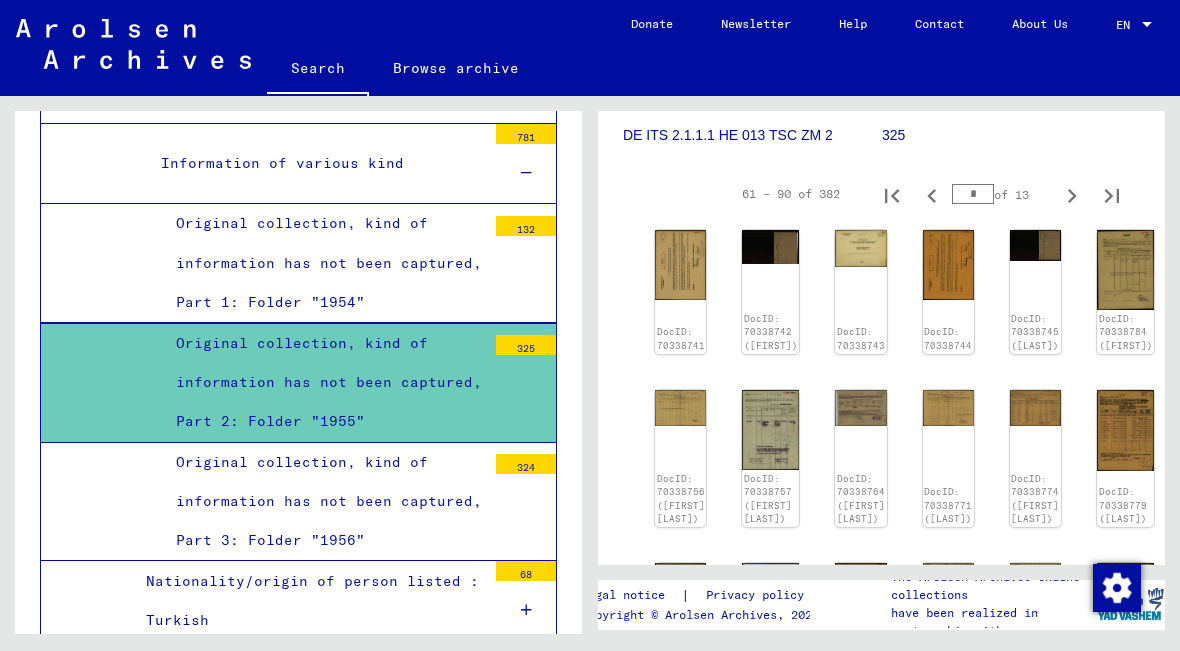 scroll, scrollTop: 383, scrollLeft: 0, axis: vertical 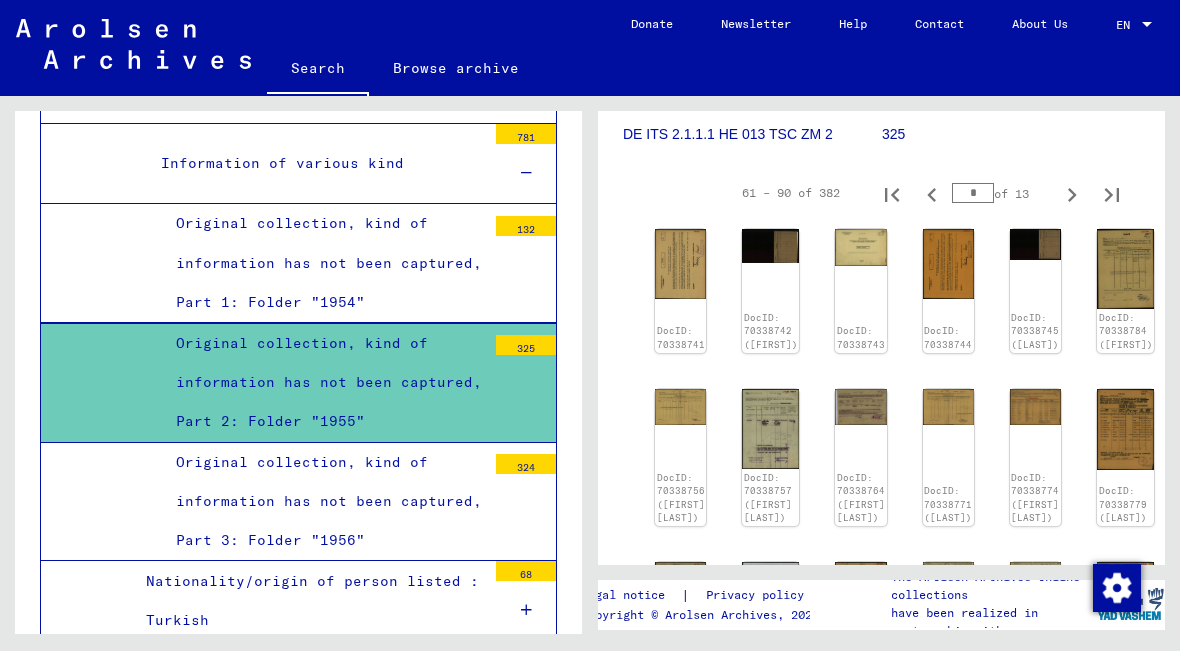 click 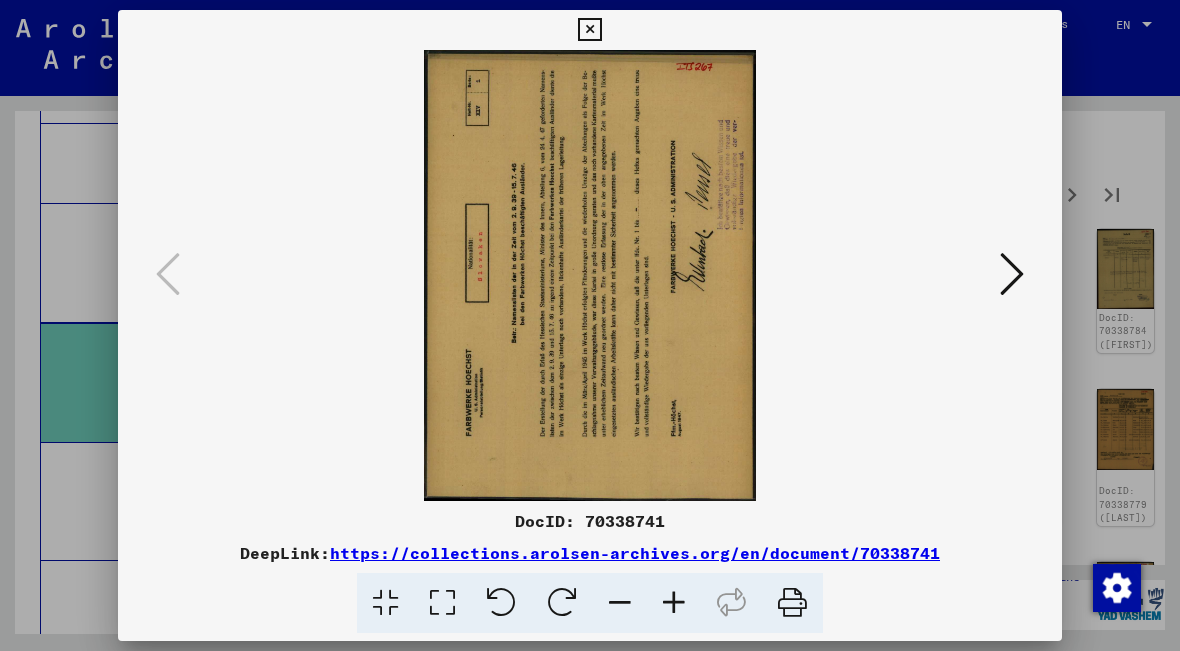 click at bounding box center (589, 30) 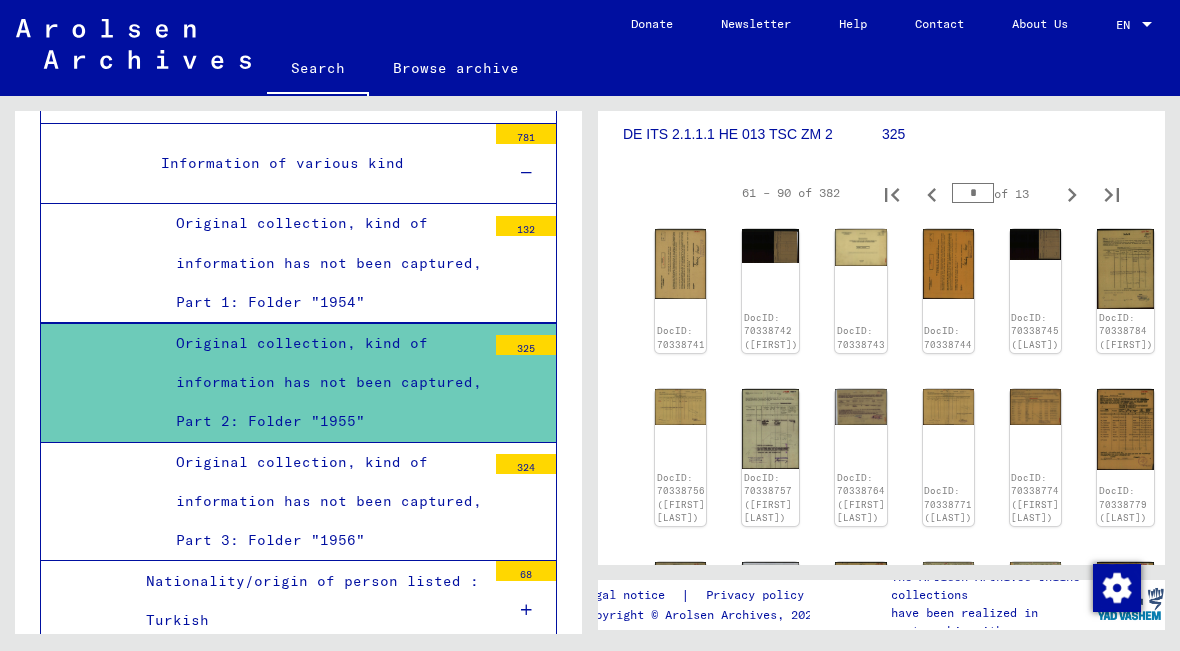 click 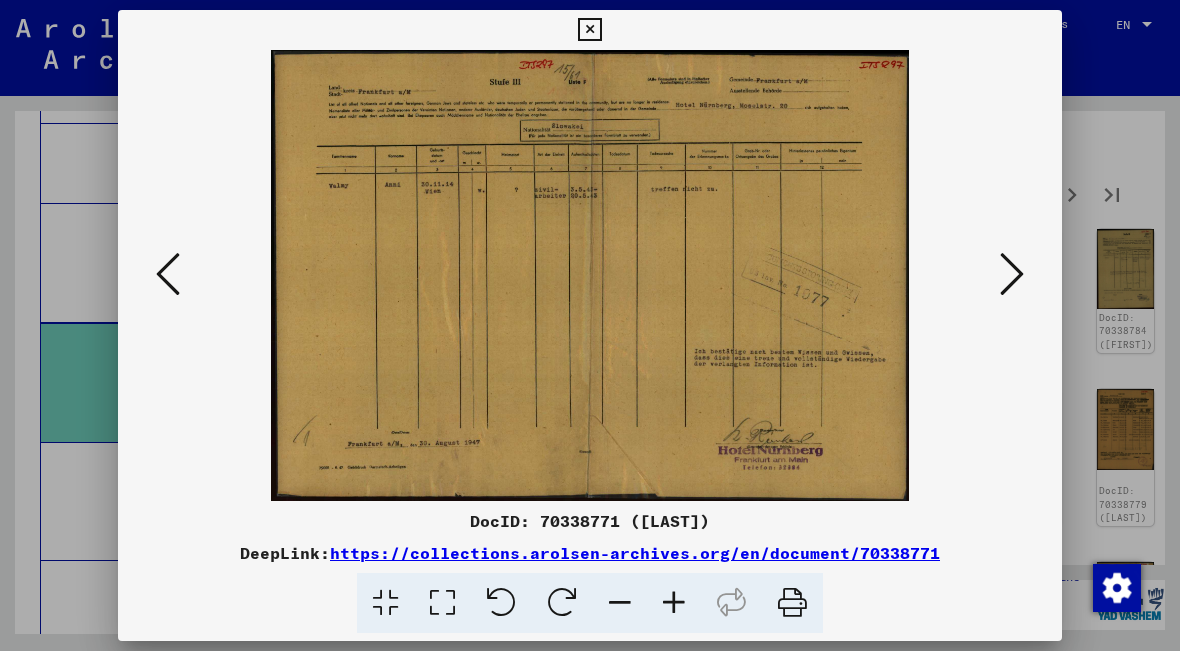 click at bounding box center (589, 30) 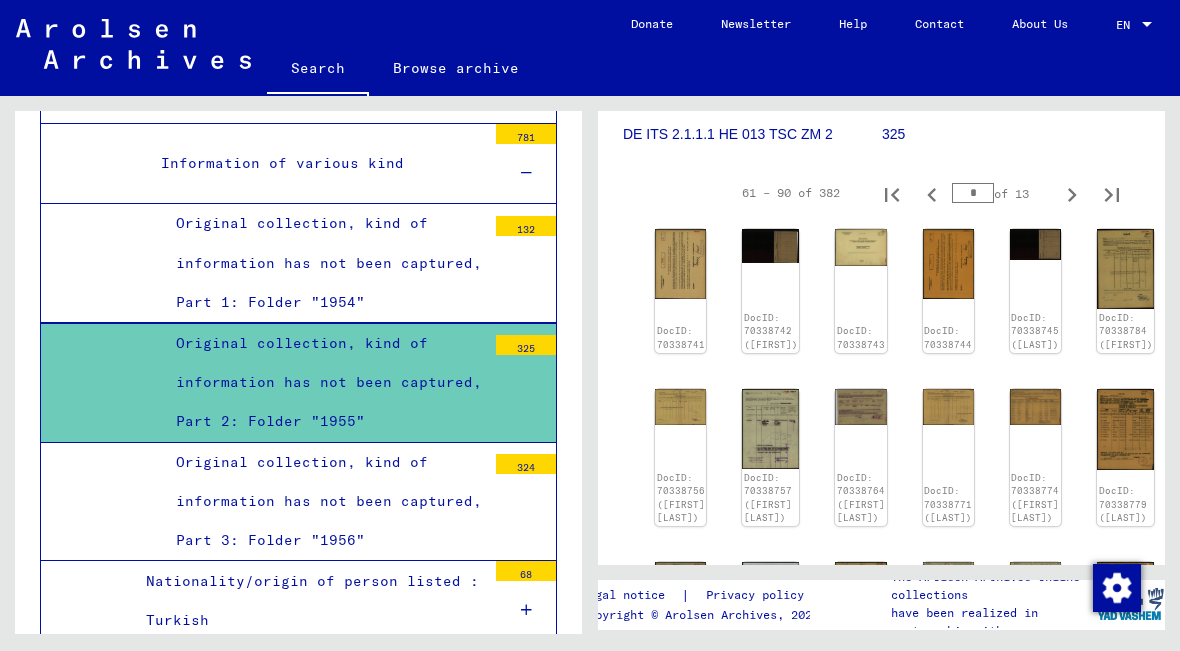 click 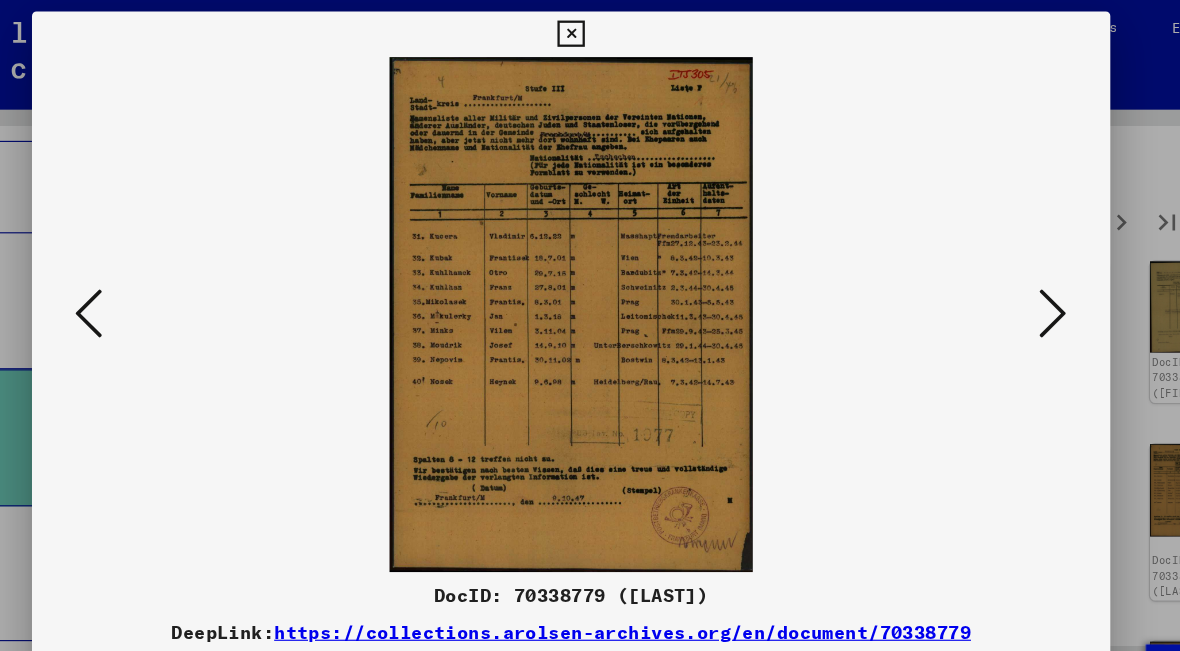 click at bounding box center (589, 30) 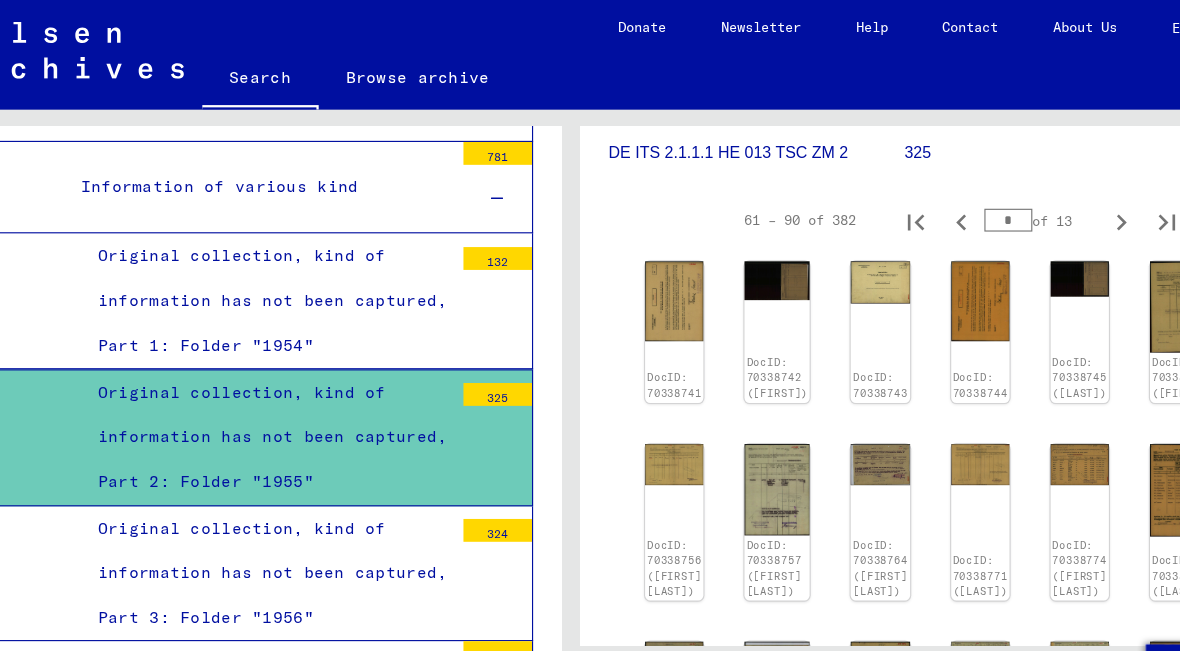 click 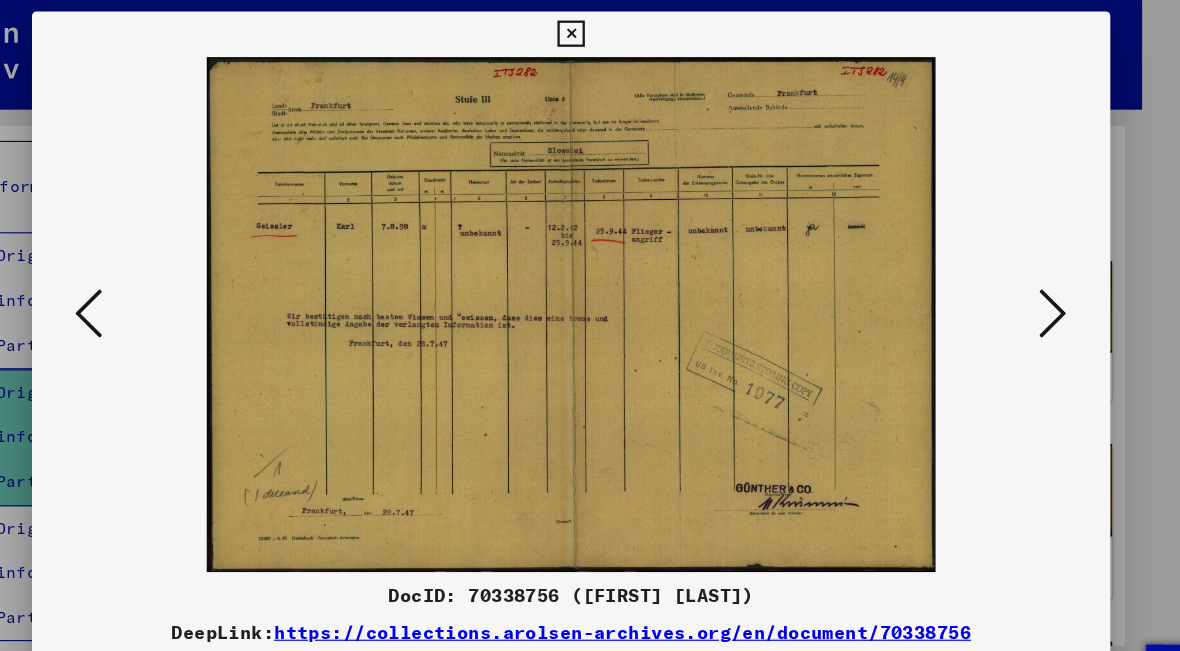 click at bounding box center (589, 30) 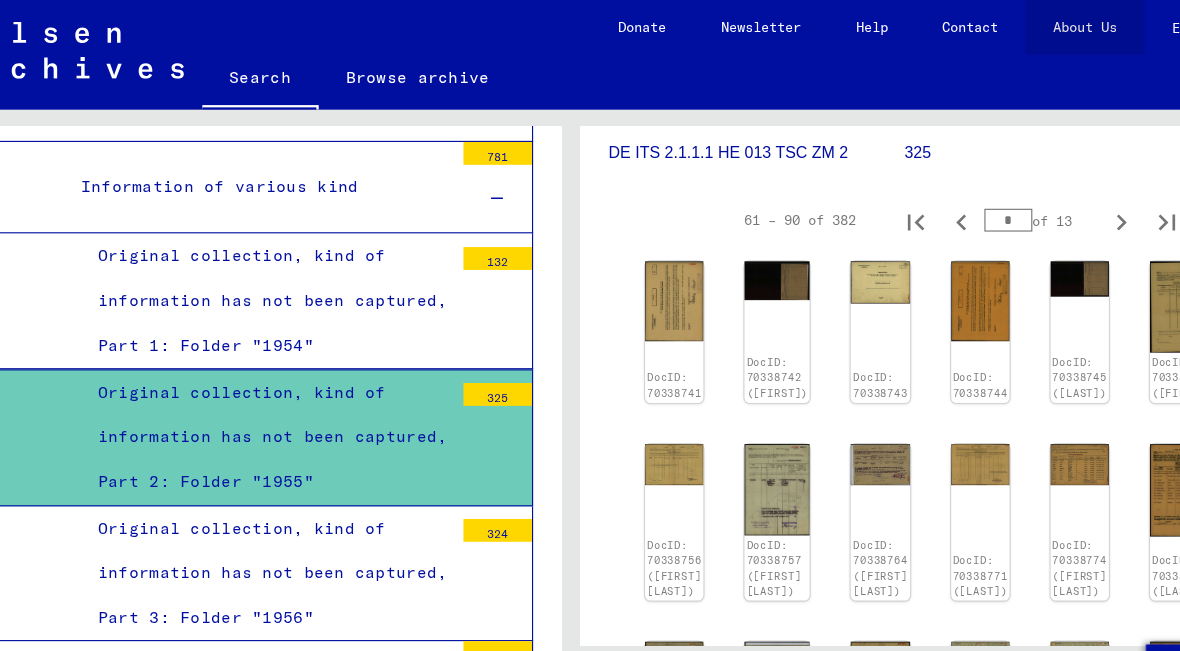 click on "About Us" 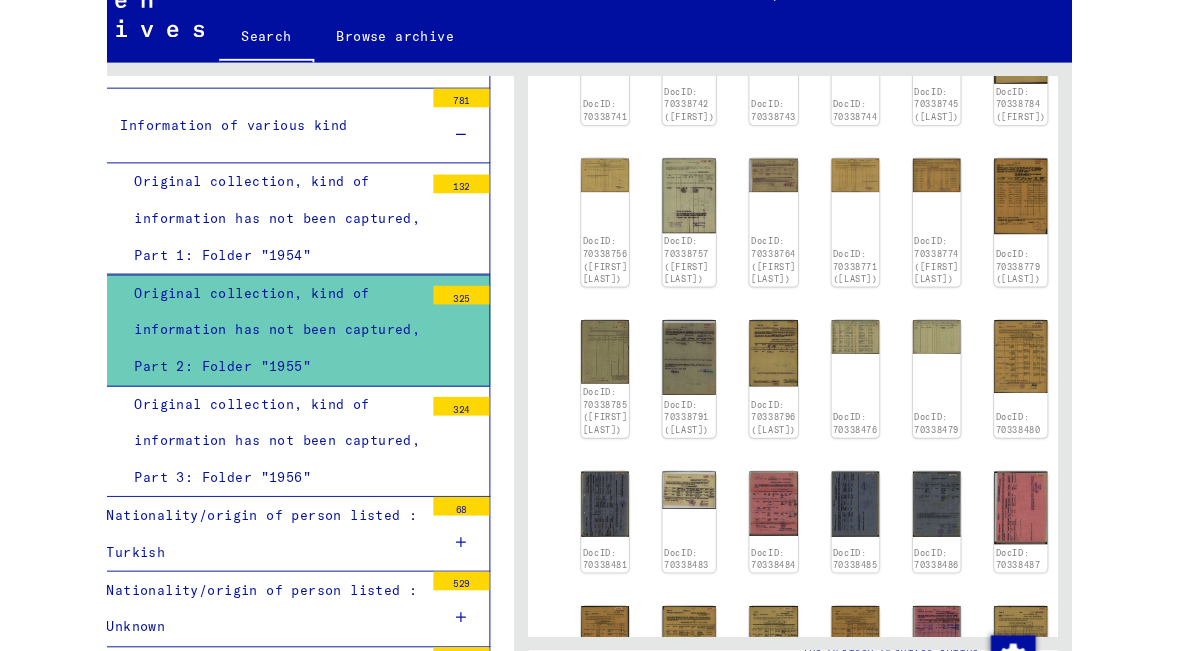 scroll, scrollTop: 577, scrollLeft: 0, axis: vertical 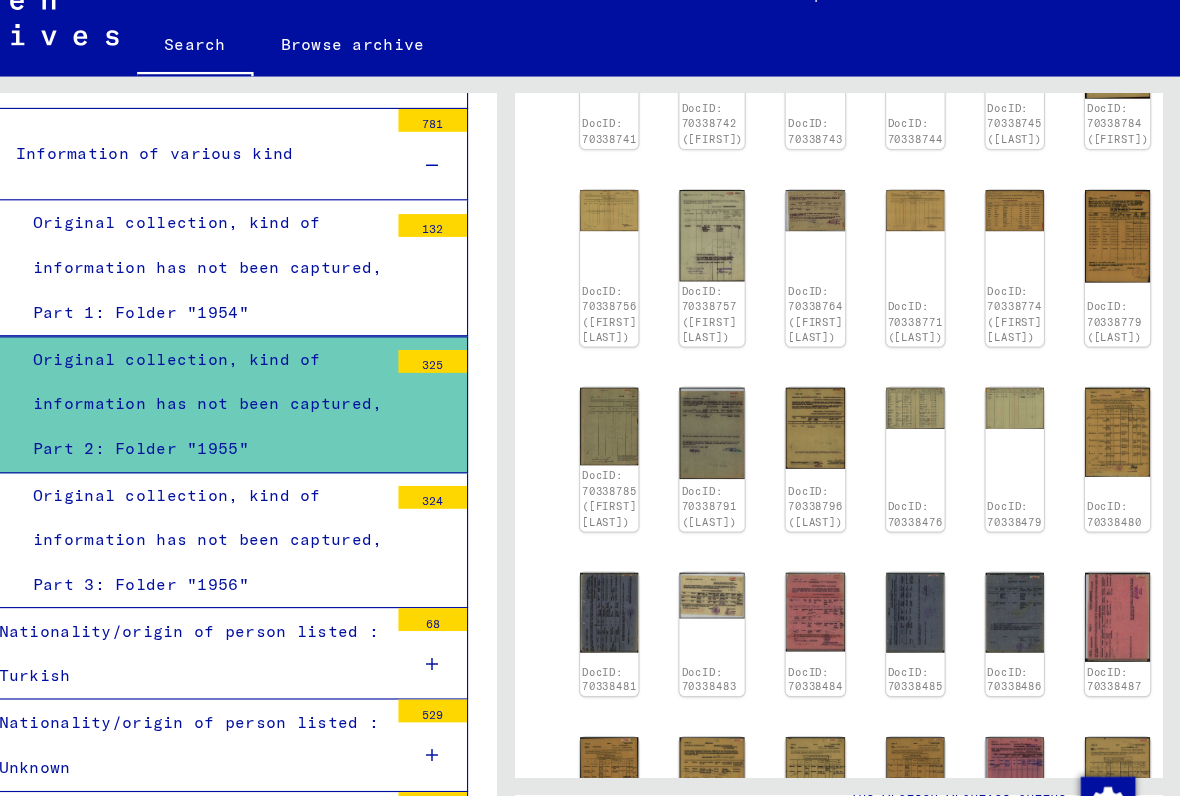 click 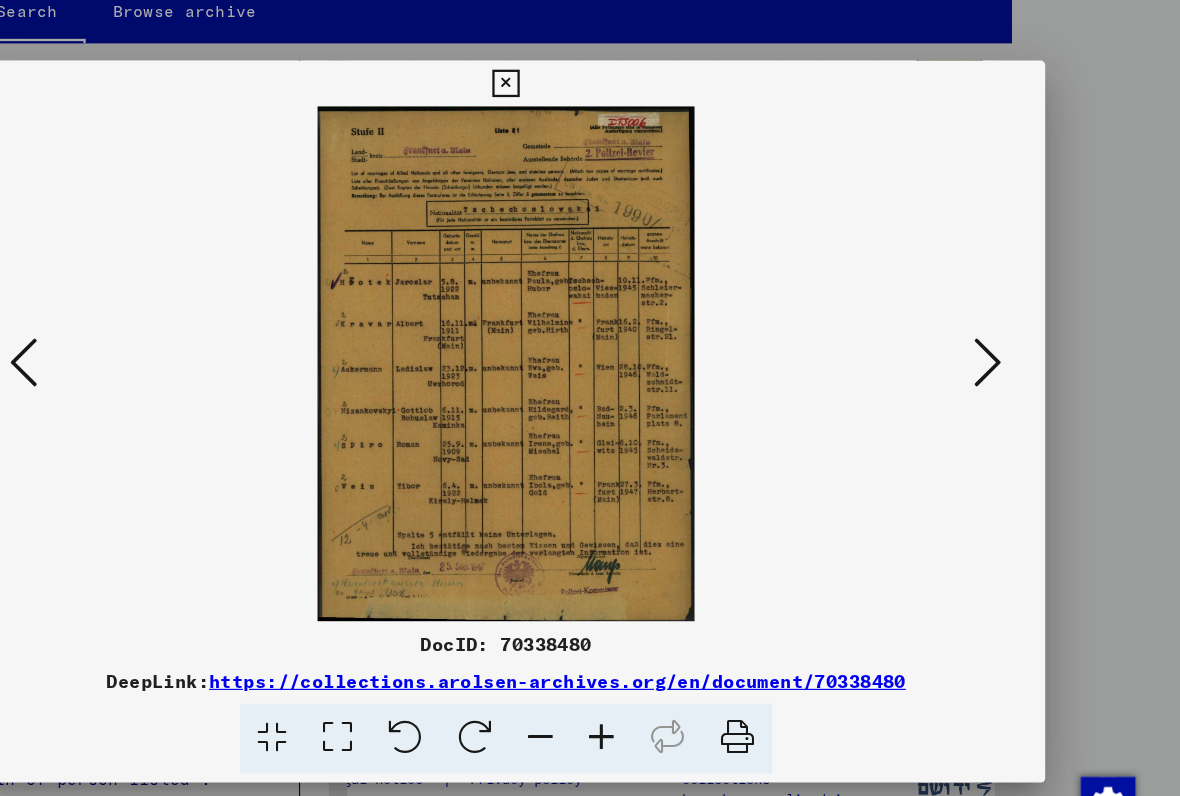click at bounding box center (168, 346) 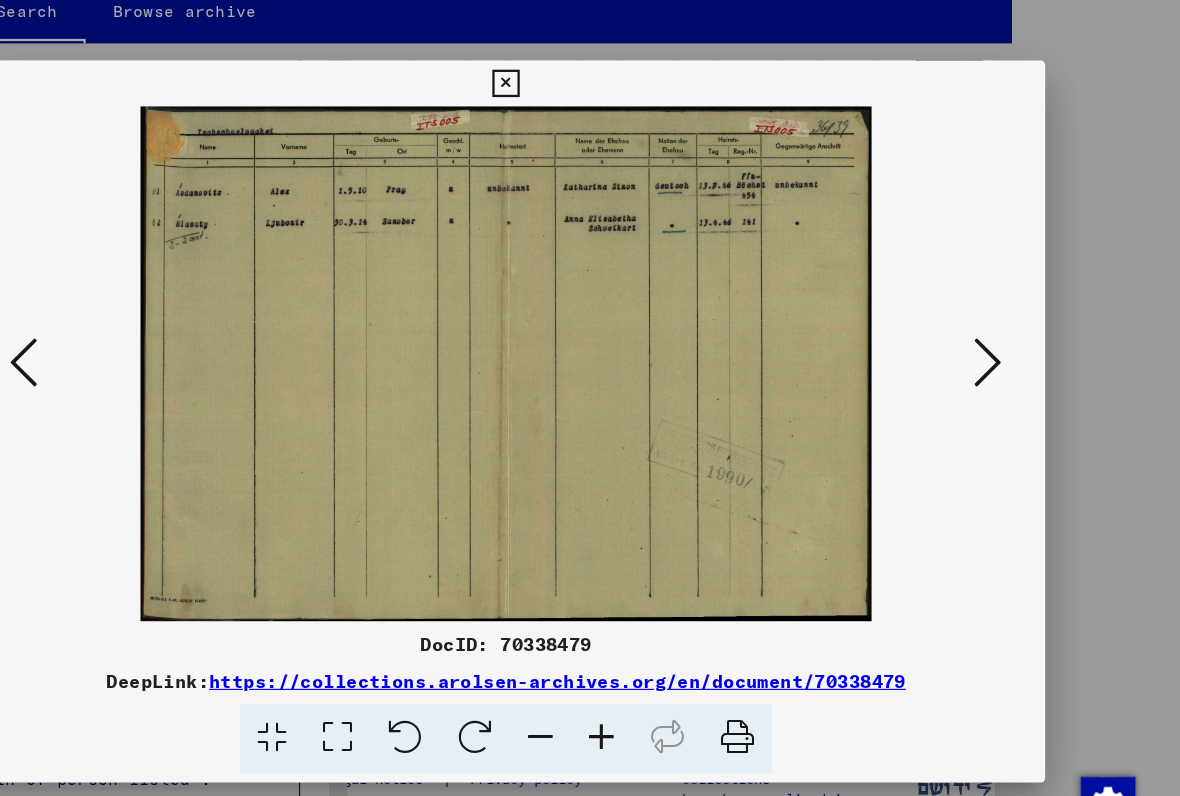 click at bounding box center (168, 346) 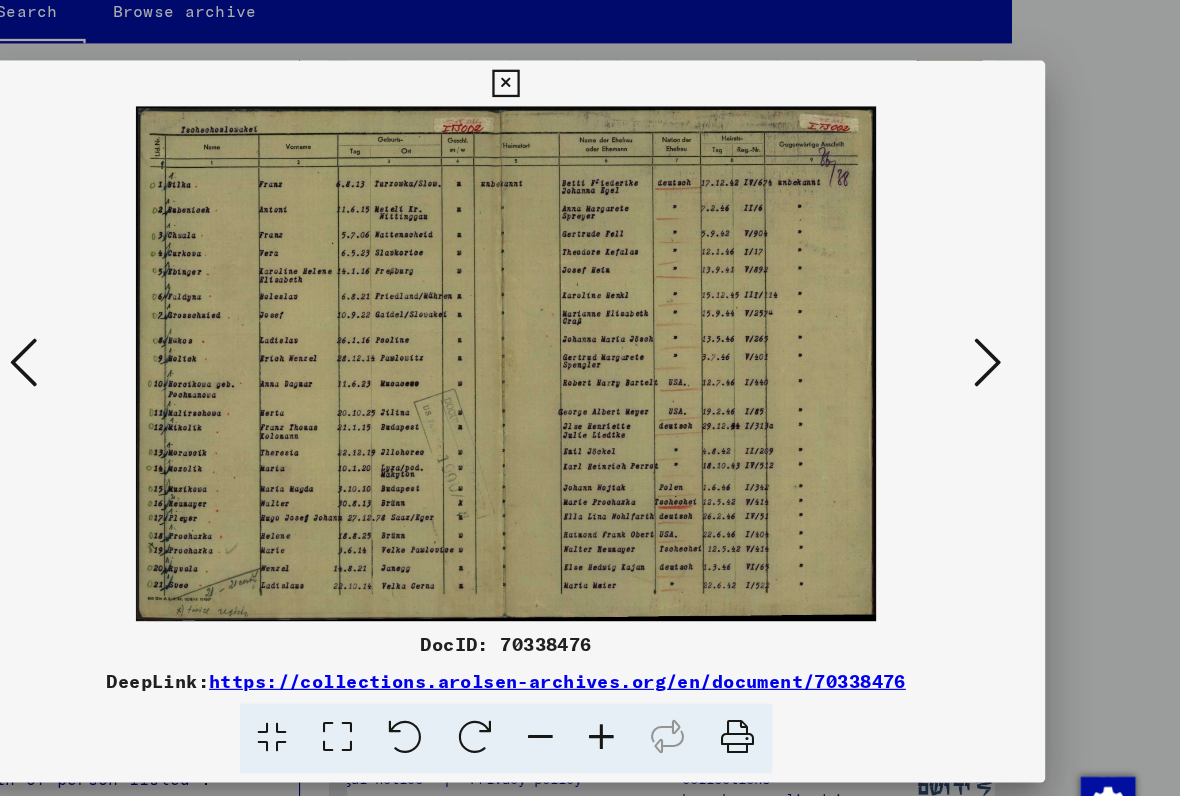 click at bounding box center (1012, 346) 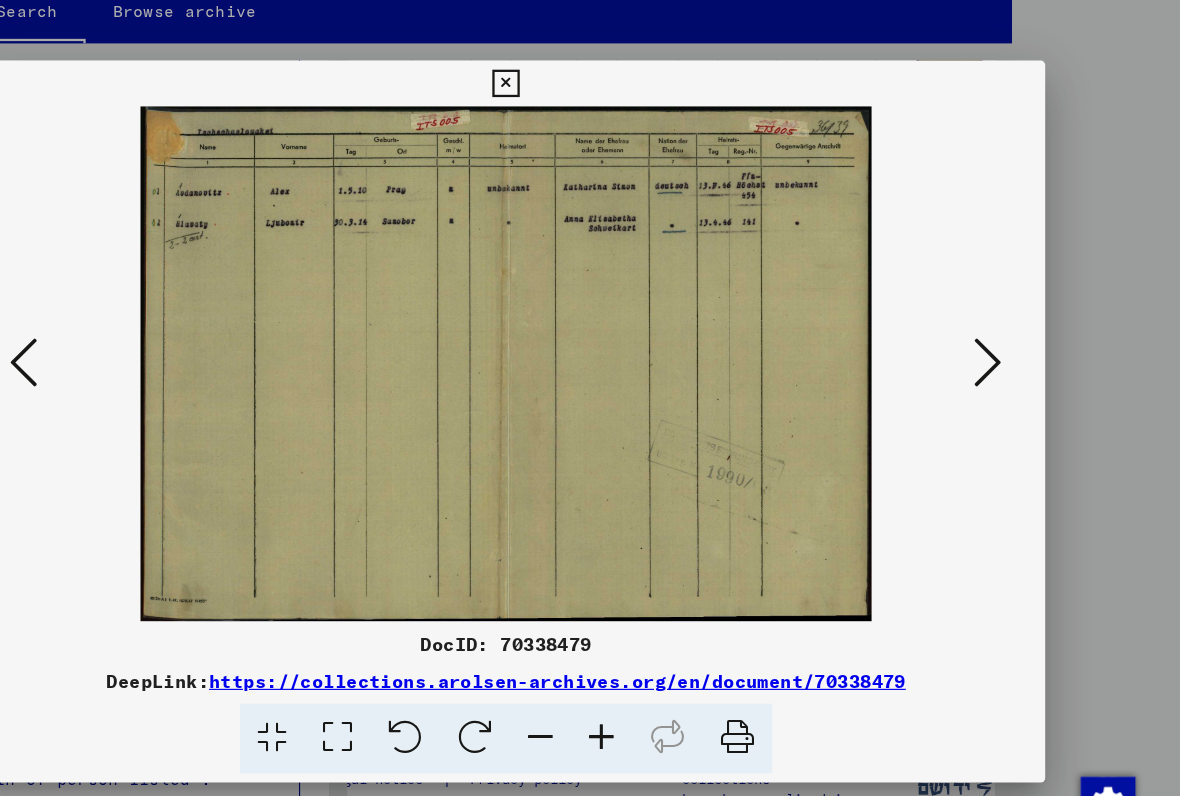 click at bounding box center [1012, 346] 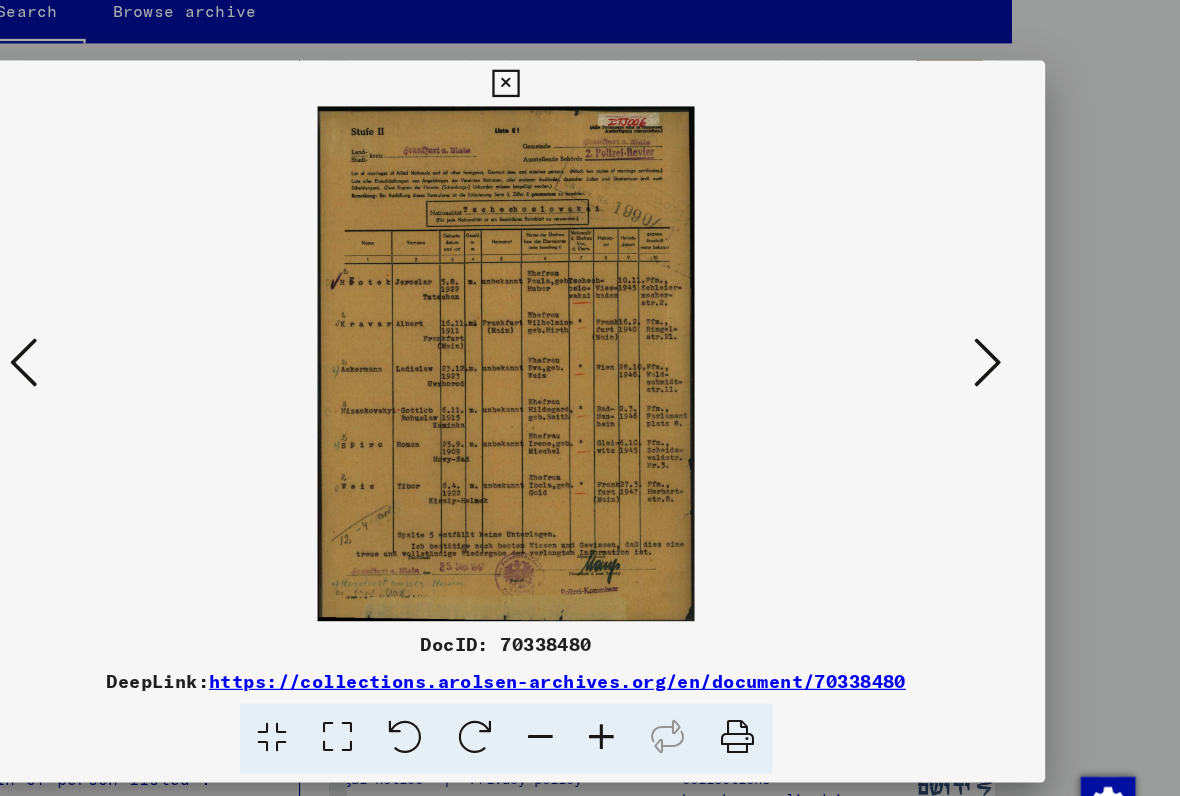 click at bounding box center [1012, 346] 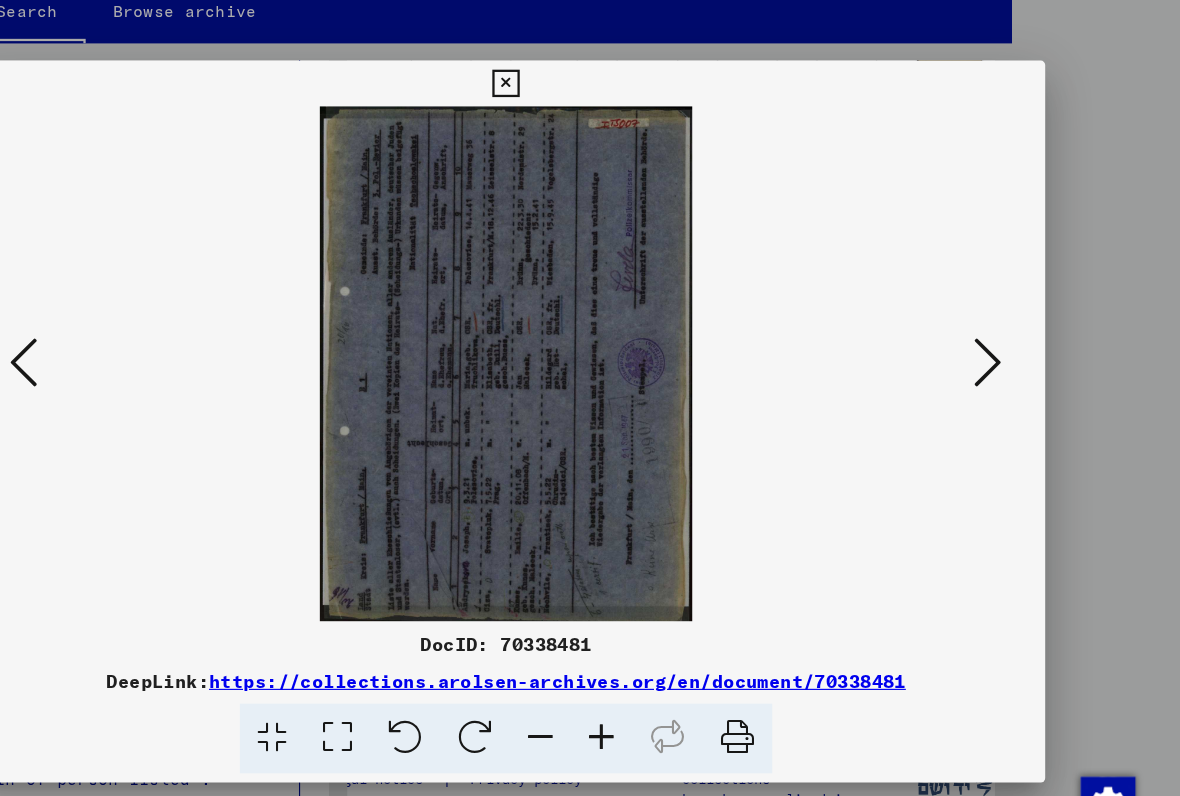 click at bounding box center (1012, 347) 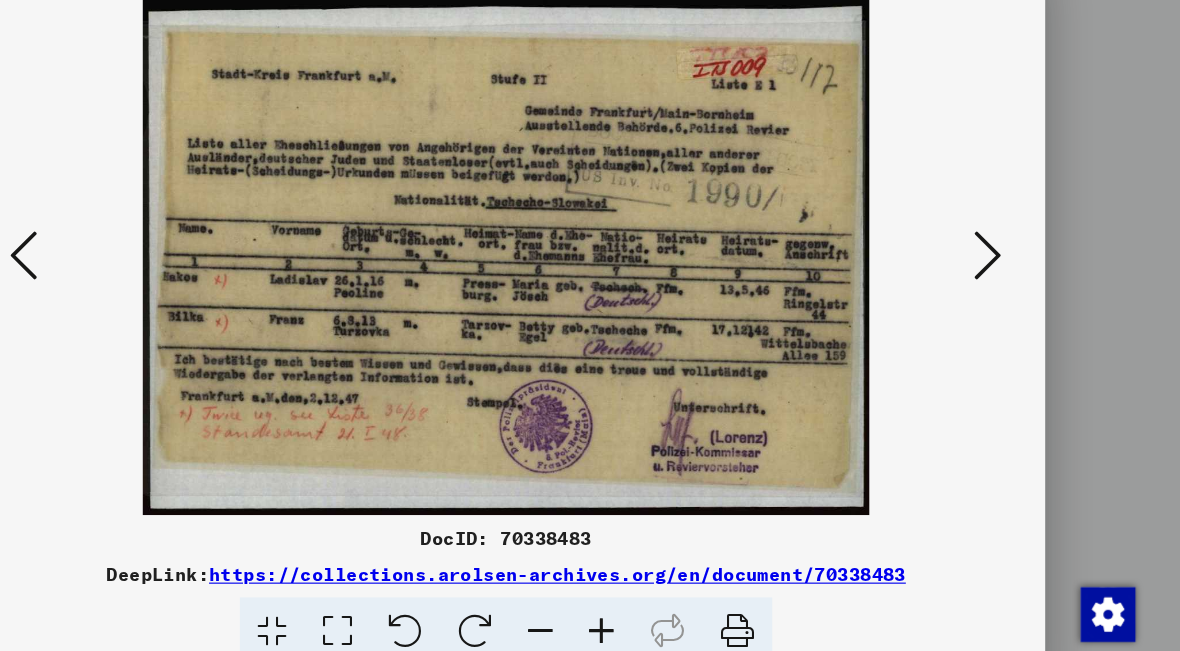 click at bounding box center [1012, 274] 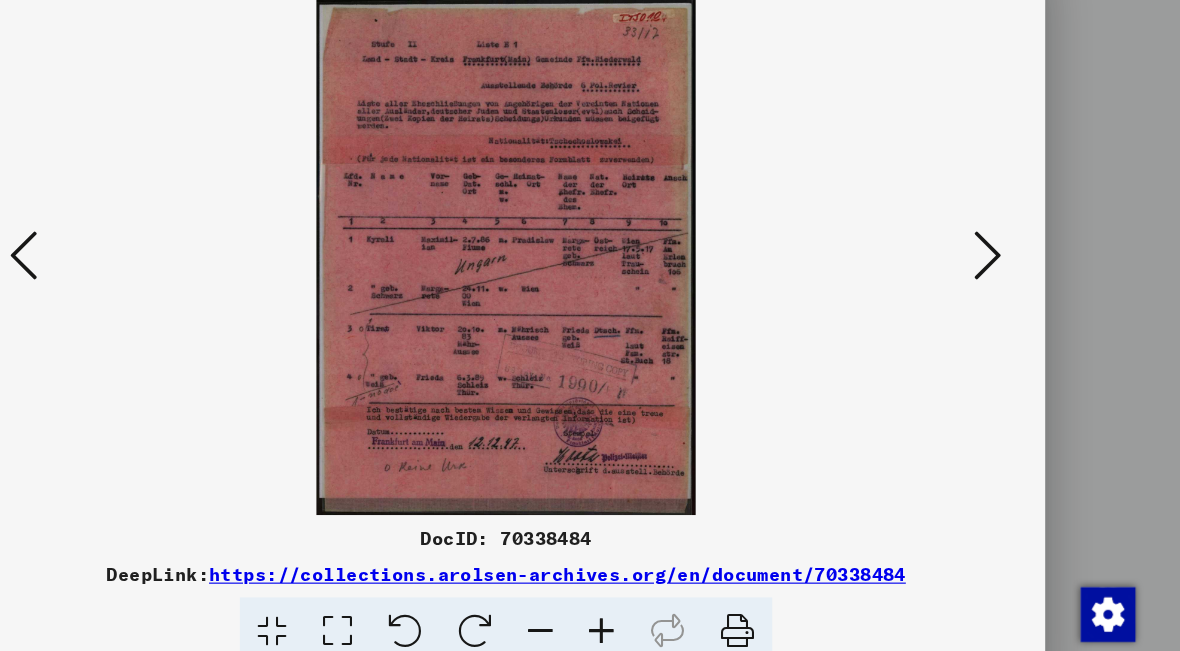 click at bounding box center (1012, 275) 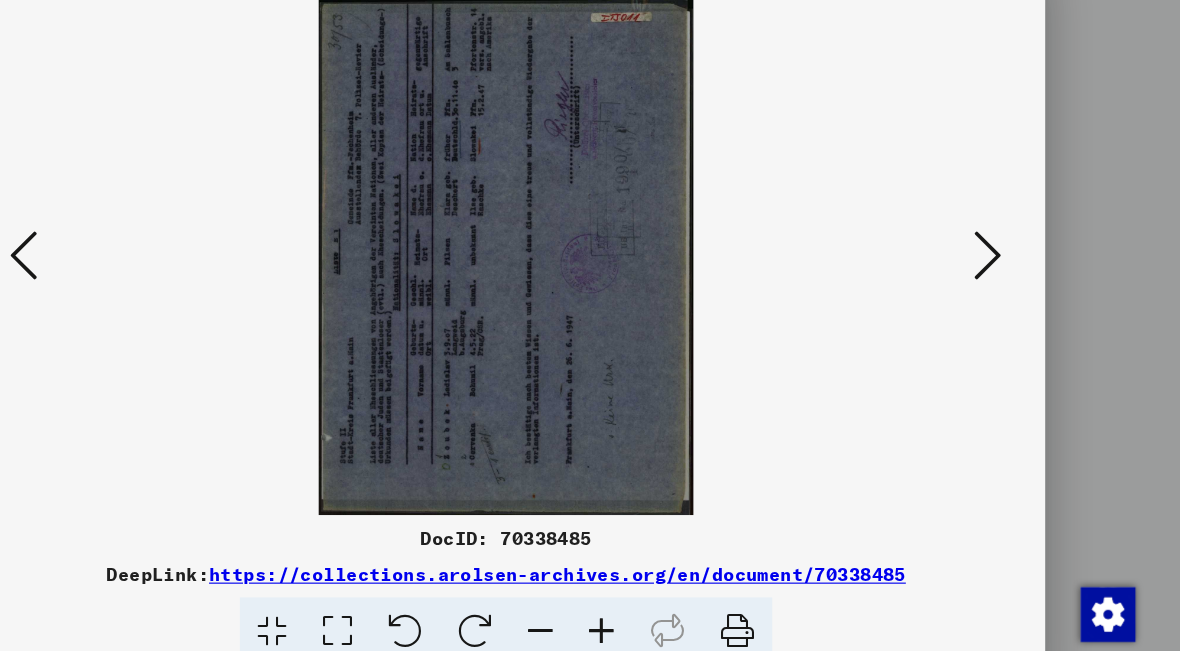click at bounding box center (1012, 275) 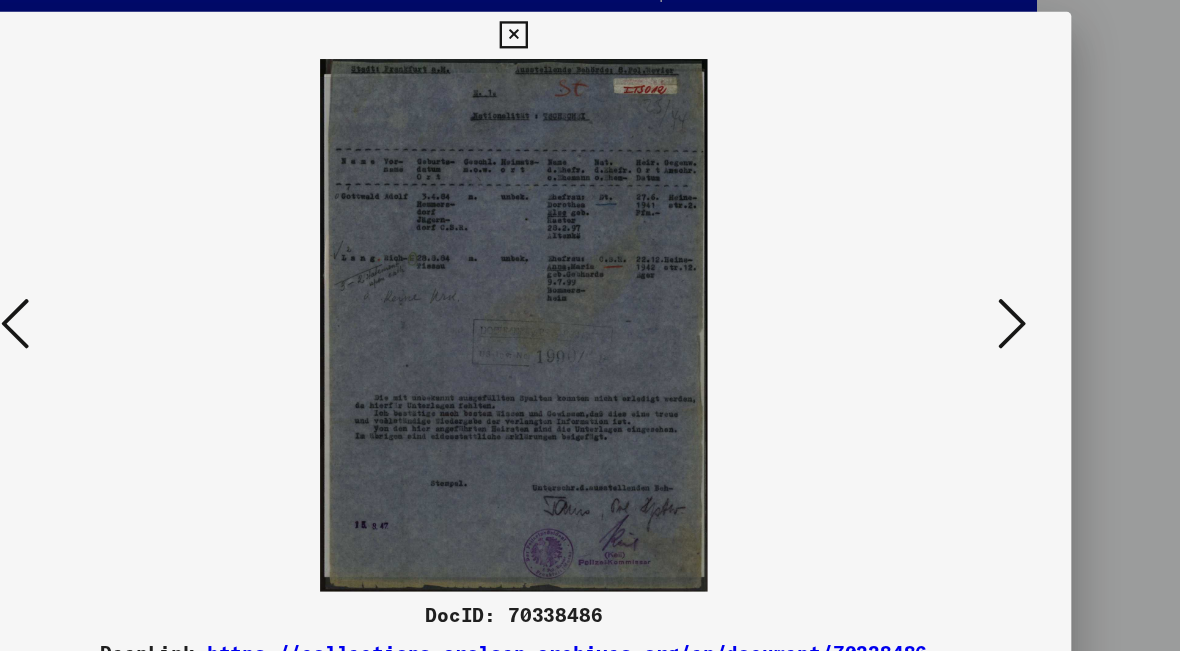 click at bounding box center (1012, 275) 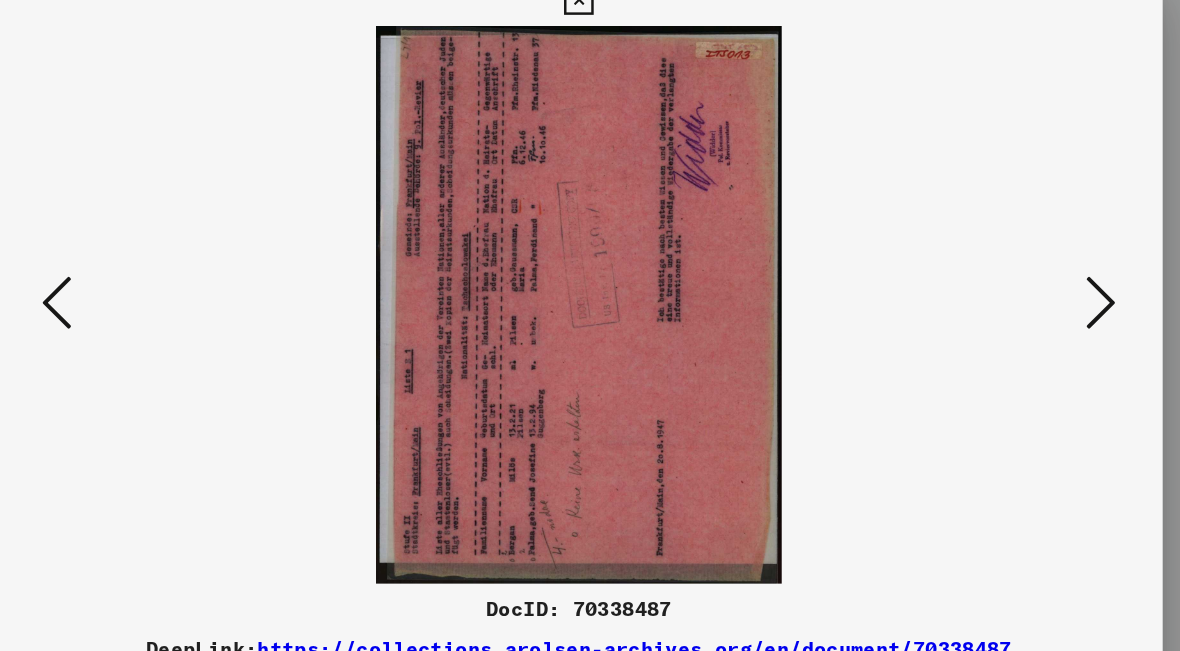 click at bounding box center (1012, 275) 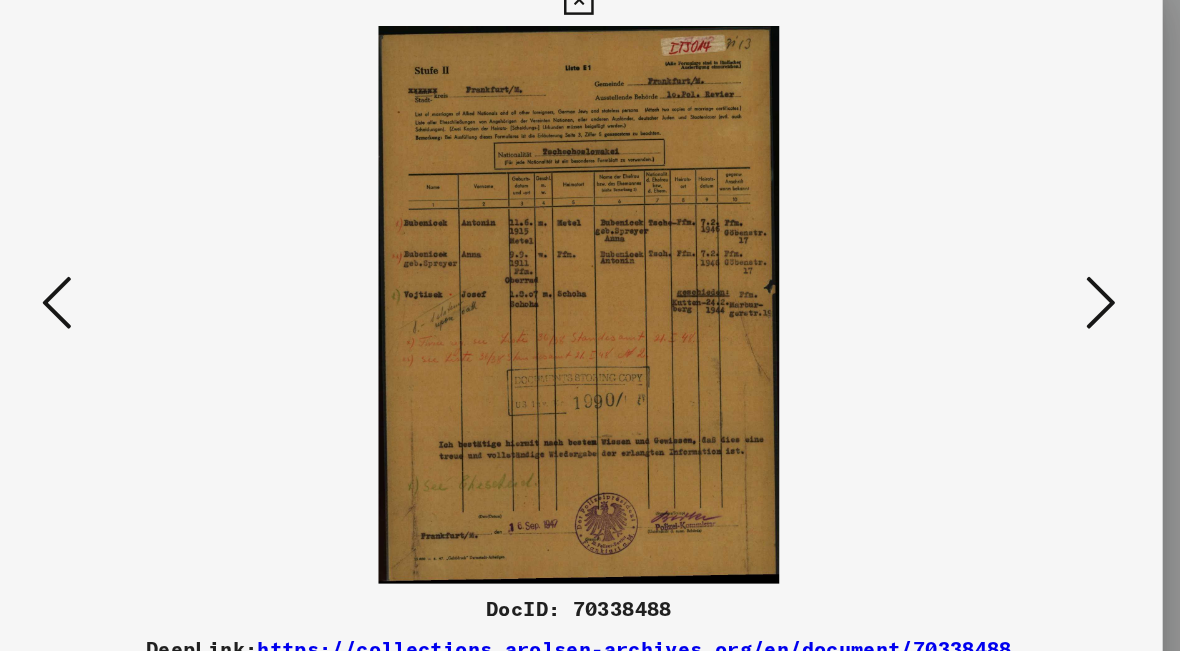click at bounding box center (1012, 274) 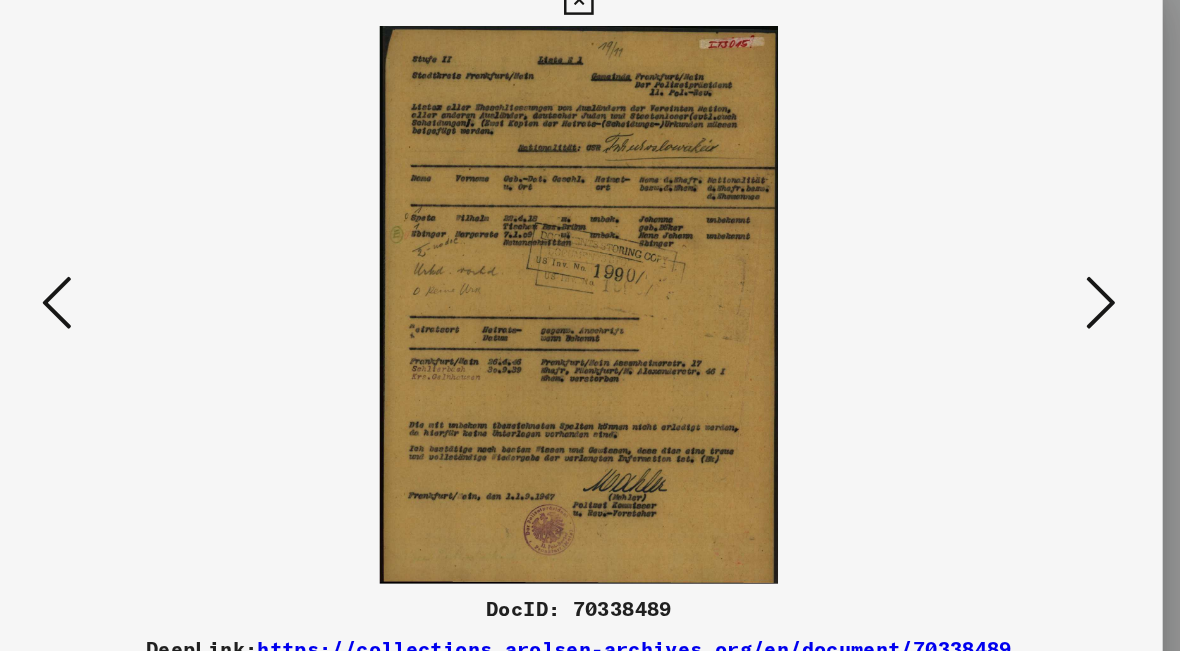 click at bounding box center (1012, 274) 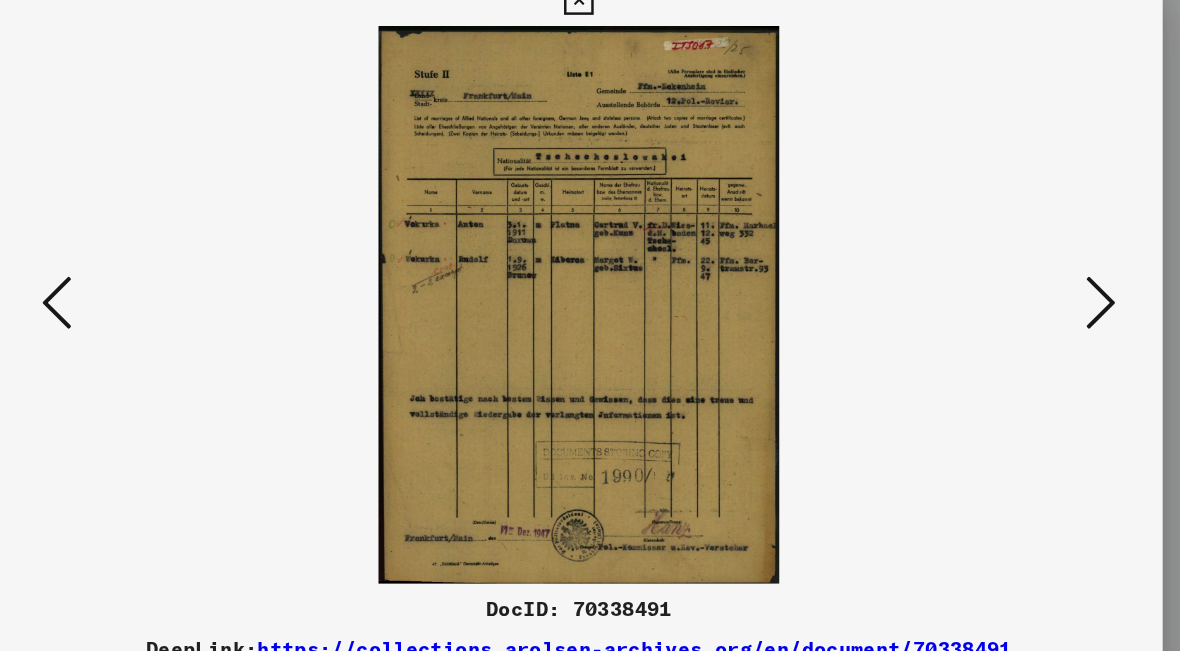 click at bounding box center [1012, 274] 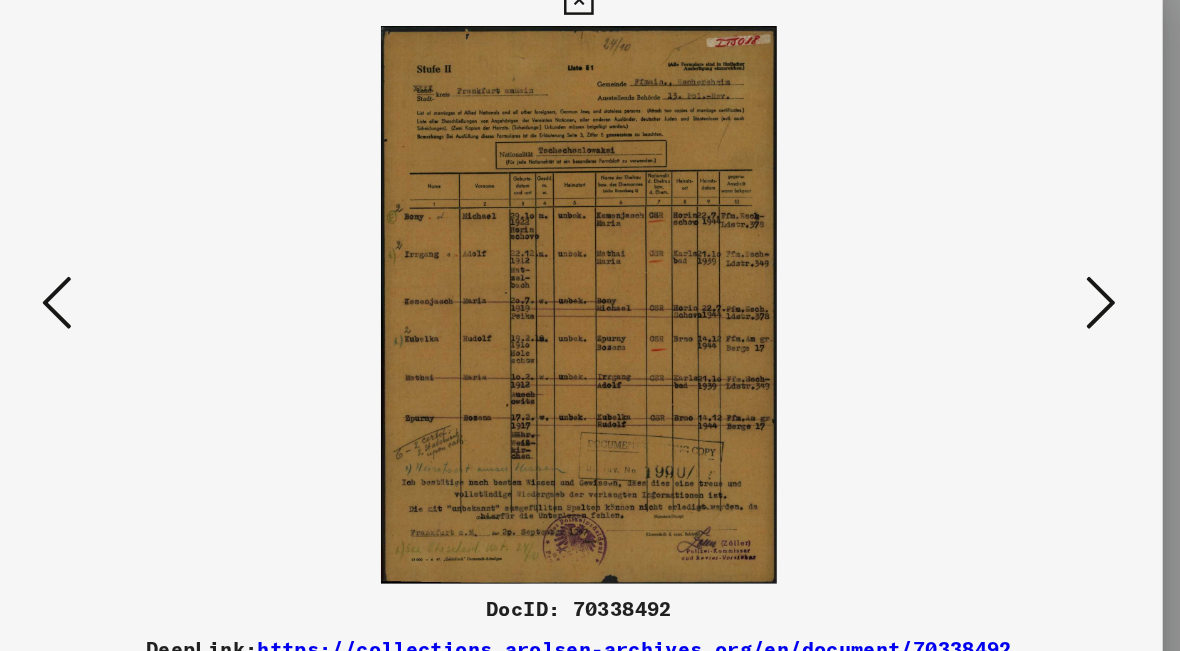 click at bounding box center (1012, 274) 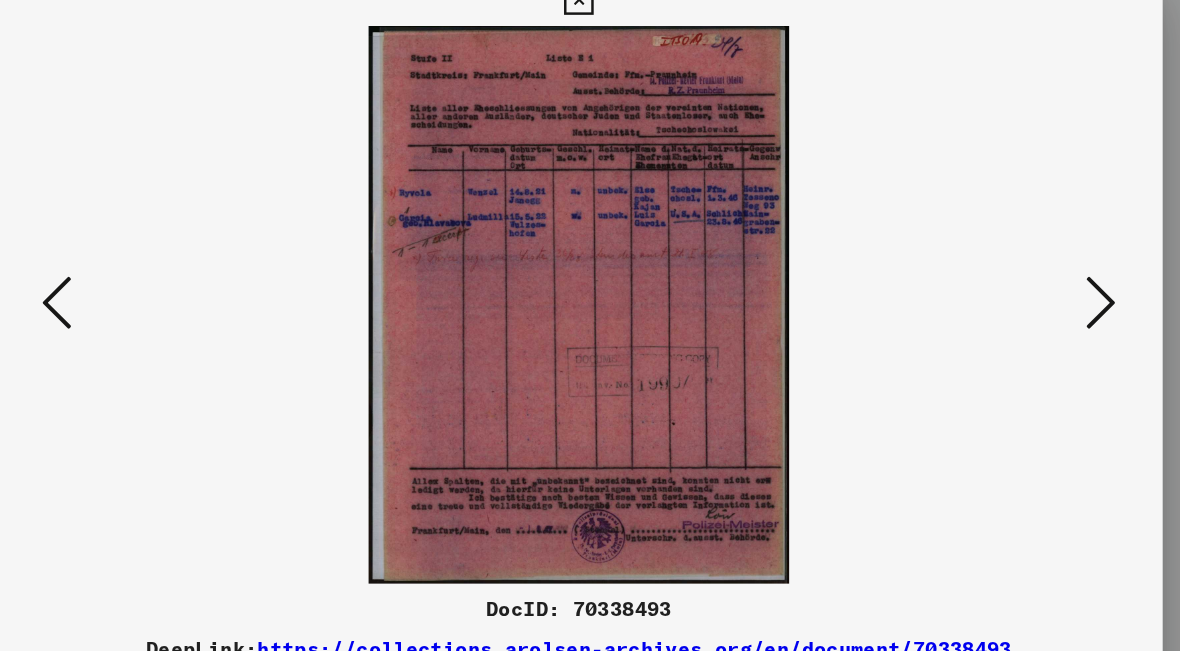 click at bounding box center (1012, 274) 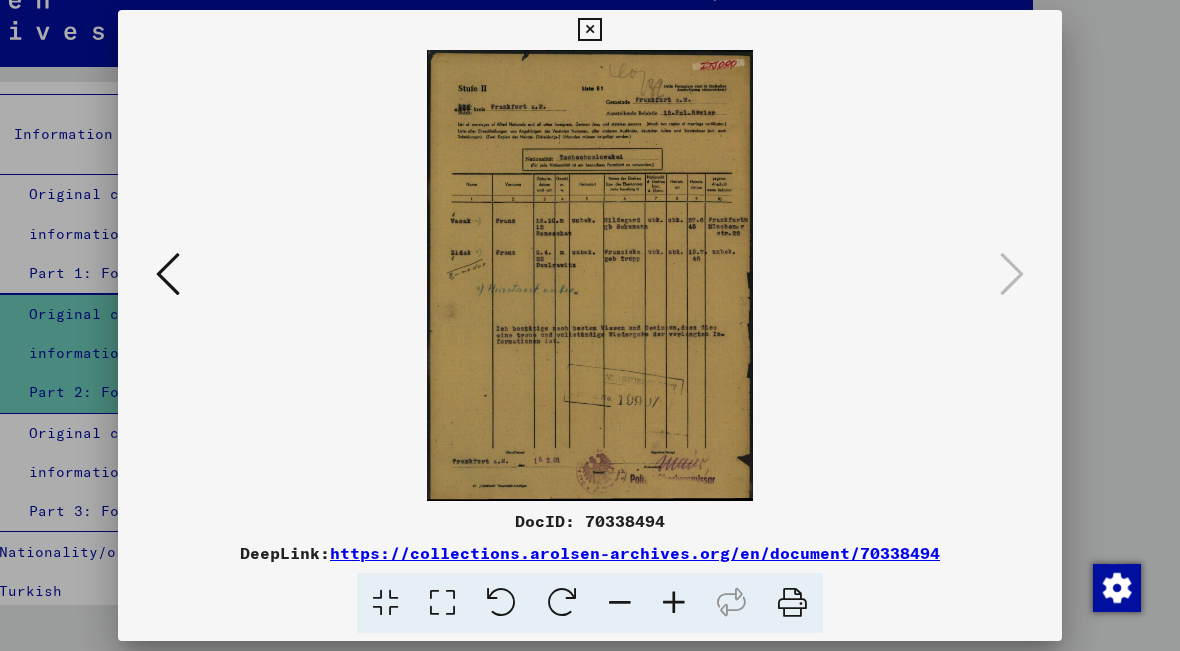 click at bounding box center [589, 30] 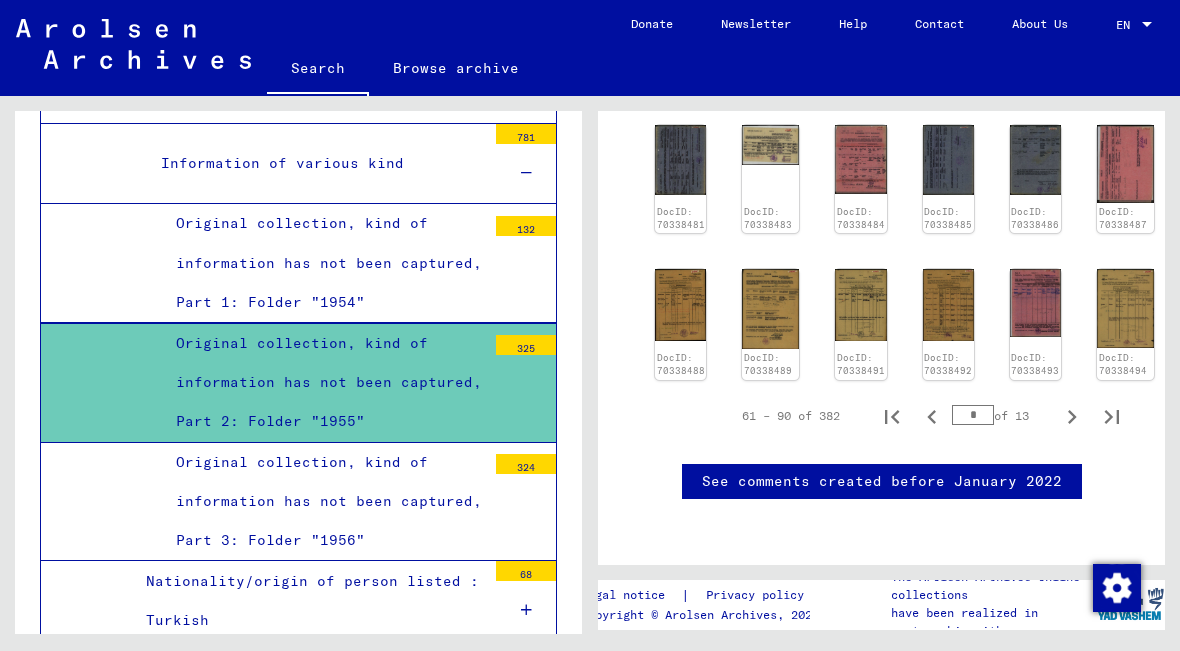 scroll, scrollTop: 1174, scrollLeft: 4, axis: both 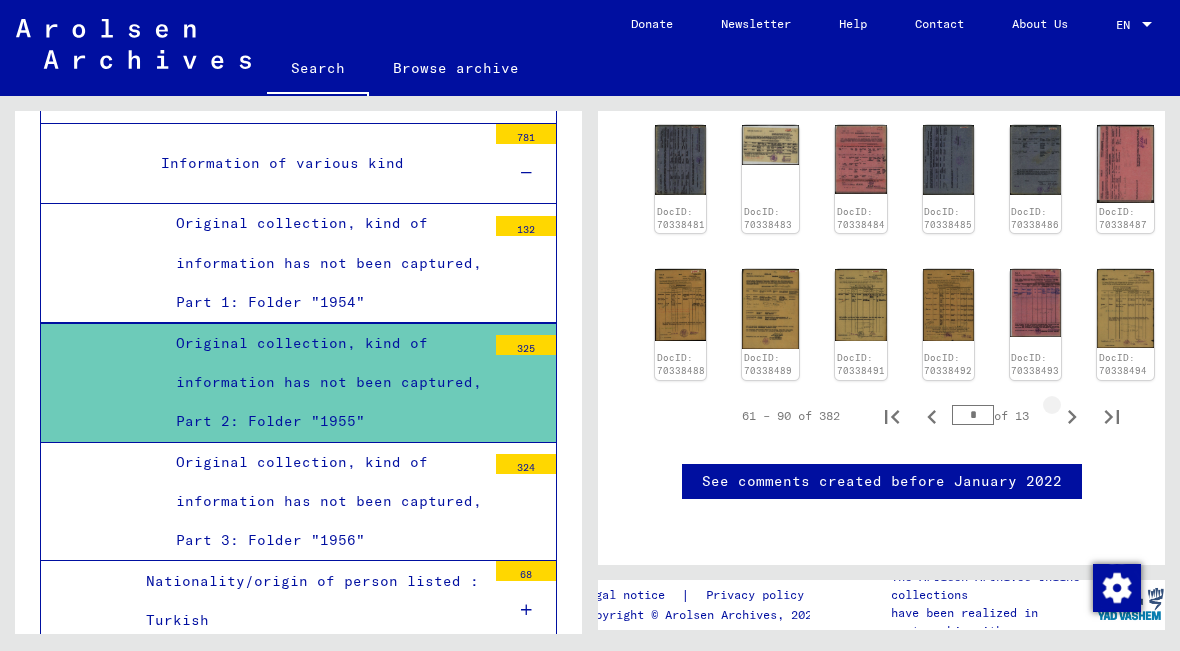 click 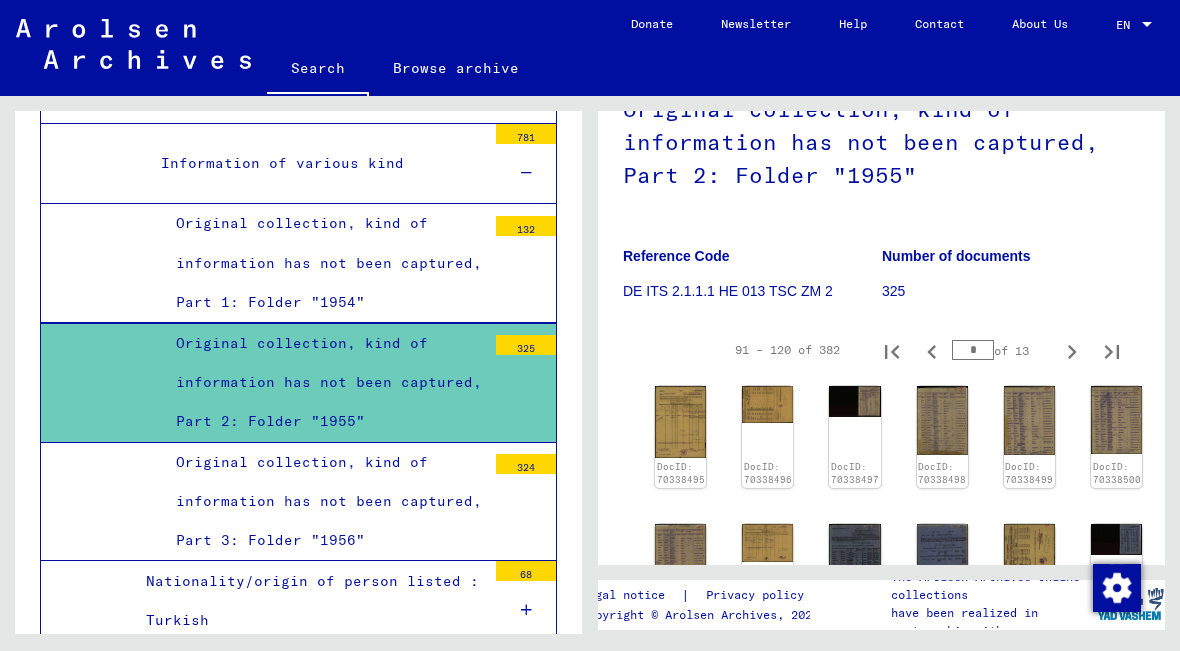 scroll, scrollTop: 226, scrollLeft: 0, axis: vertical 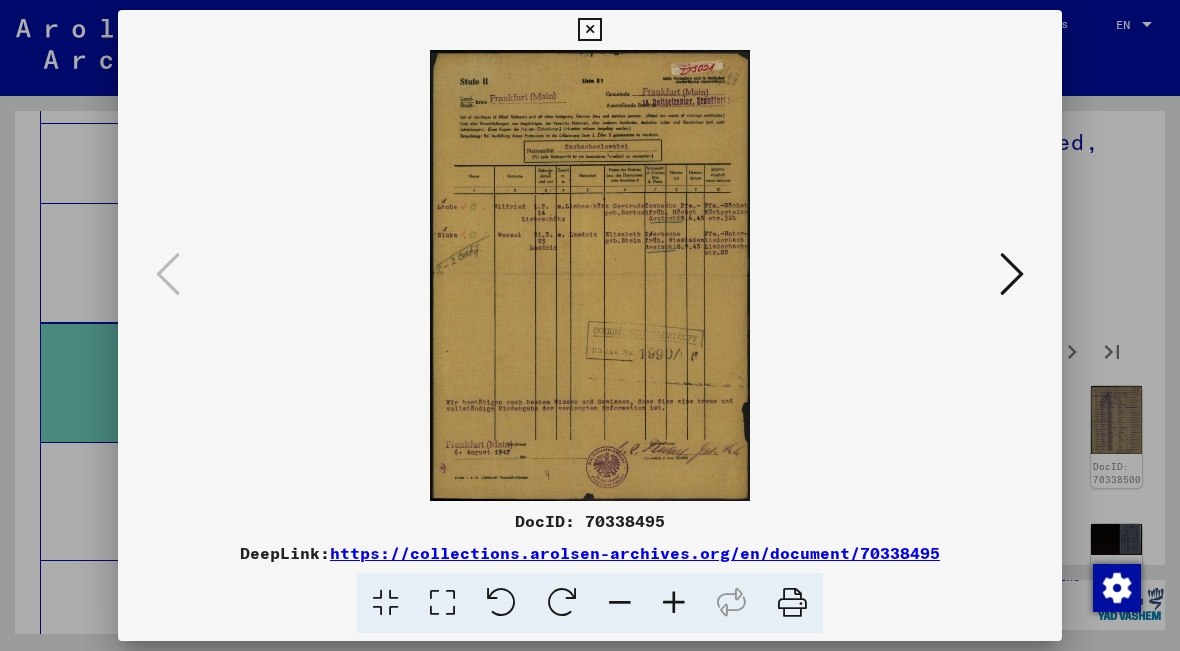 click at bounding box center [1012, 275] 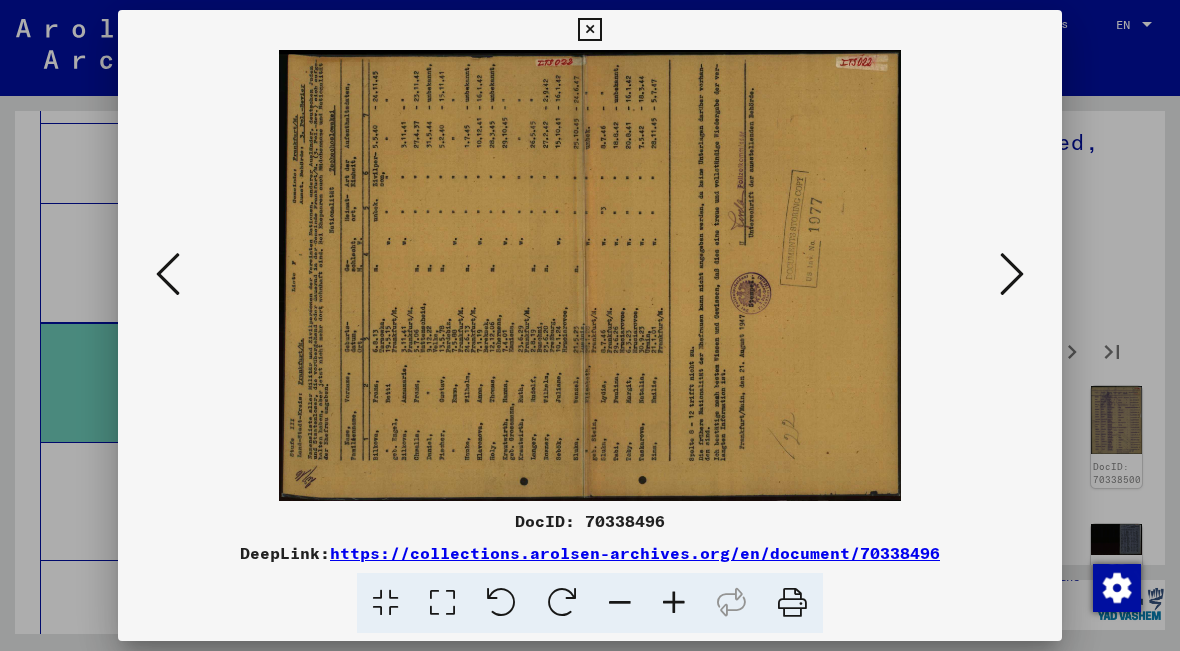 click at bounding box center [1012, 275] 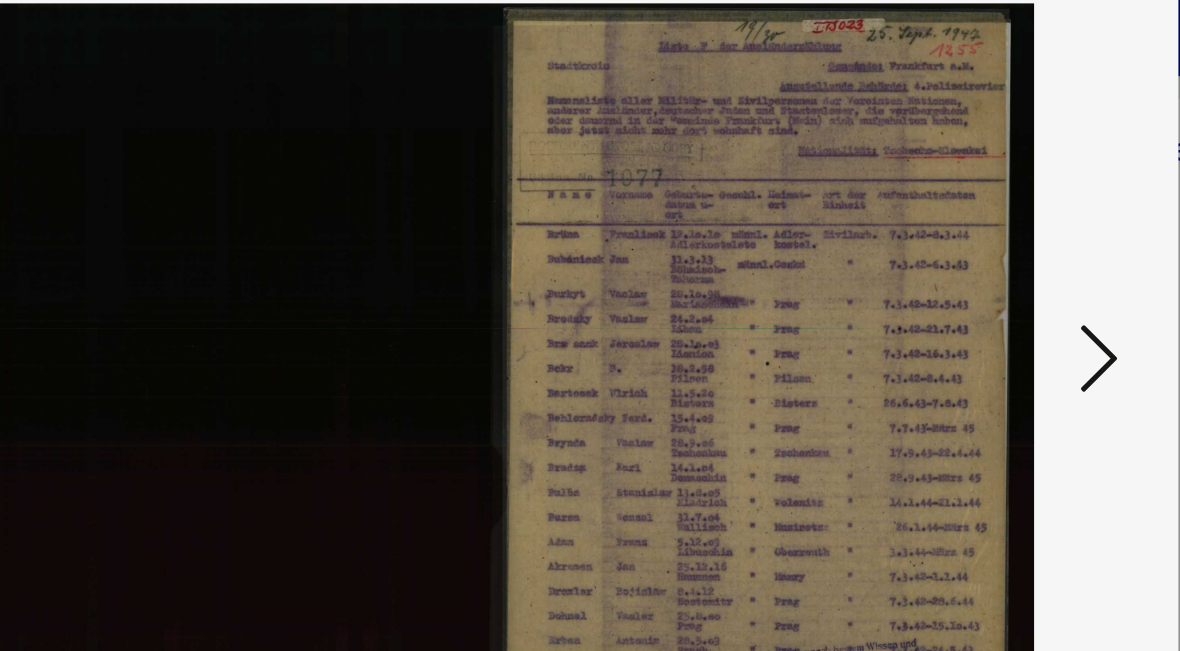 click at bounding box center [1012, 274] 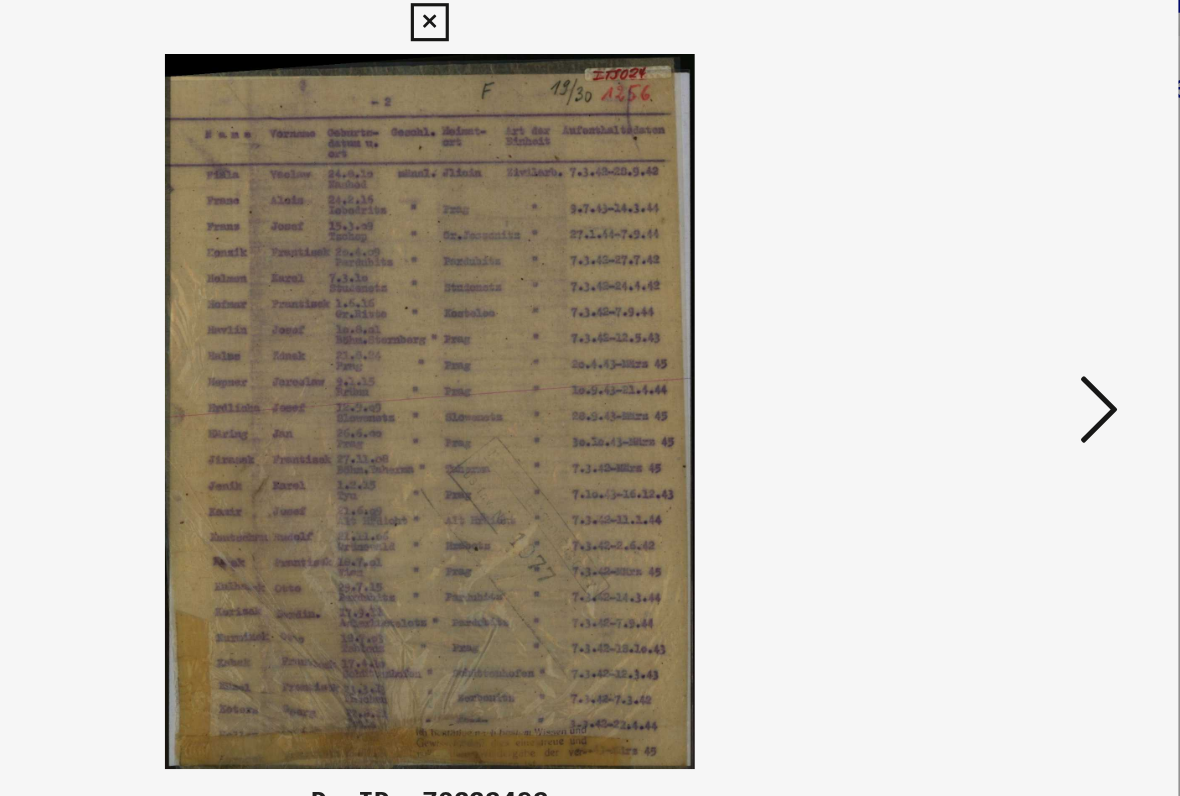 click at bounding box center (1012, 346) 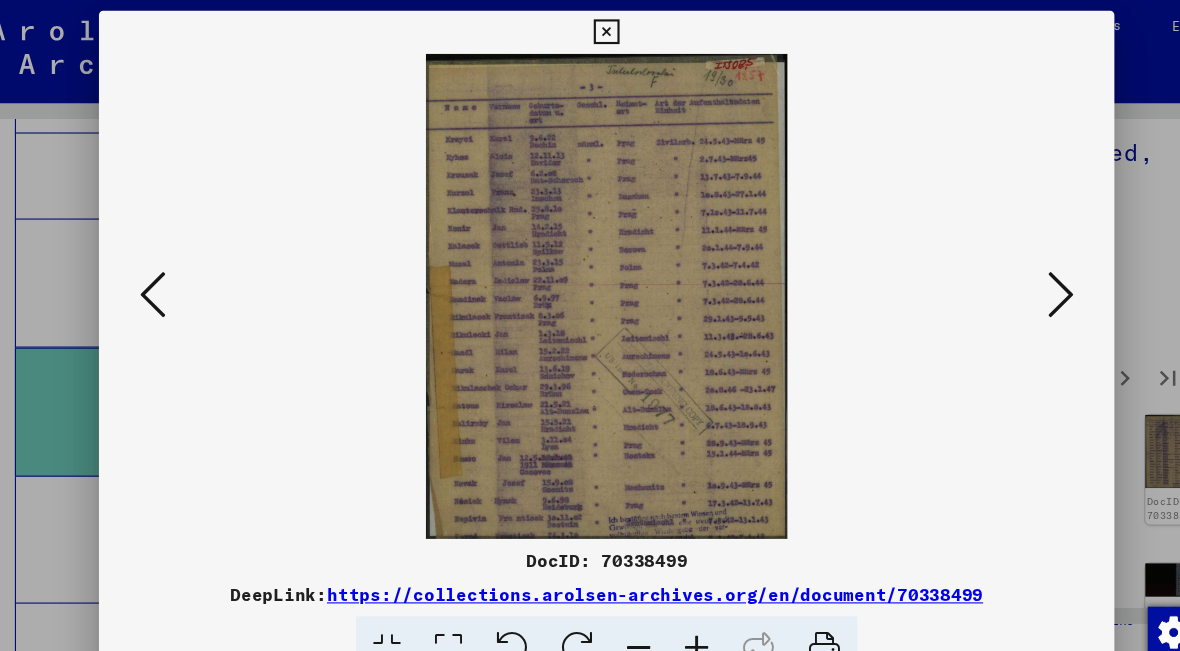 click at bounding box center [1012, 274] 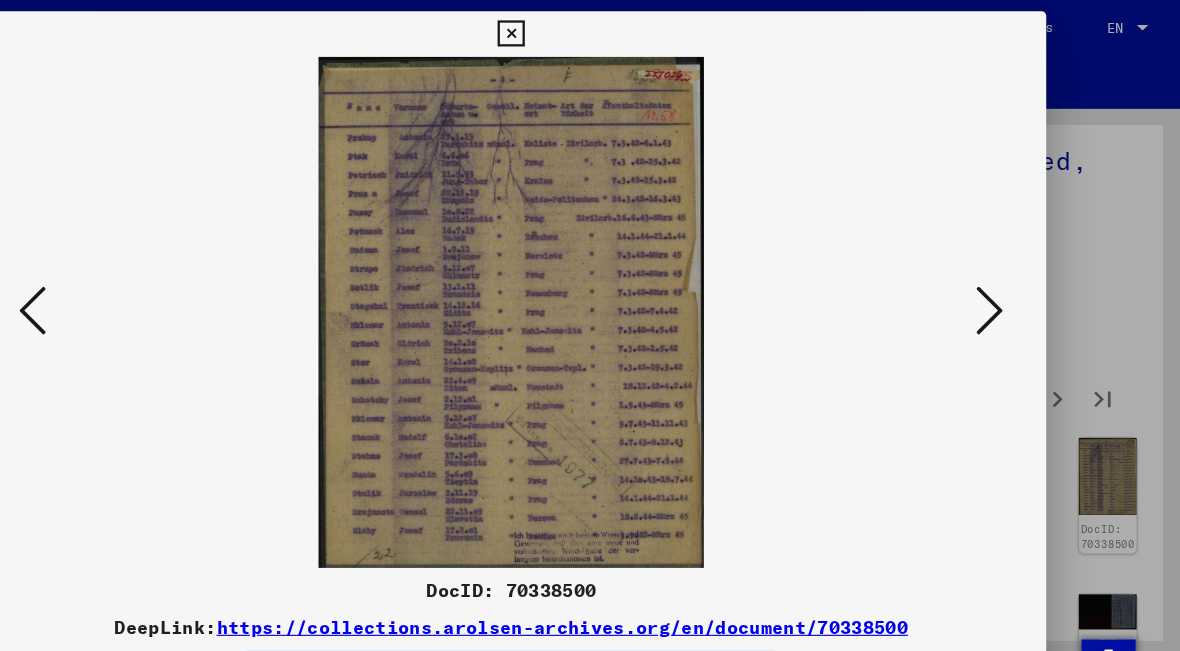 click at bounding box center (1012, 274) 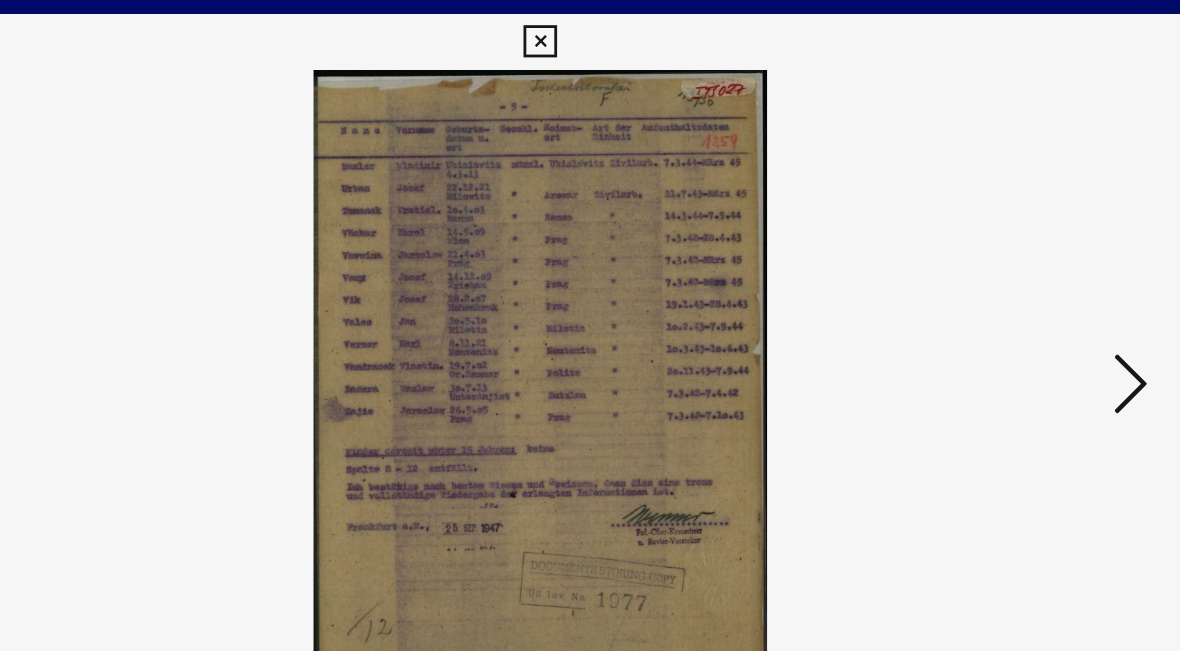 click at bounding box center [1012, 274] 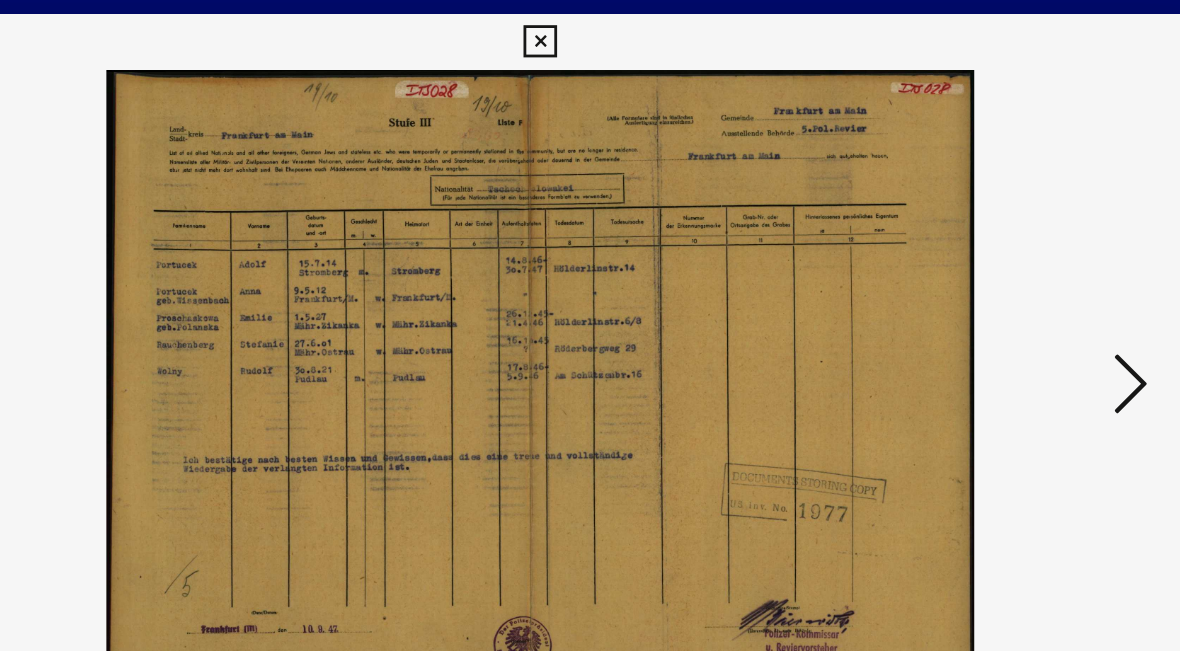 click at bounding box center [1012, 274] 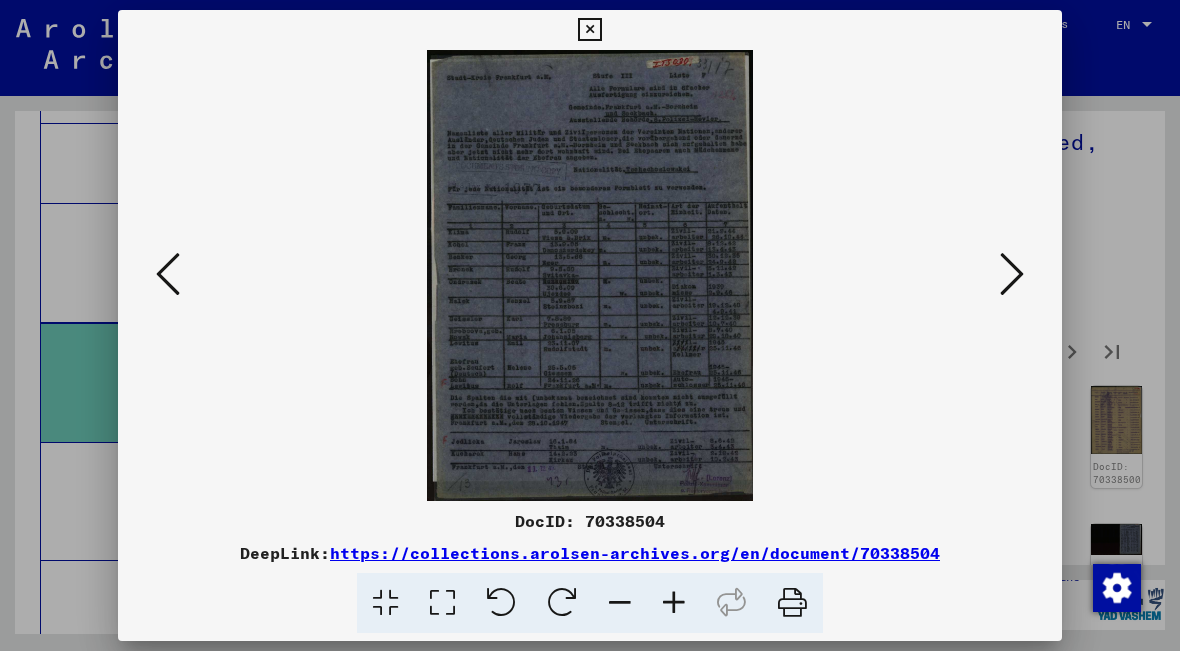 click at bounding box center (1012, 274) 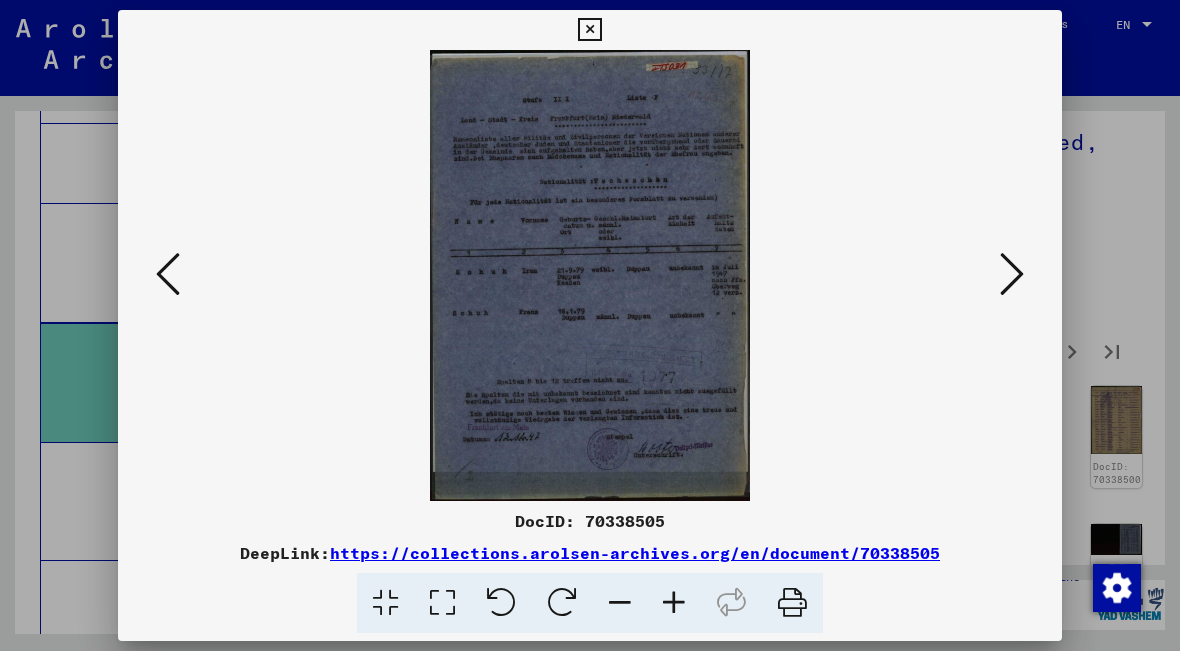 click at bounding box center (1012, 274) 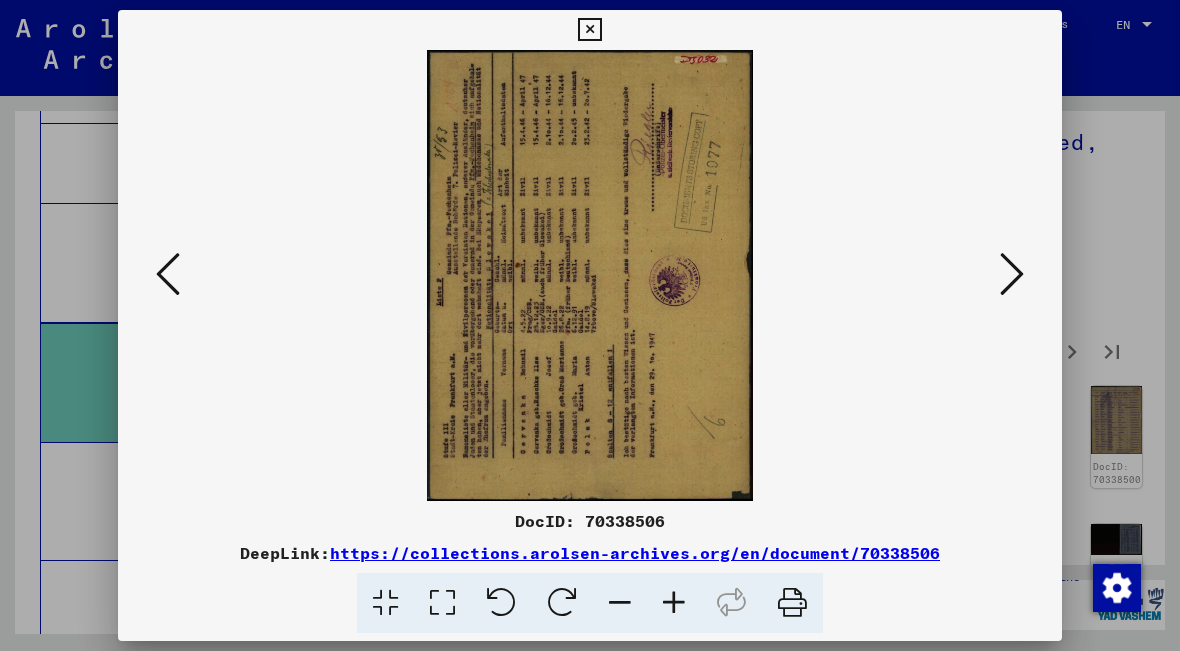 click at bounding box center (1012, 274) 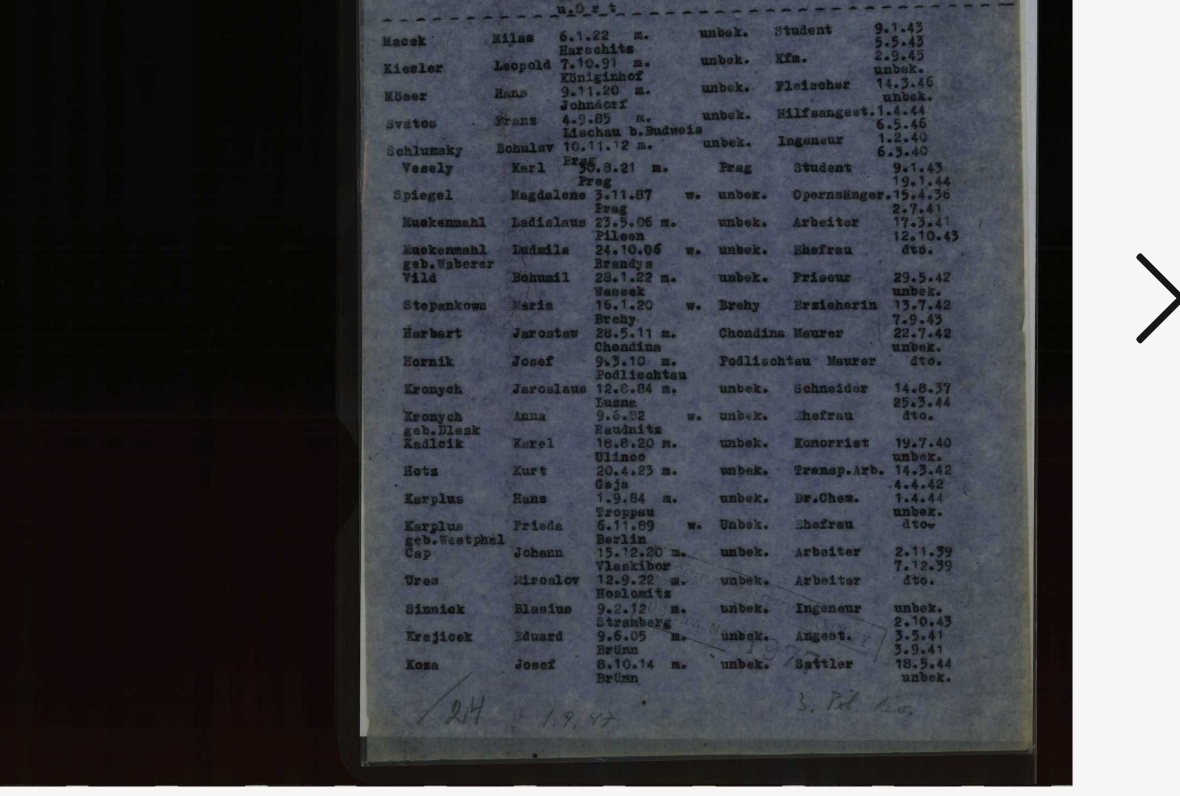 click at bounding box center [1012, 346] 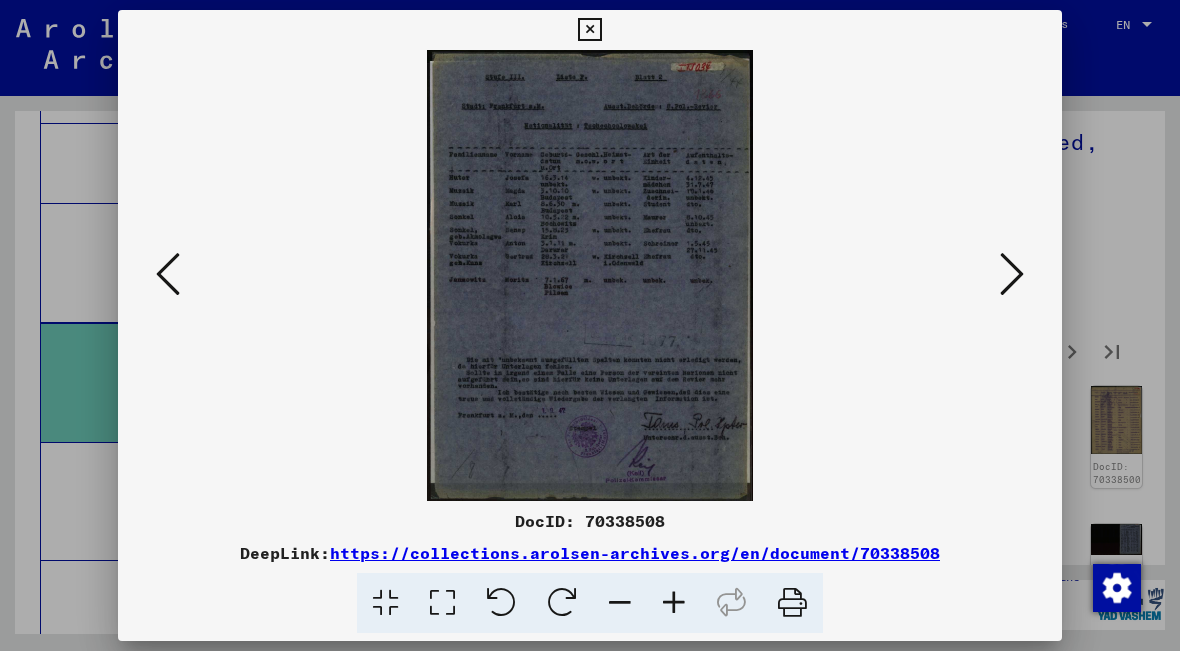 click at bounding box center (1012, 274) 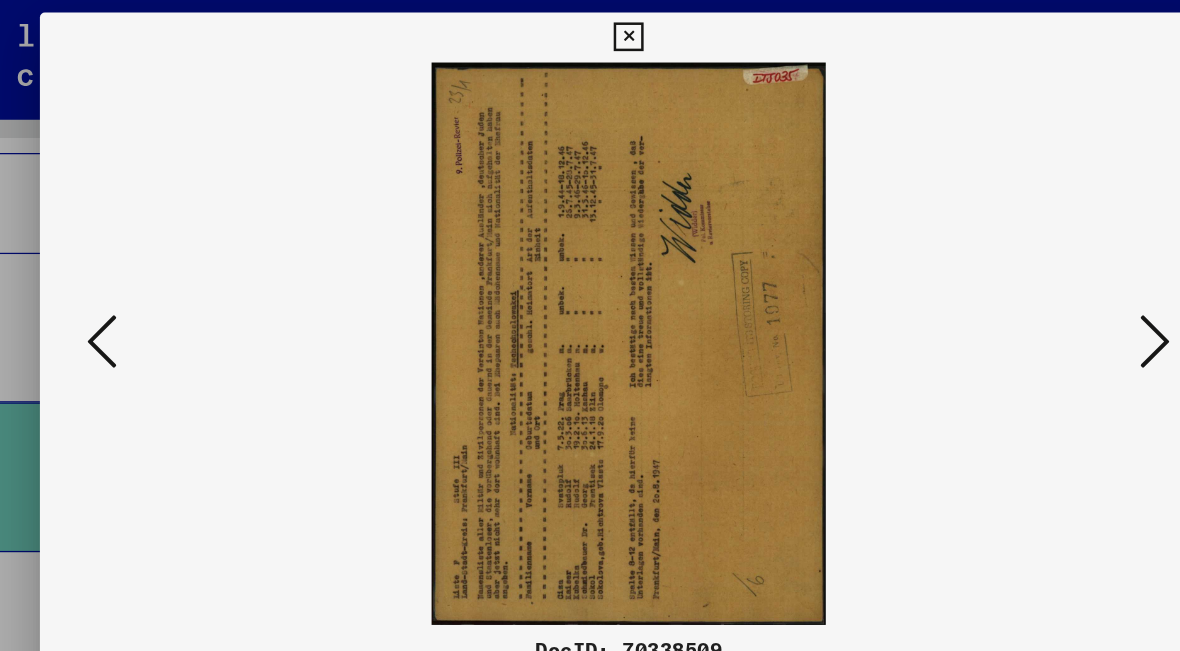 click at bounding box center (1012, 274) 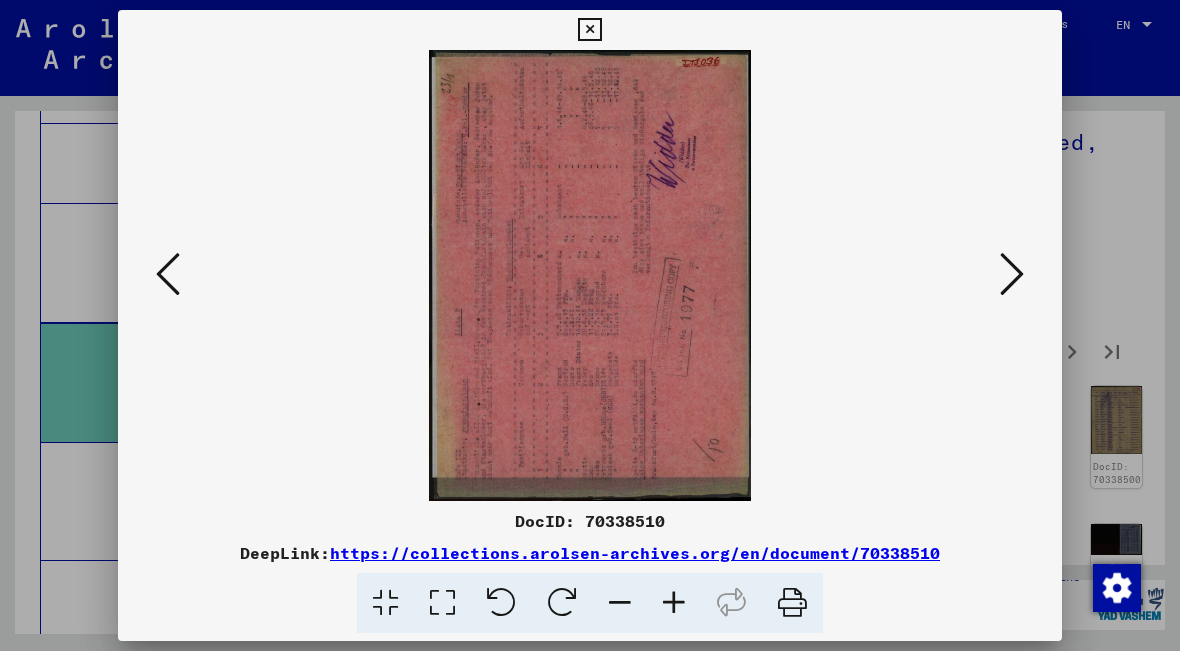 click at bounding box center [1012, 274] 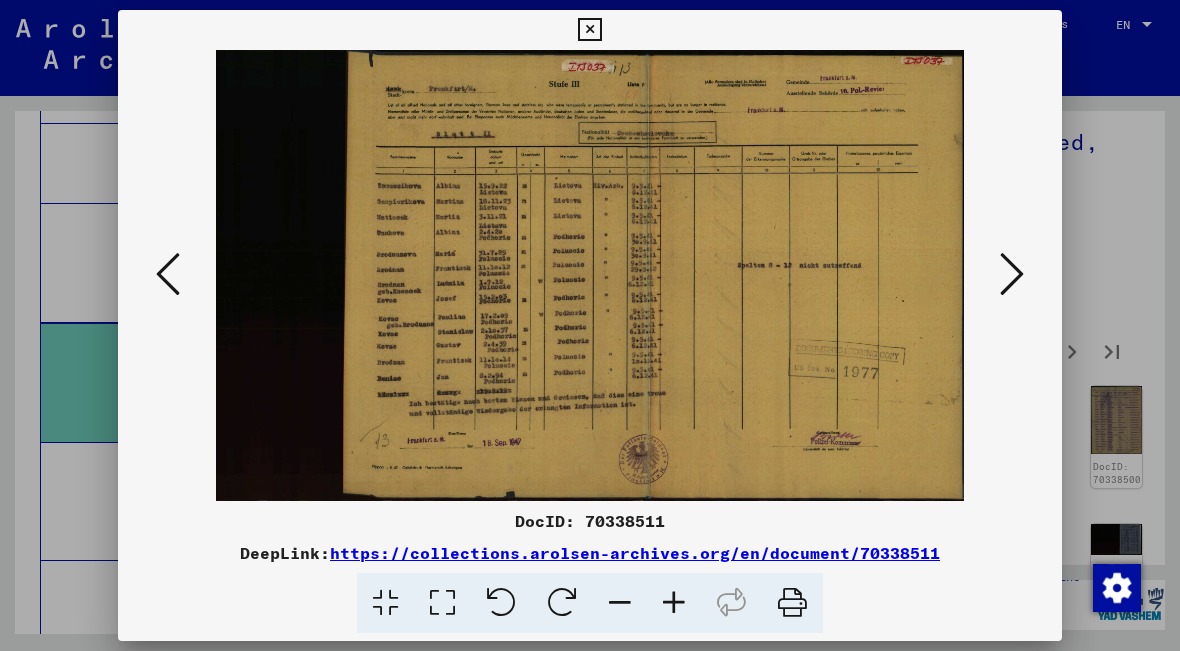 click at bounding box center [1012, 275] 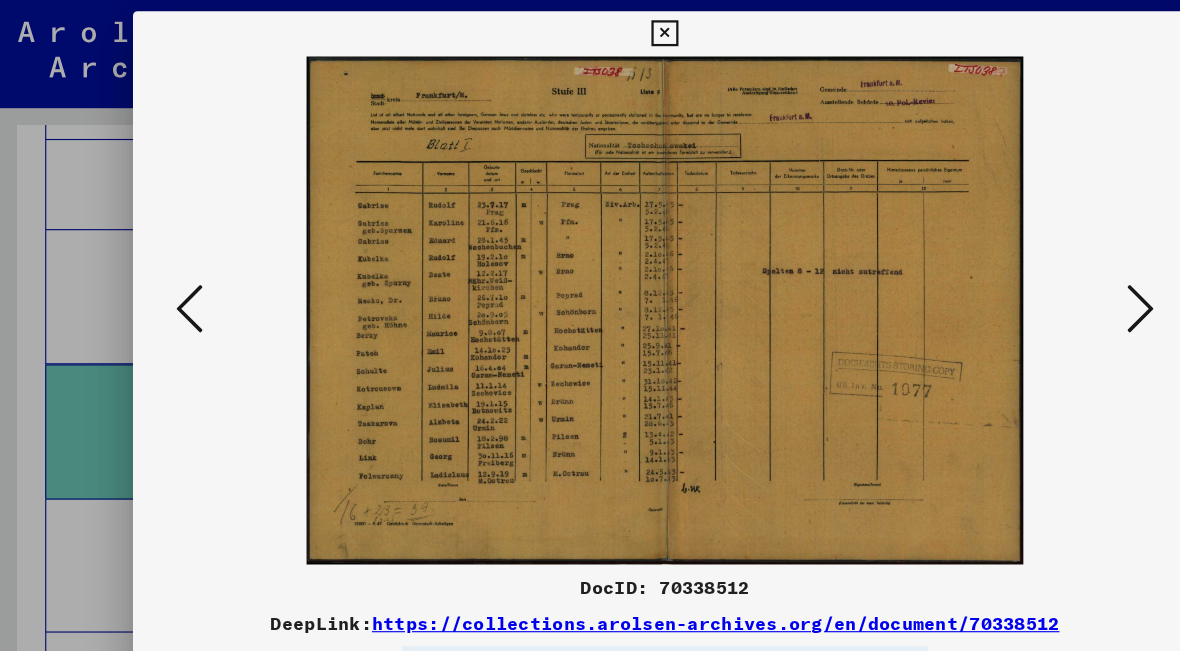 click at bounding box center (1012, 274) 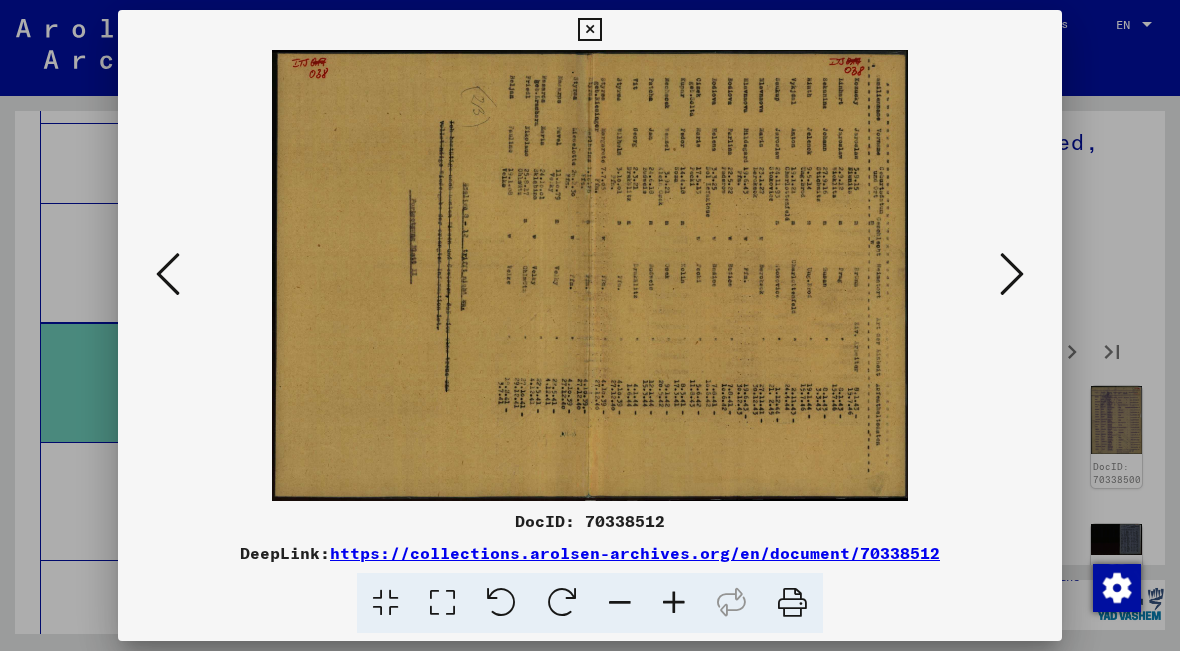 click at bounding box center [1012, 274] 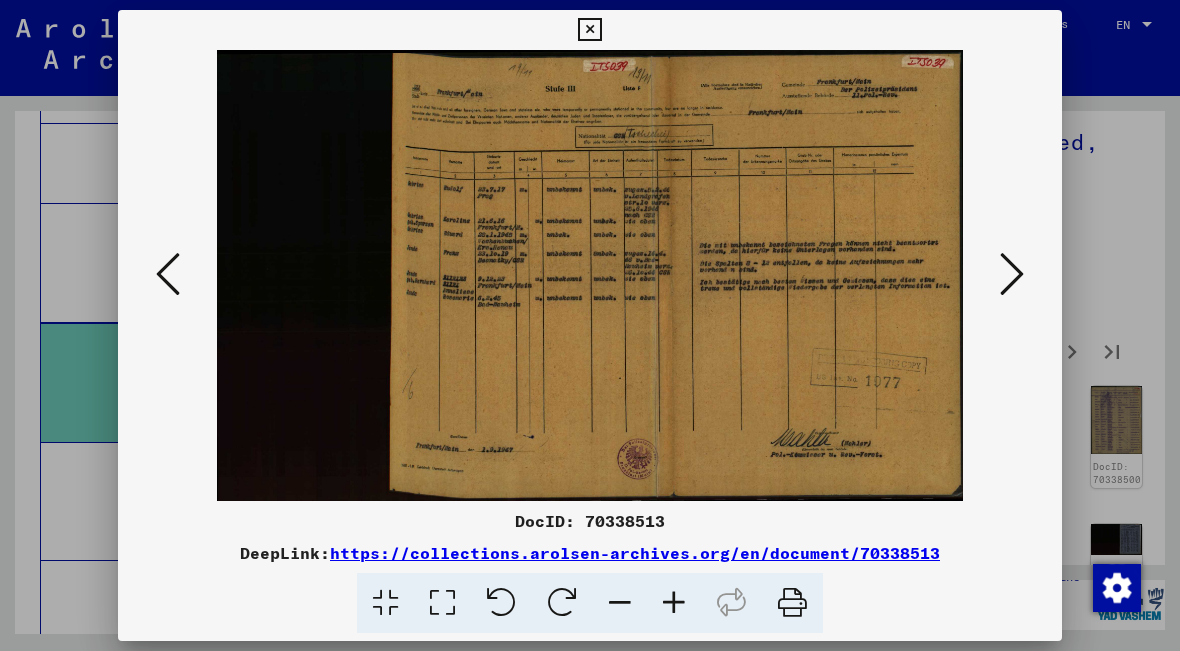click at bounding box center [1012, 275] 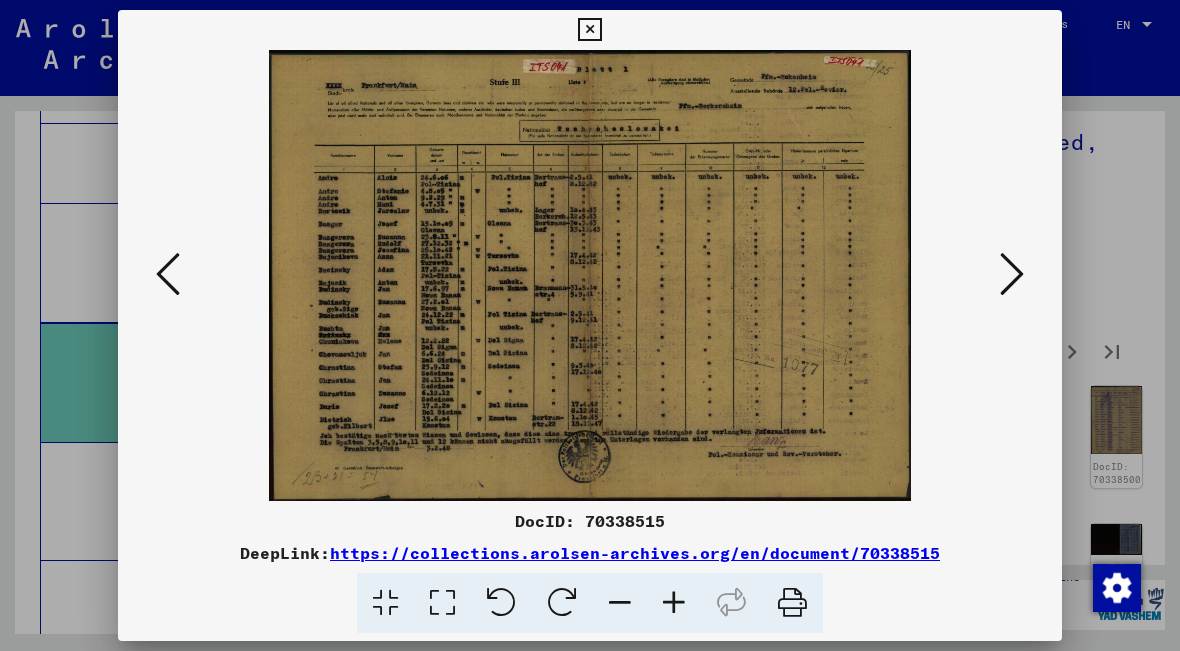 click at bounding box center [1012, 275] 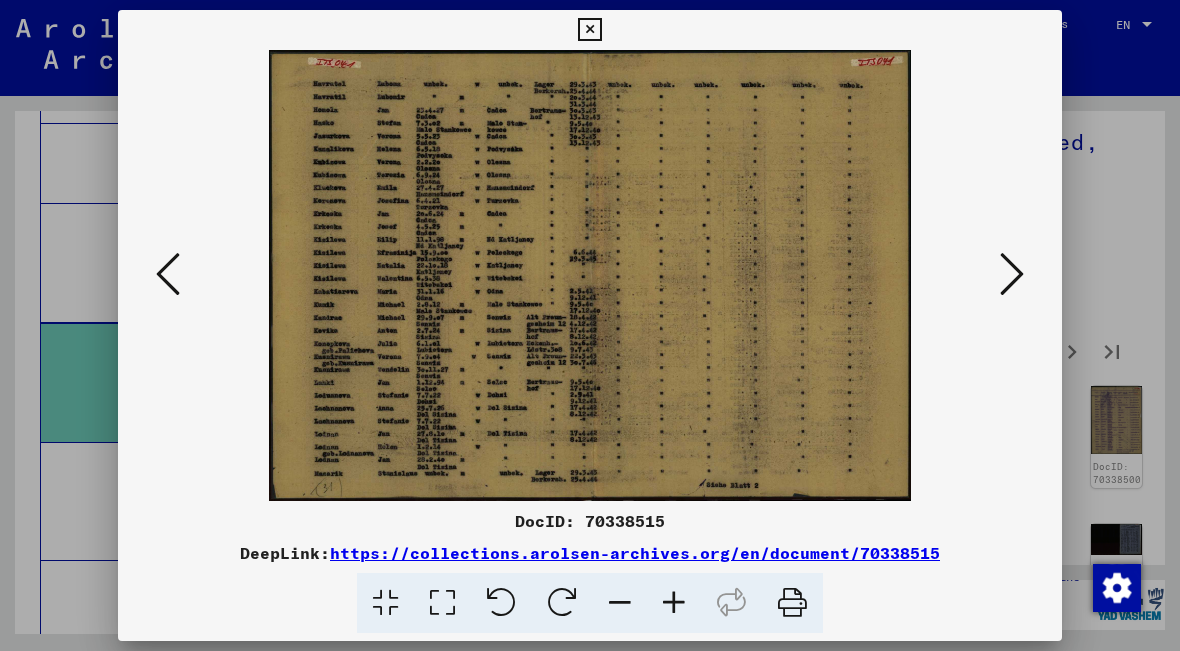 click at bounding box center (1012, 275) 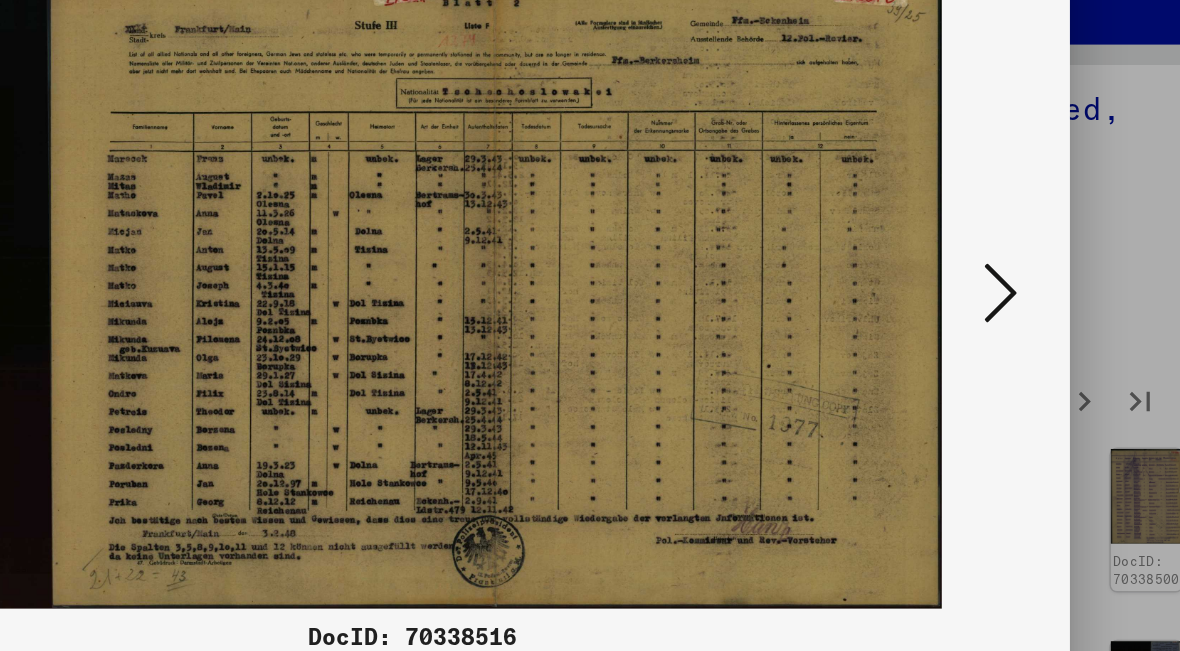 click at bounding box center (1012, 275) 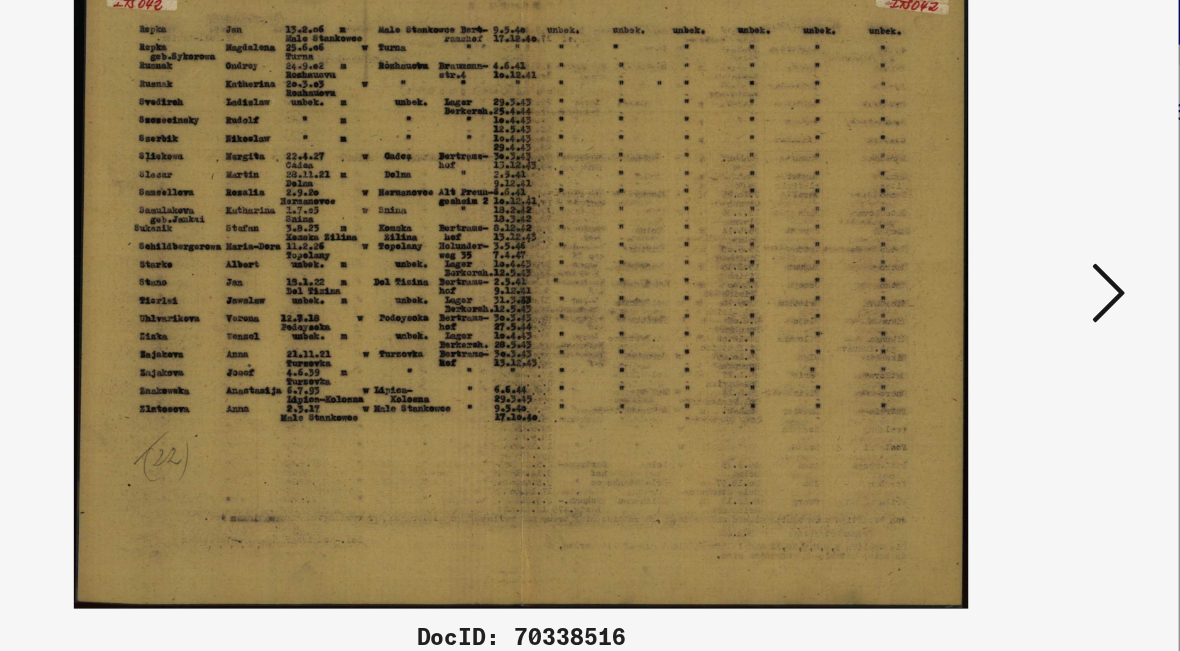 click at bounding box center [1012, 274] 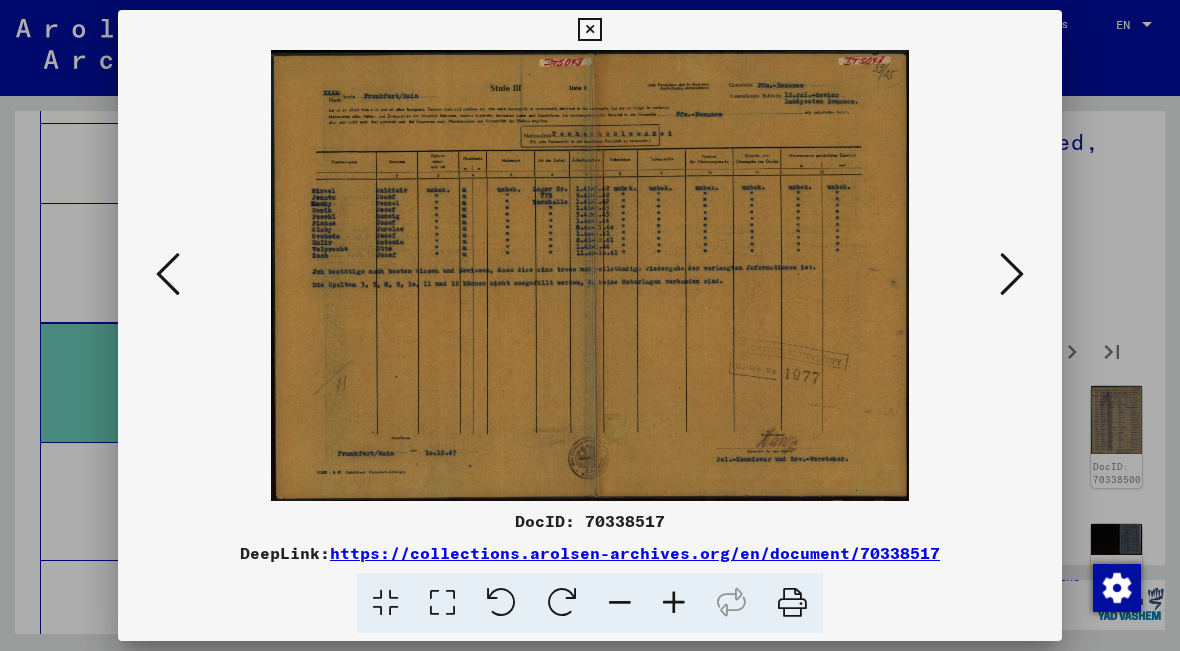 click at bounding box center [1012, 274] 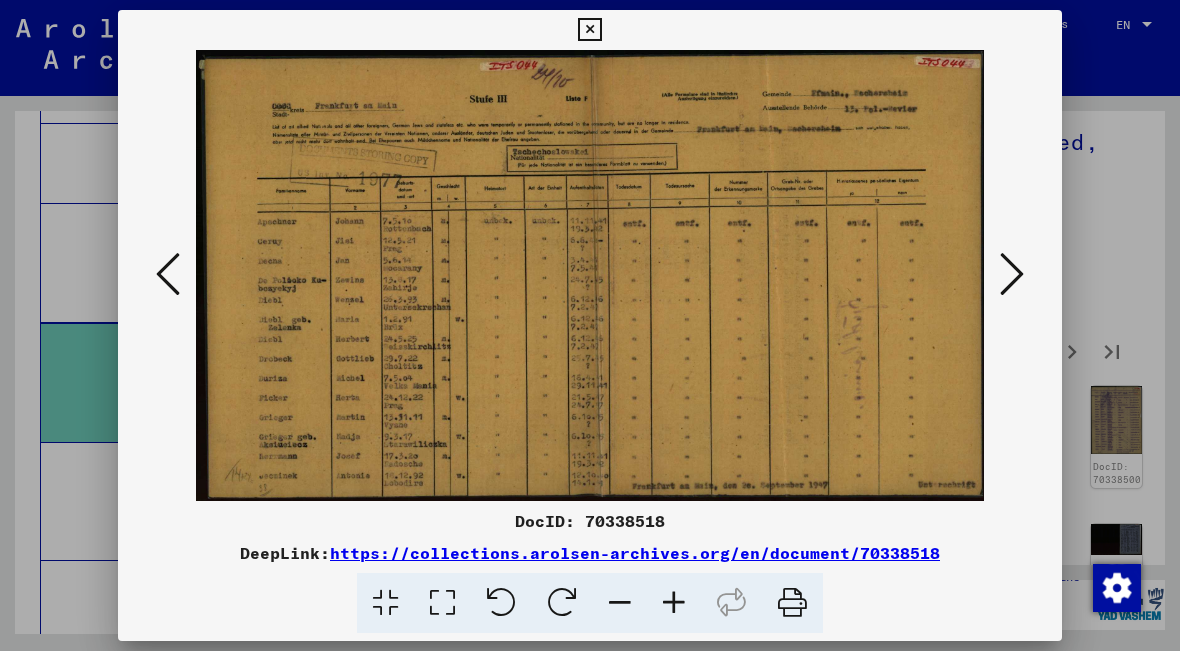 click at bounding box center (1012, 274) 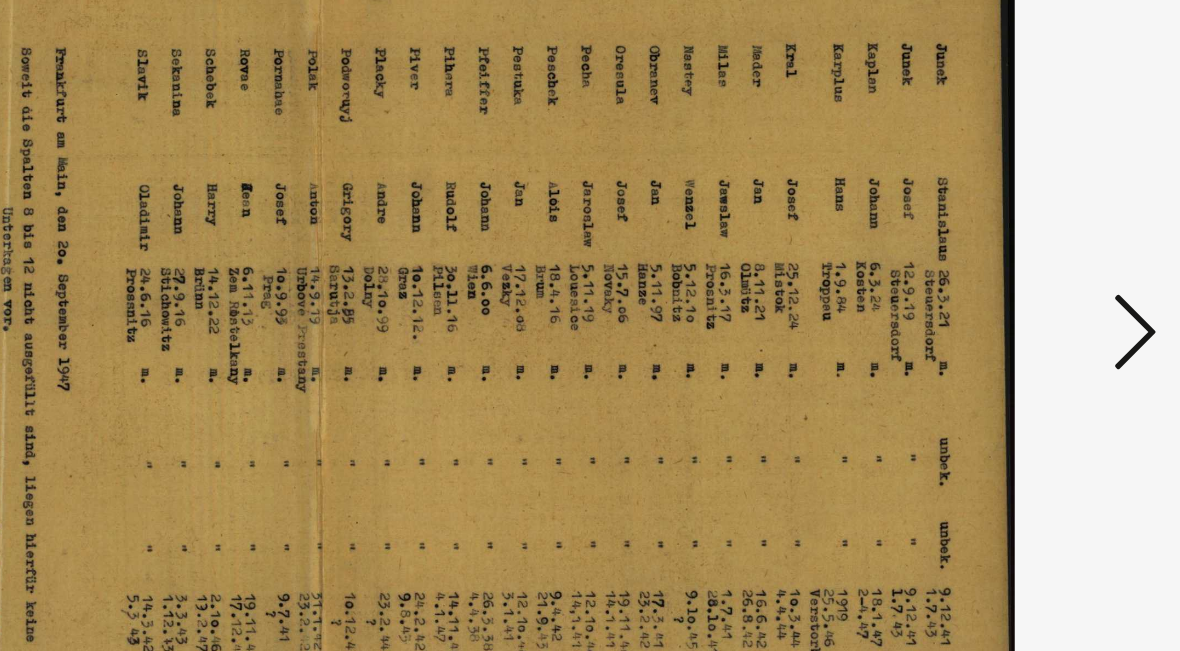 click at bounding box center (1012, 274) 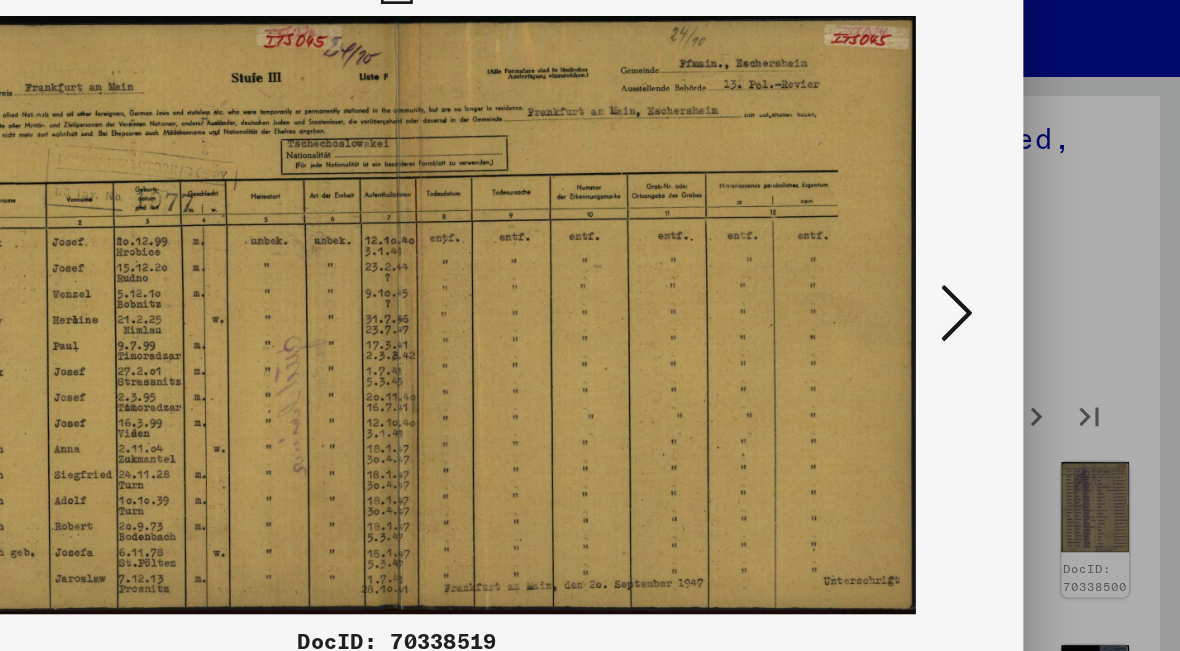 scroll, scrollTop: 0, scrollLeft: 0, axis: both 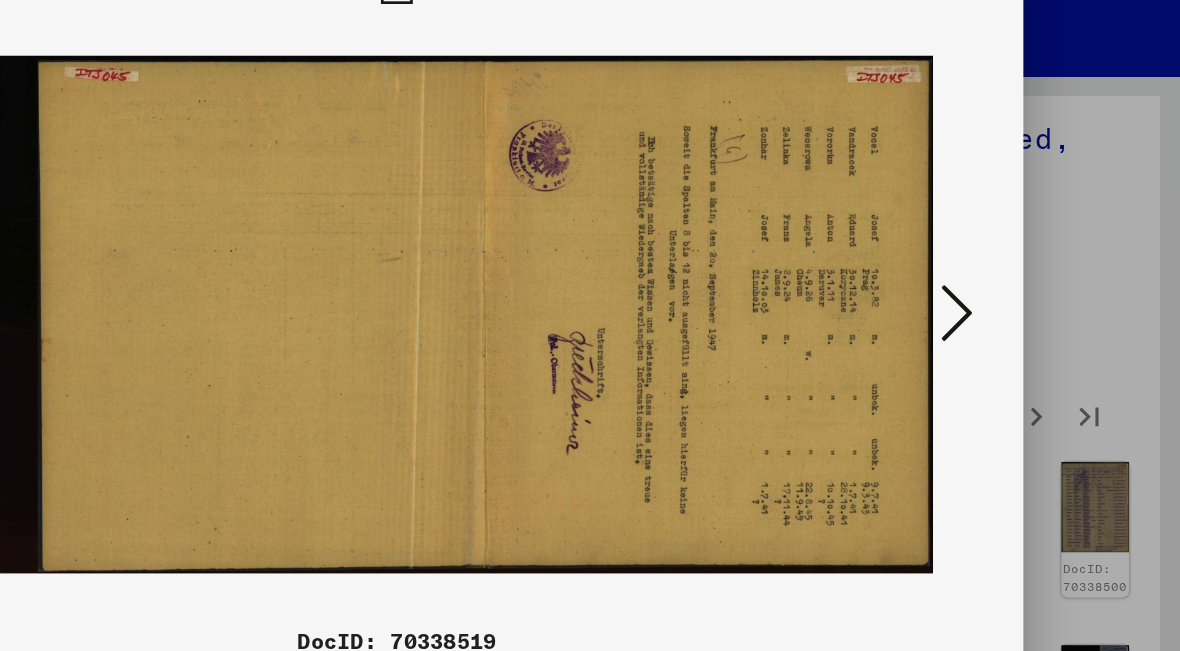 click at bounding box center [590, 275] 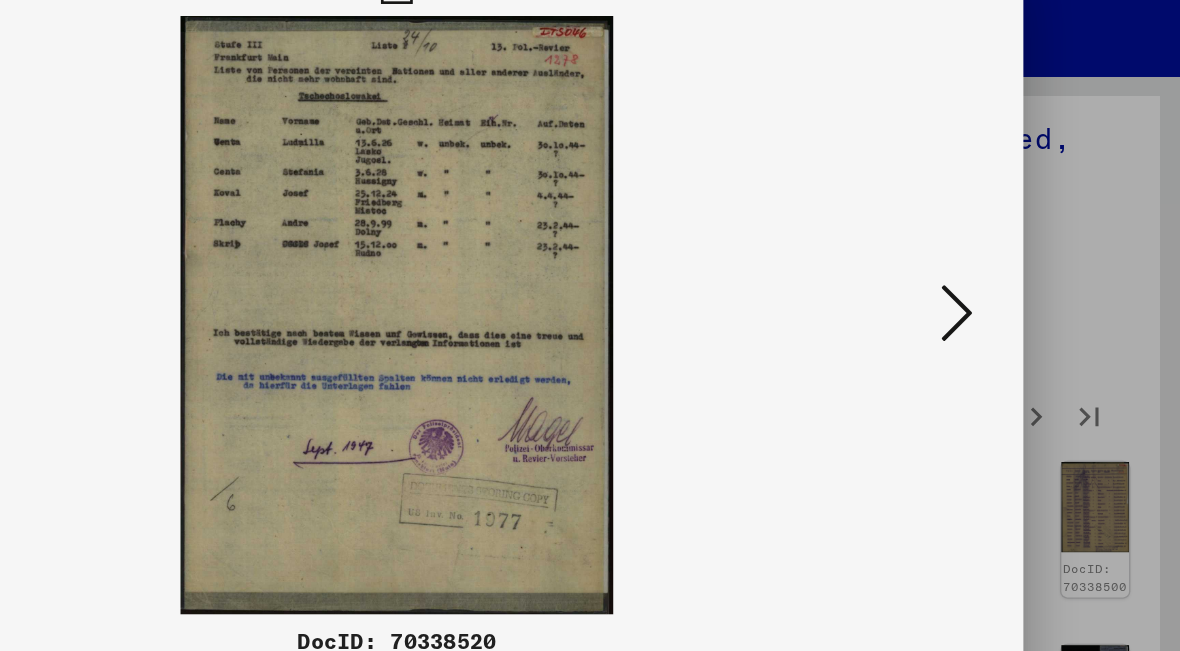 click at bounding box center [1012, 274] 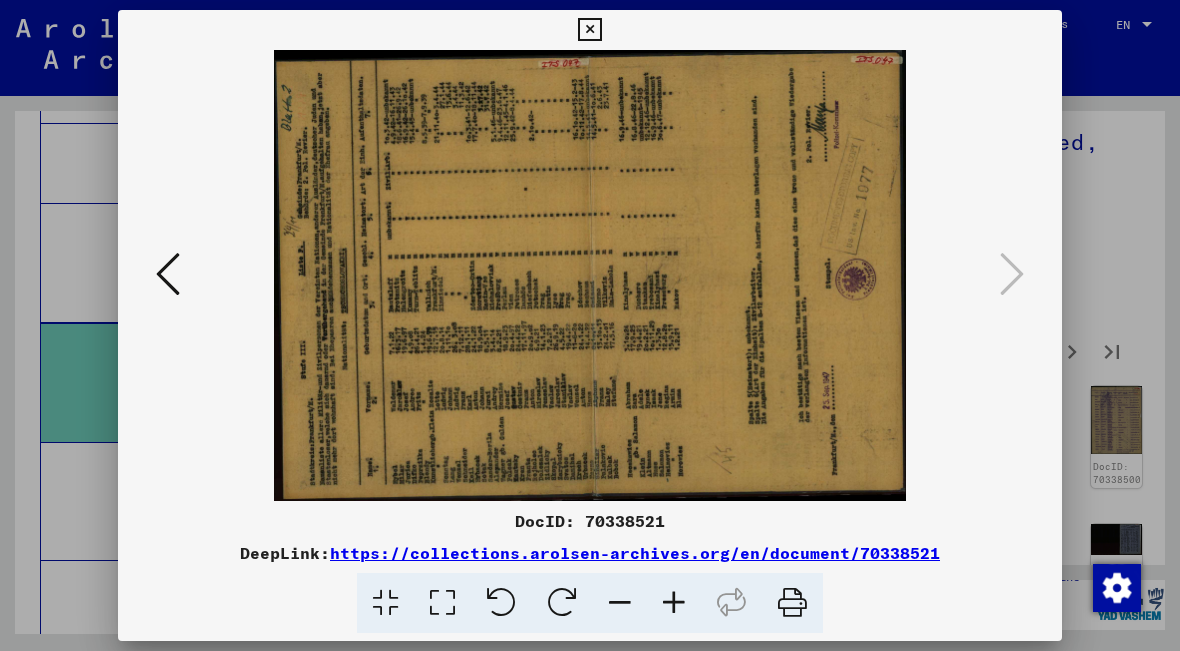 click at bounding box center [589, 30] 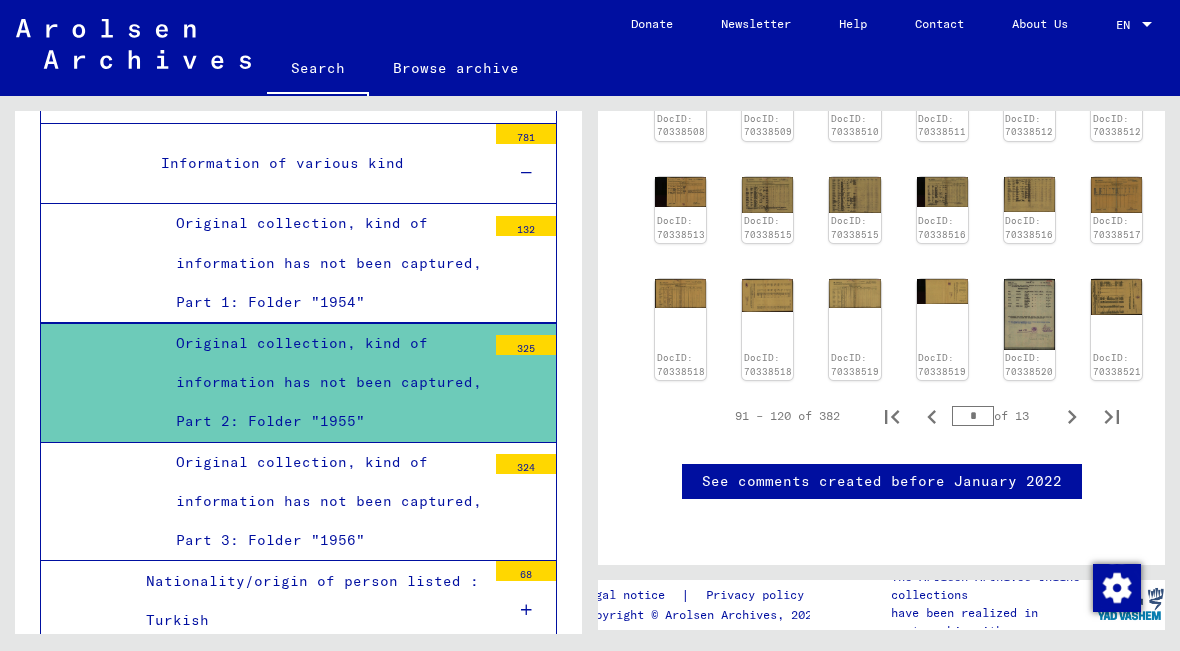 scroll, scrollTop: 851, scrollLeft: 0, axis: vertical 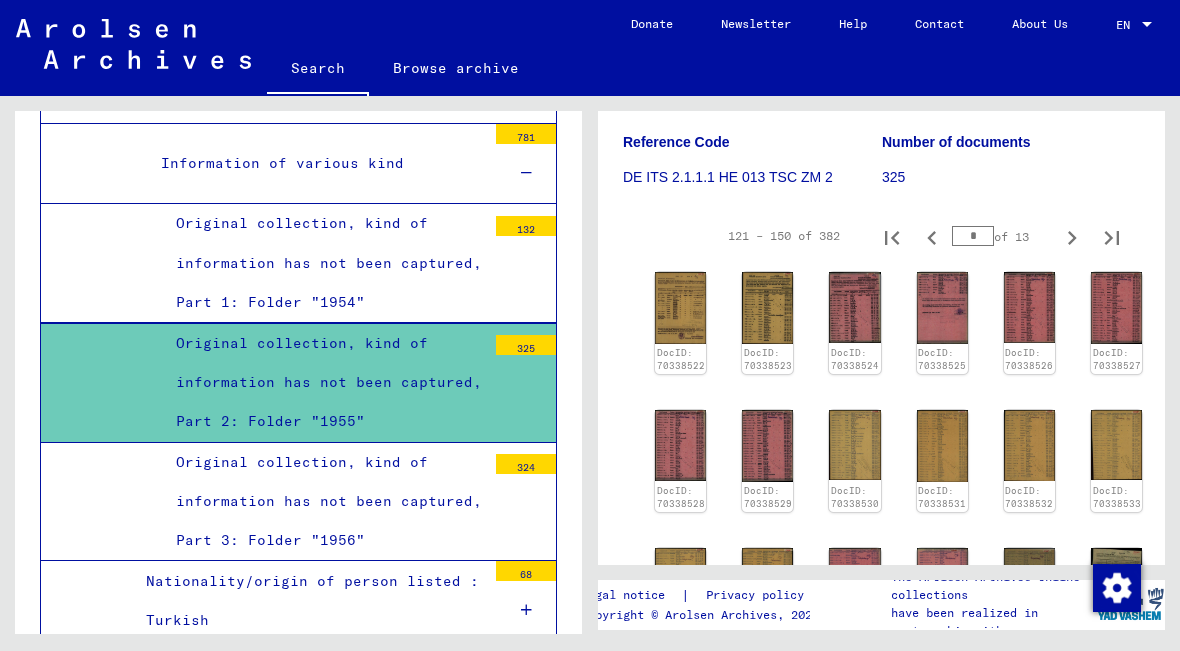 click 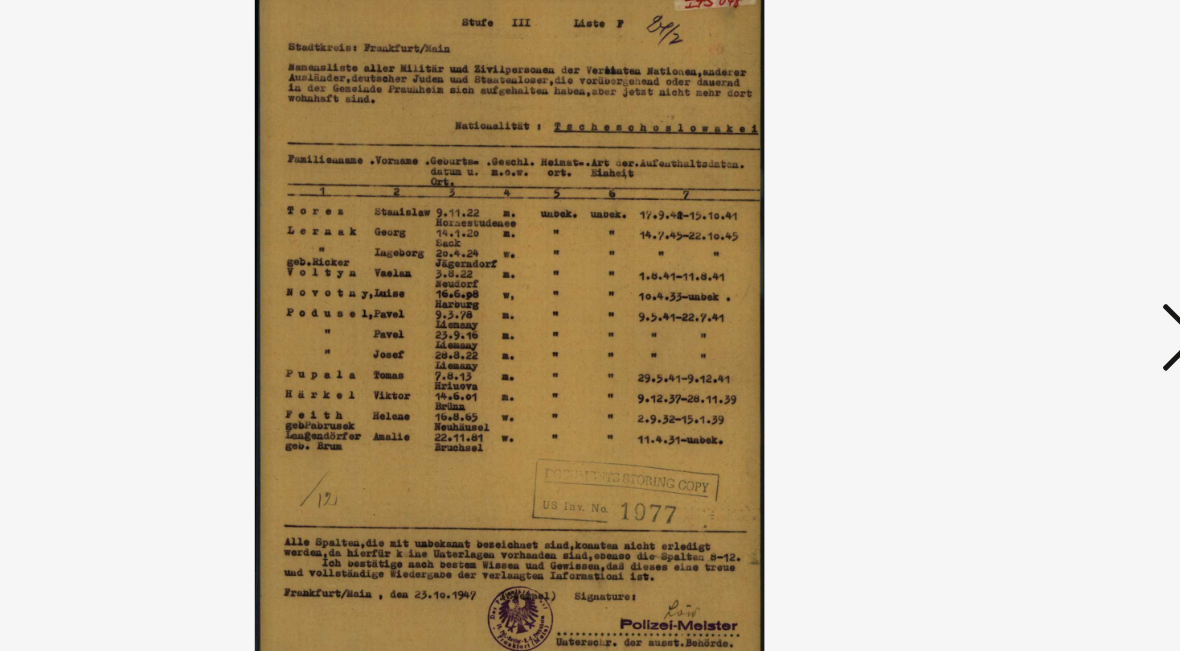 click at bounding box center (1012, 274) 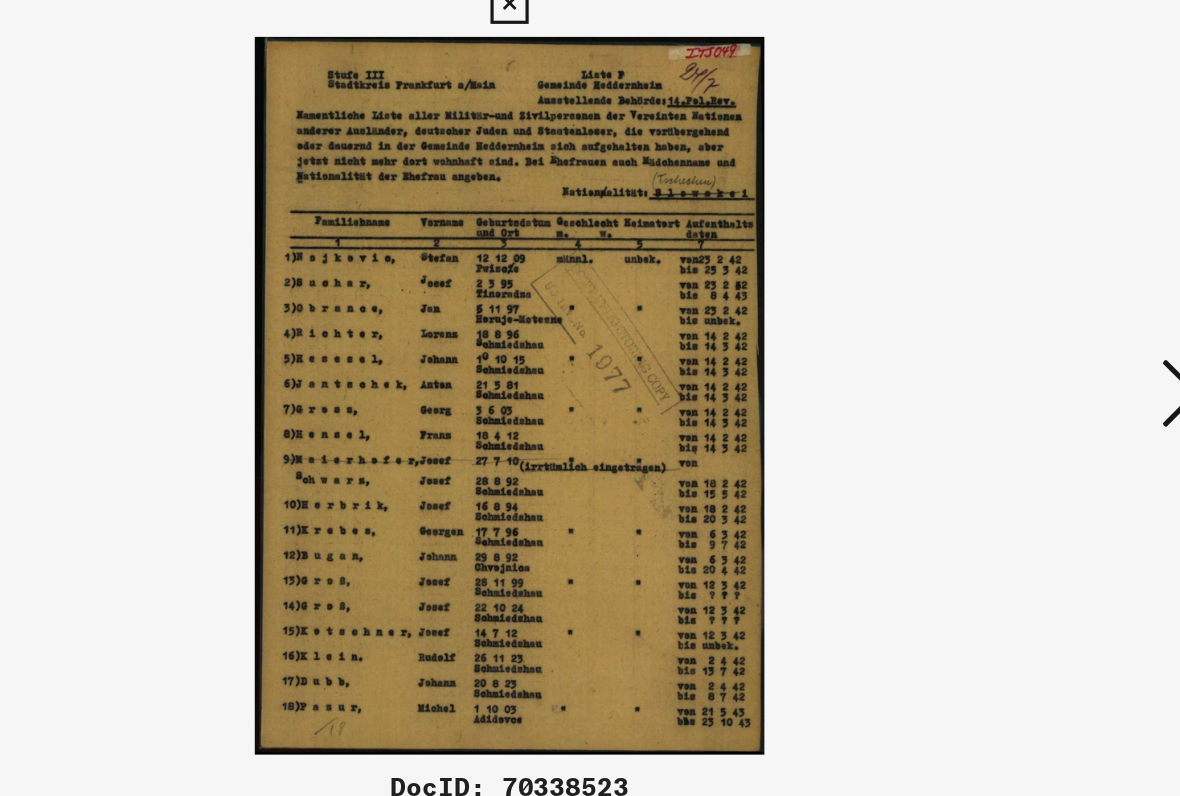click at bounding box center [1012, 346] 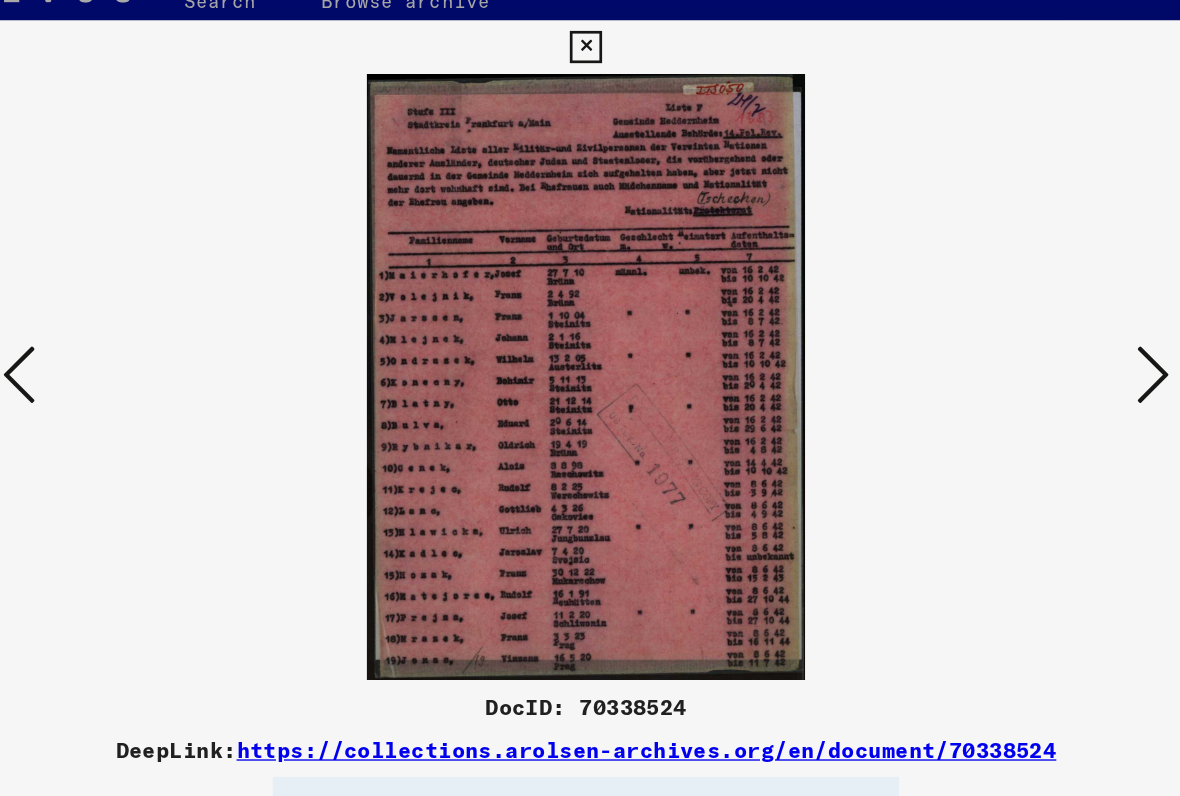 click at bounding box center [1012, 346] 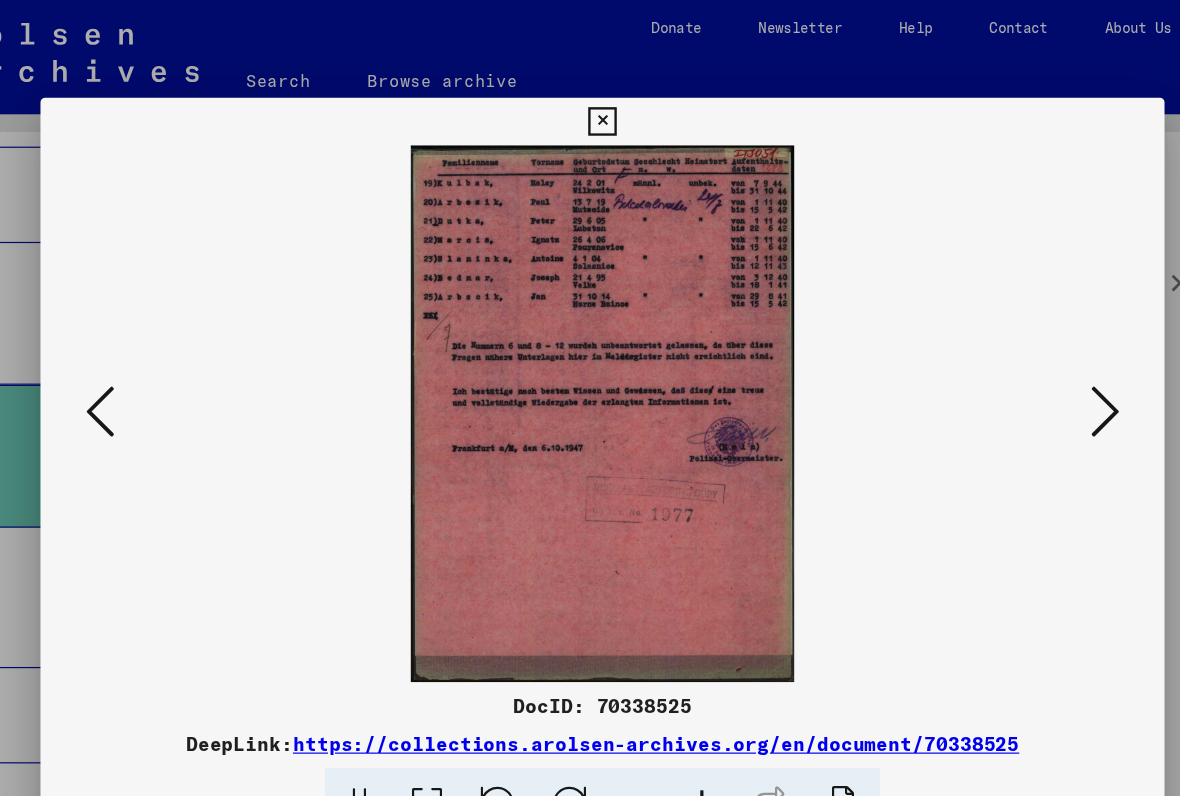 click at bounding box center [1012, 347] 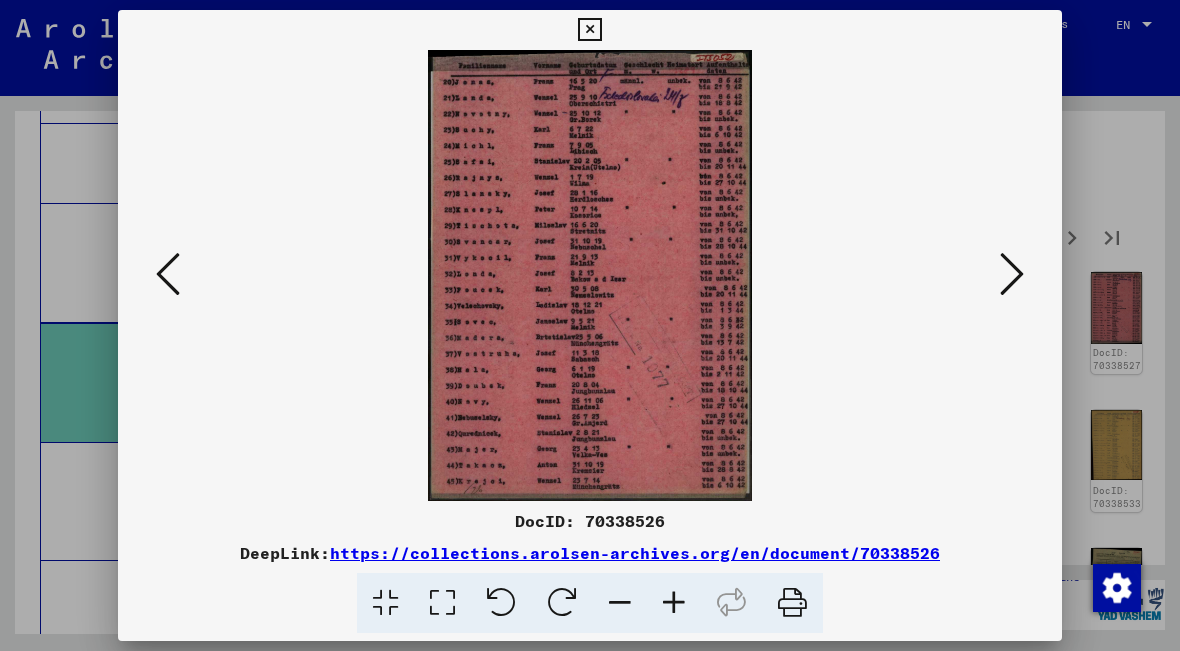 click at bounding box center (1012, 275) 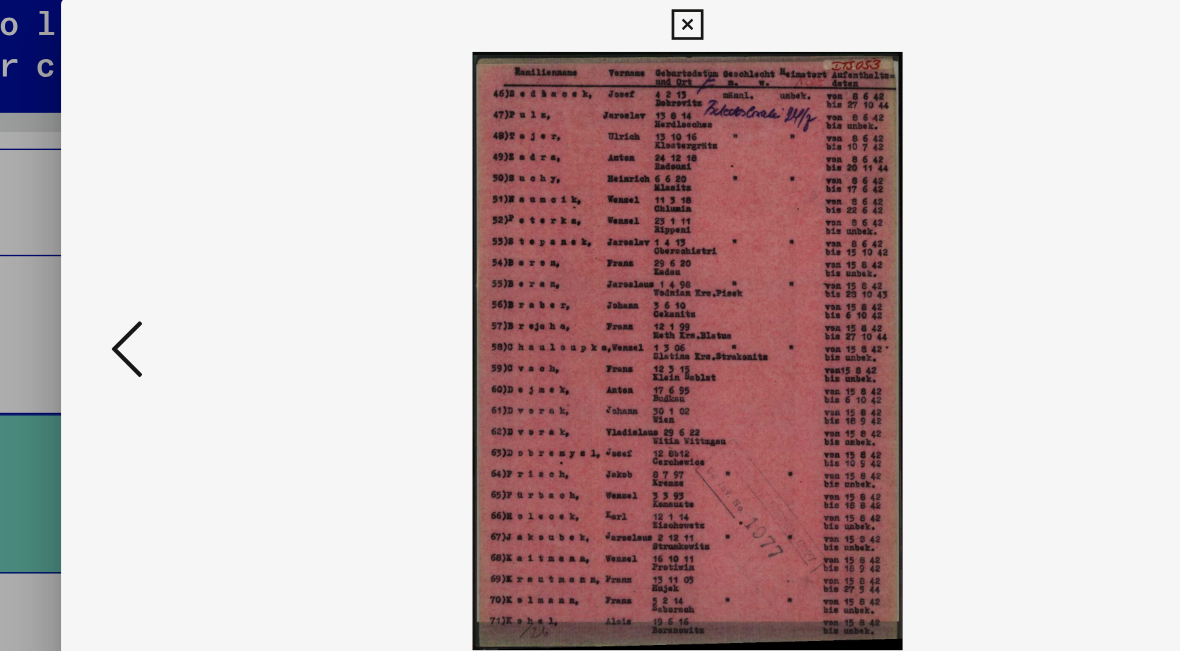 click at bounding box center [590, 275] 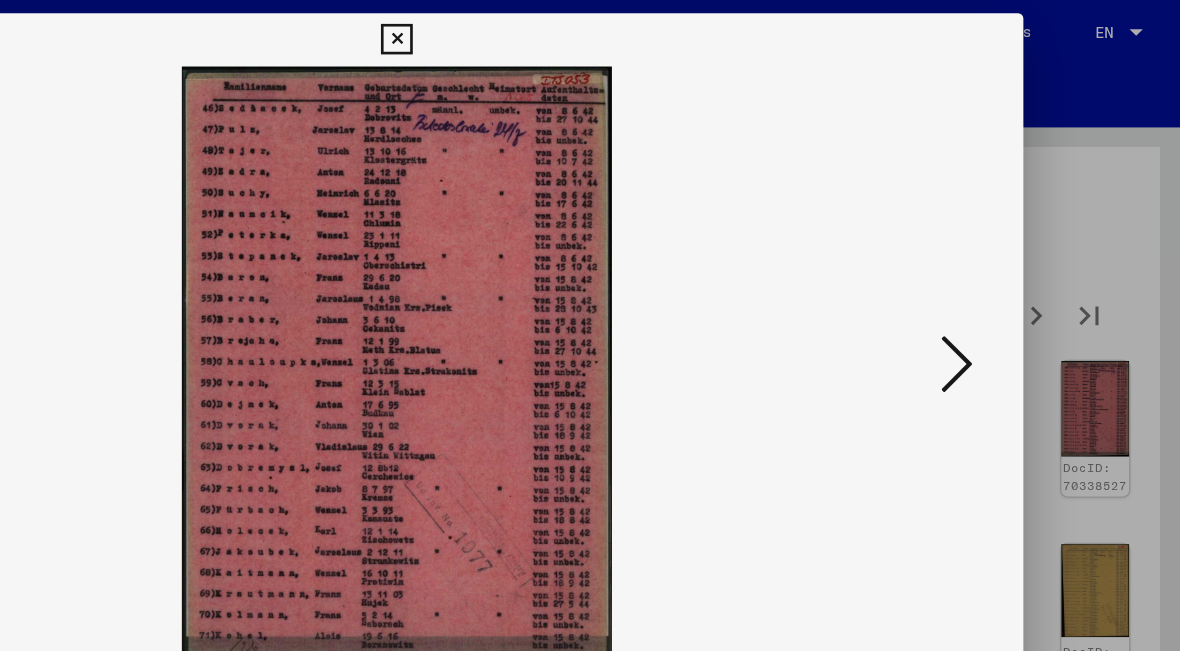 click at bounding box center (1012, 274) 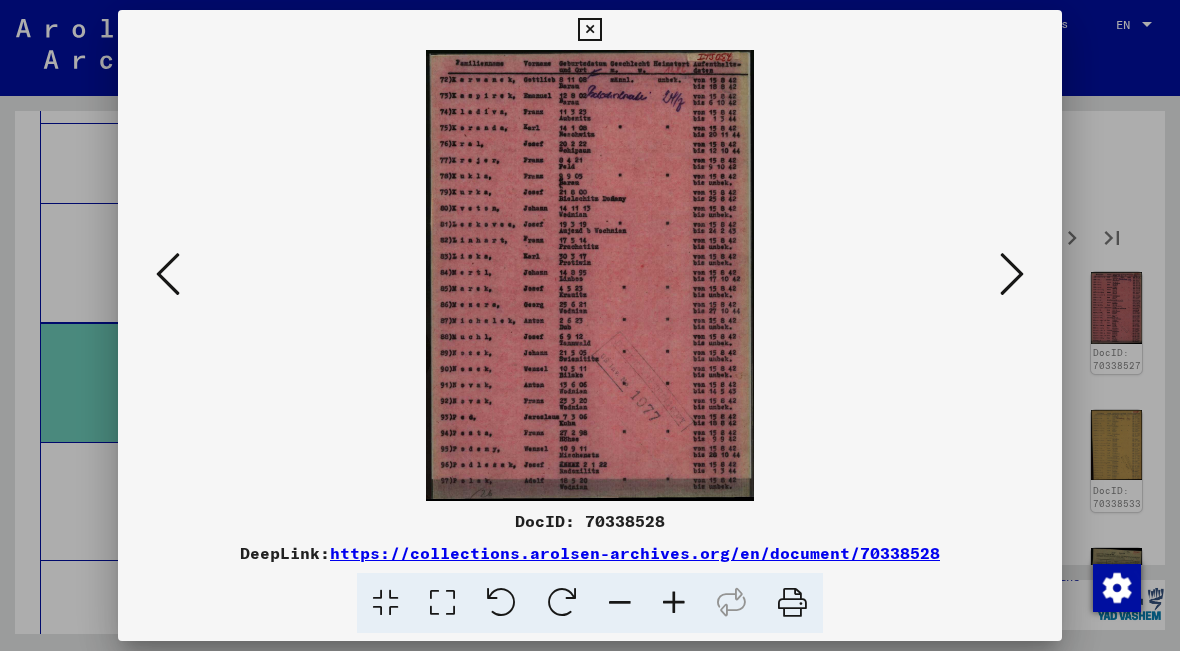 click at bounding box center [1012, 275] 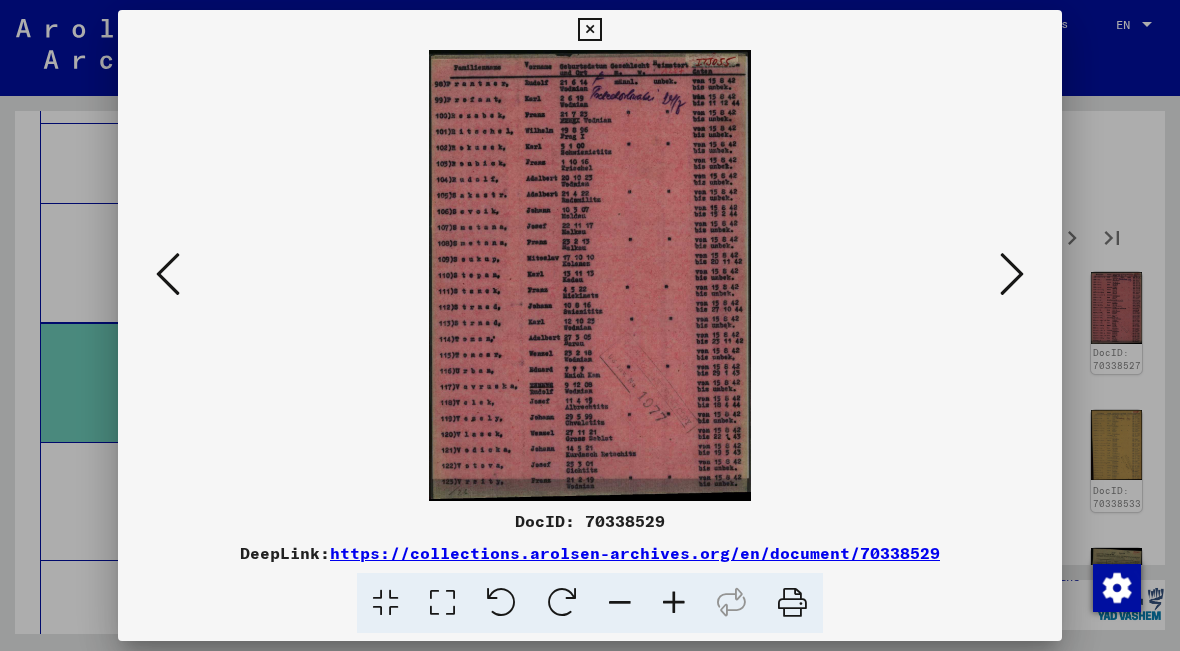 click at bounding box center (1012, 275) 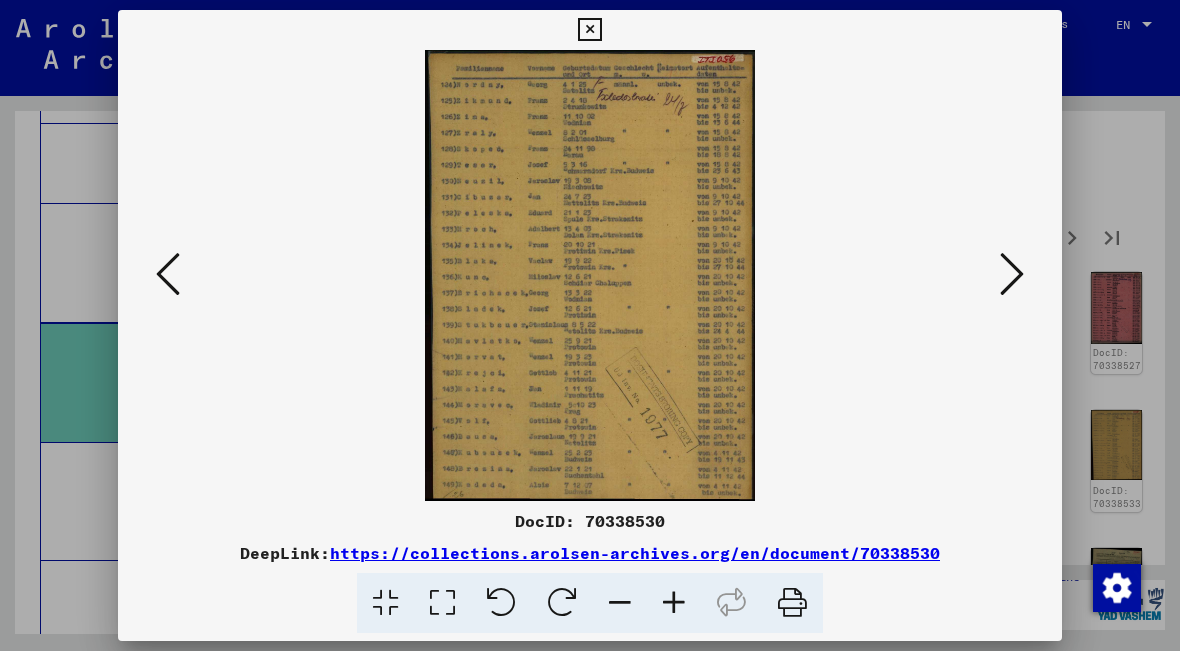 click at bounding box center [590, 275] 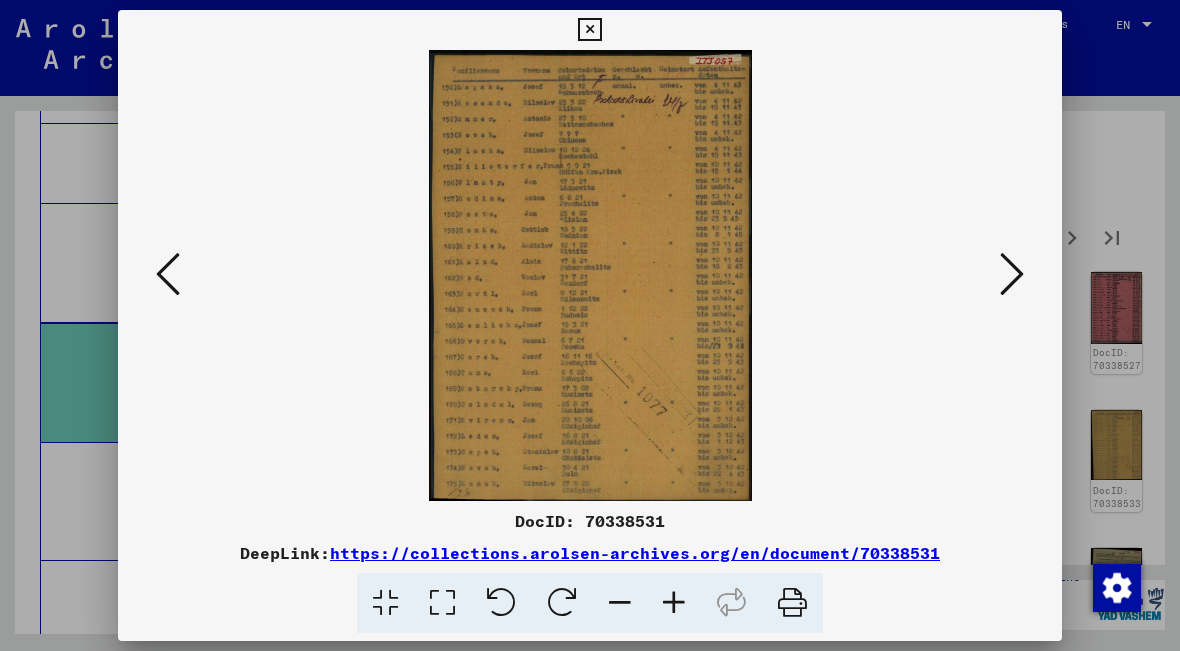 click at bounding box center (1012, 274) 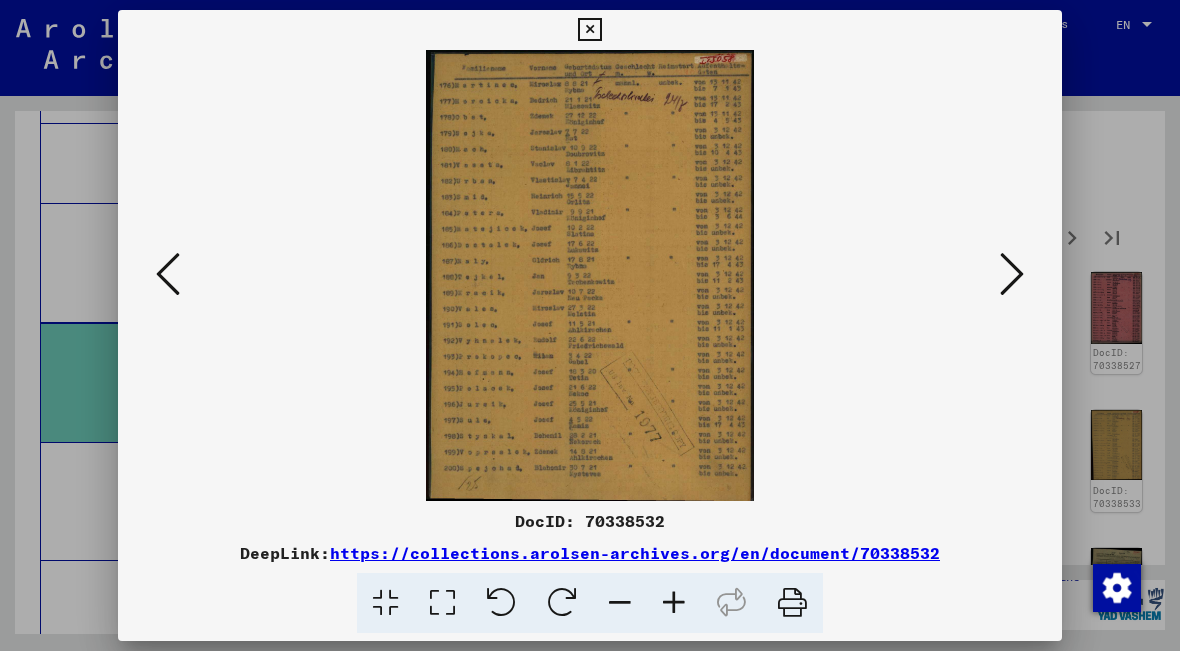 click at bounding box center (589, 30) 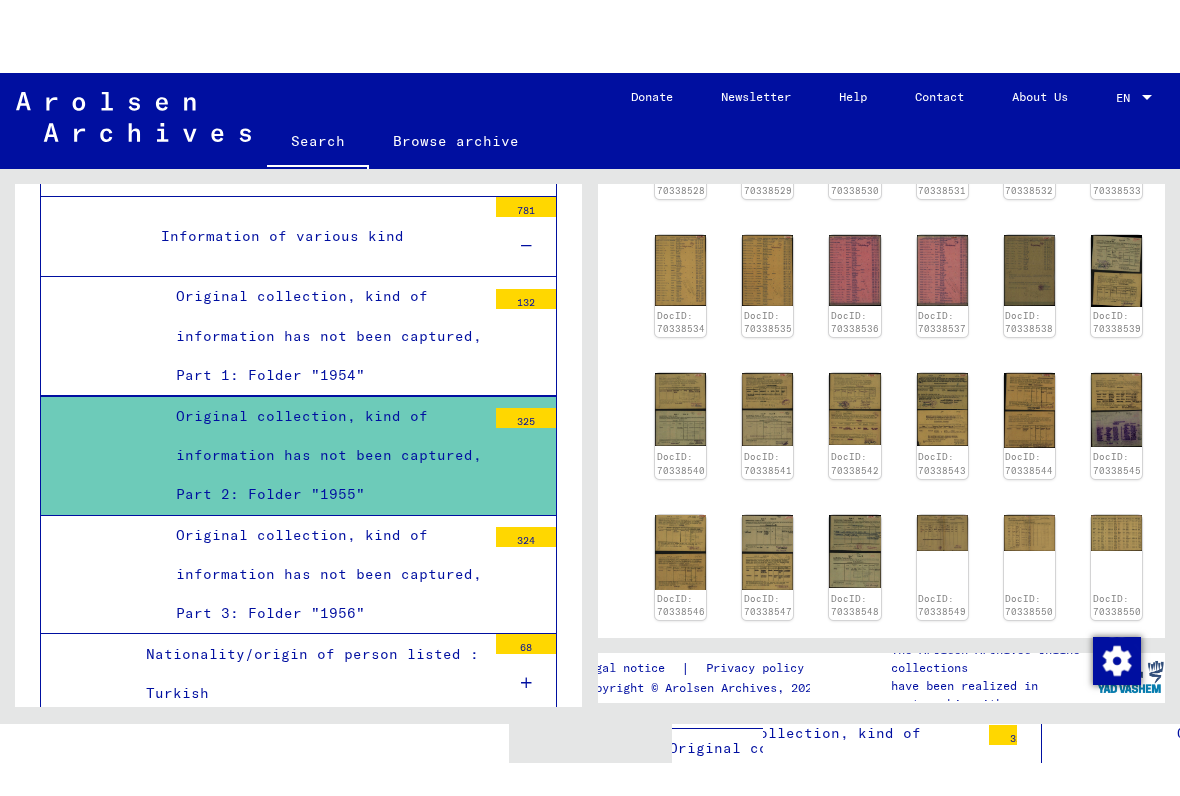 scroll, scrollTop: 722, scrollLeft: 0, axis: vertical 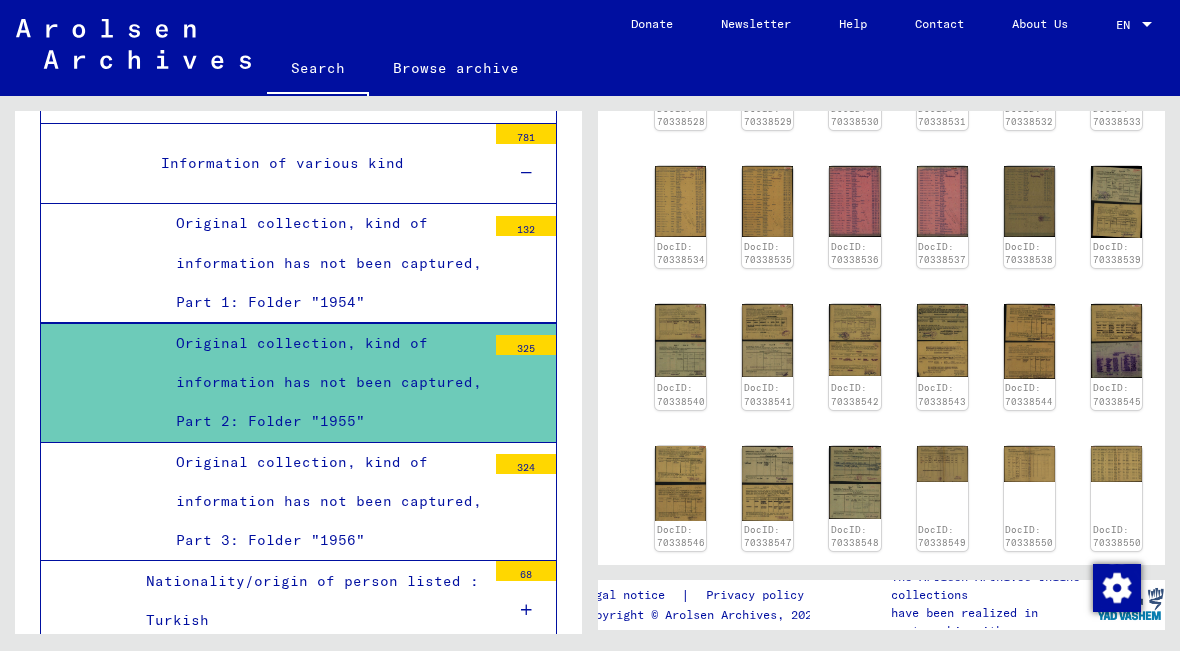 click 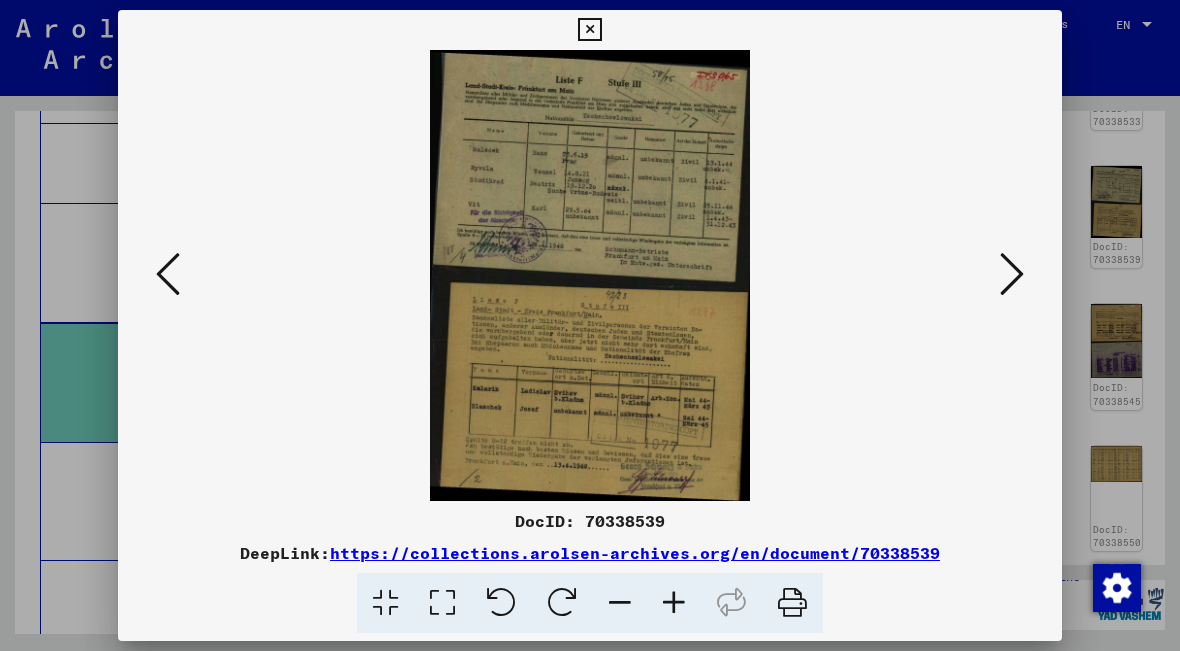 click at bounding box center [168, 274] 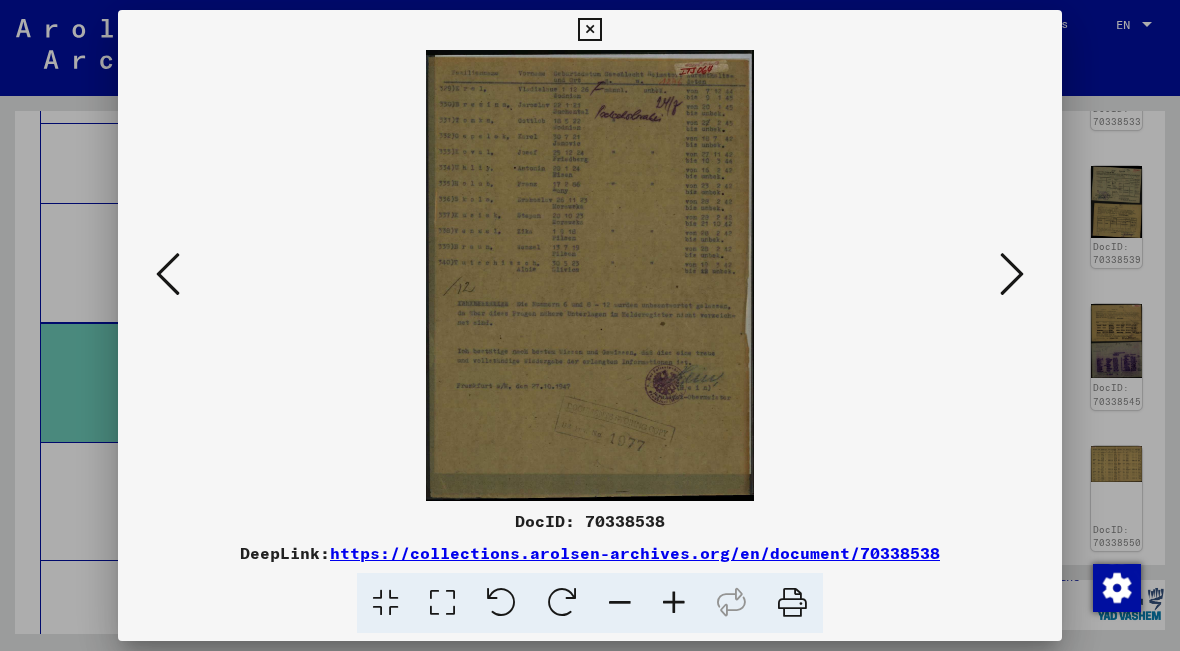 click at bounding box center (1012, 274) 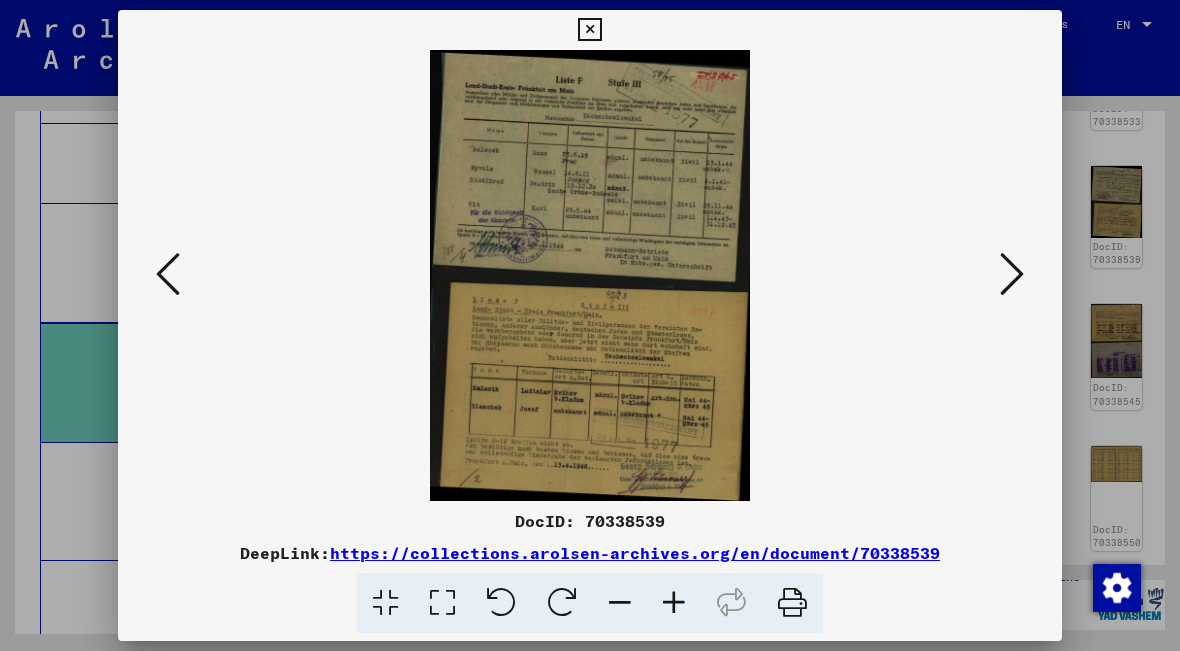 click at bounding box center [1012, 274] 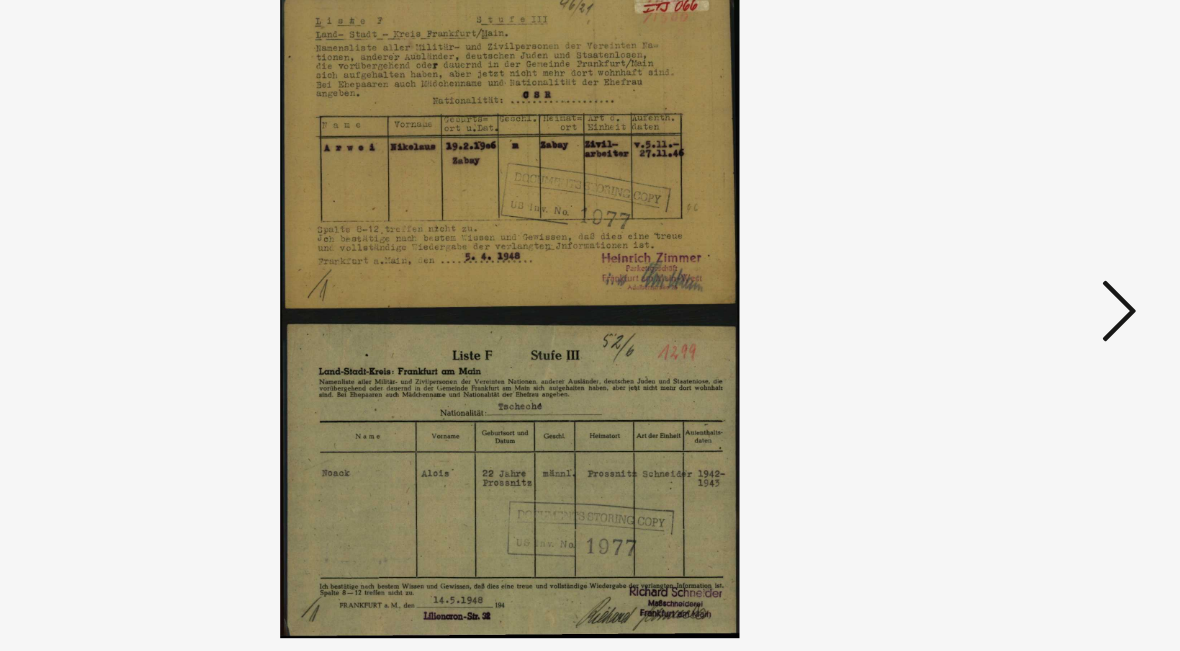 click at bounding box center (1012, 274) 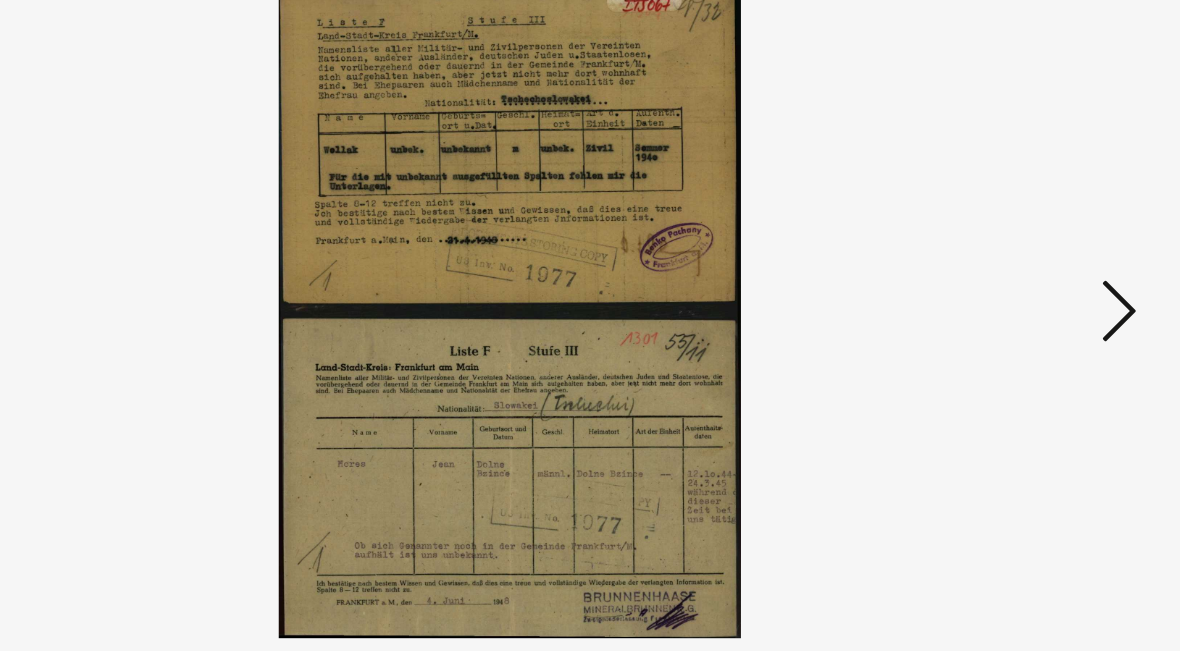 click at bounding box center [1012, 274] 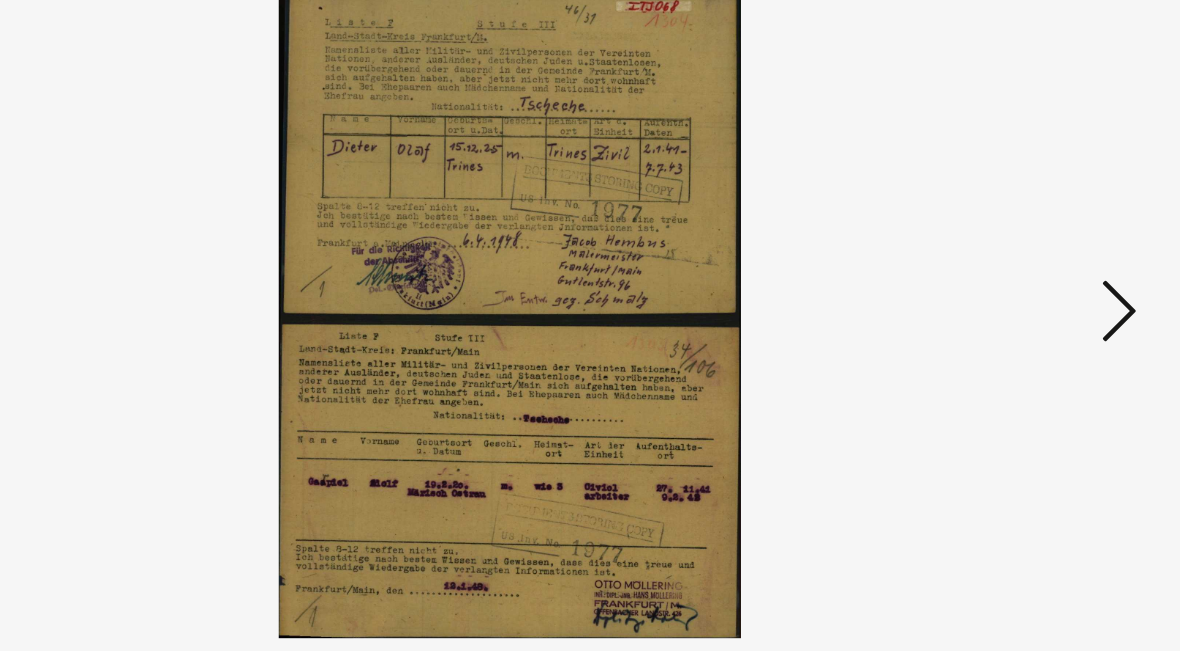 click at bounding box center [1012, 274] 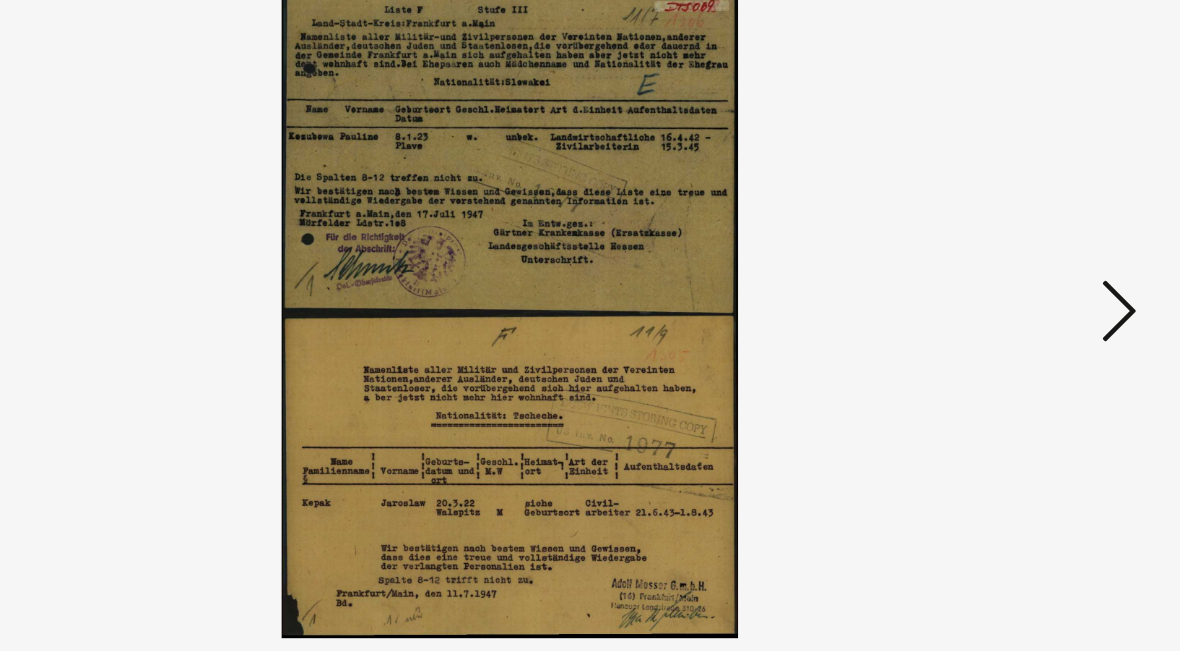 click at bounding box center [1012, 274] 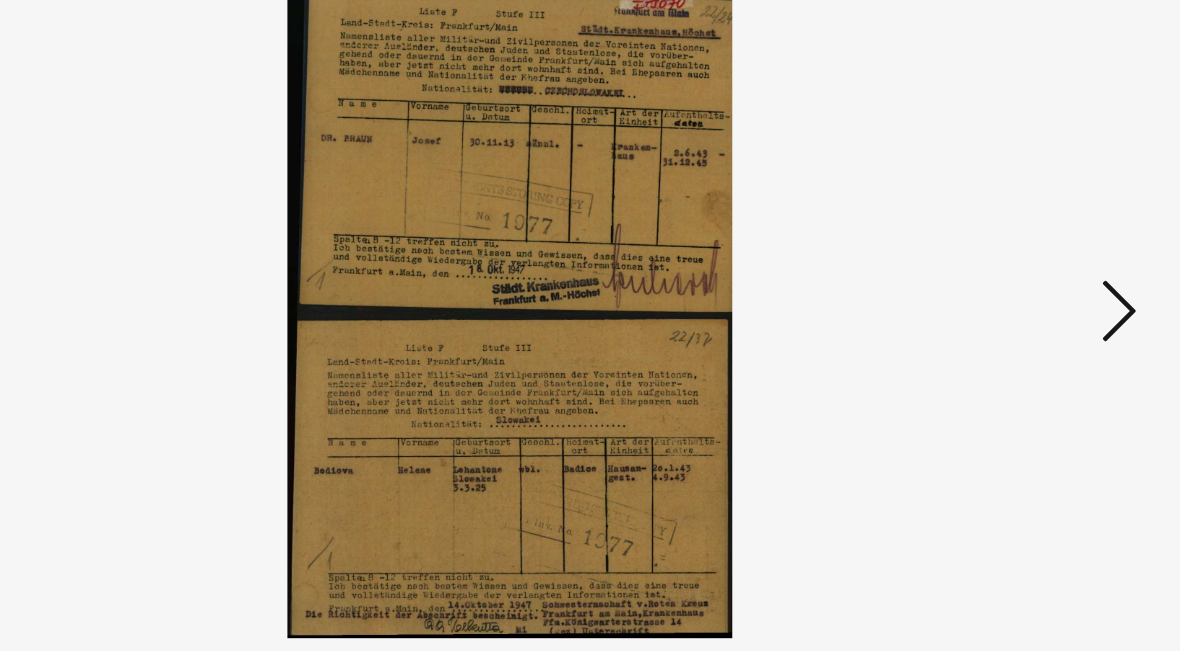click at bounding box center [1012, 274] 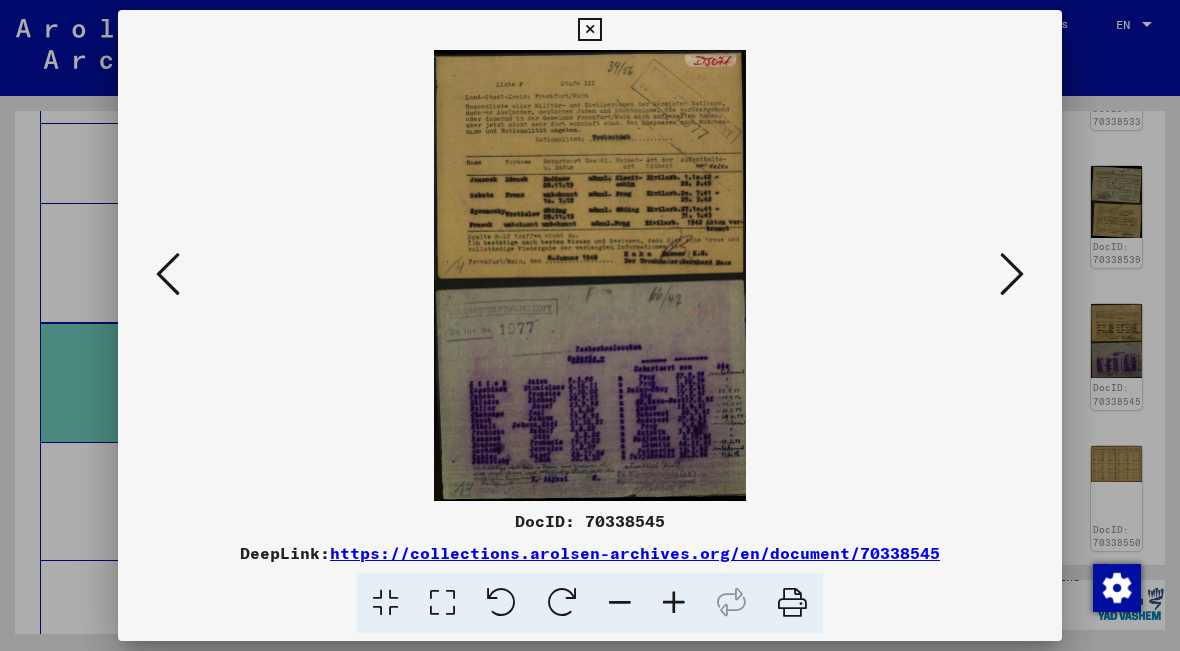 click at bounding box center (1012, 275) 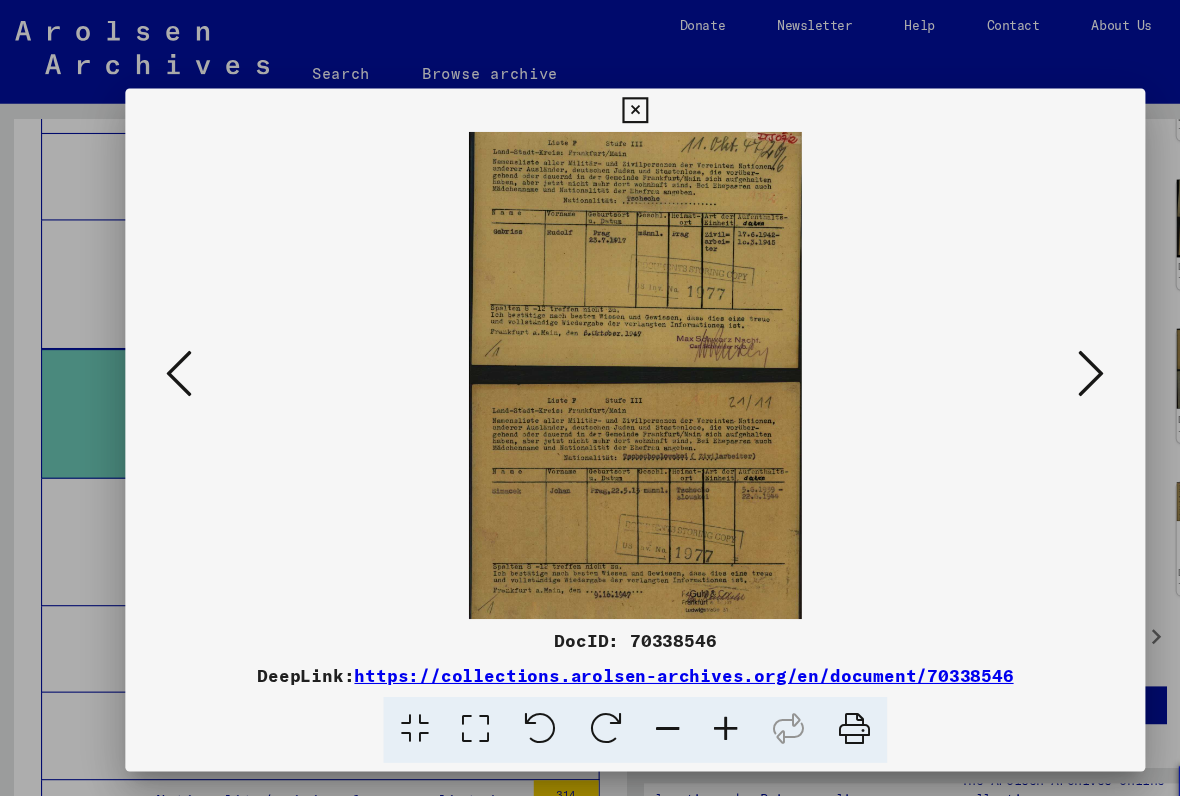 click at bounding box center [1012, 346] 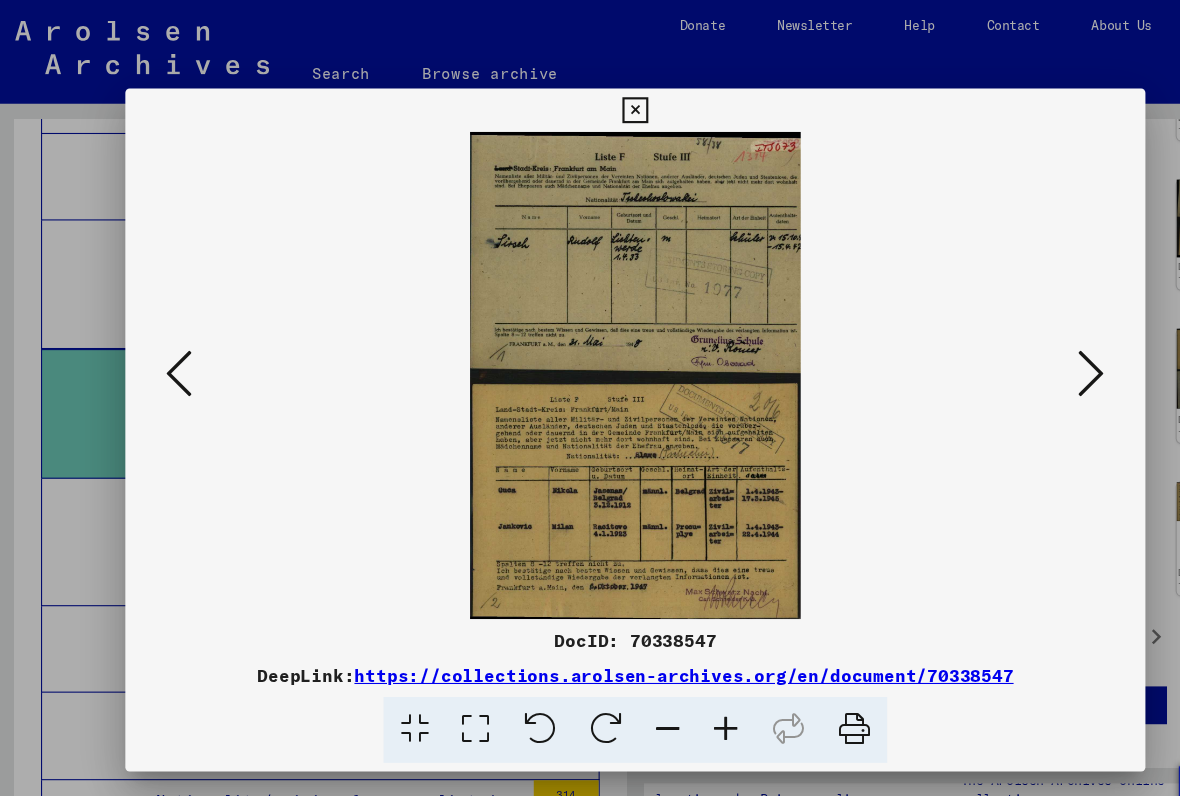 click at bounding box center [1012, 347] 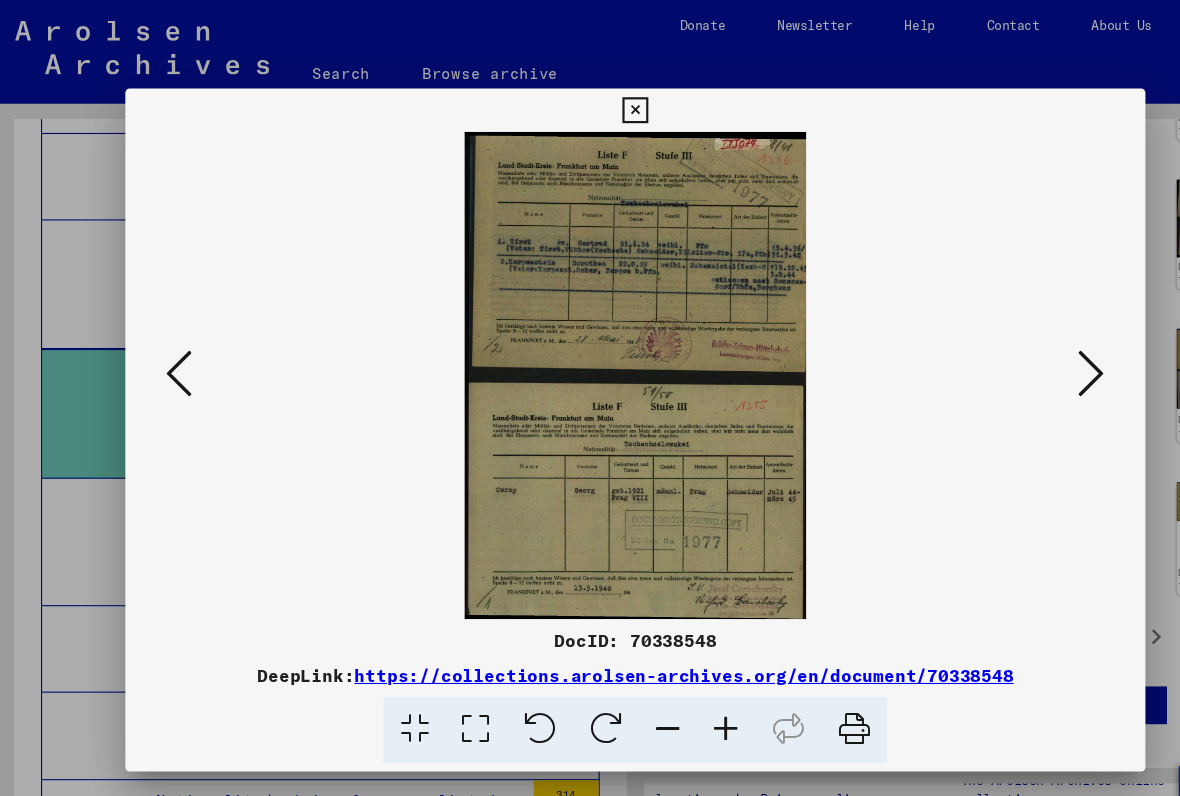 click at bounding box center (1012, 346) 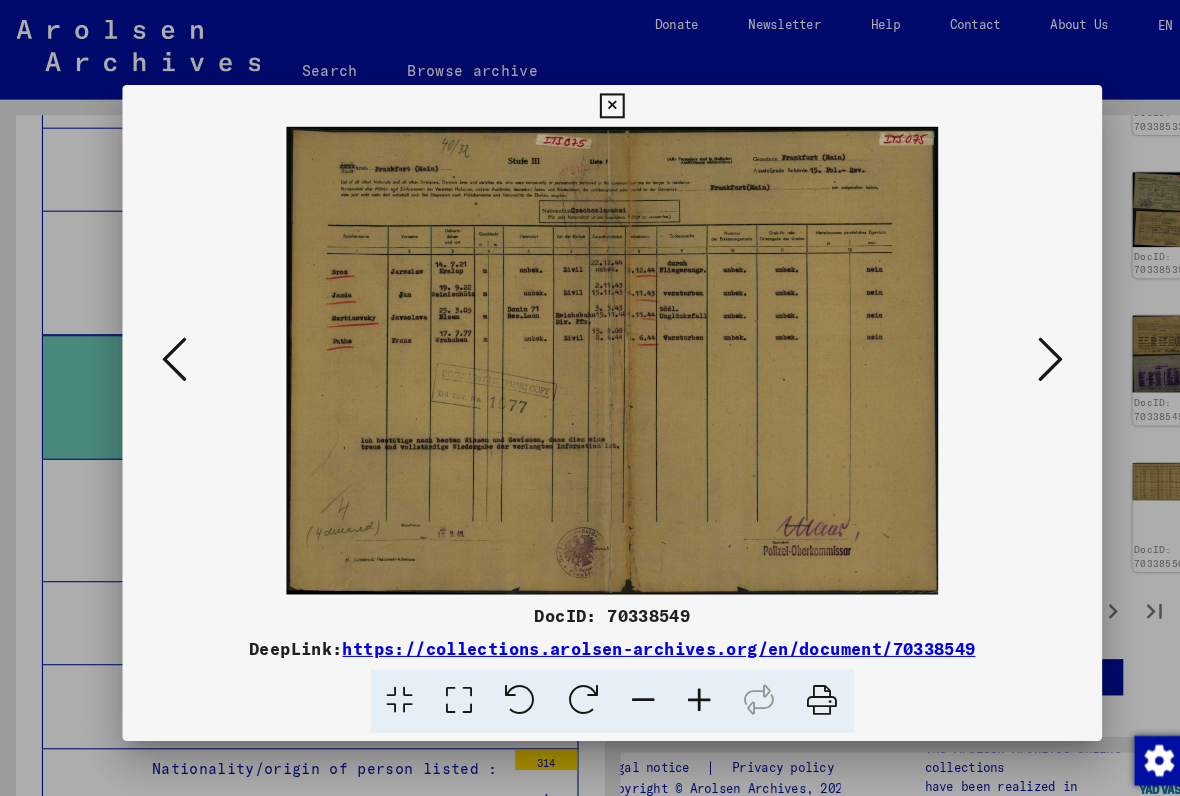 click at bounding box center [1012, 346] 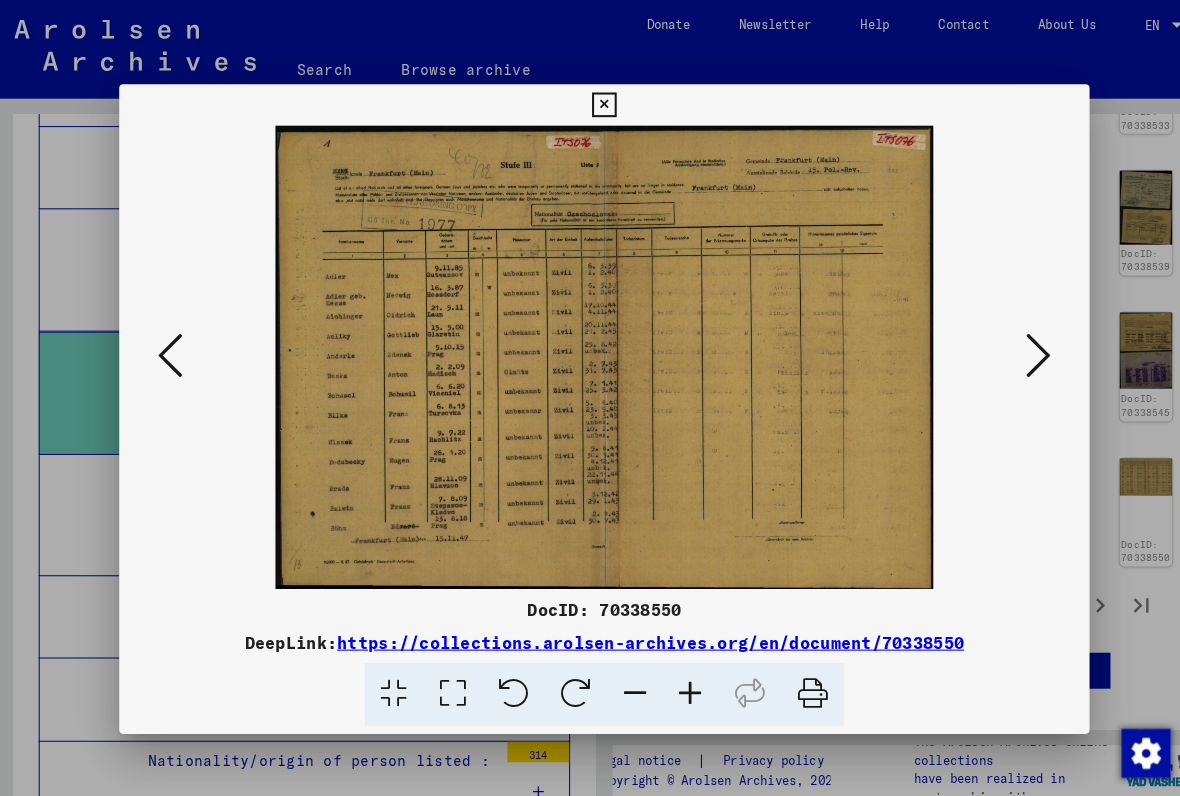 click at bounding box center (1012, 346) 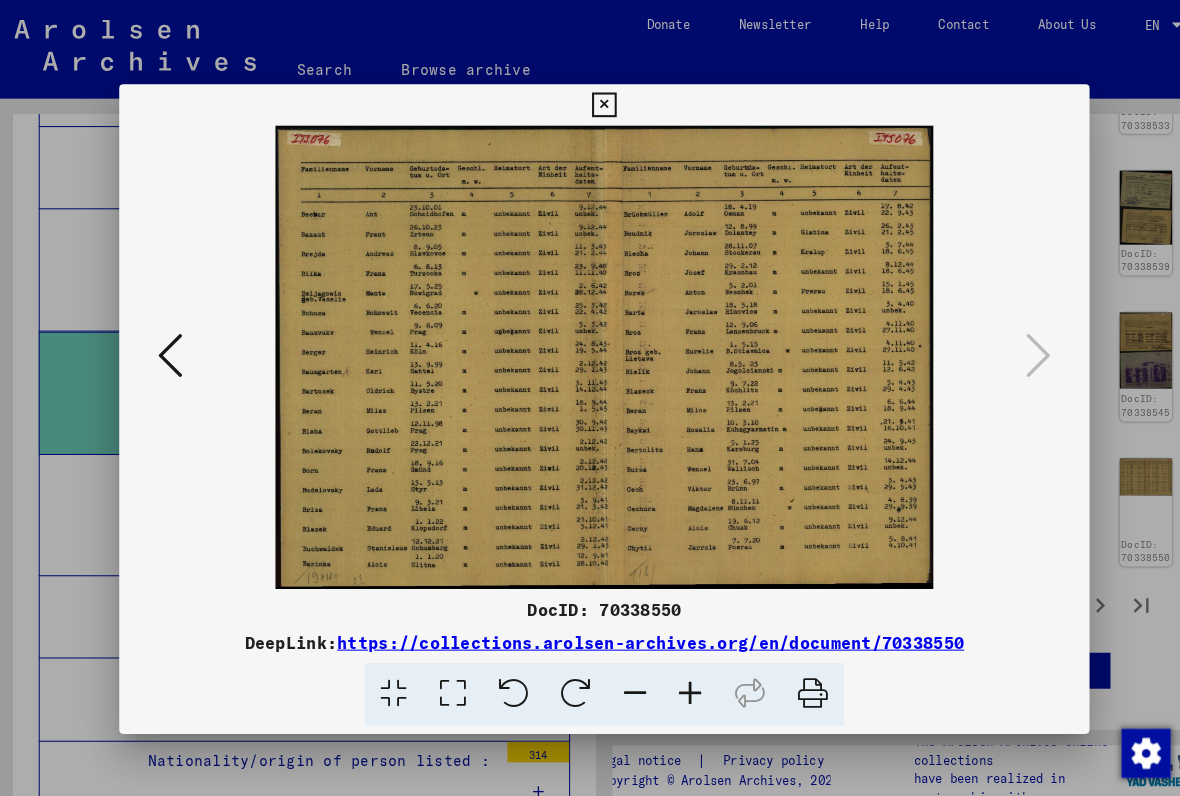 click at bounding box center (589, 102) 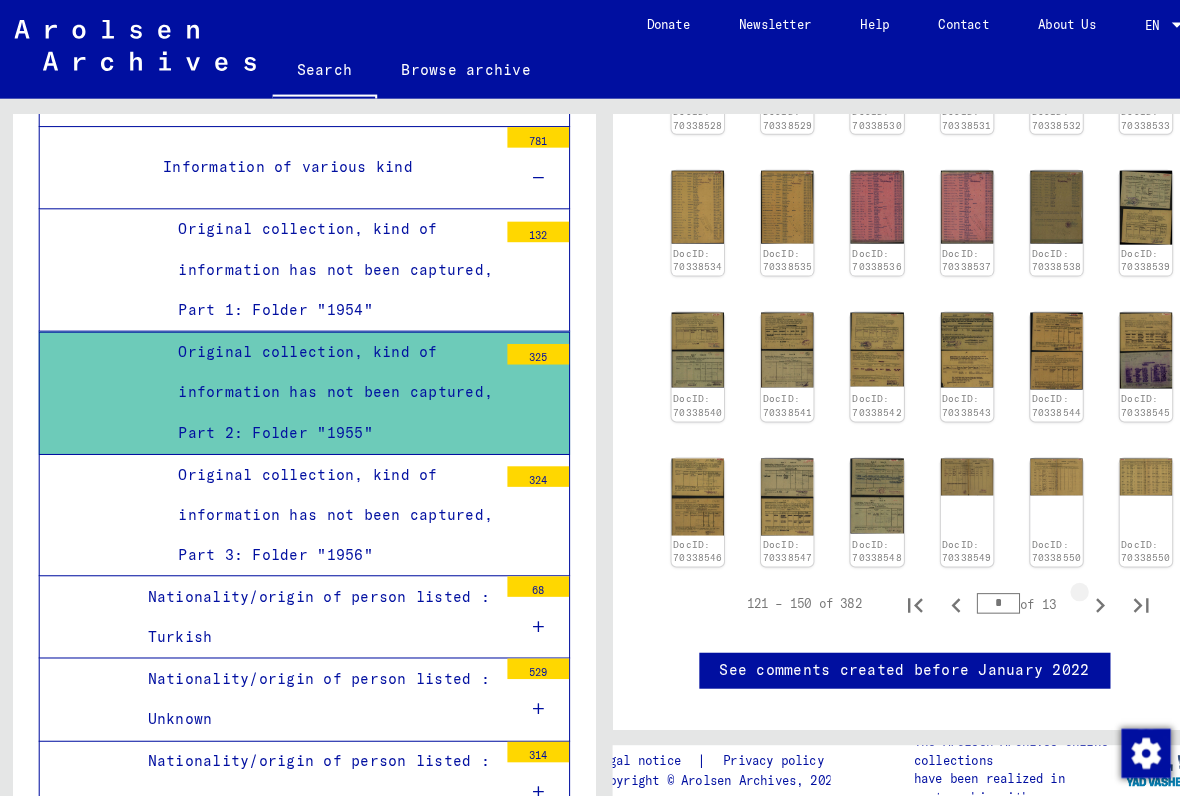 click 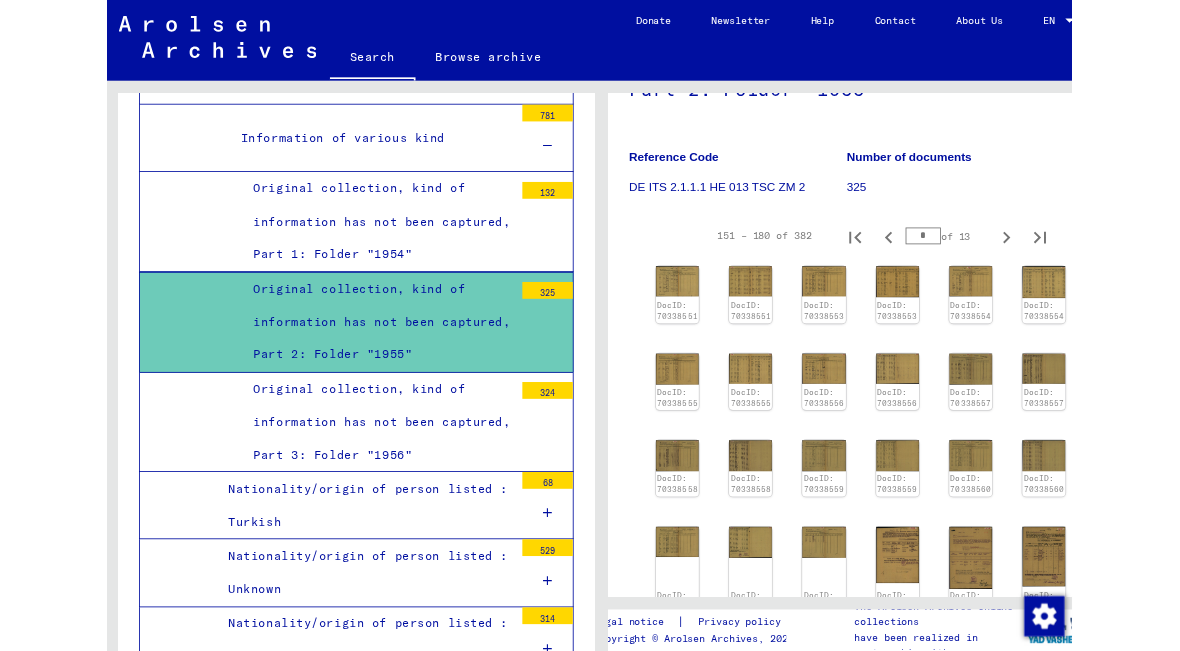 scroll, scrollTop: 294, scrollLeft: 0, axis: vertical 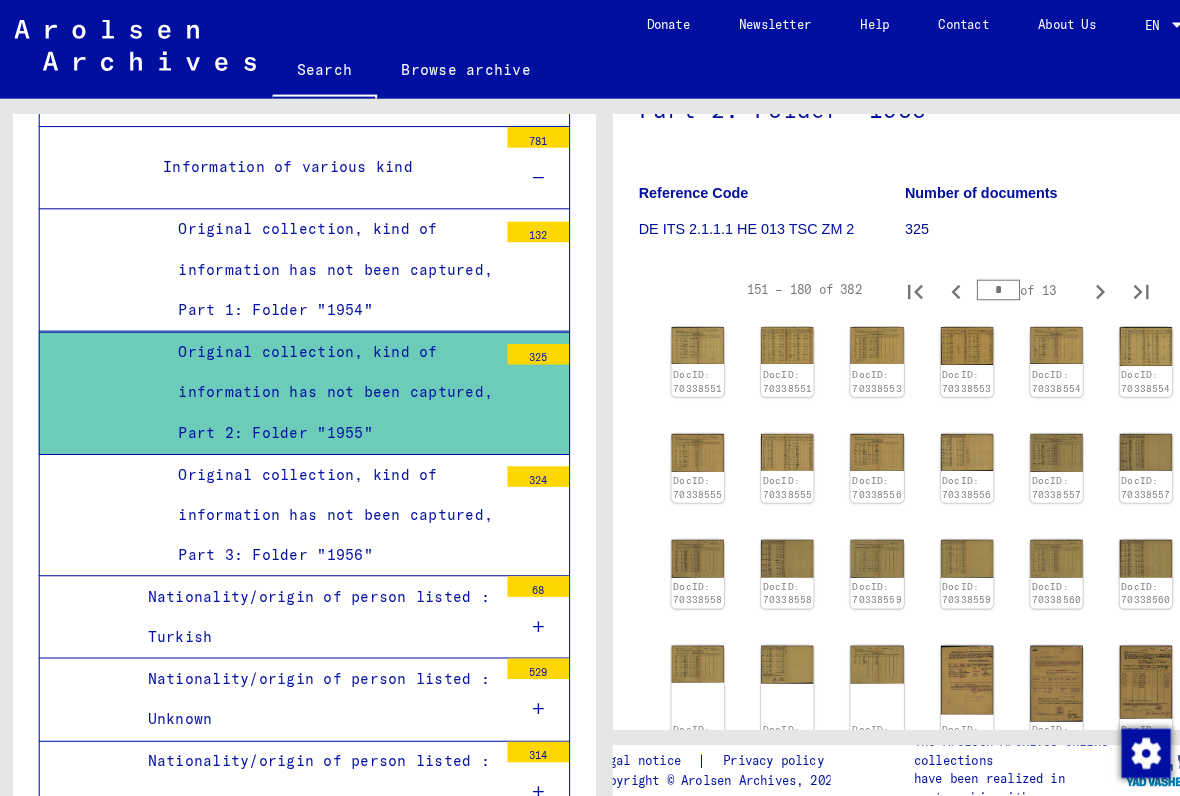 click 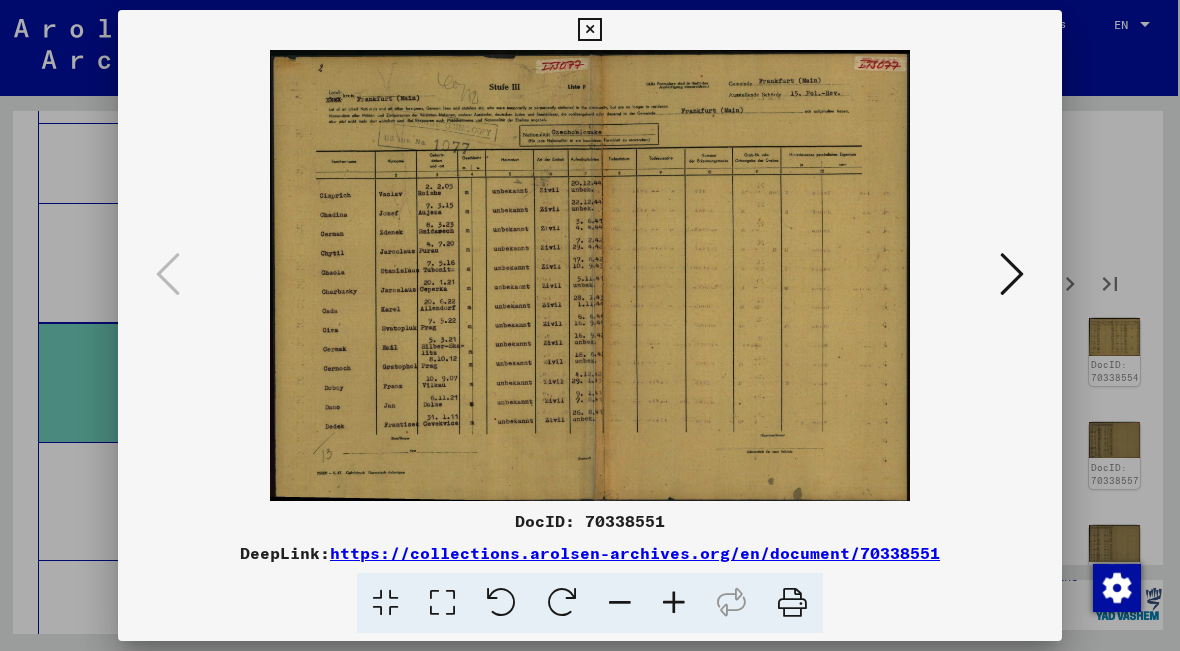 click at bounding box center (1012, 275) 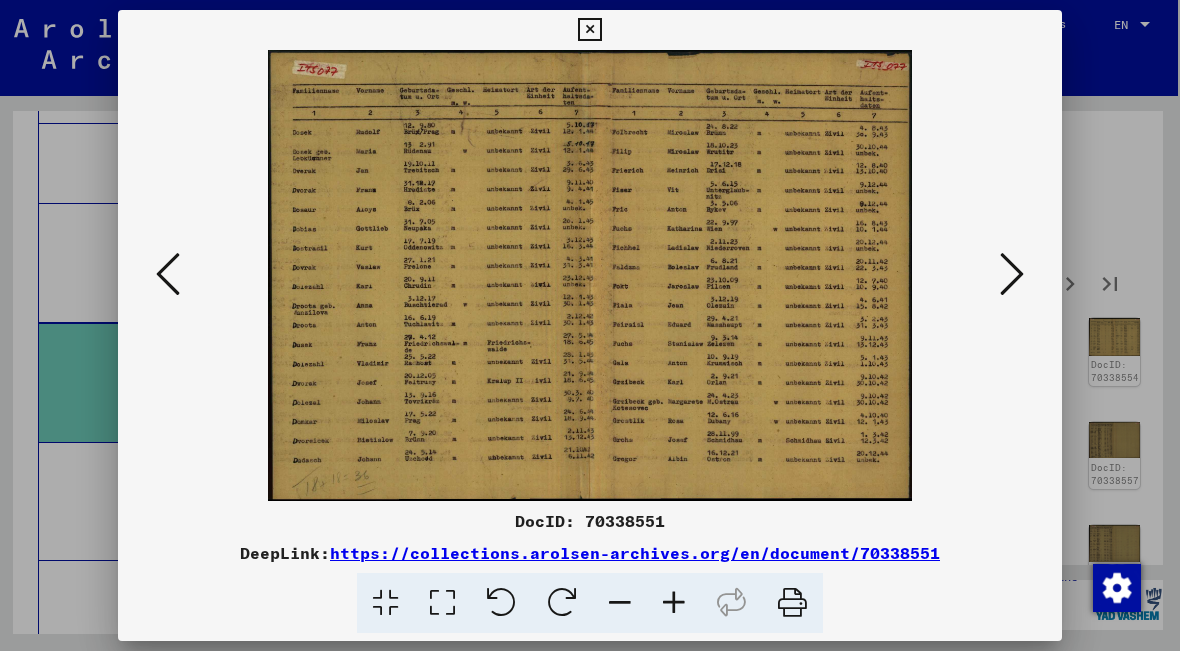 click at bounding box center (1012, 275) 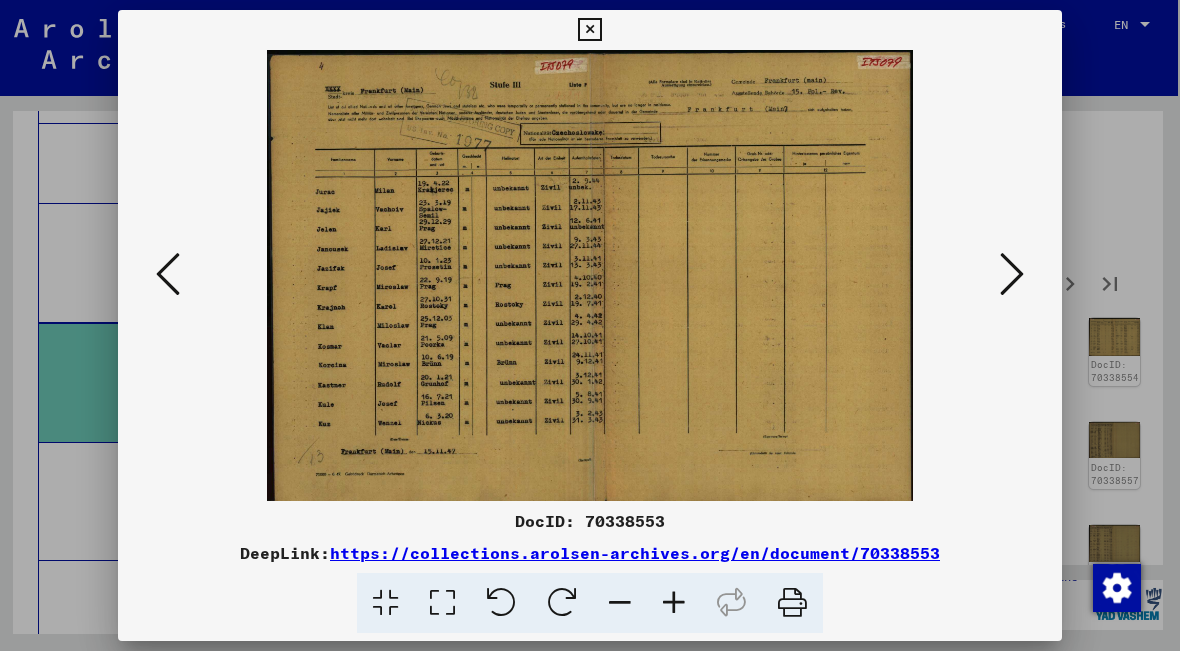 click at bounding box center (1012, 275) 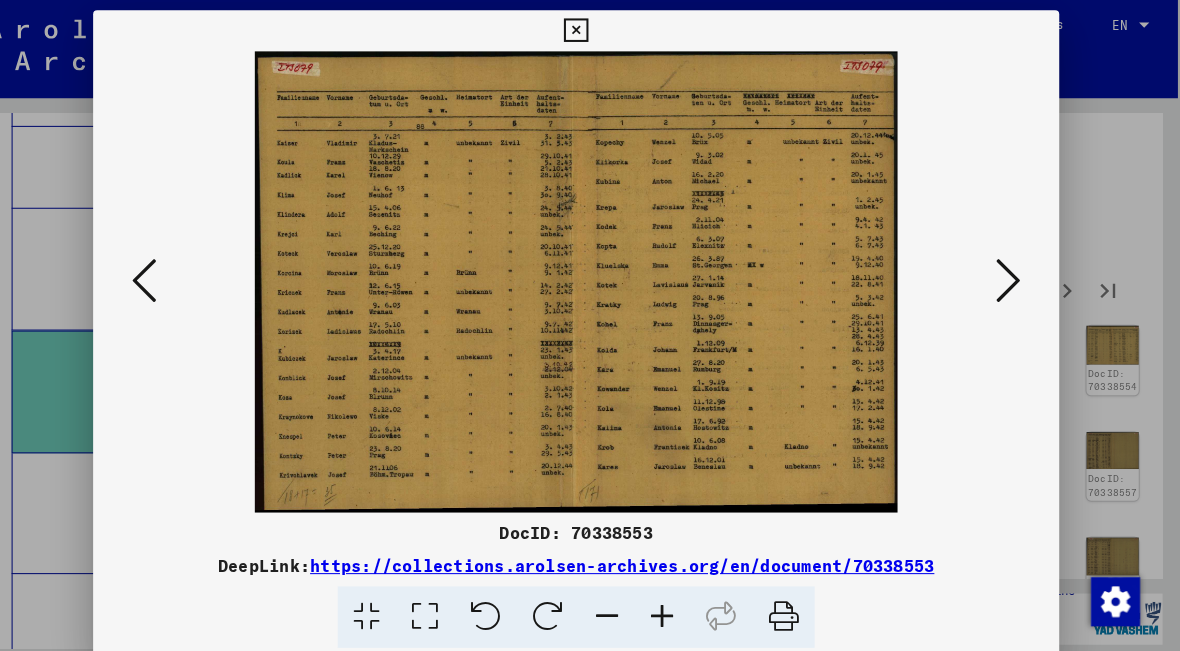 click at bounding box center [1012, 274] 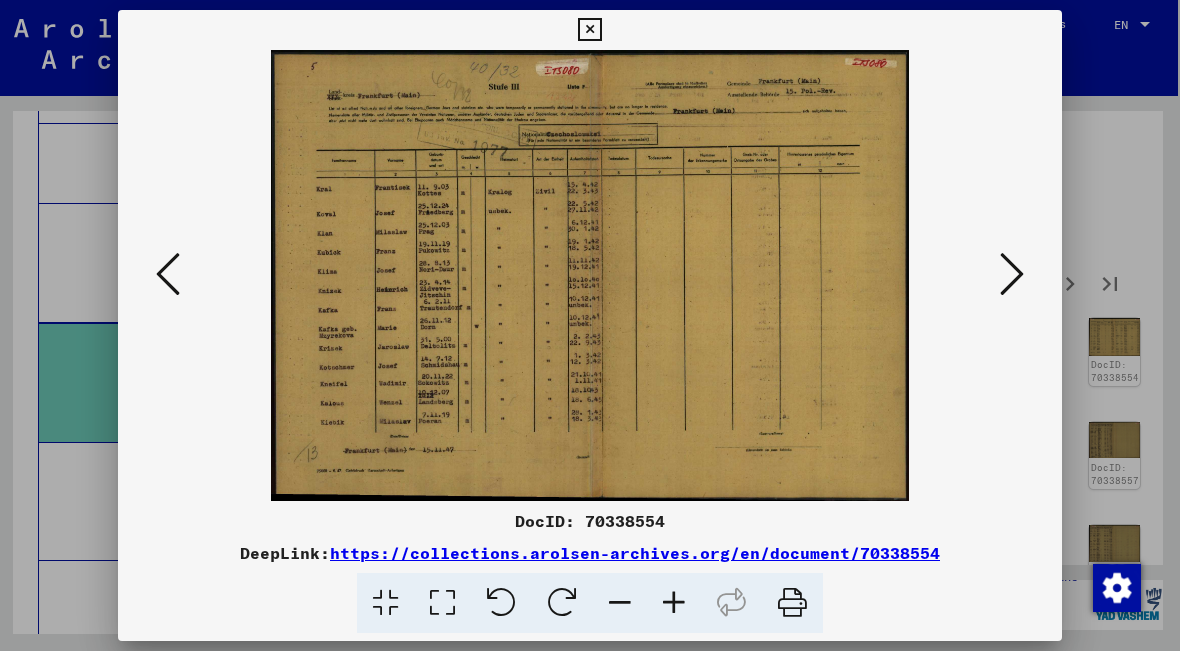 click at bounding box center [1012, 275] 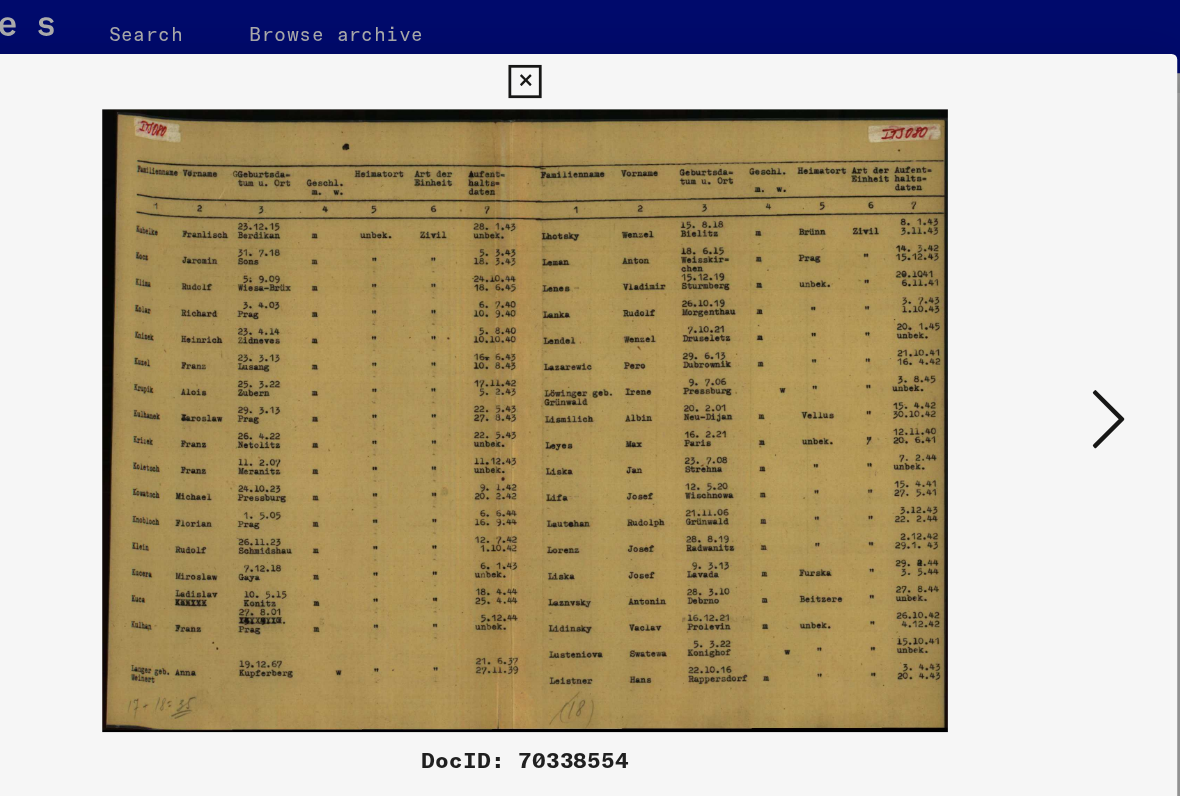 click at bounding box center (1012, 346) 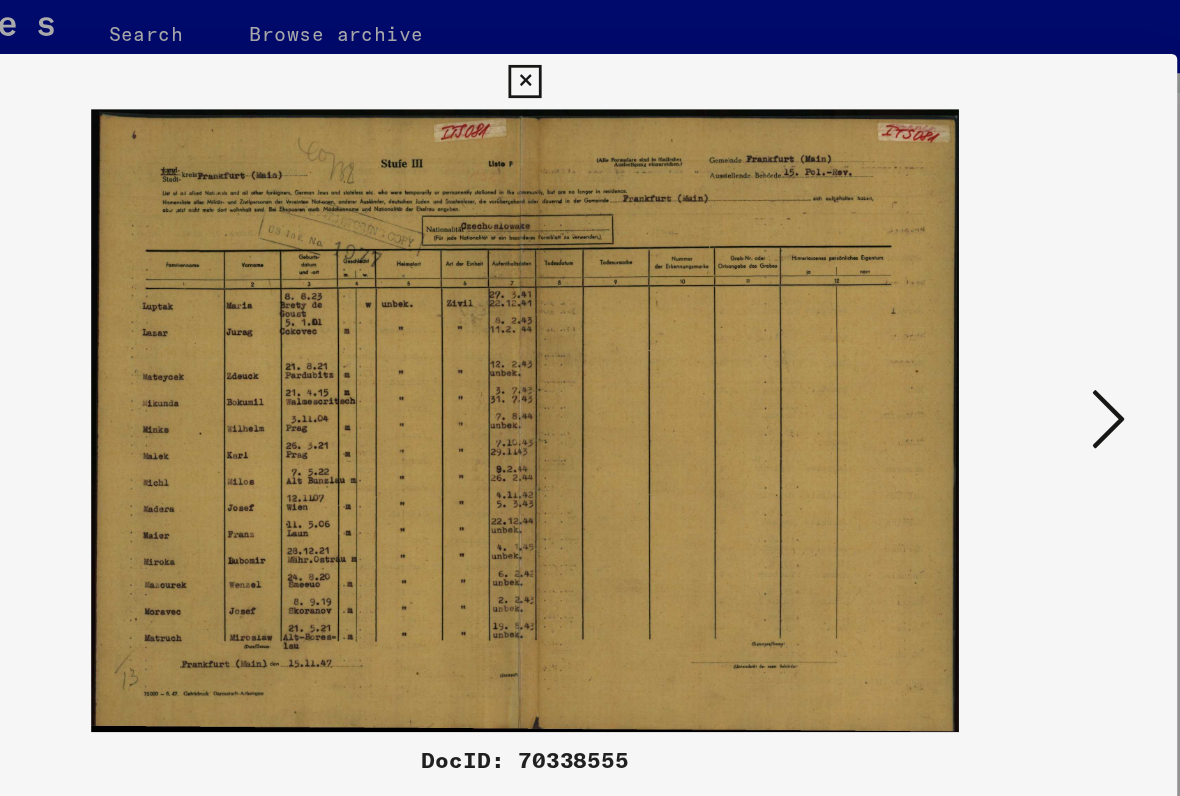 click at bounding box center (1012, 346) 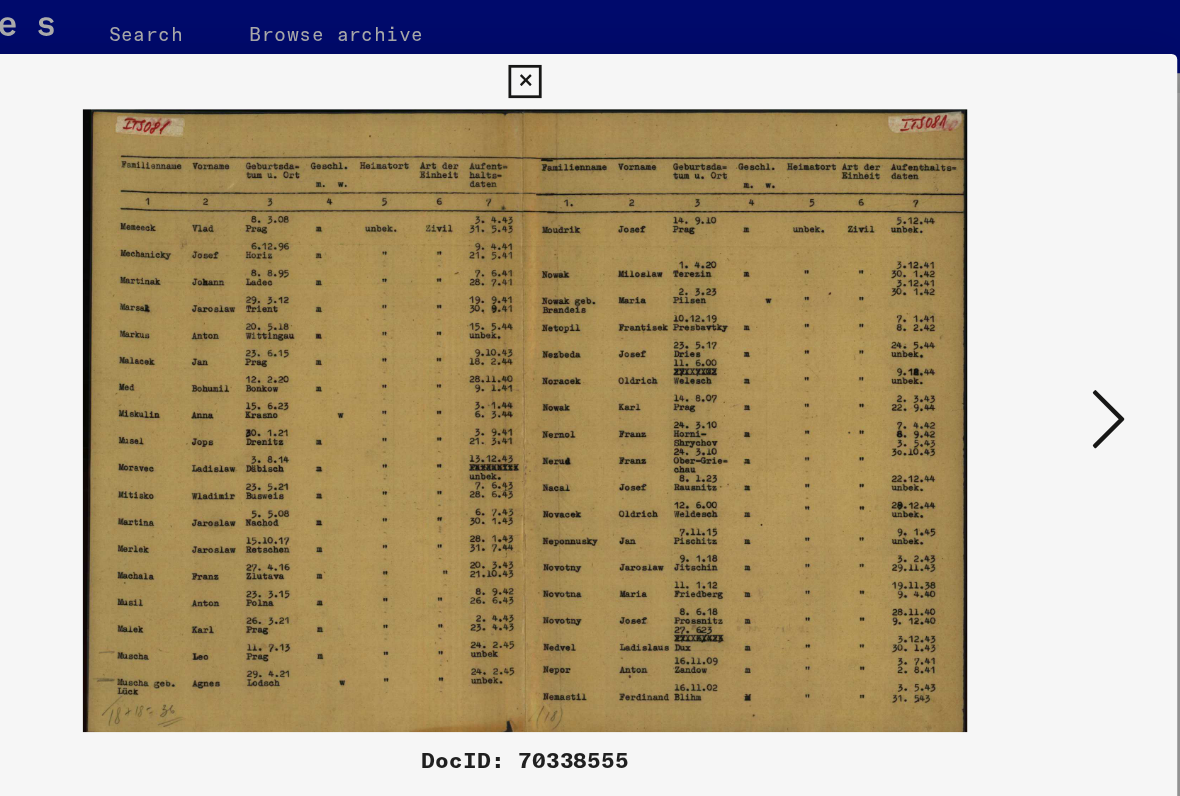 click at bounding box center (1012, 346) 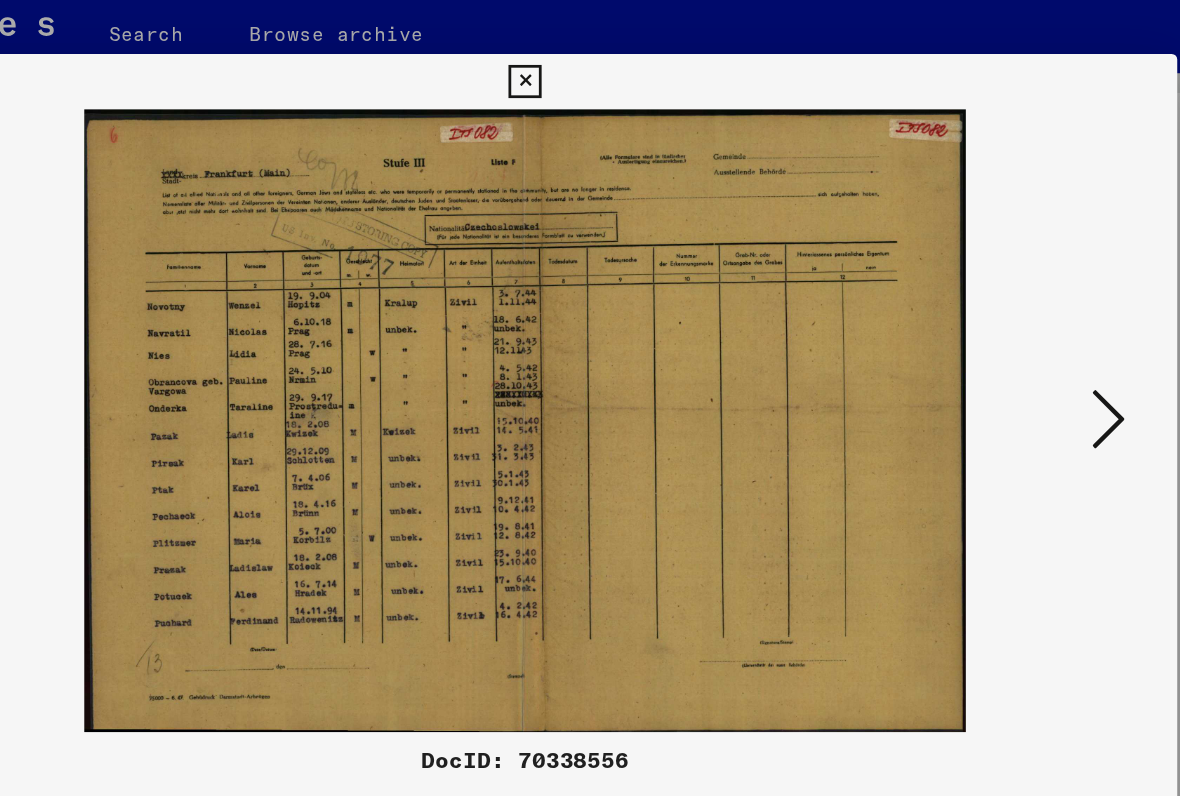 click at bounding box center [1012, 346] 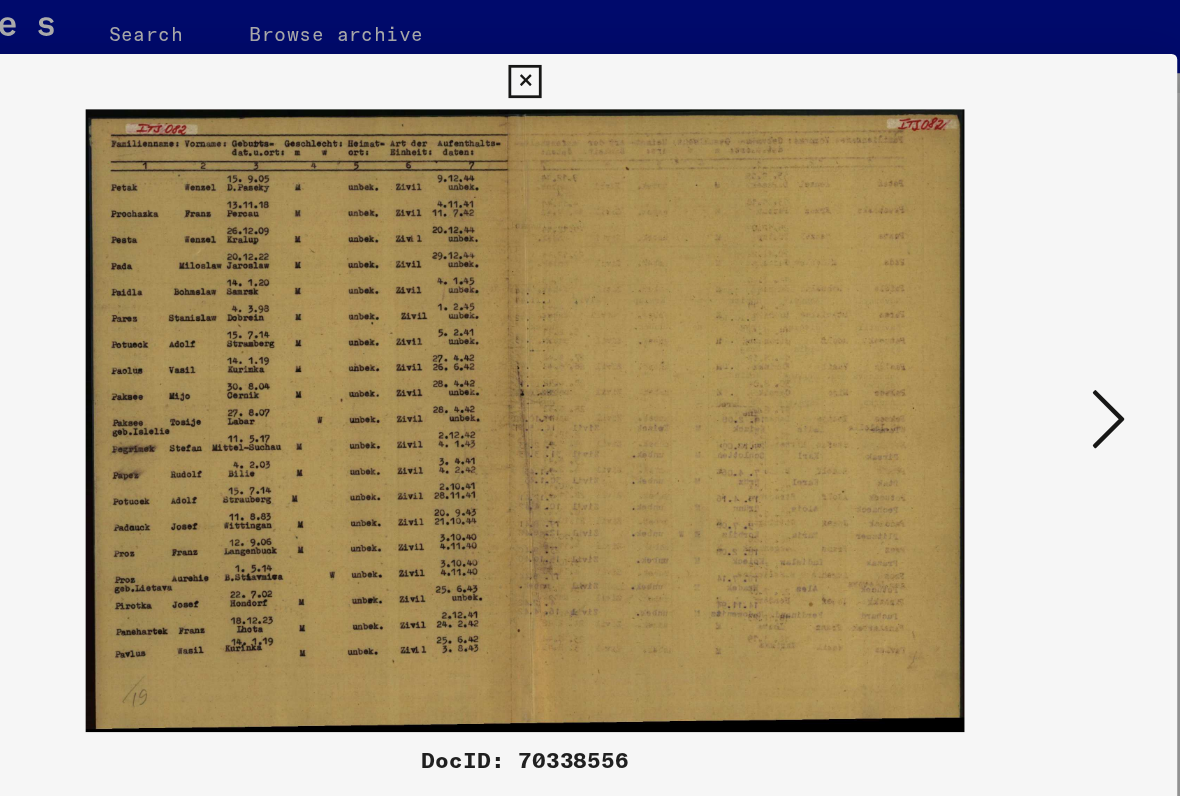 click at bounding box center [1012, 346] 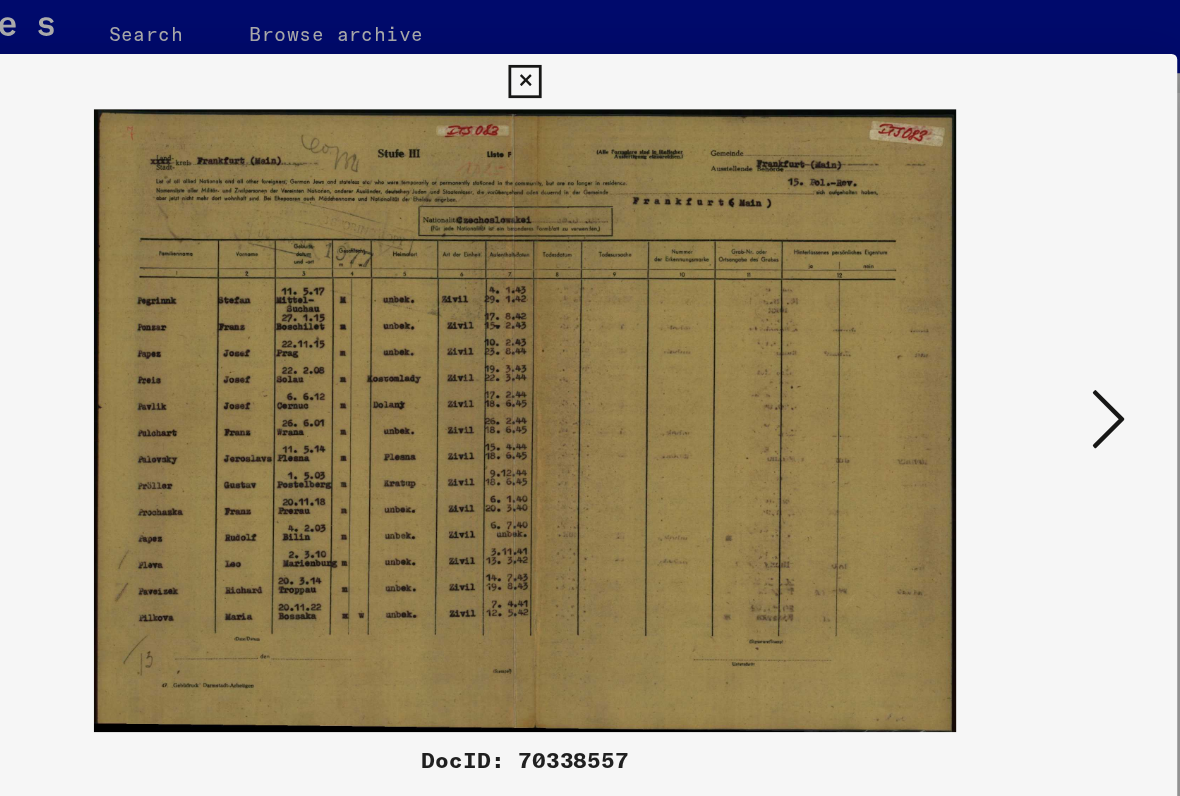 click at bounding box center [1012, 346] 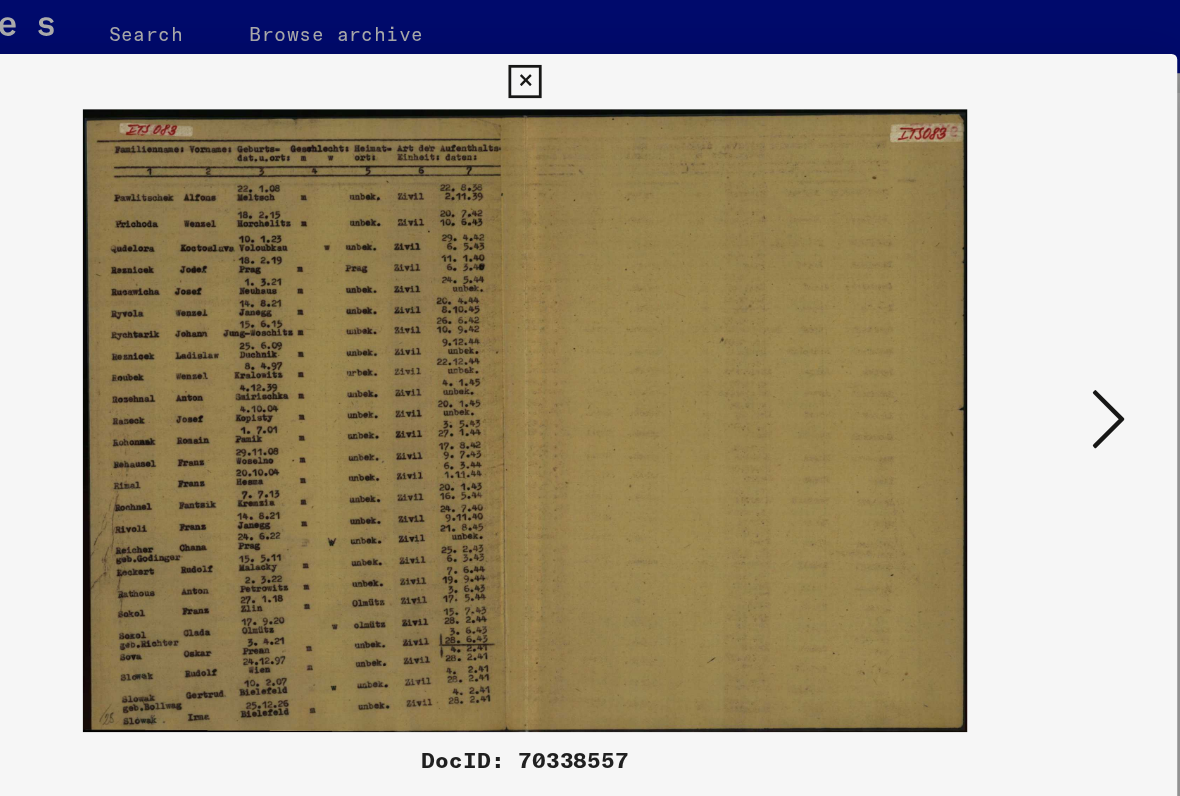 click at bounding box center (1012, 346) 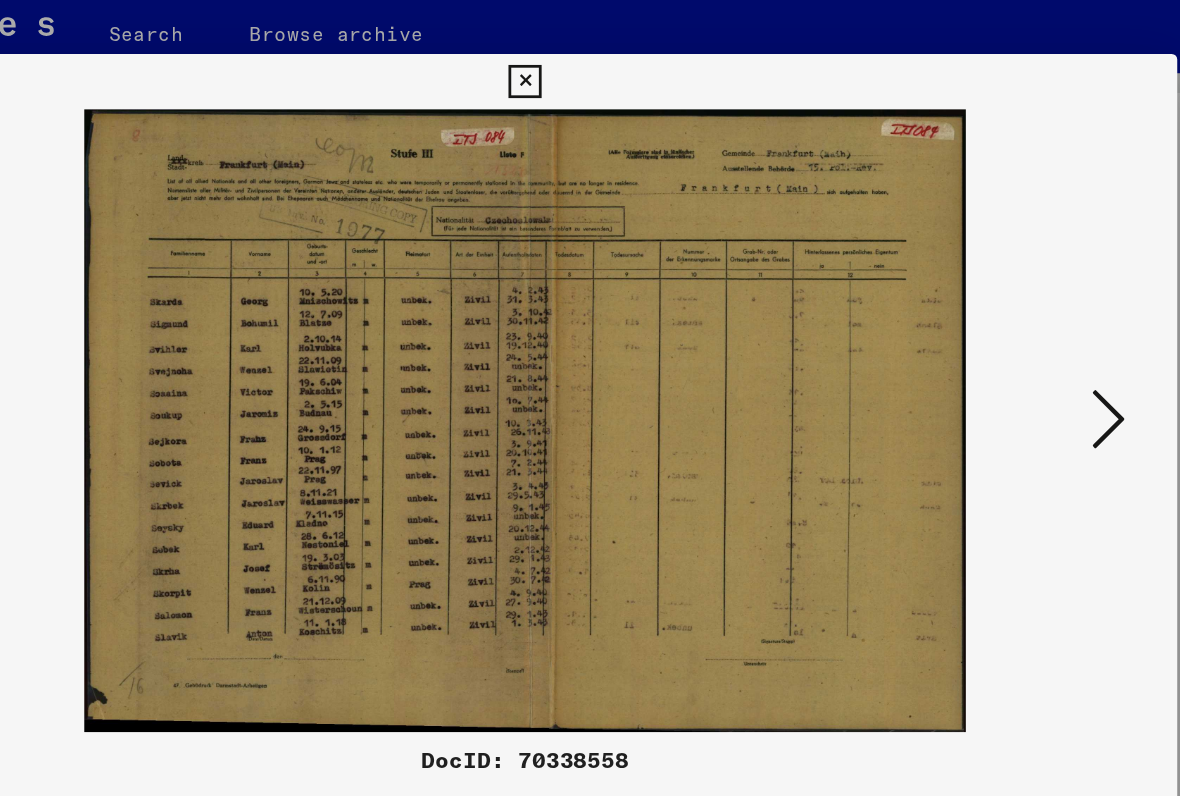 click at bounding box center (1012, 346) 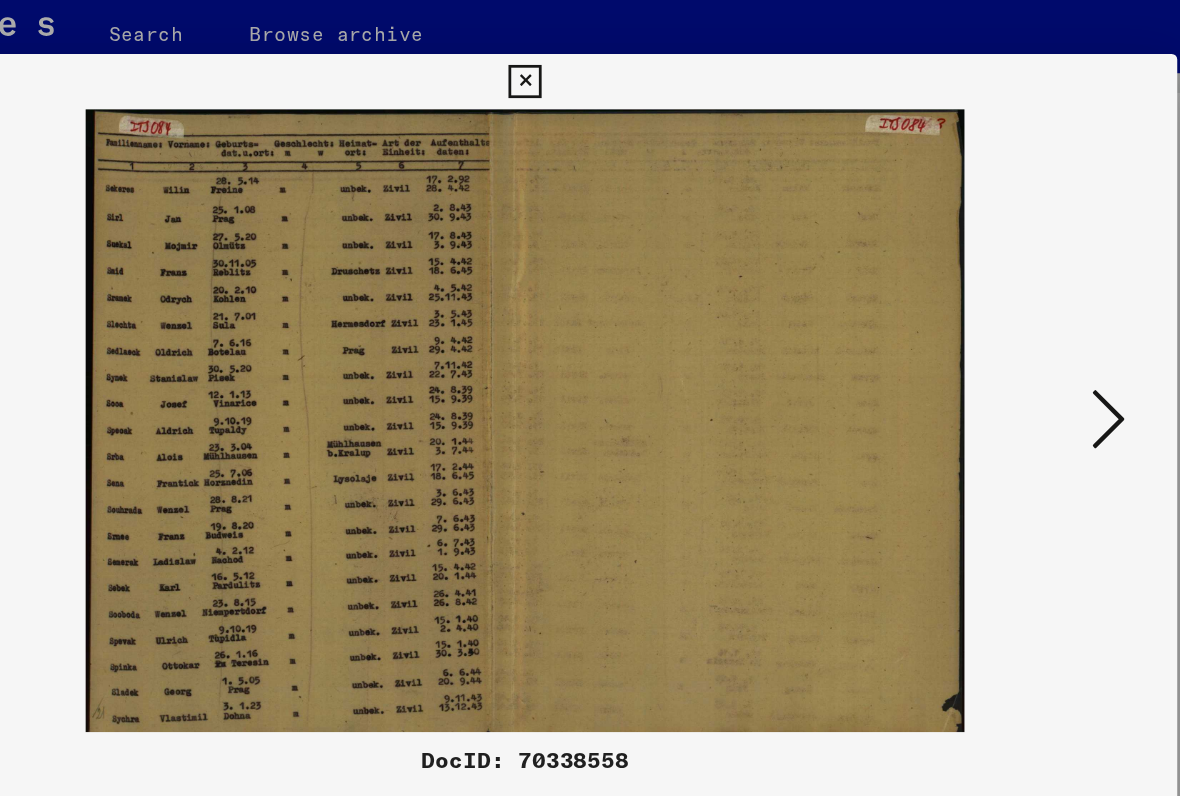 click at bounding box center [1012, 346] 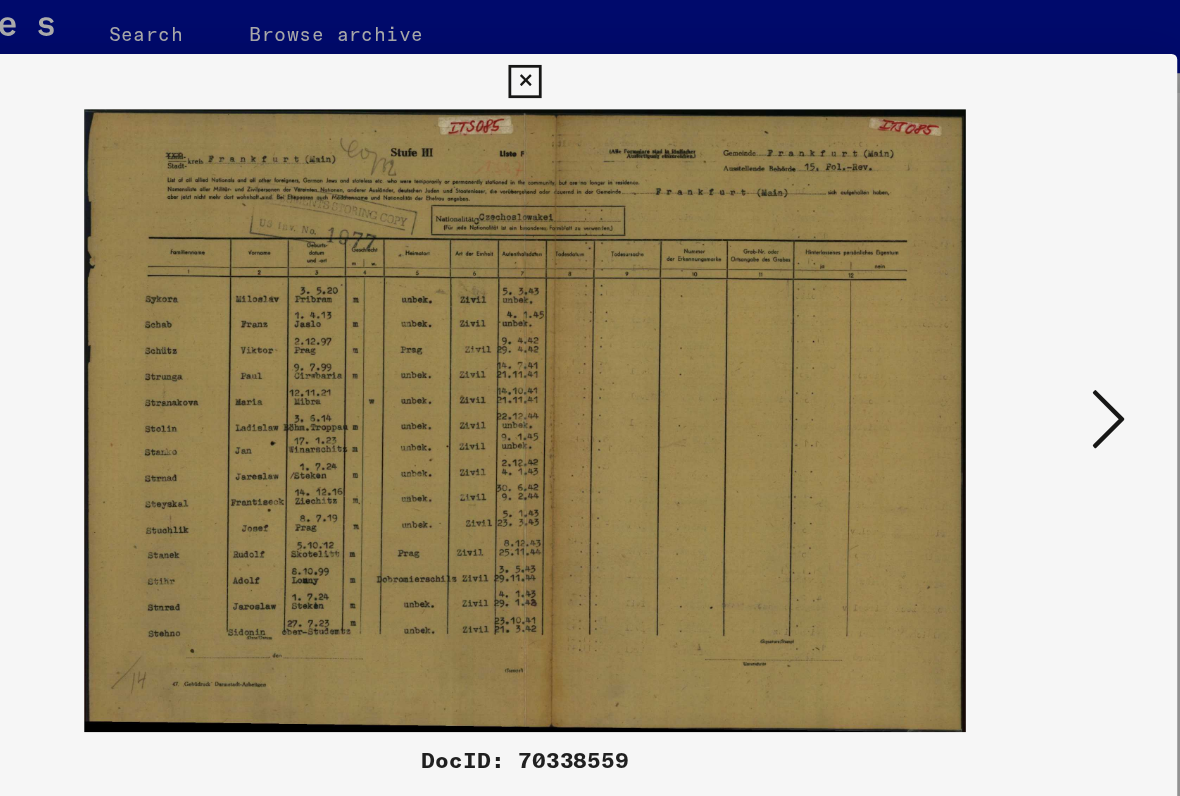 click at bounding box center (1012, 346) 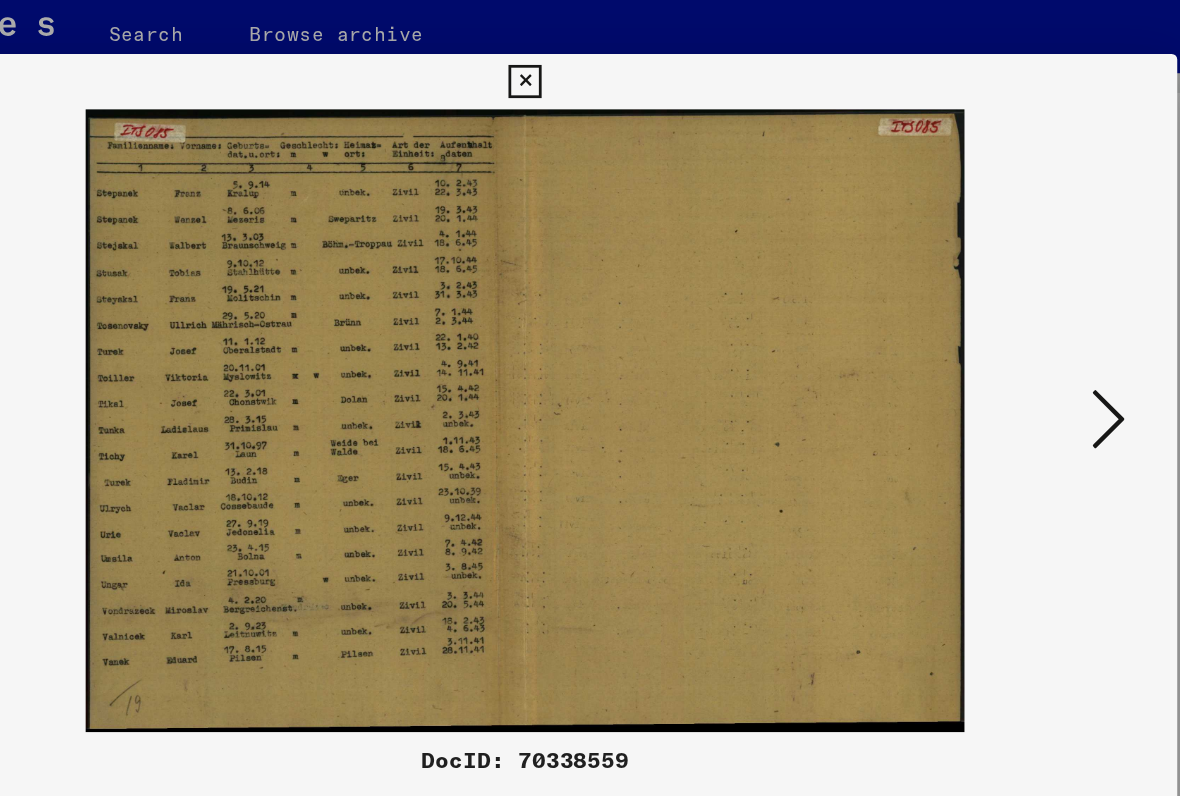 click at bounding box center [1012, 346] 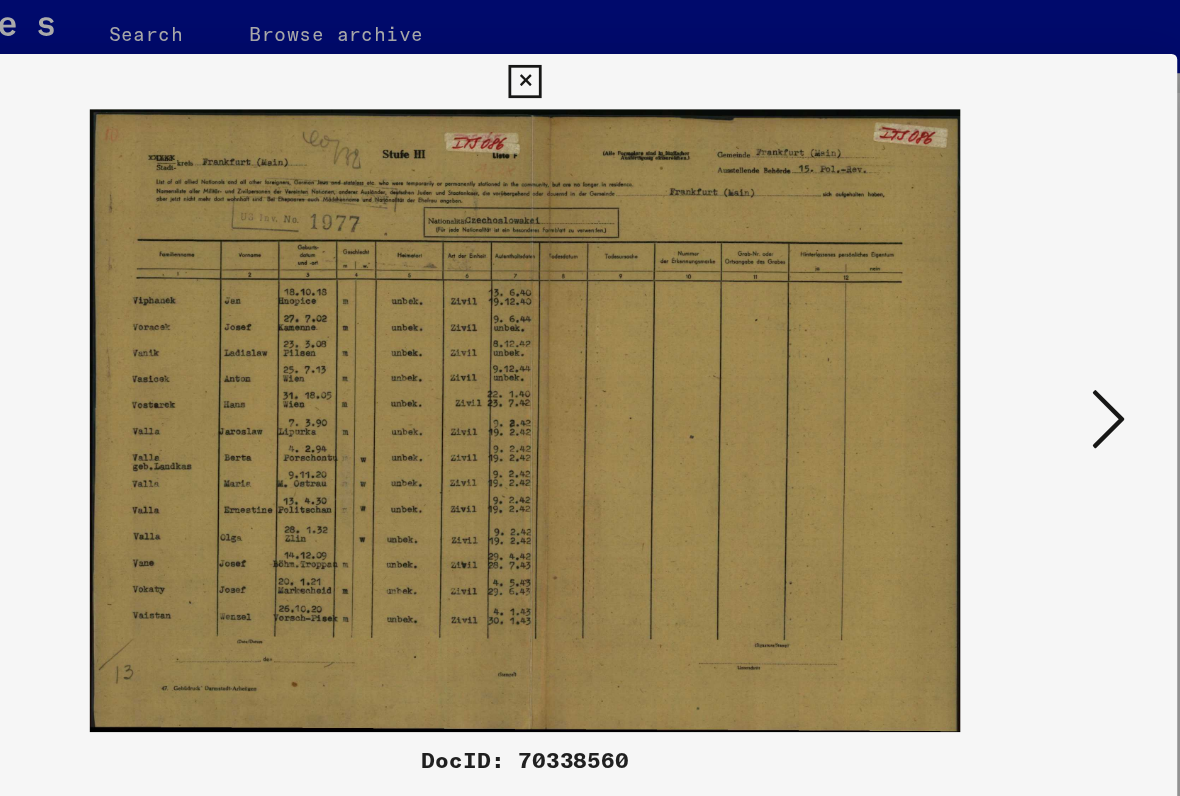 click at bounding box center (1012, 346) 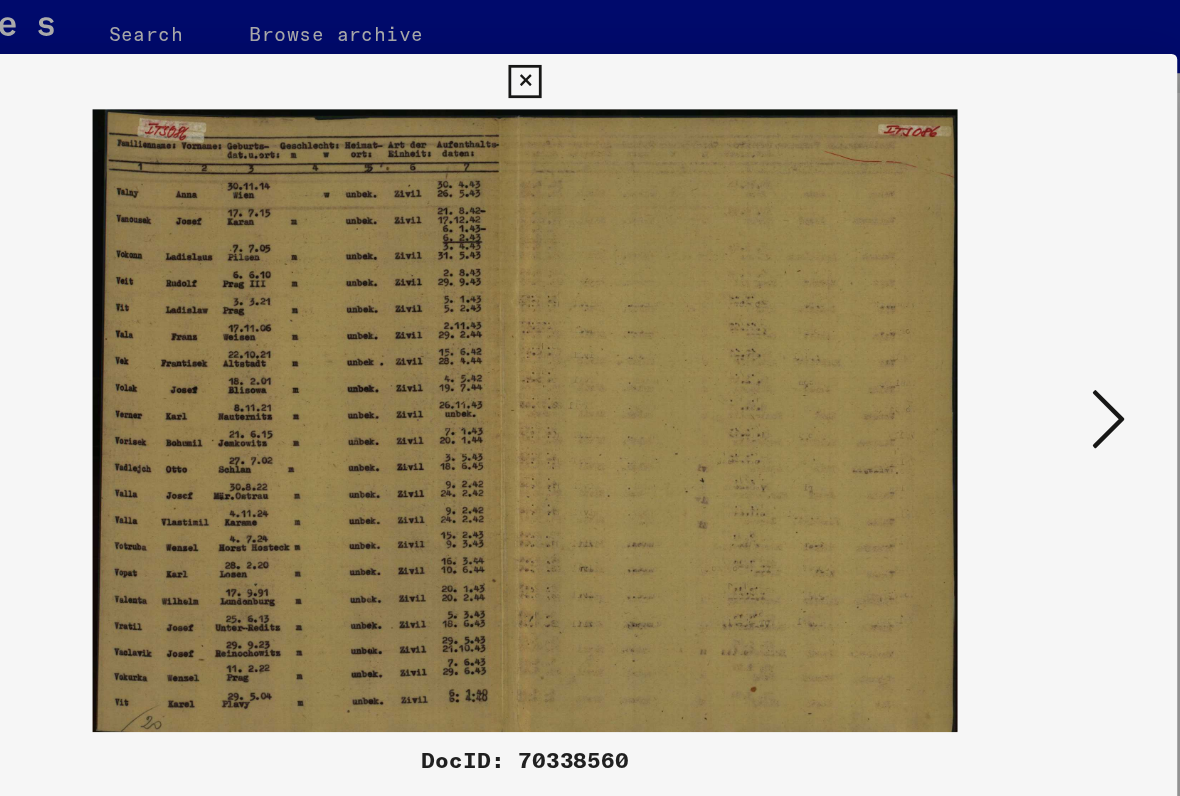 click at bounding box center [1012, 346] 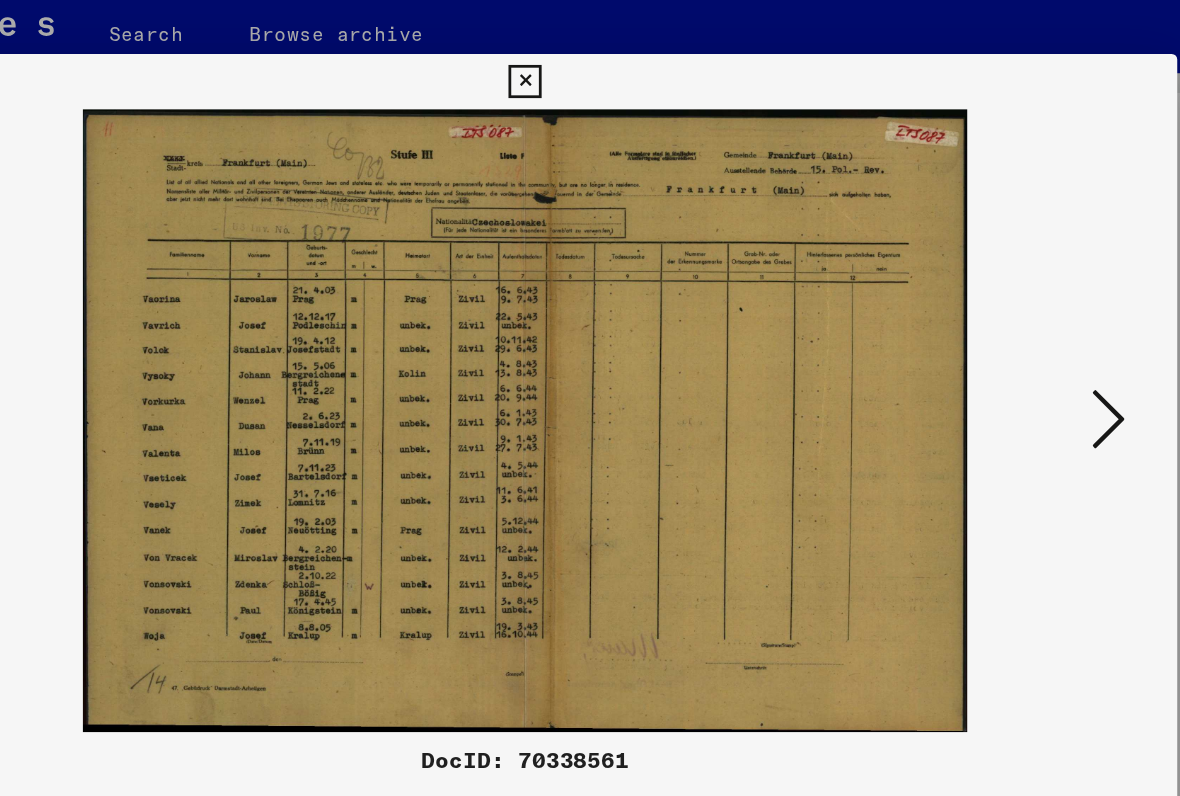 click at bounding box center (1012, 346) 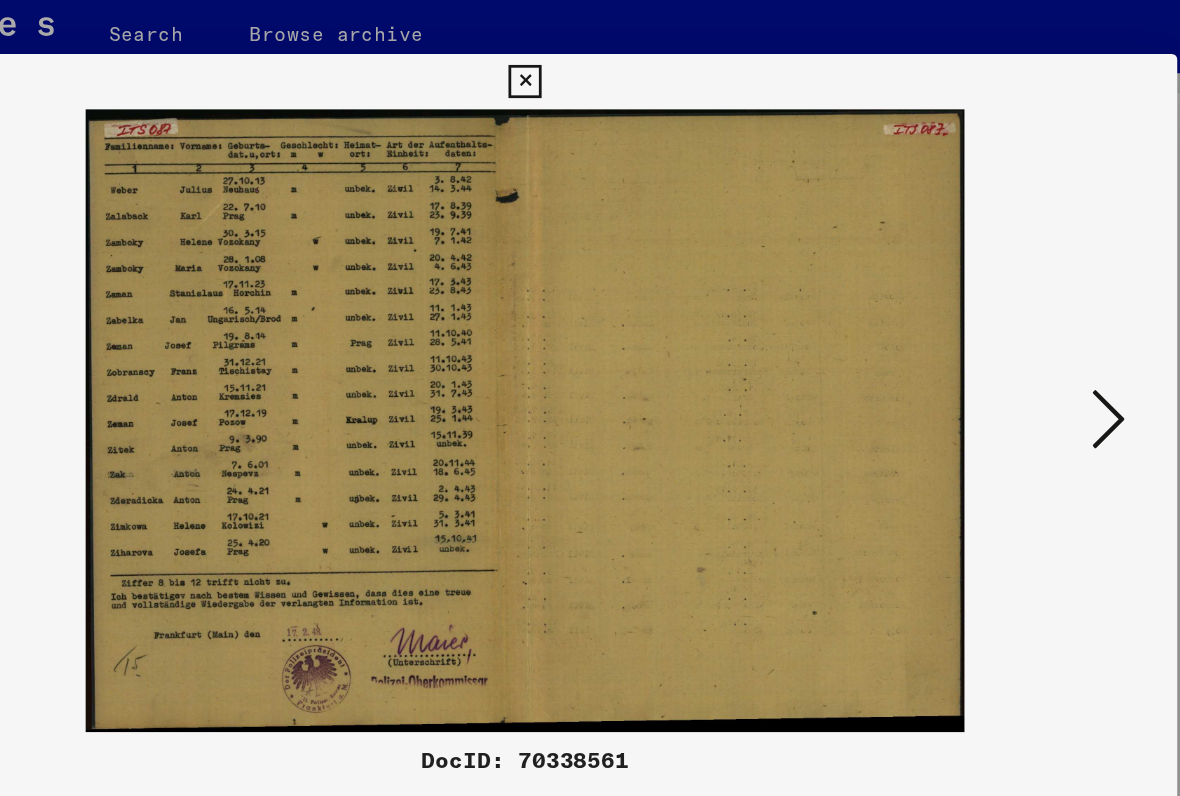 click at bounding box center (1012, 346) 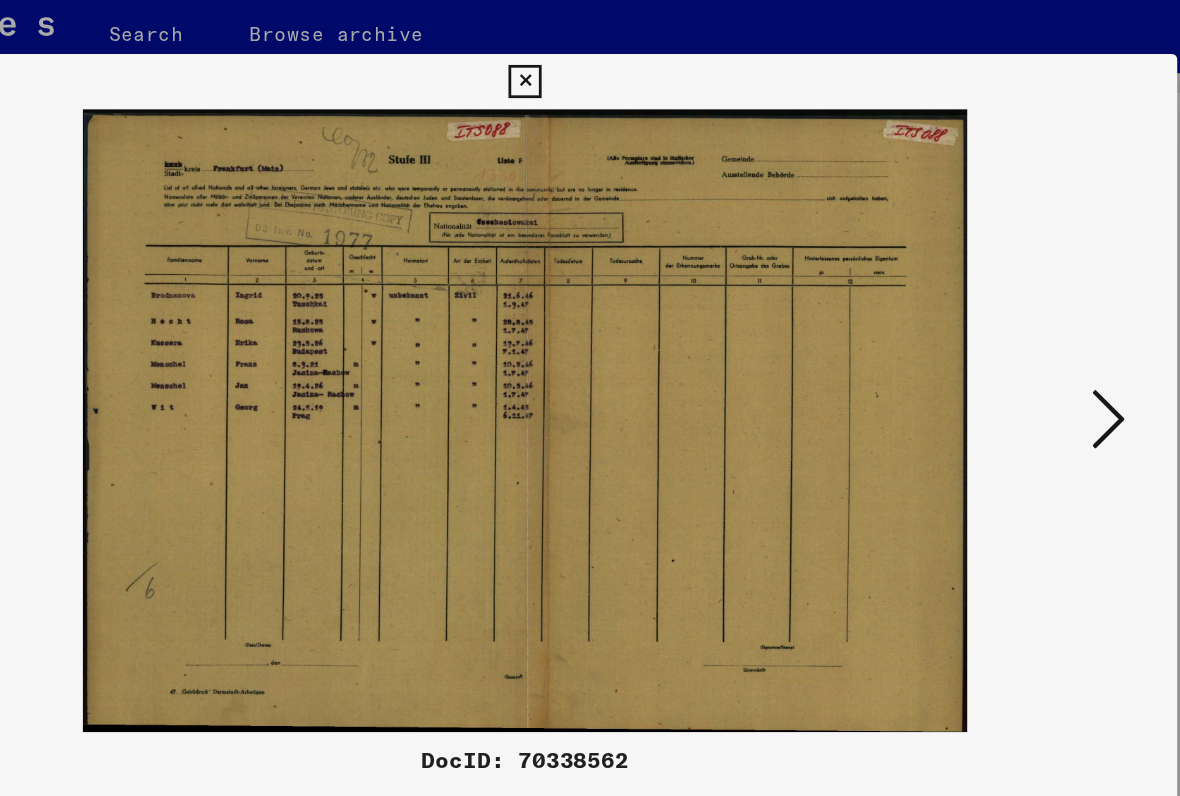 click at bounding box center (1012, 346) 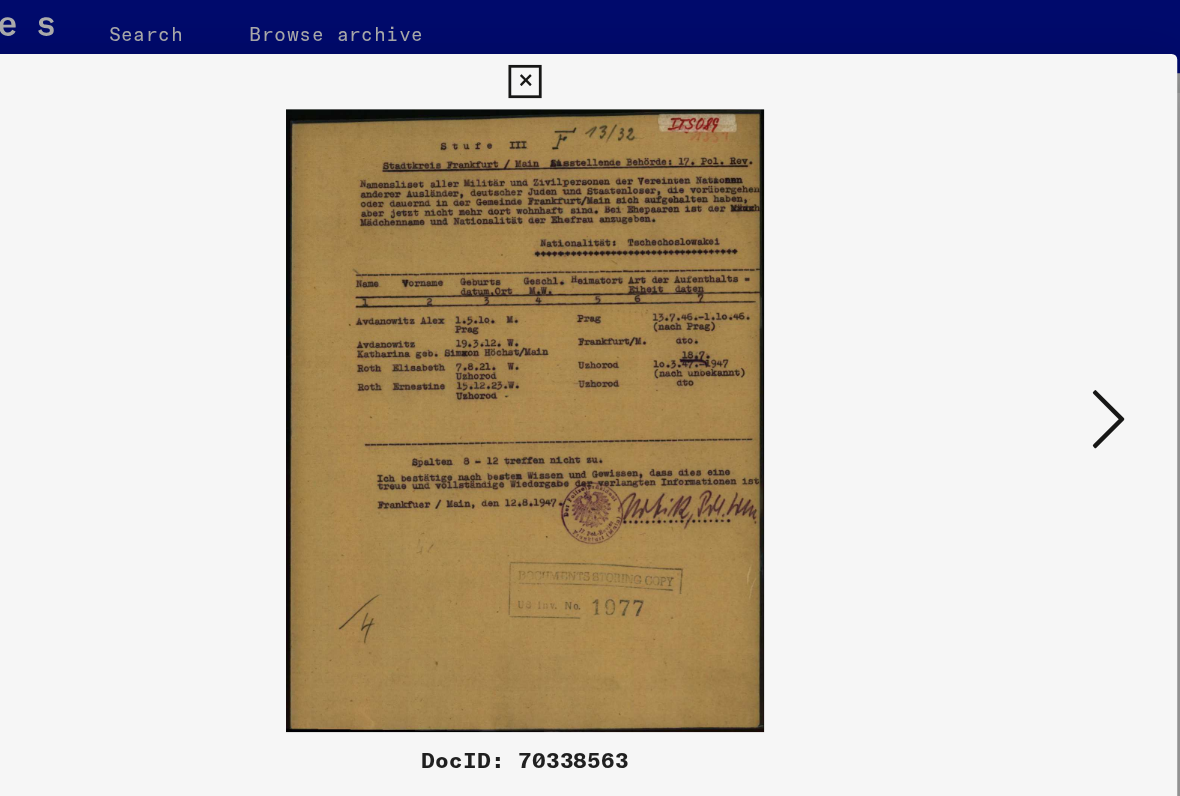 click at bounding box center [1012, 346] 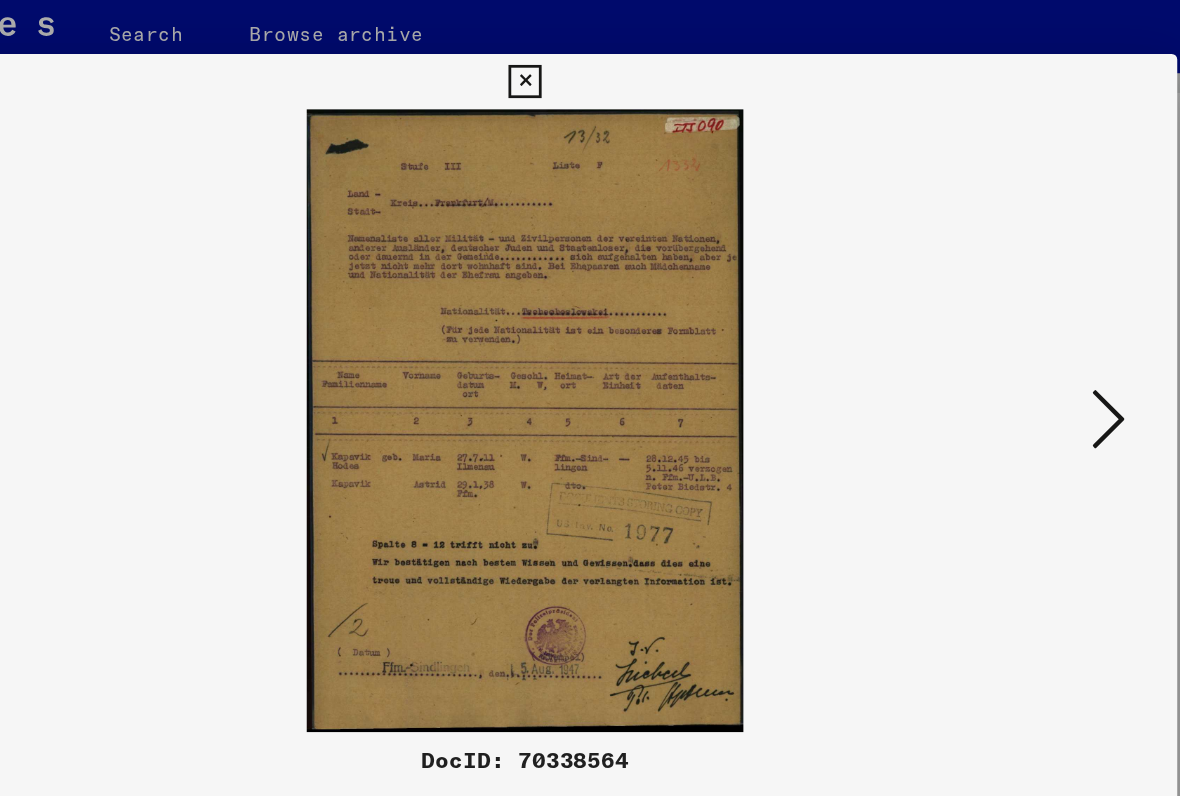 click at bounding box center (1012, 346) 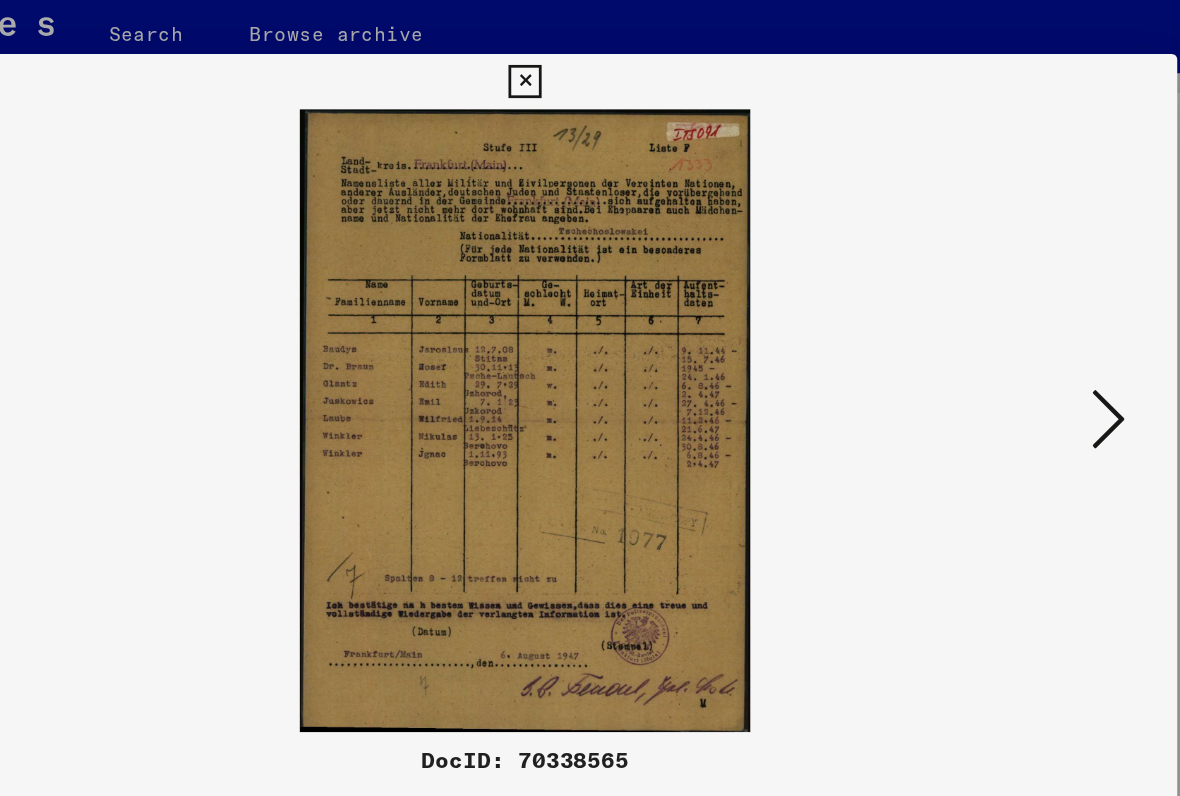 click at bounding box center (1012, 346) 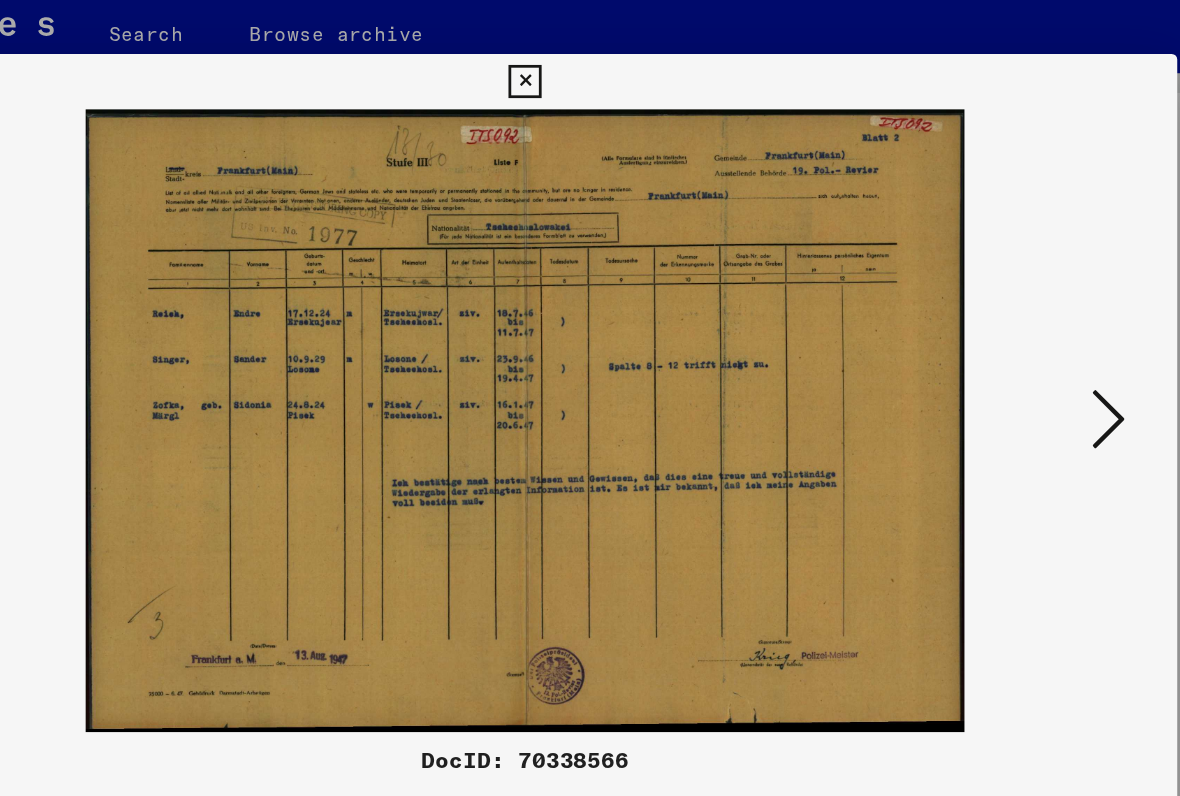 click at bounding box center (1012, 347) 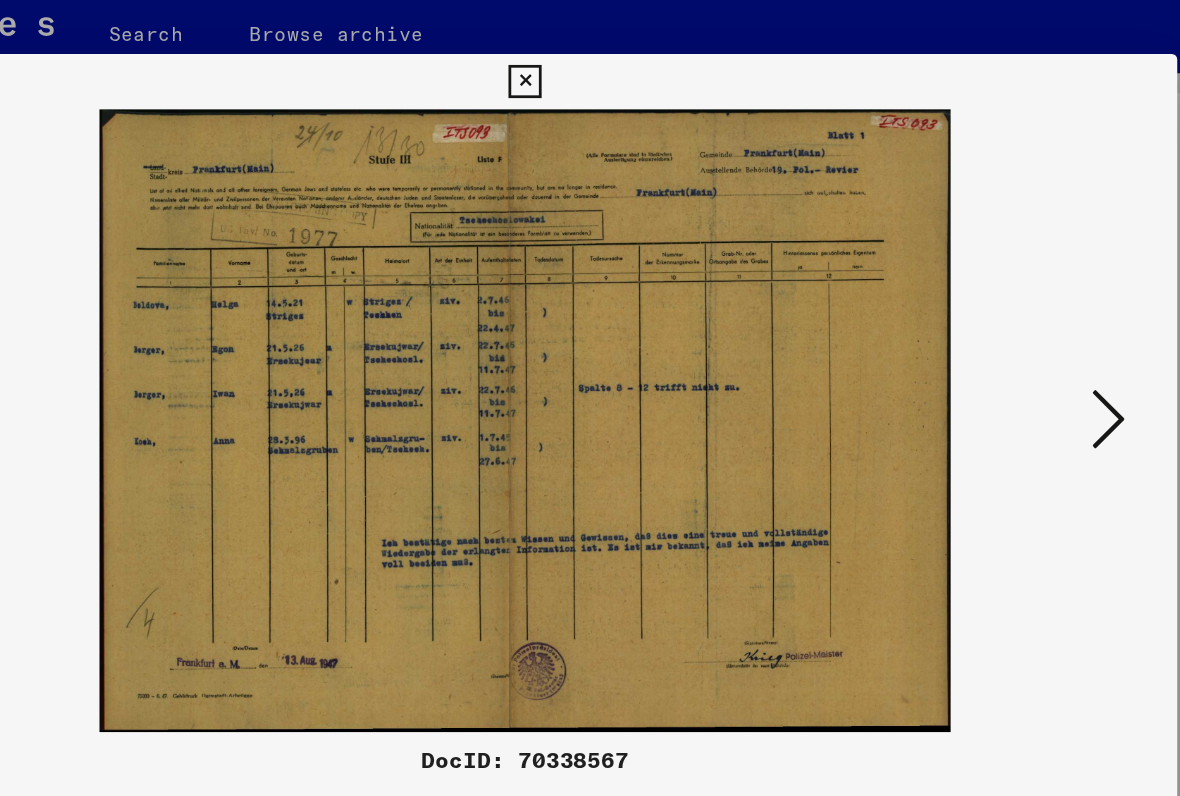click at bounding box center [1012, 346] 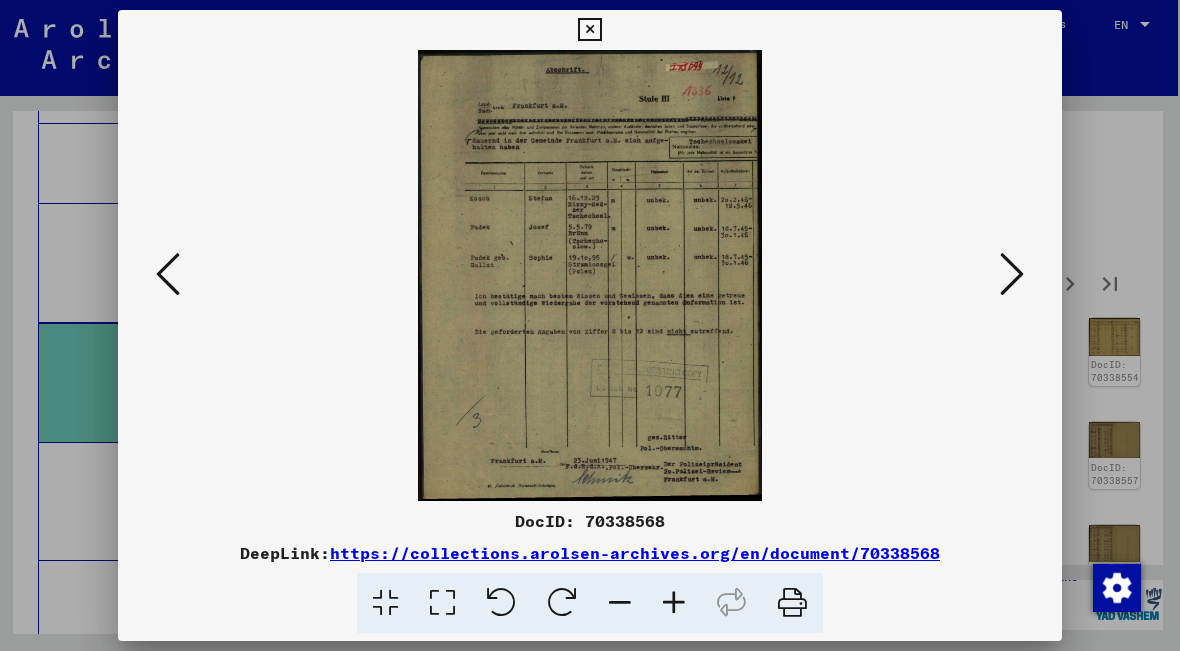 click at bounding box center (168, 275) 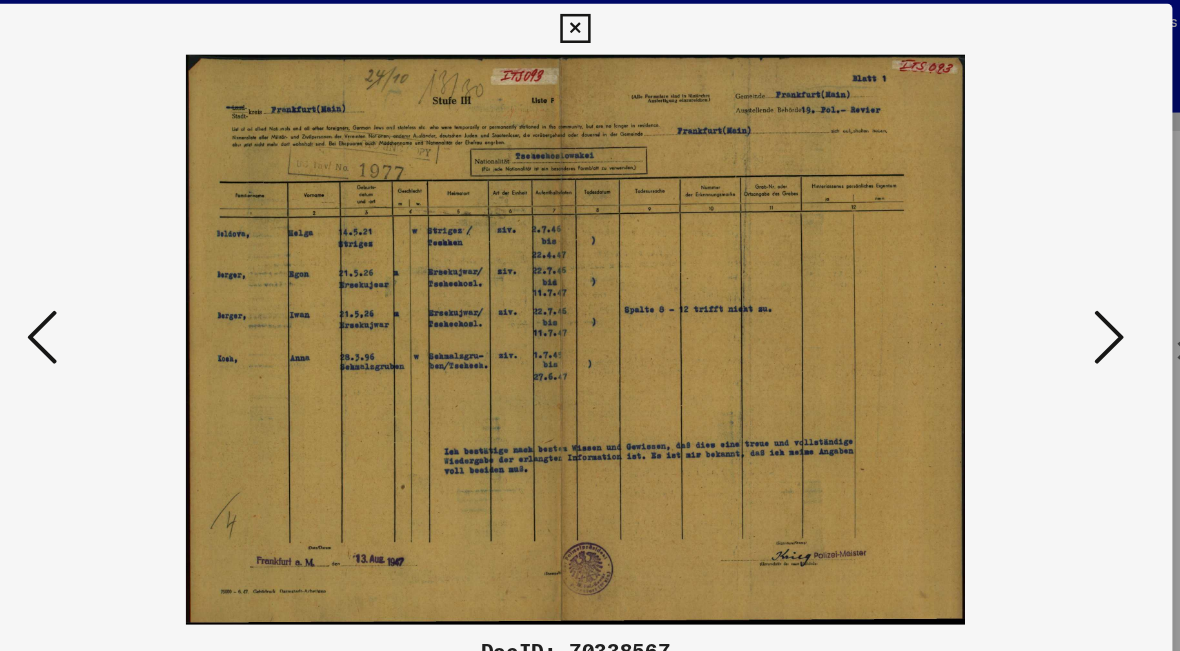 click at bounding box center (1012, 274) 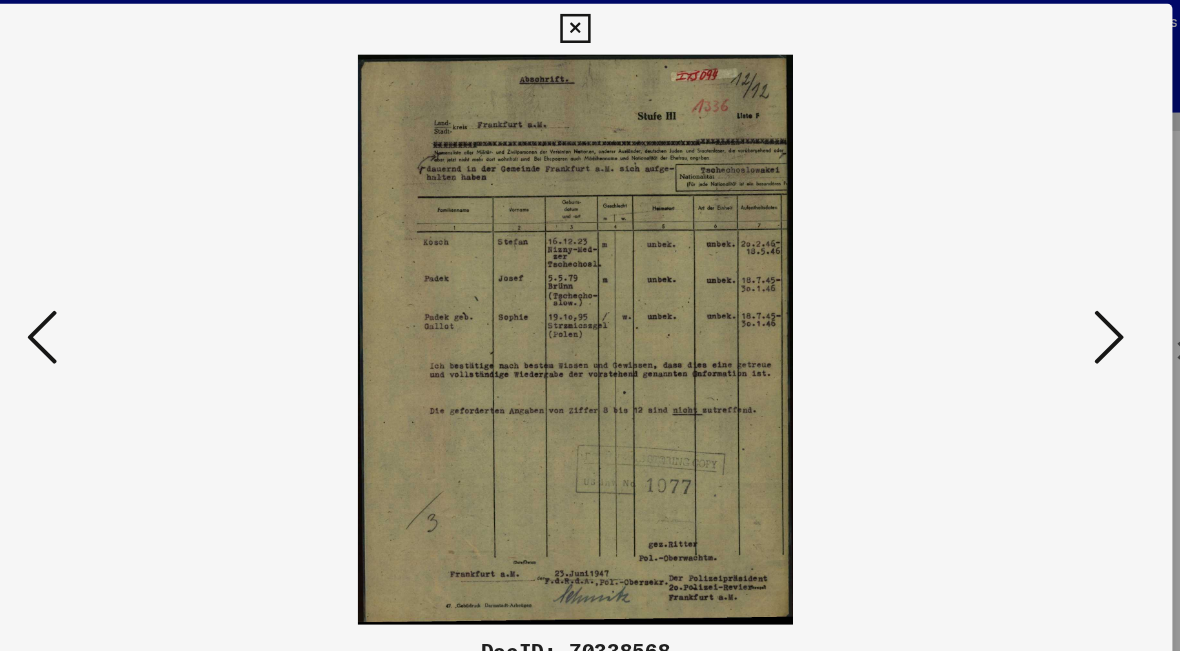 click at bounding box center [1012, 274] 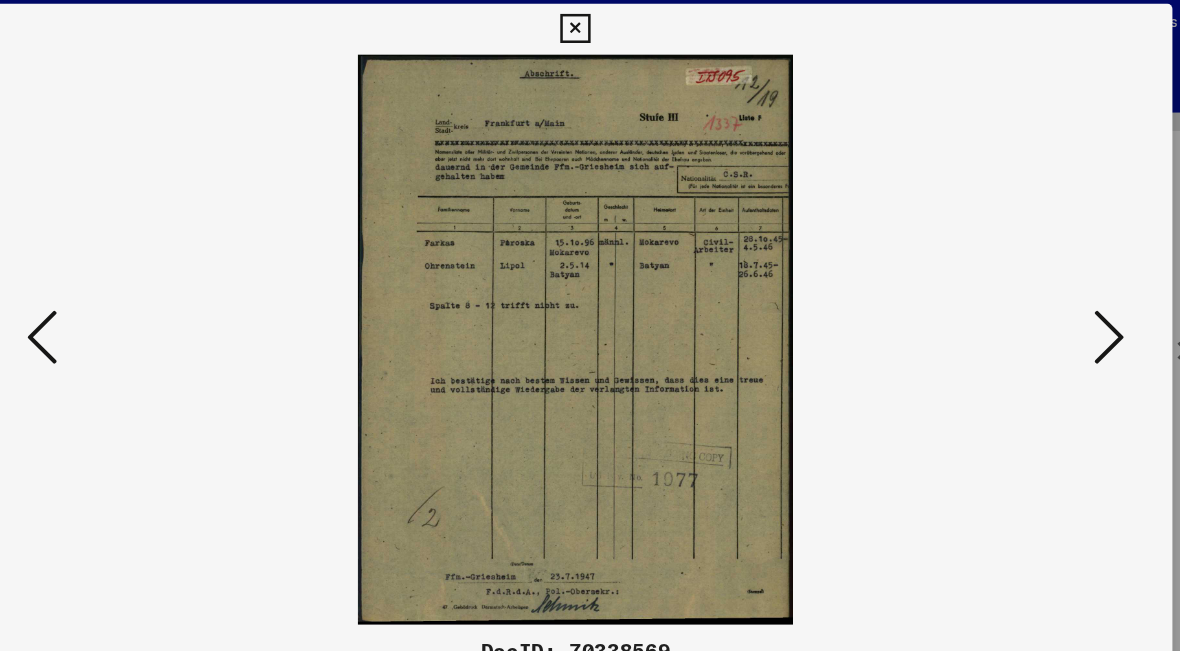 click at bounding box center [1012, 274] 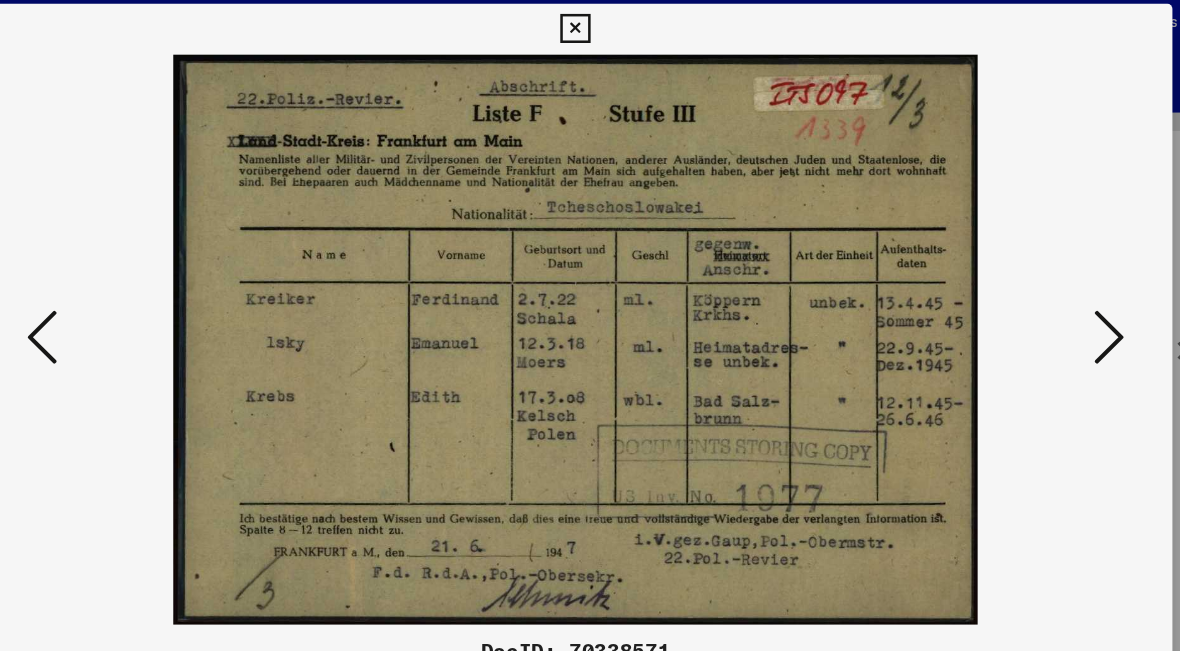 click at bounding box center (1012, 274) 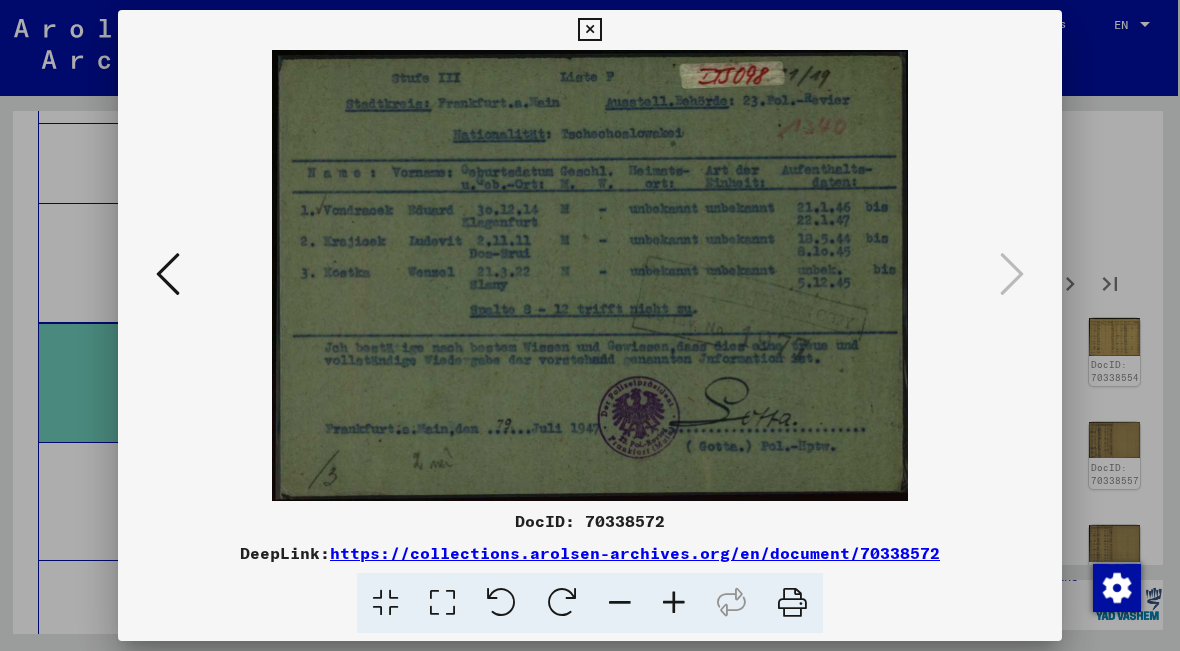 click at bounding box center (589, 30) 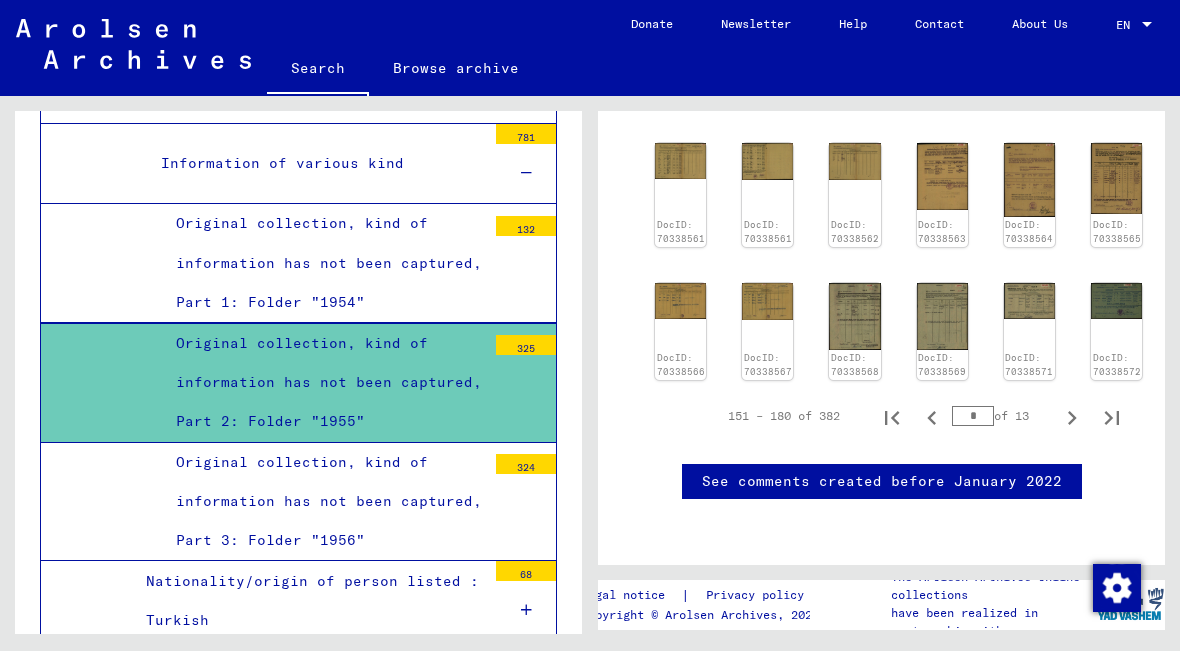 scroll, scrollTop: 890, scrollLeft: 0, axis: vertical 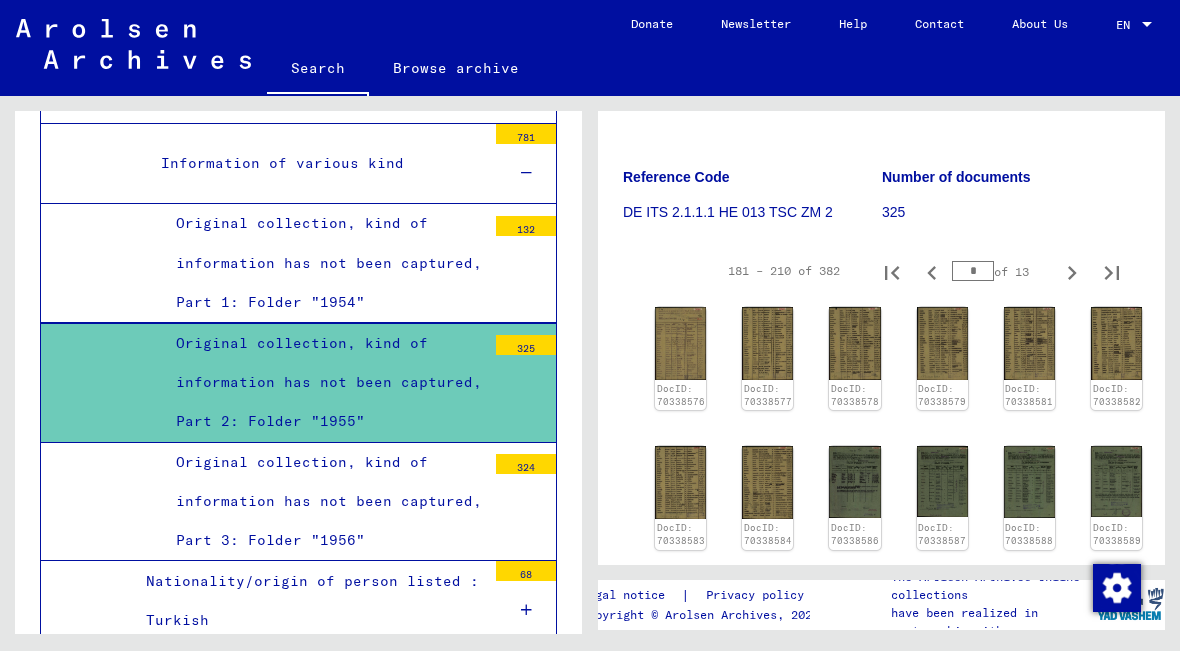 click 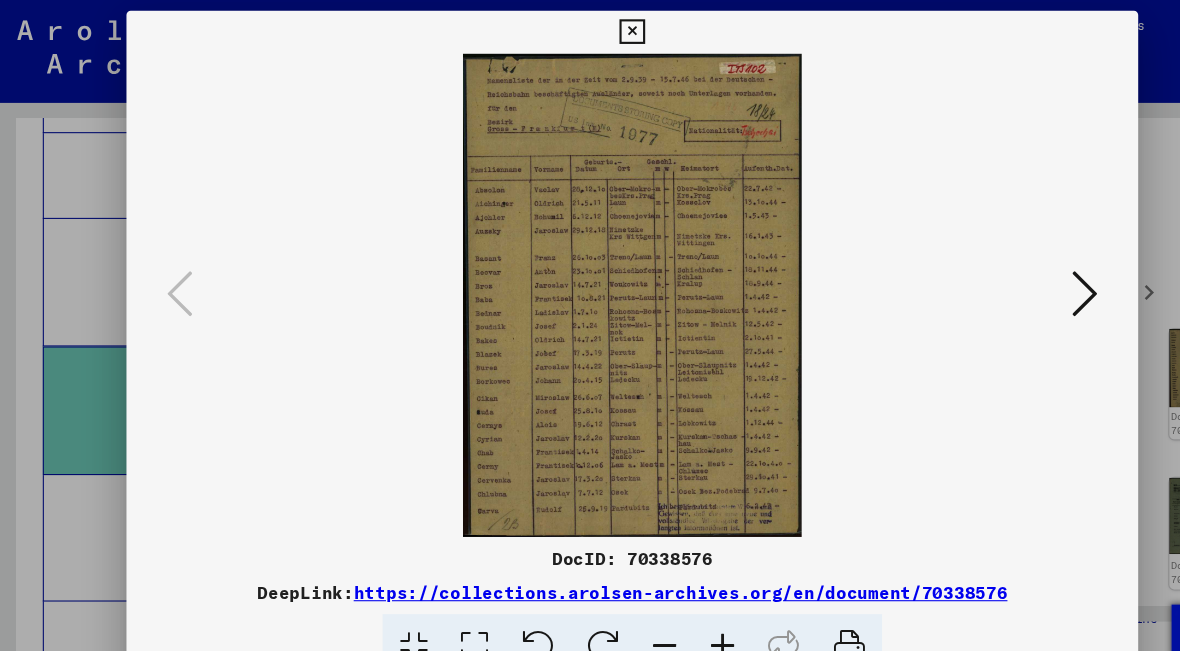 click at bounding box center [1012, 274] 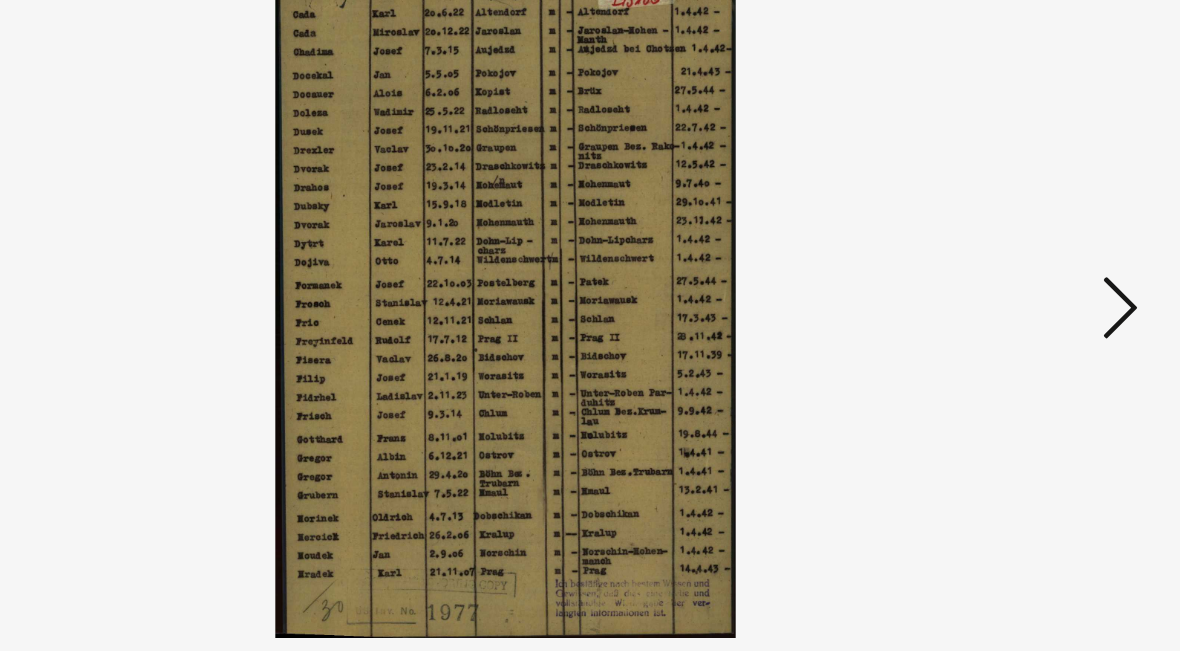 click at bounding box center [1012, 274] 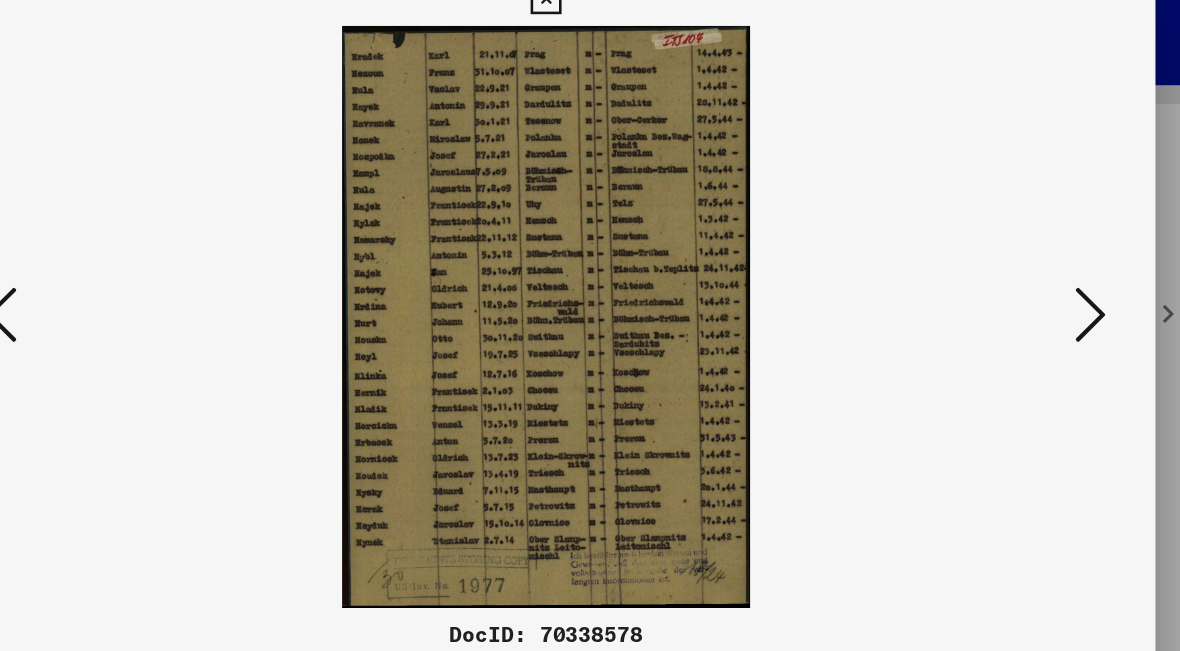 click at bounding box center [1012, 274] 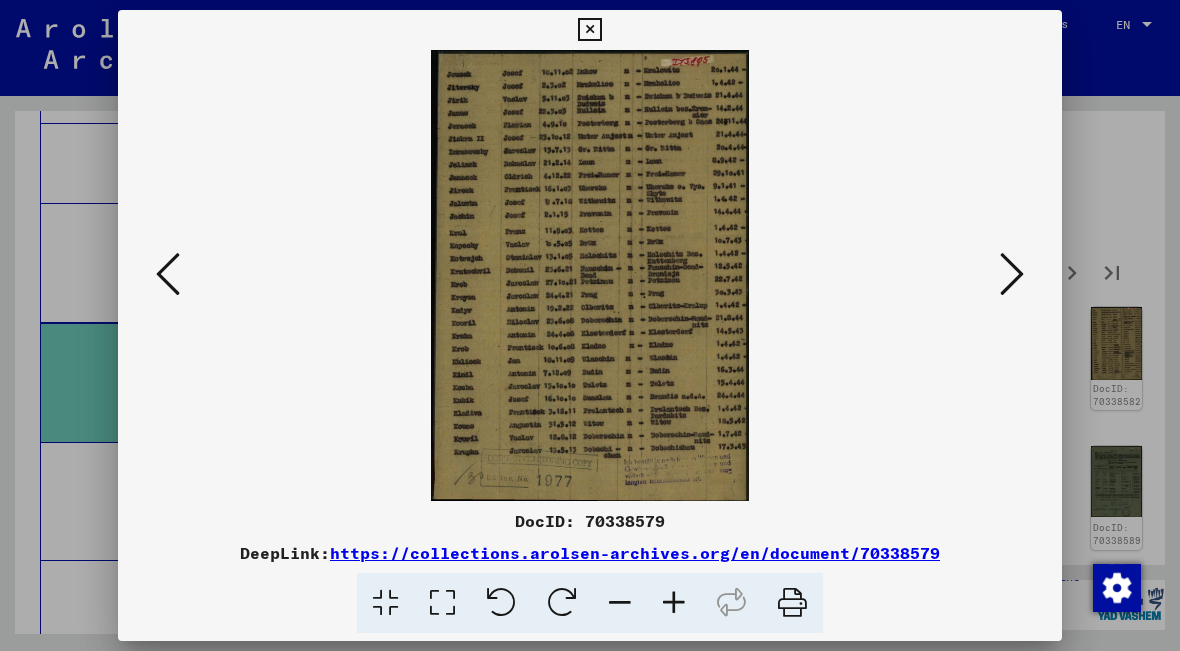 click at bounding box center [1012, 274] 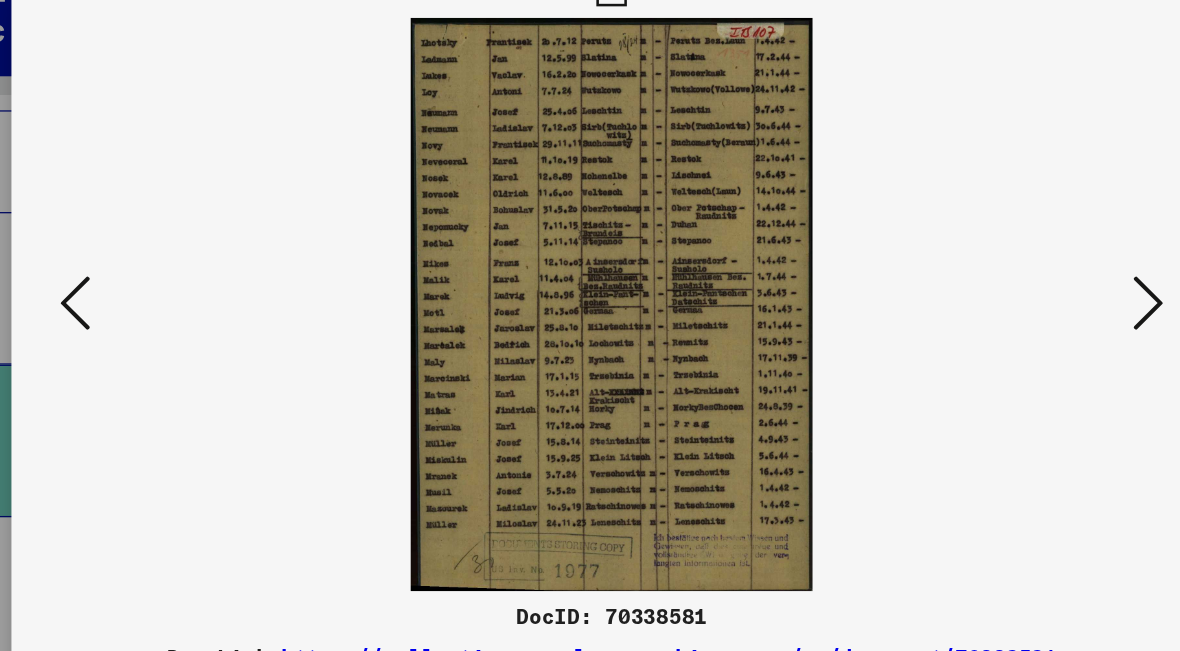 click at bounding box center (1012, 274) 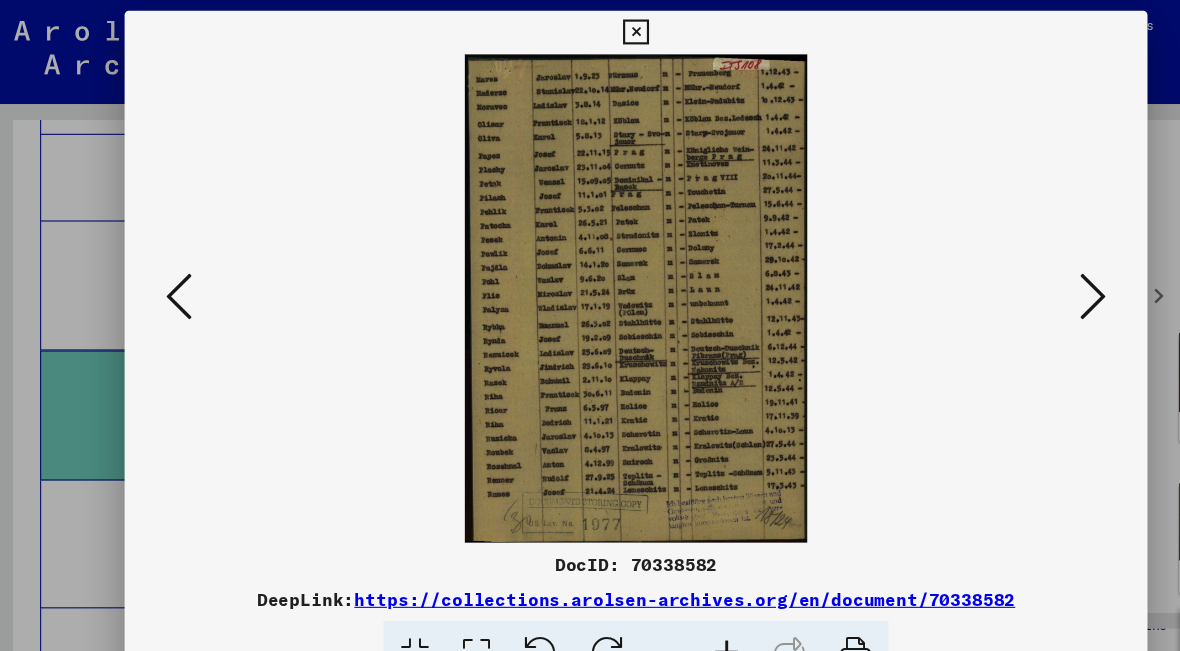 click at bounding box center (1012, 274) 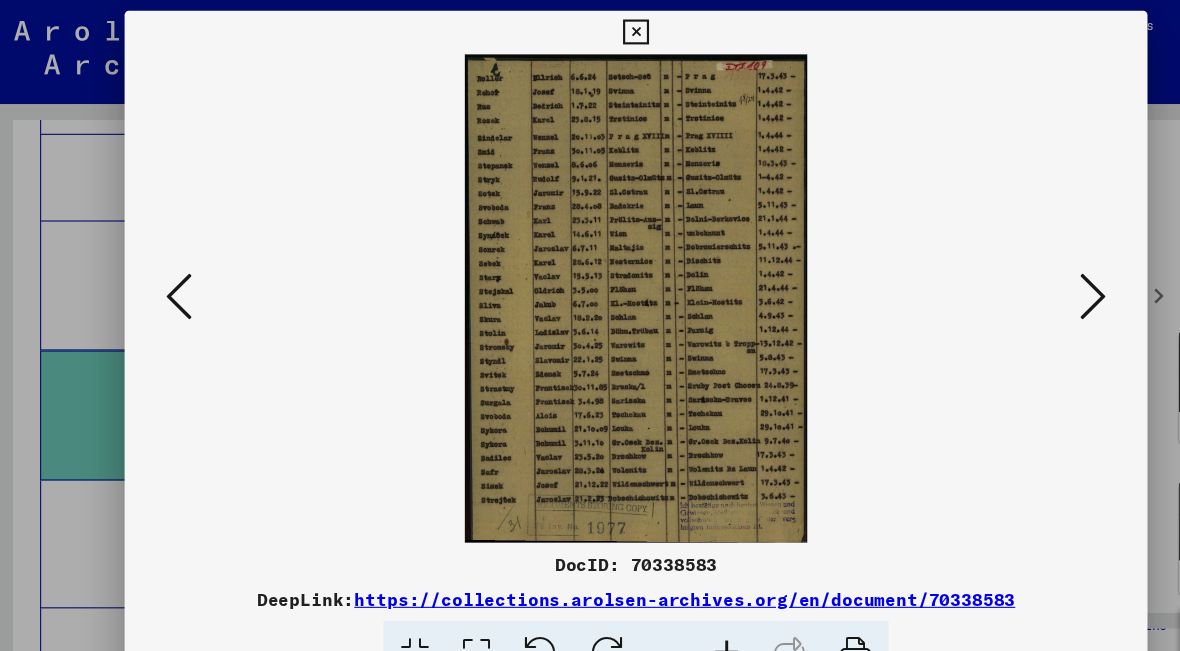 click at bounding box center (1012, 275) 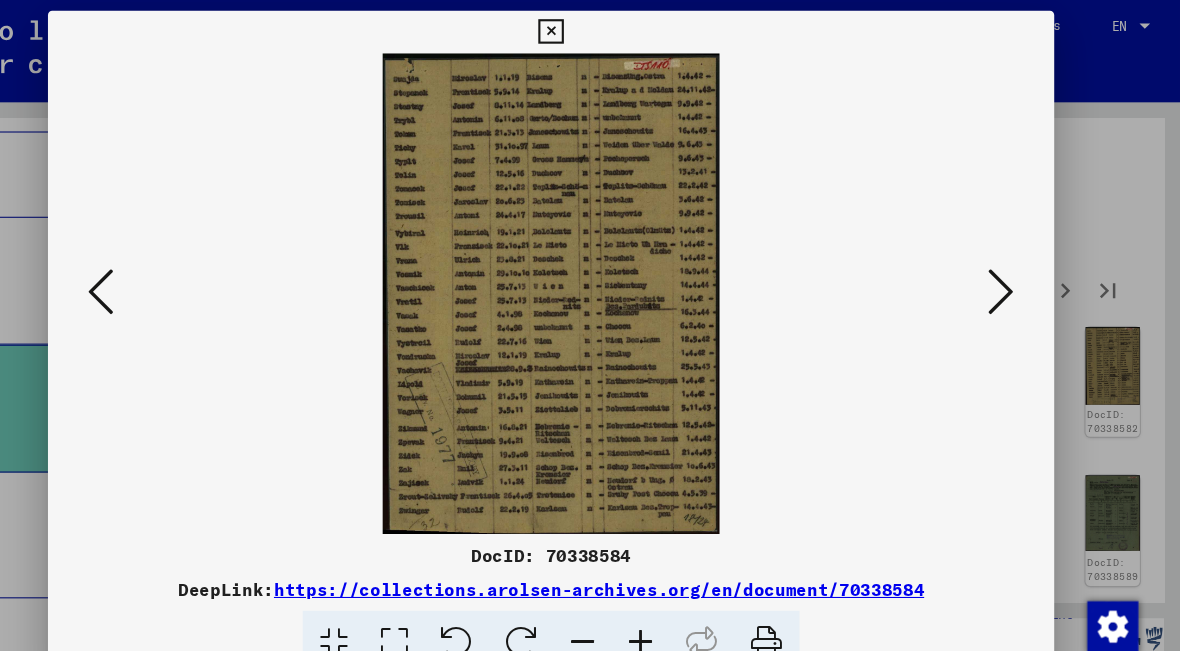 click at bounding box center [1012, 274] 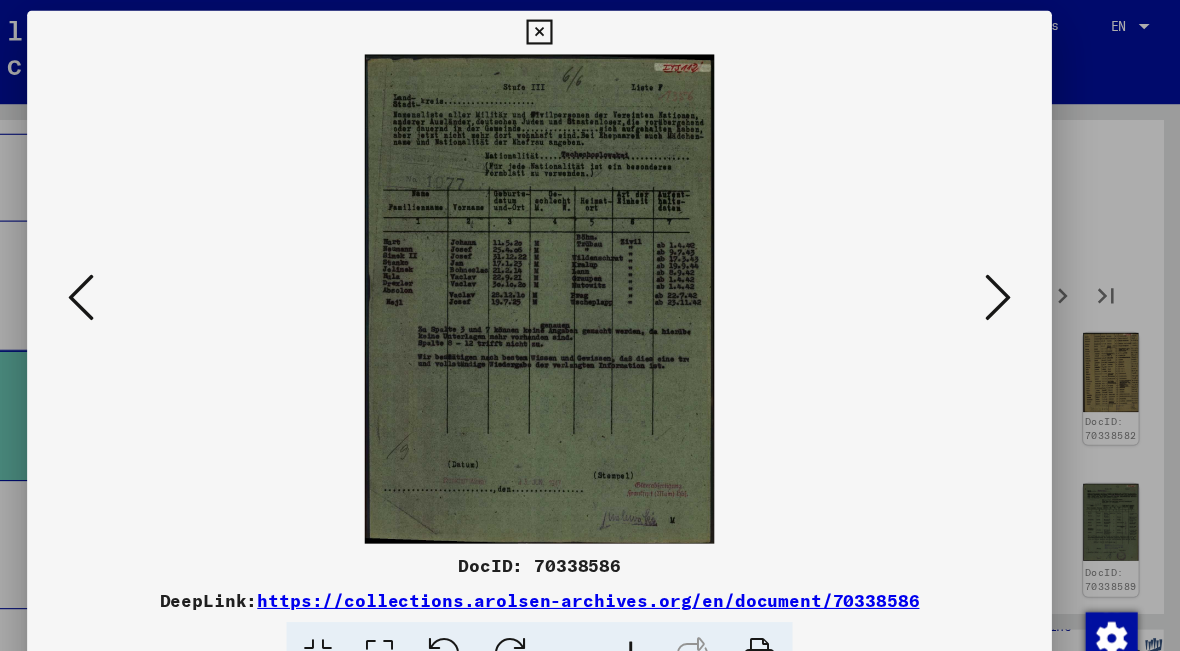 click at bounding box center (1012, 275) 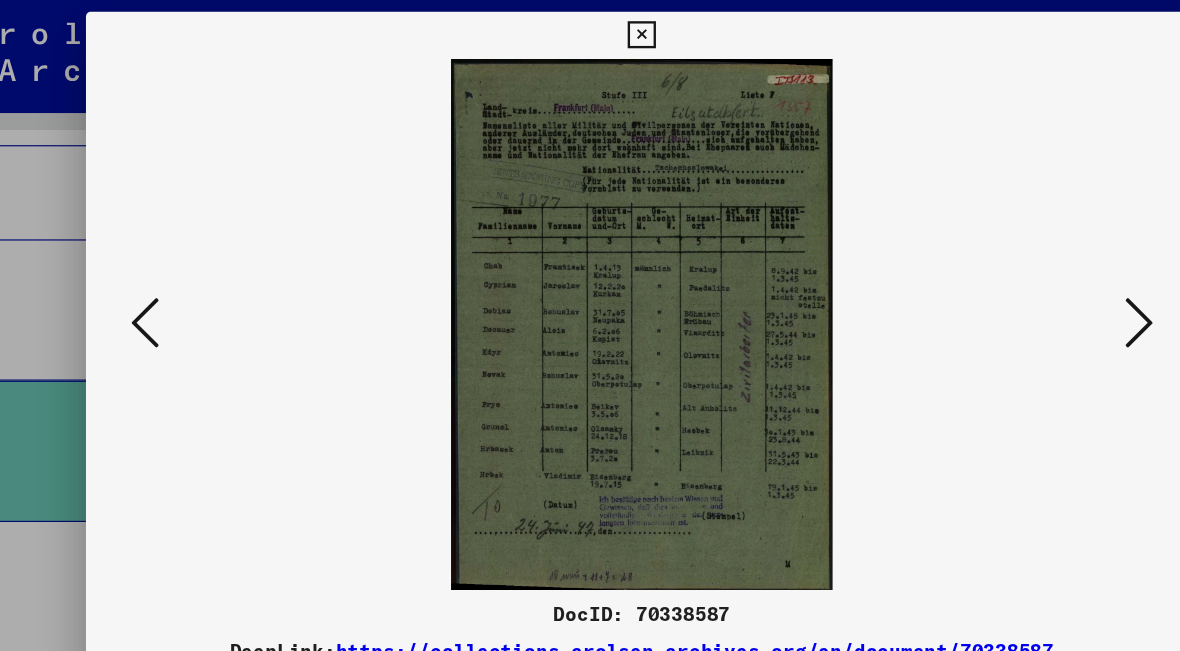 click at bounding box center [1012, 274] 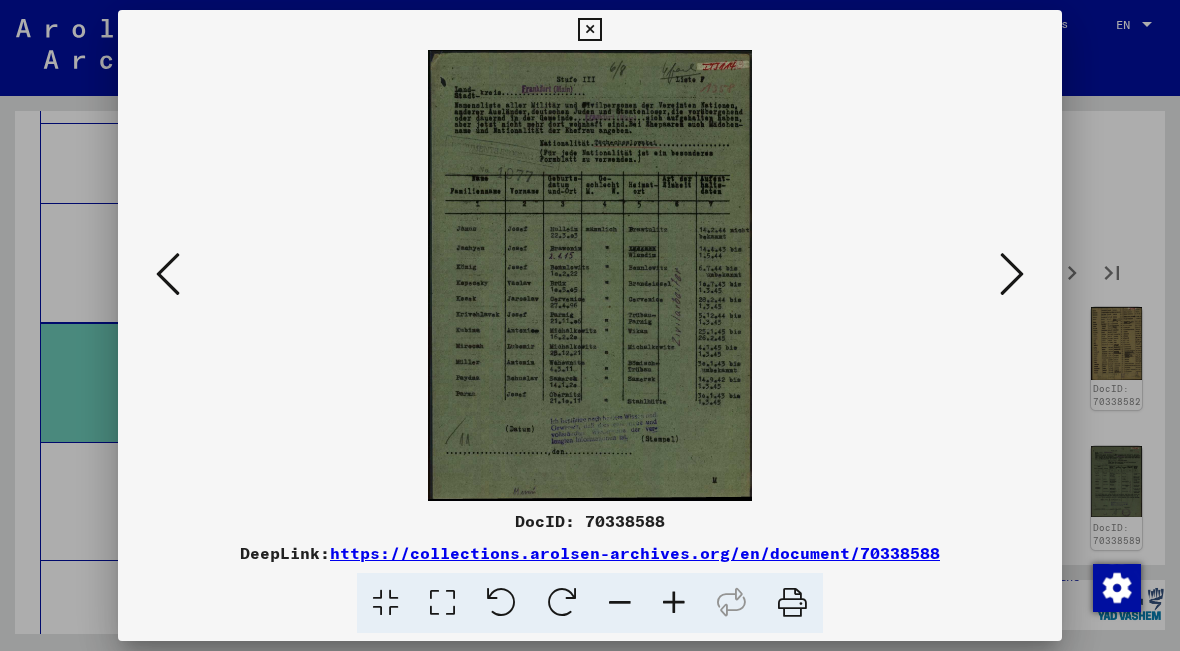 click at bounding box center (1012, 274) 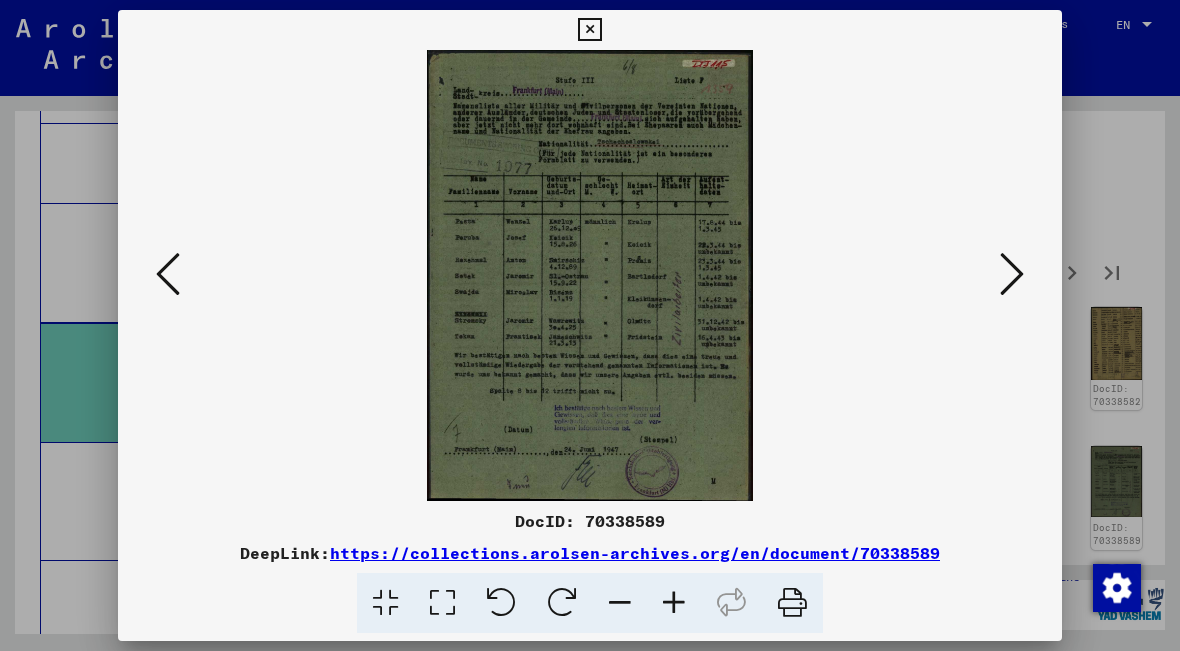 click at bounding box center (1012, 275) 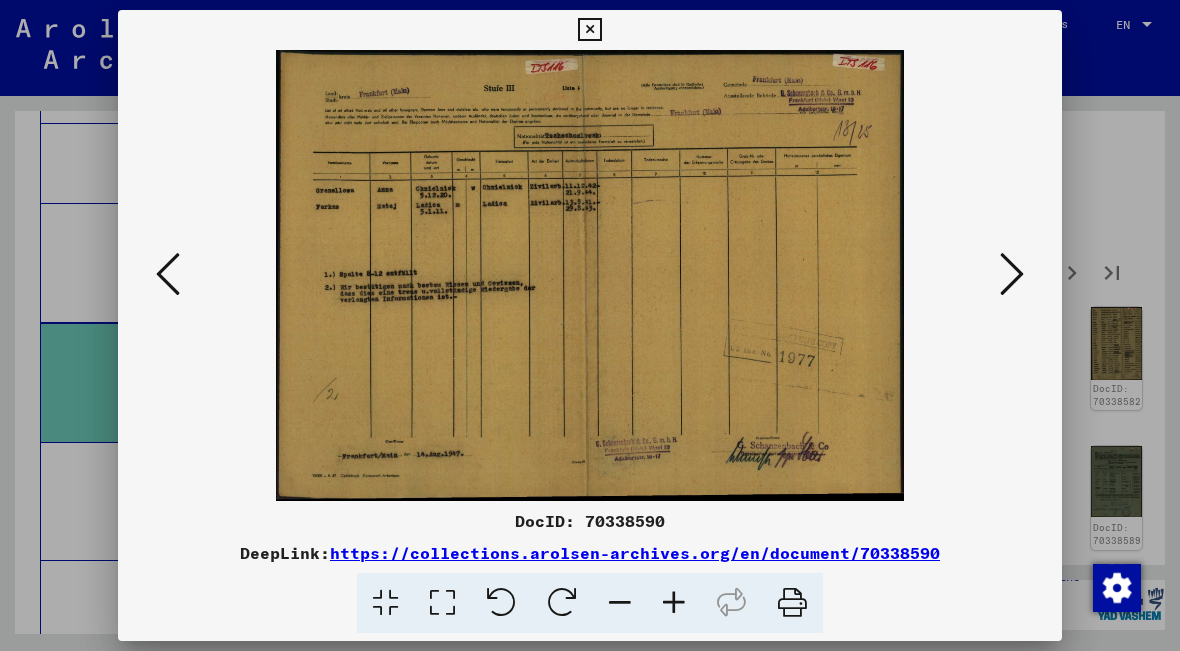click at bounding box center [1012, 275] 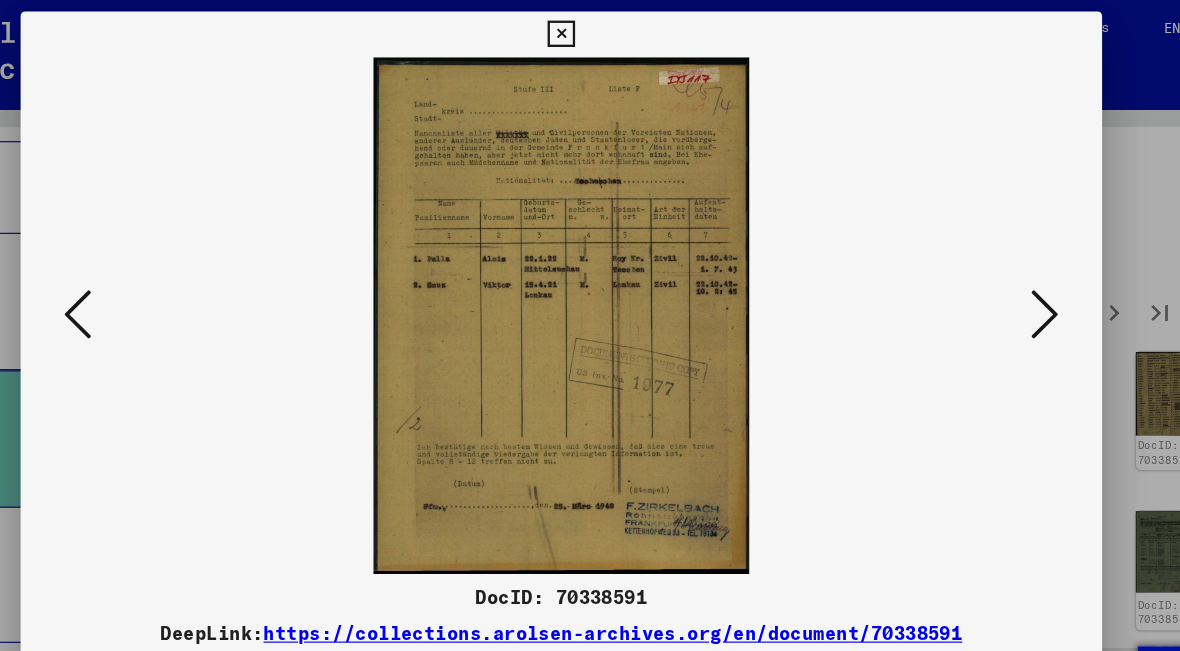 click at bounding box center [1012, 275] 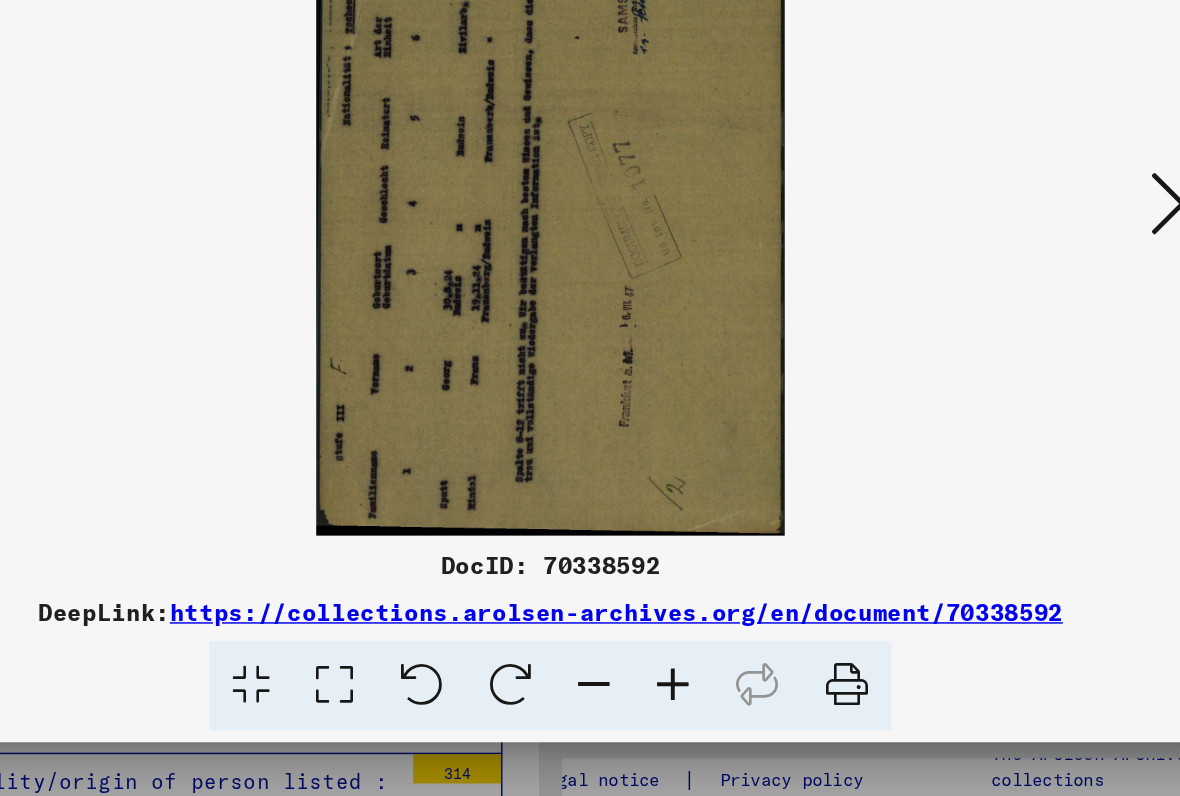 click at bounding box center (1012, 346) 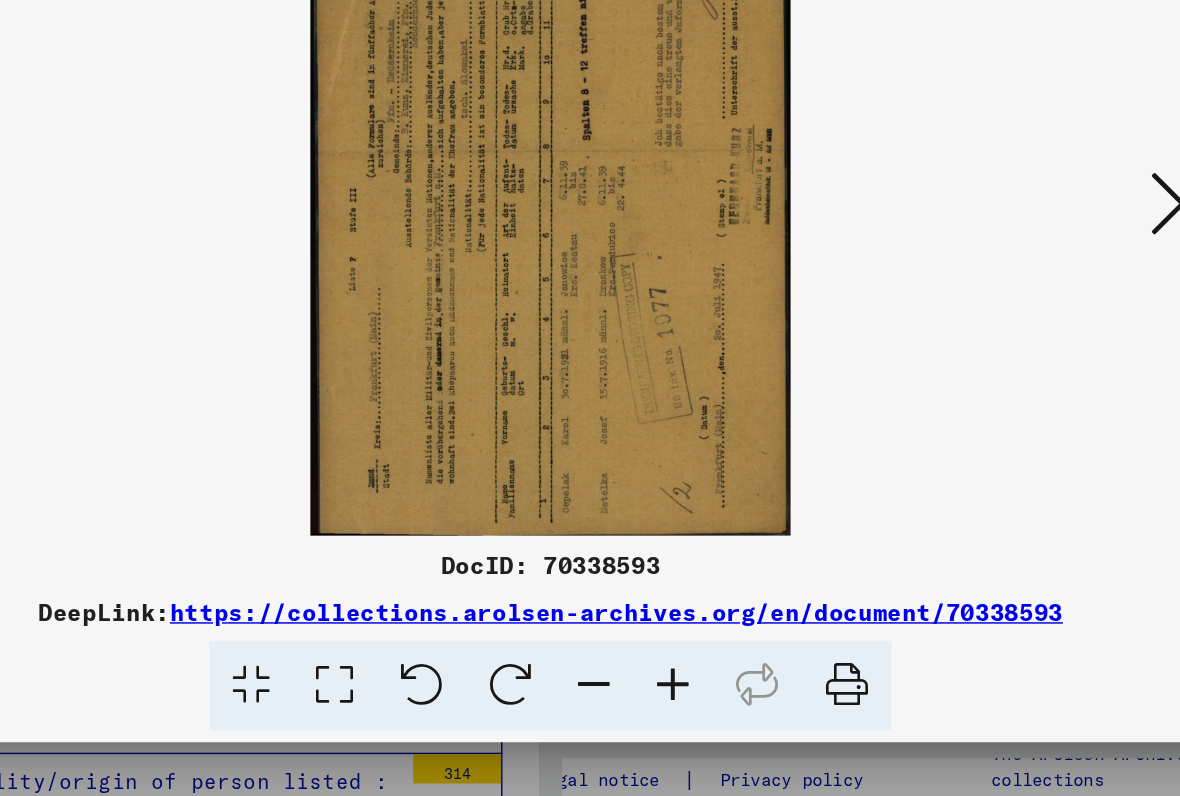 click at bounding box center [1012, 346] 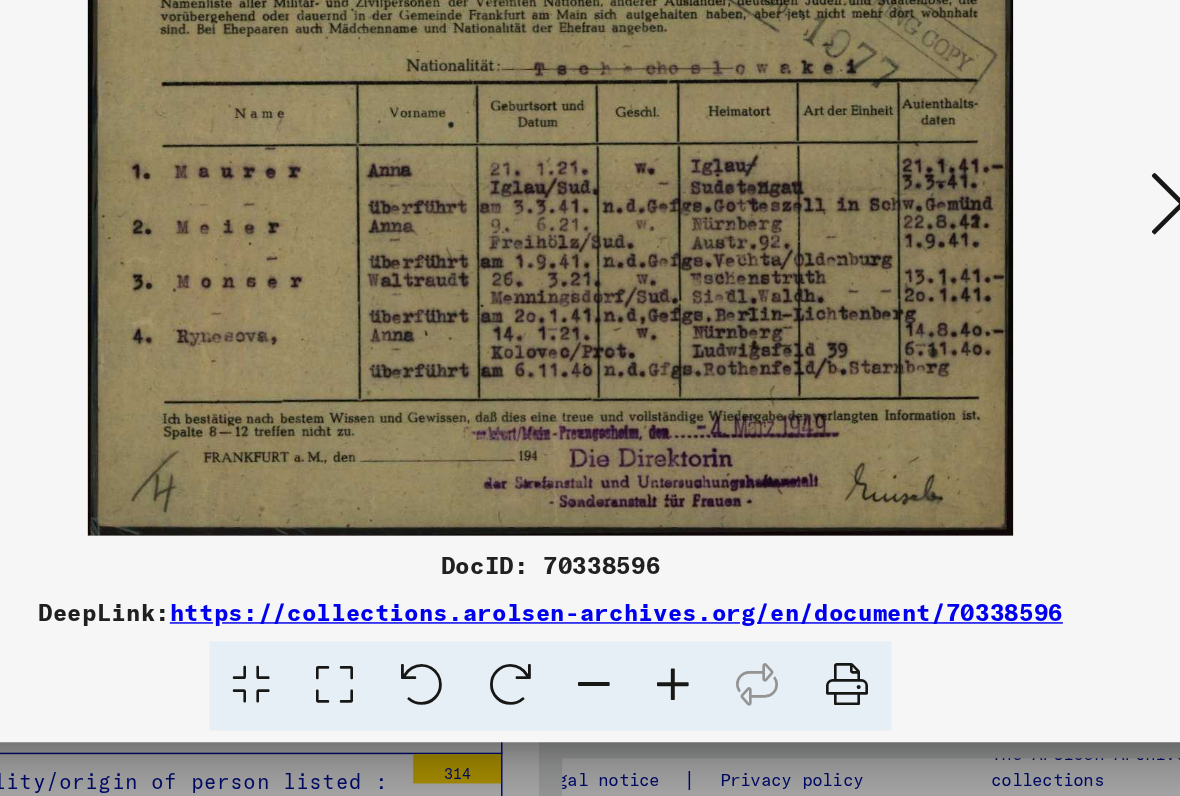 click at bounding box center [1012, 346] 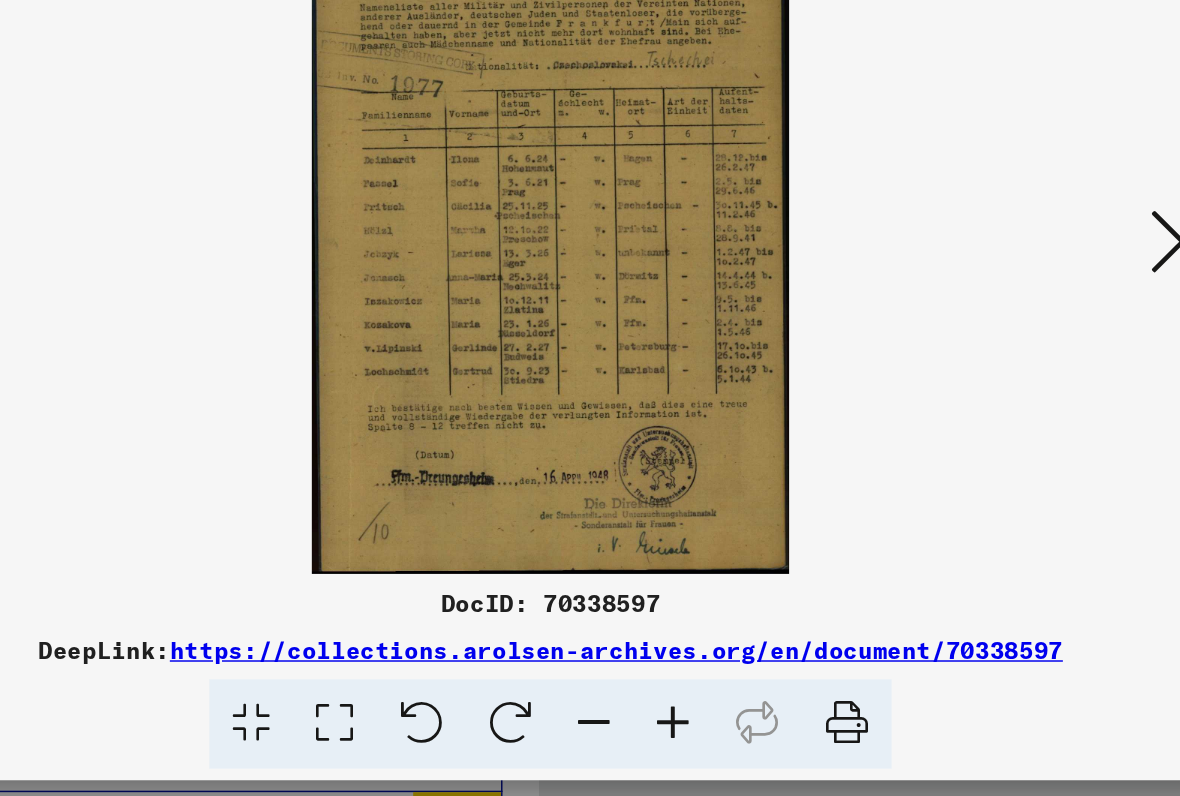 click at bounding box center (1012, 346) 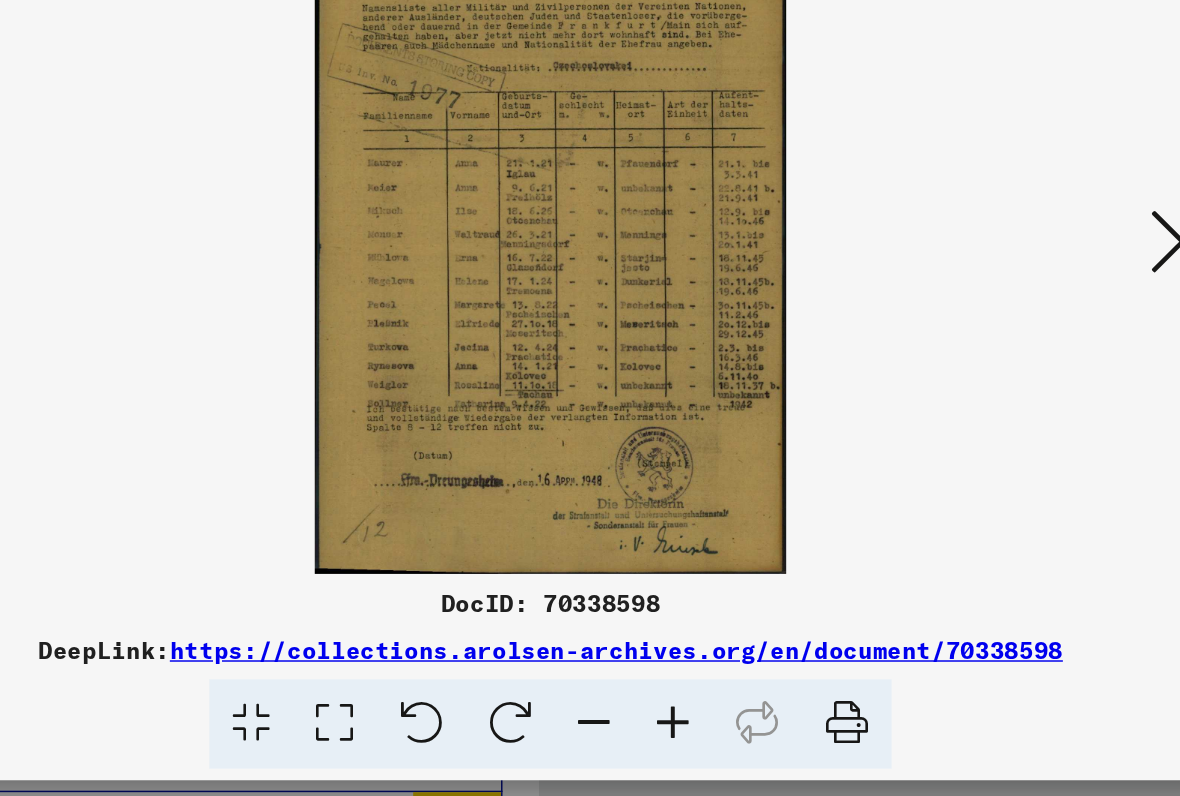 click at bounding box center (1012, 347) 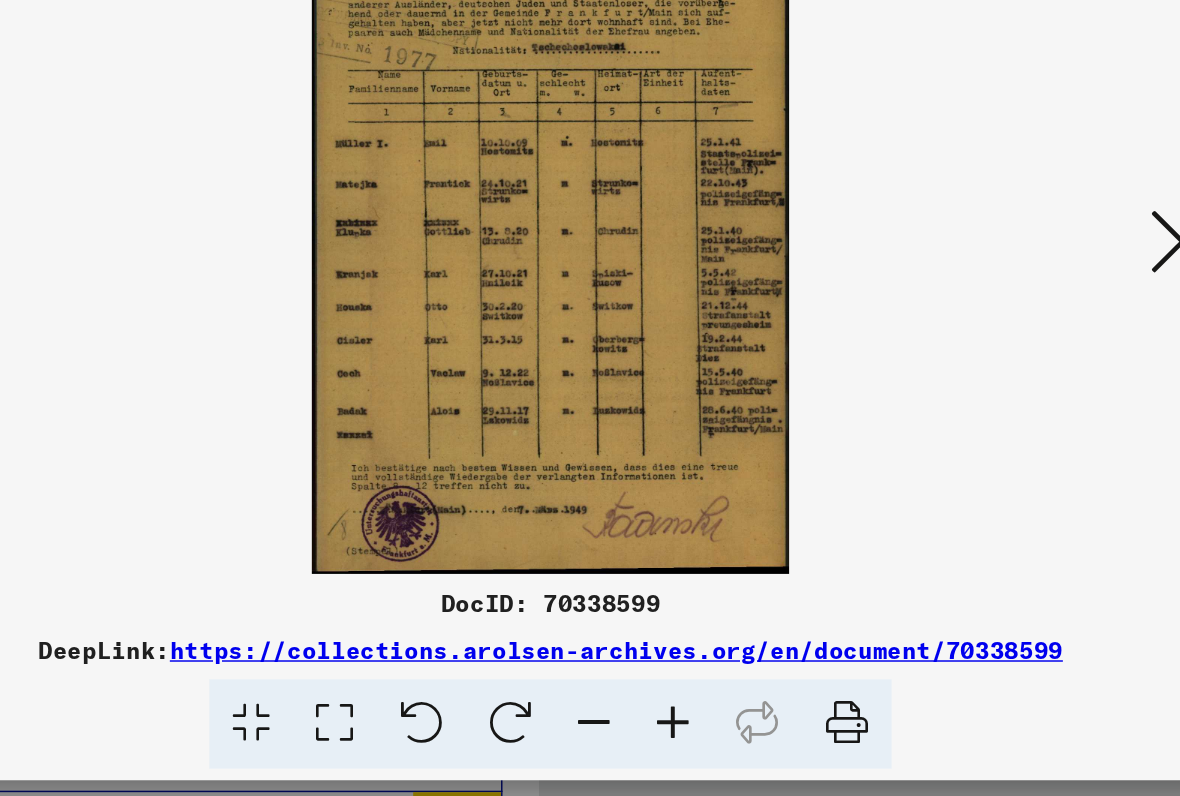 click at bounding box center [1012, 347] 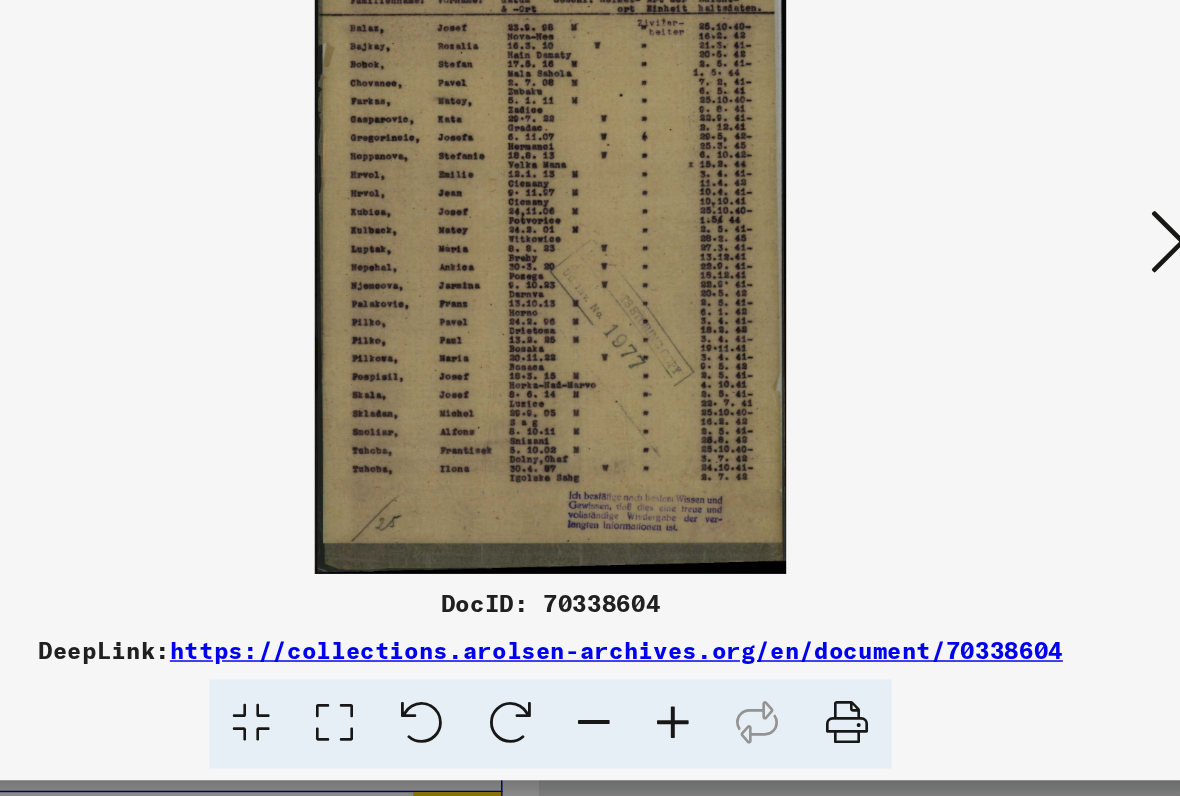 click at bounding box center [1012, 346] 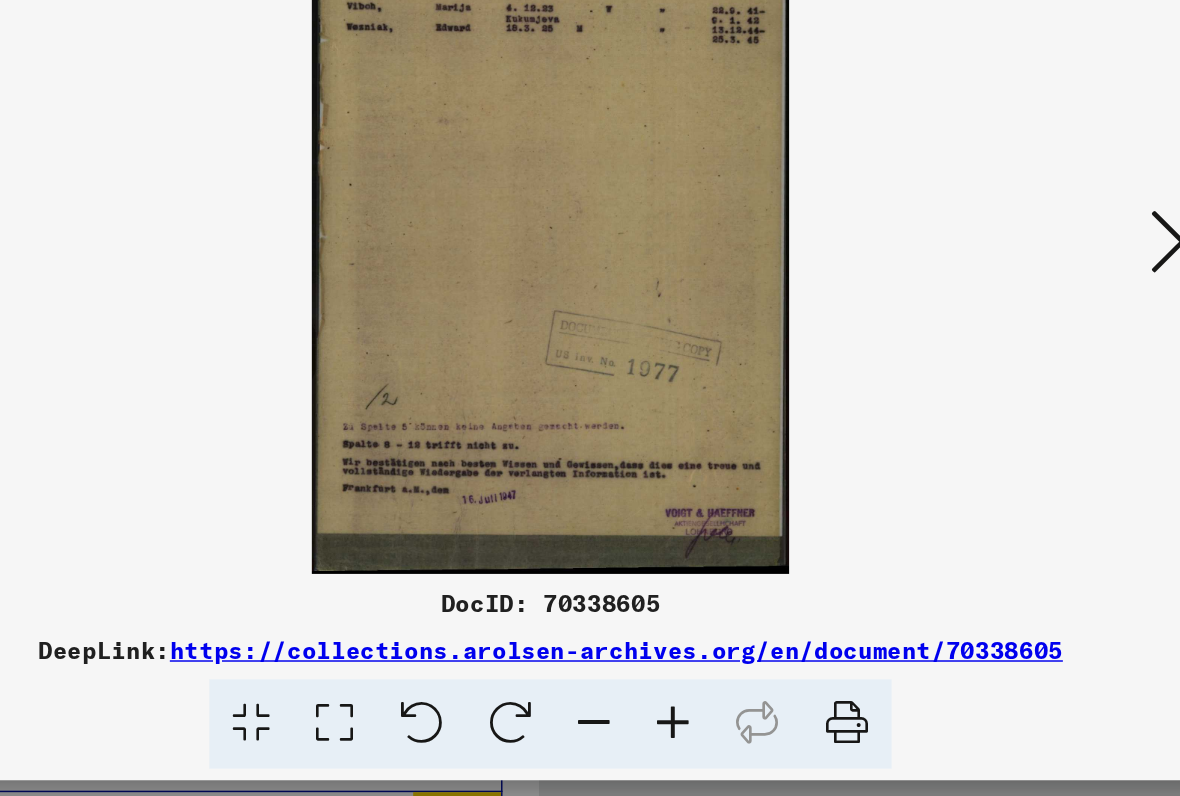 click at bounding box center (1012, 347) 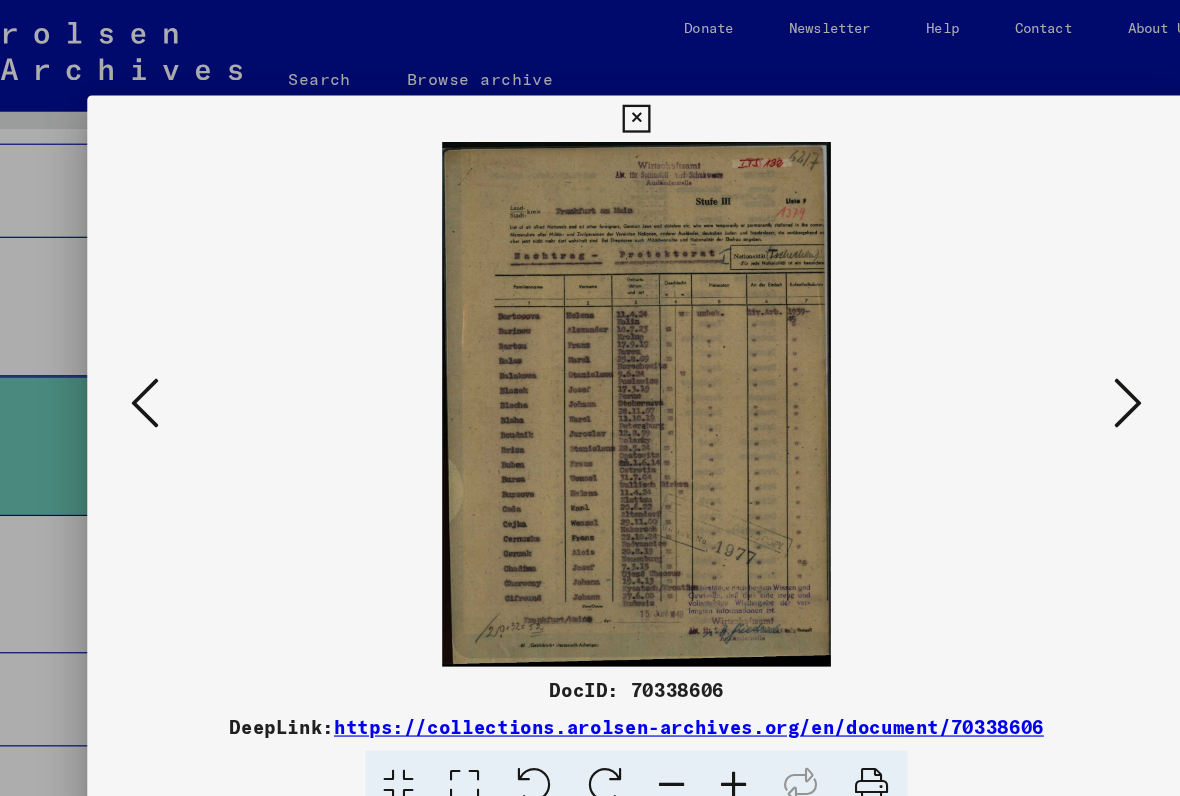 click at bounding box center (1012, 346) 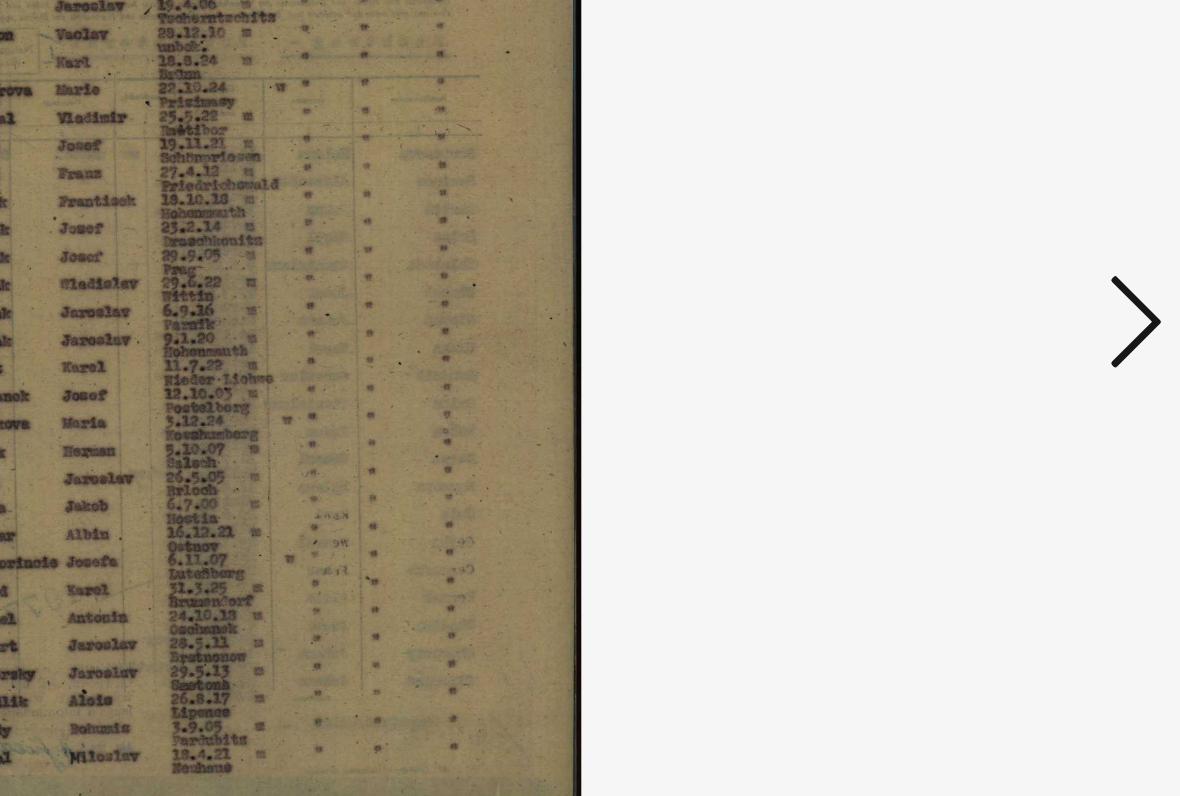 click at bounding box center (1012, 346) 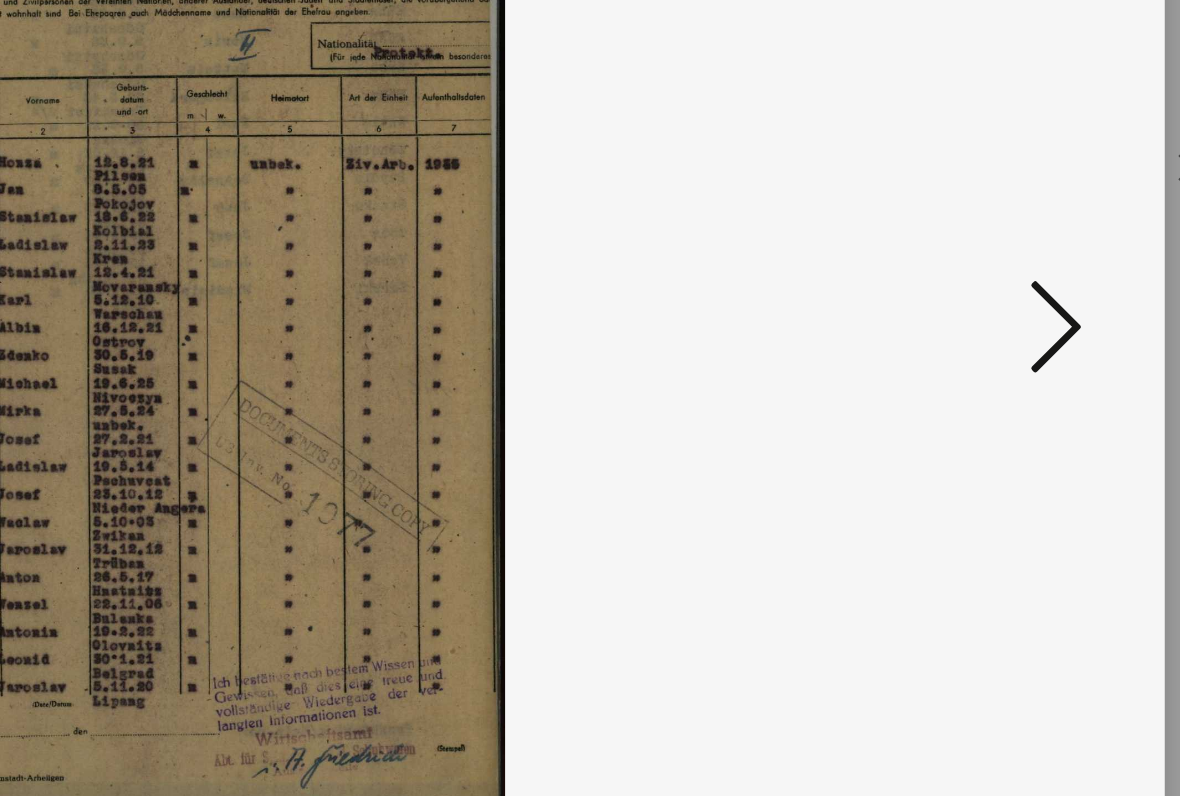 click at bounding box center [1012, 346] 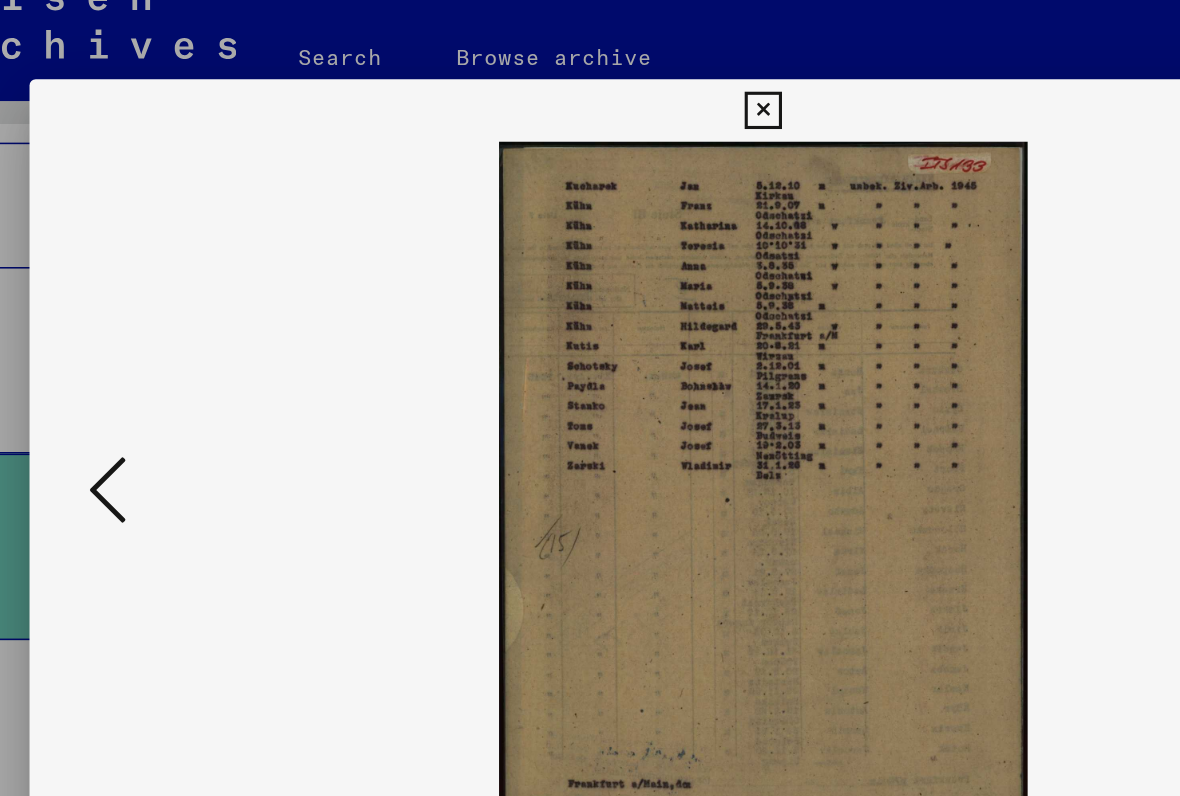 click at bounding box center [168, 346] 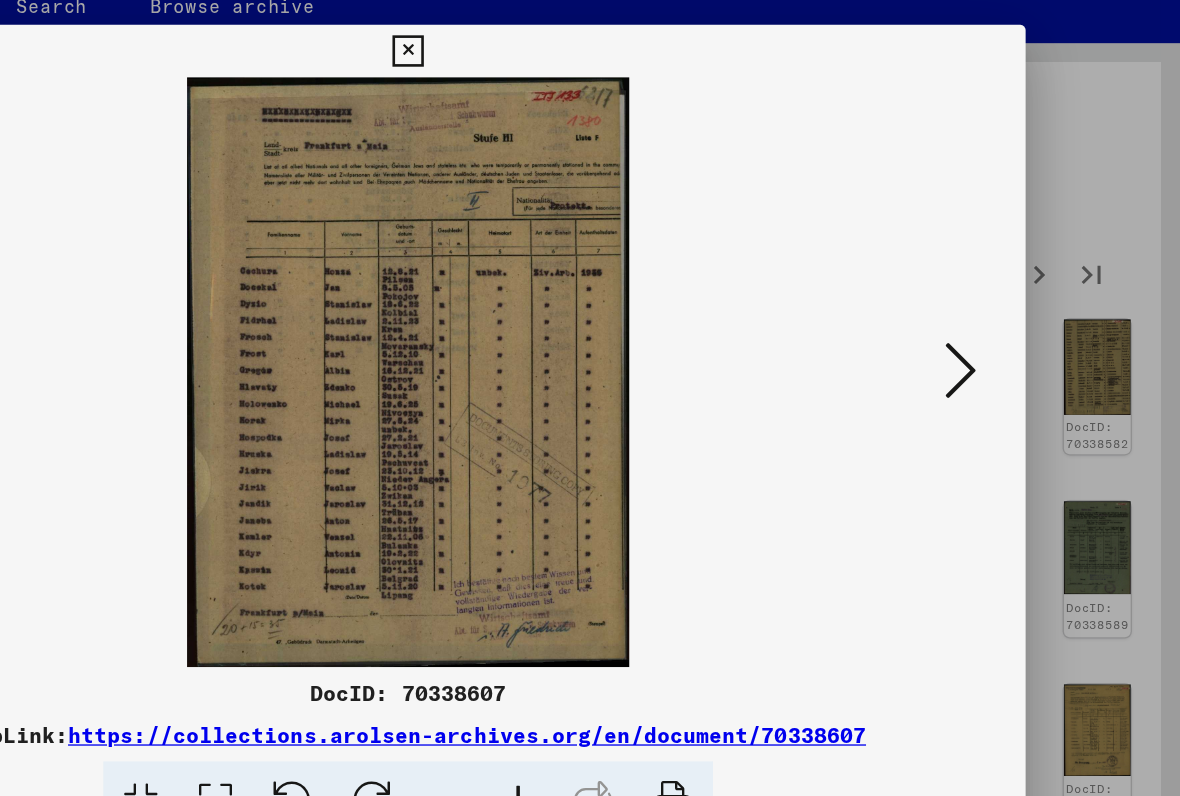 click at bounding box center (1012, 346) 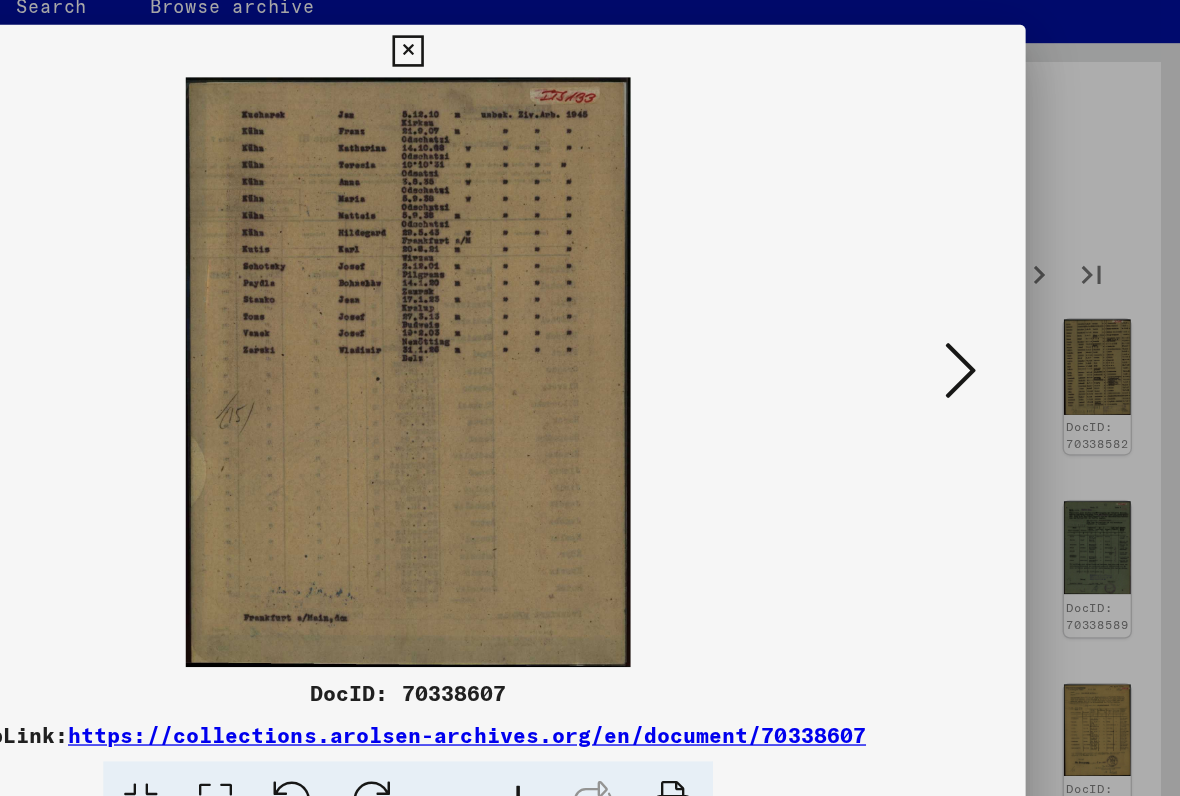 click at bounding box center (1012, 346) 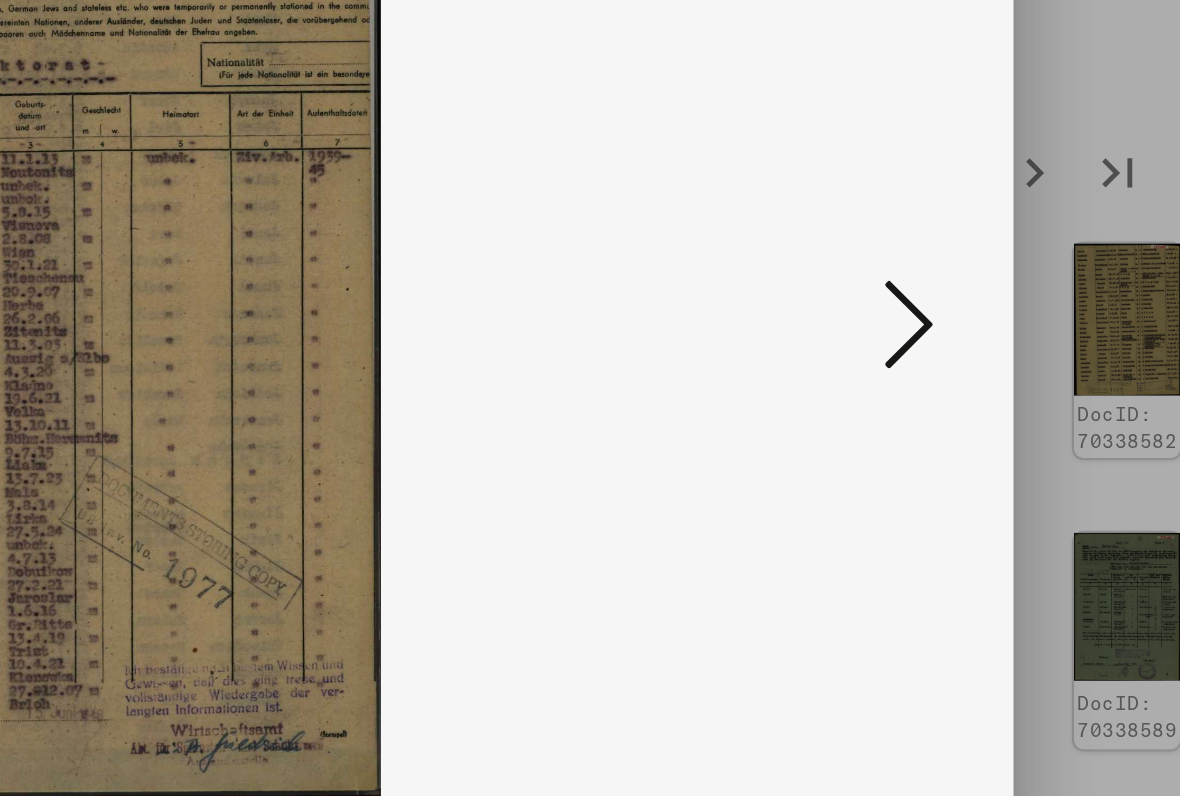 click at bounding box center [1012, 346] 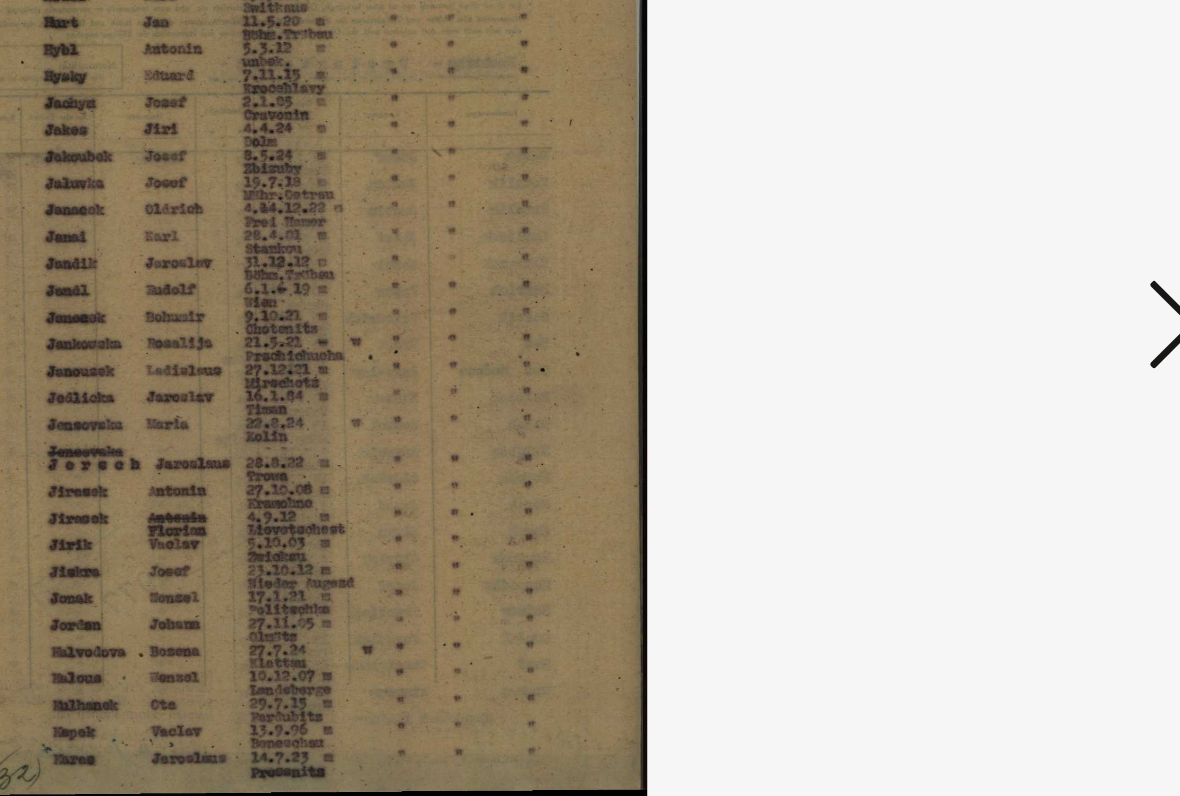 click at bounding box center (1012, 346) 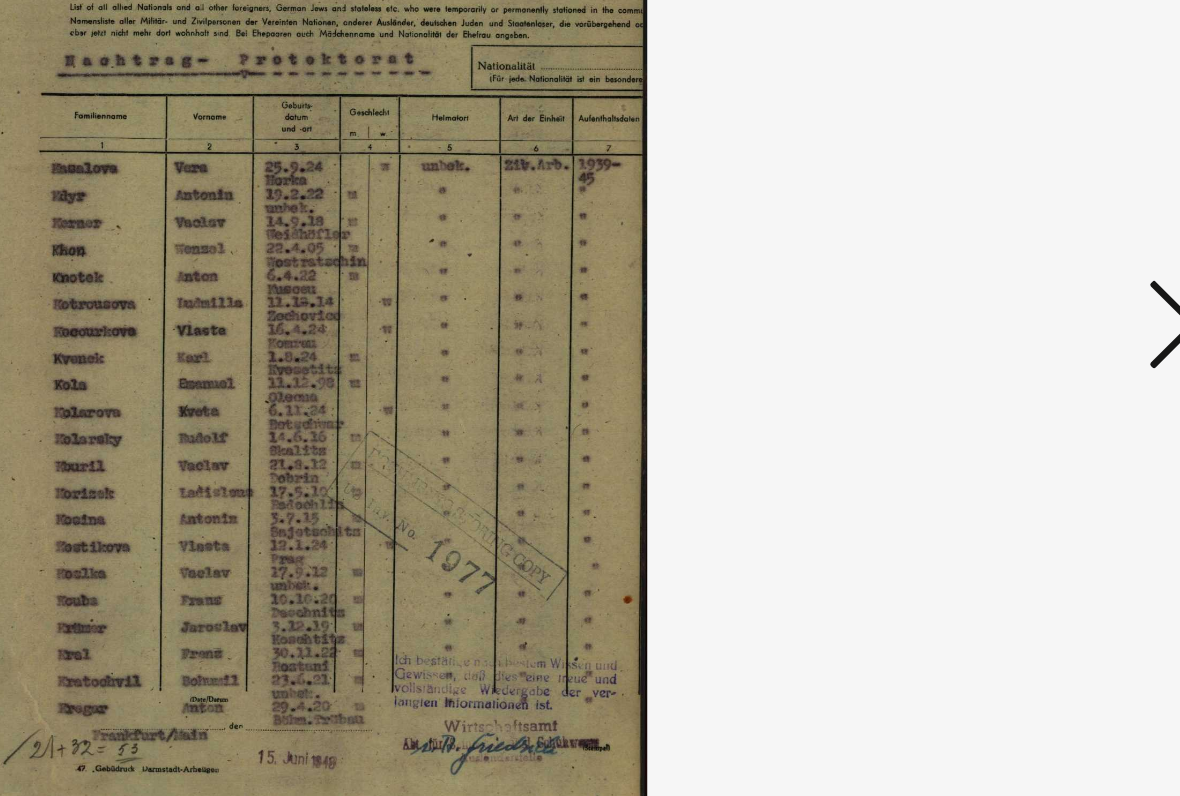 click at bounding box center (1012, 346) 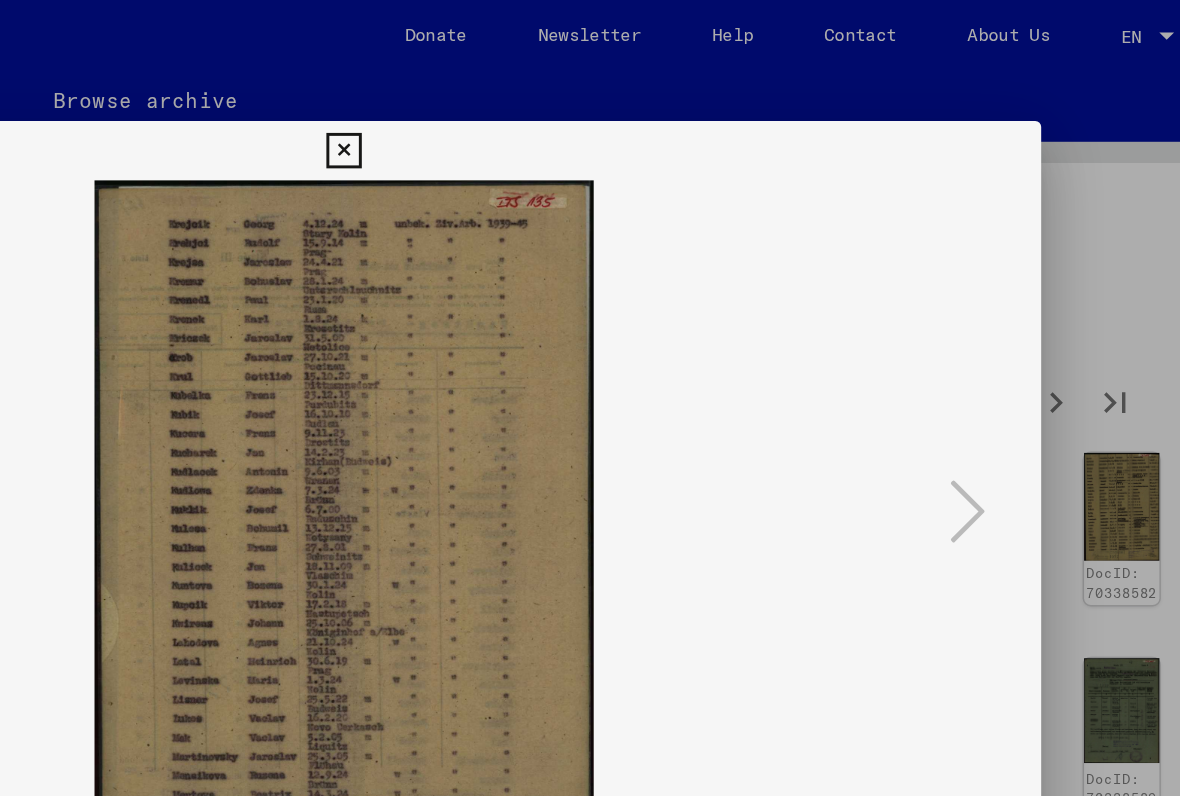 click at bounding box center (589, 102) 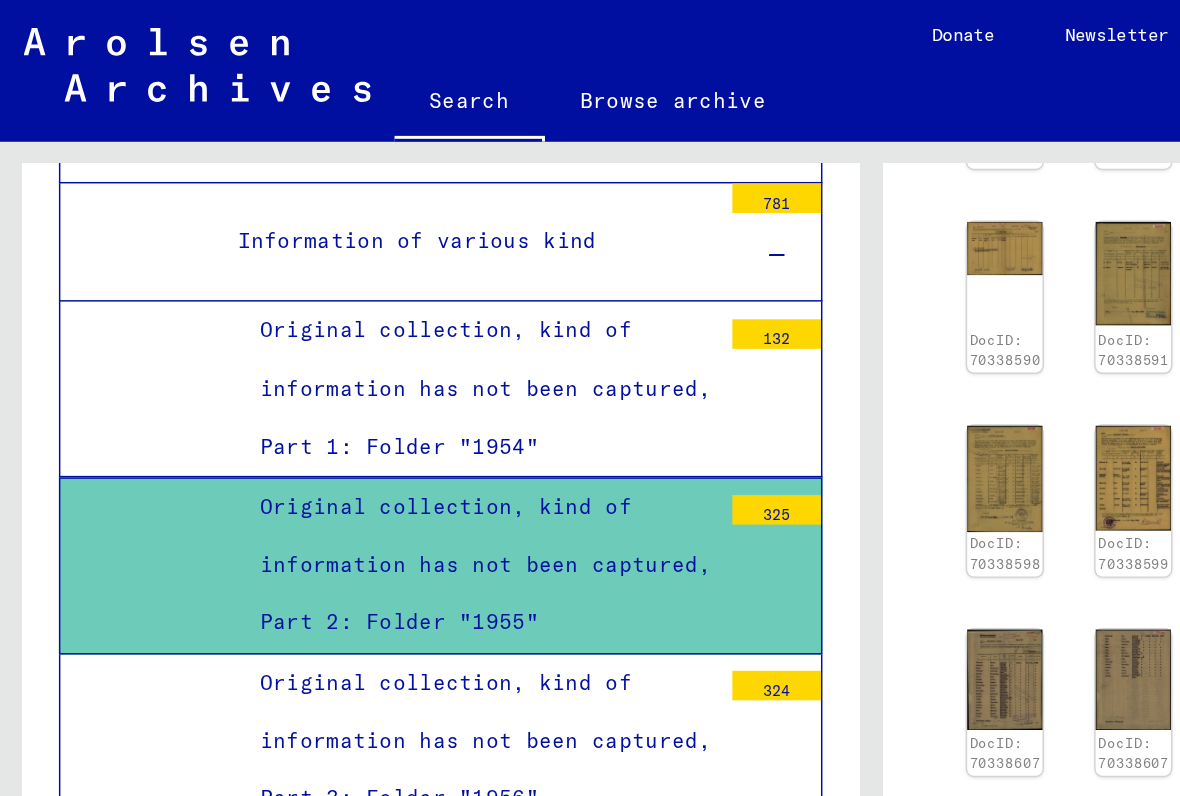 scroll, scrollTop: 787, scrollLeft: 0, axis: vertical 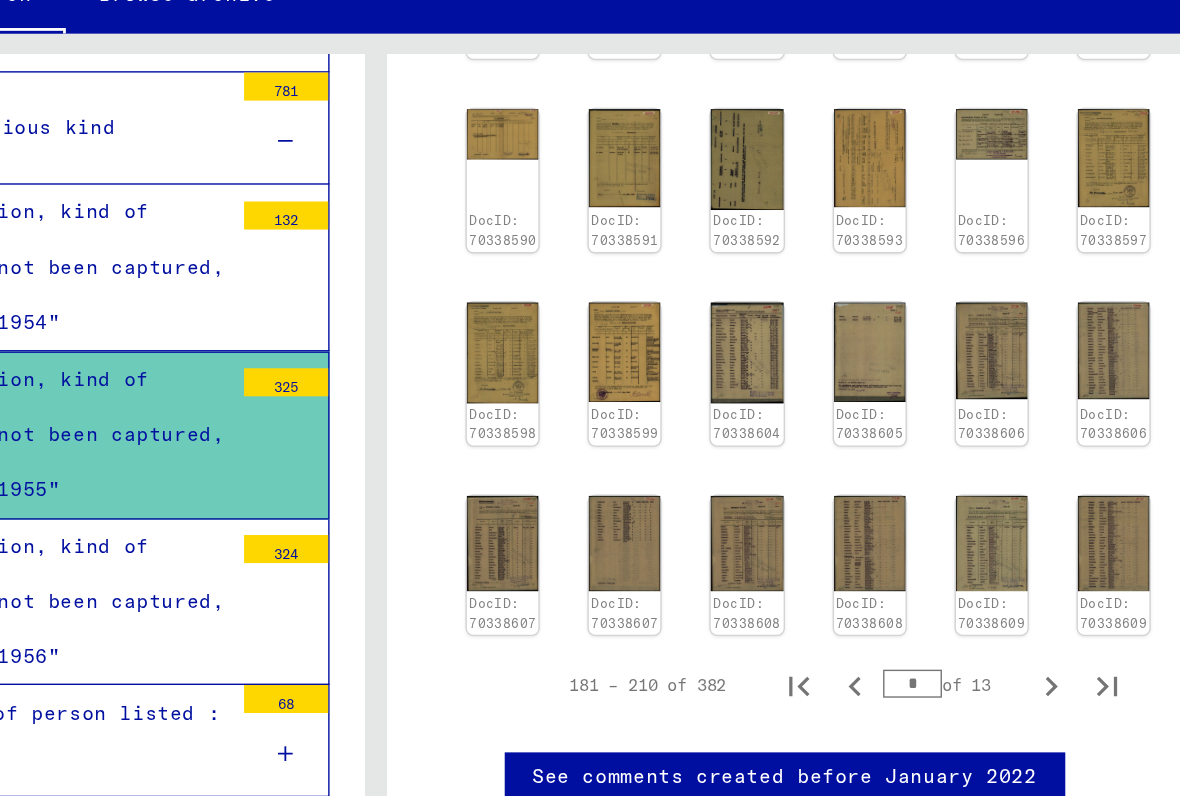 click 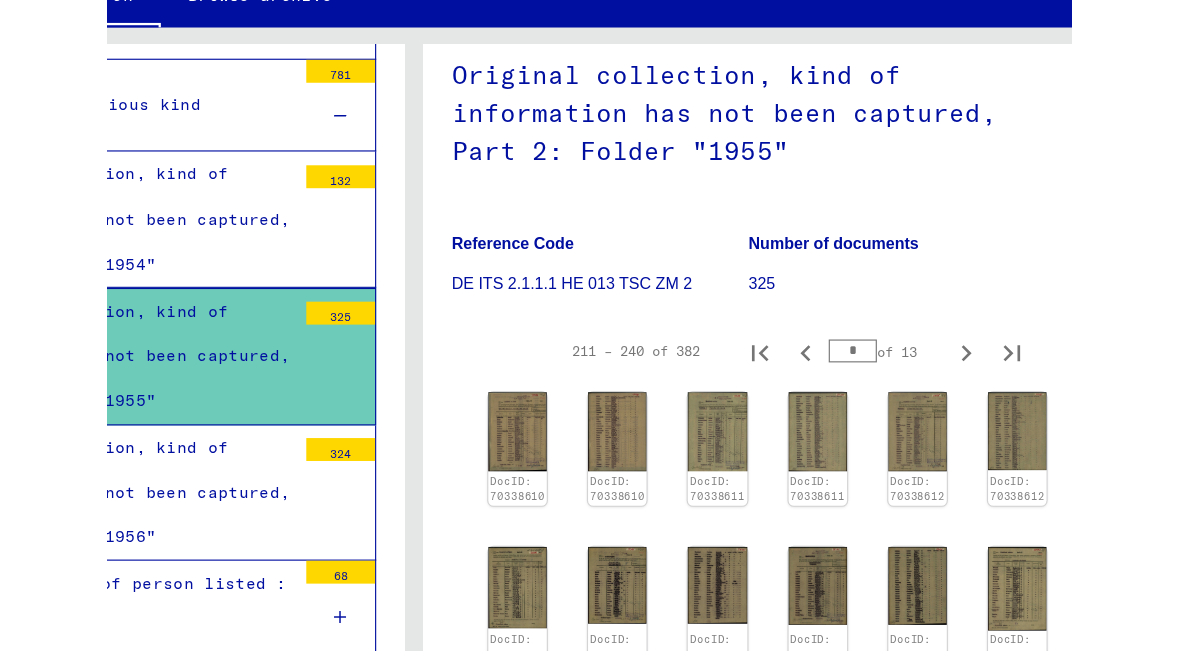 scroll, scrollTop: 217, scrollLeft: 0, axis: vertical 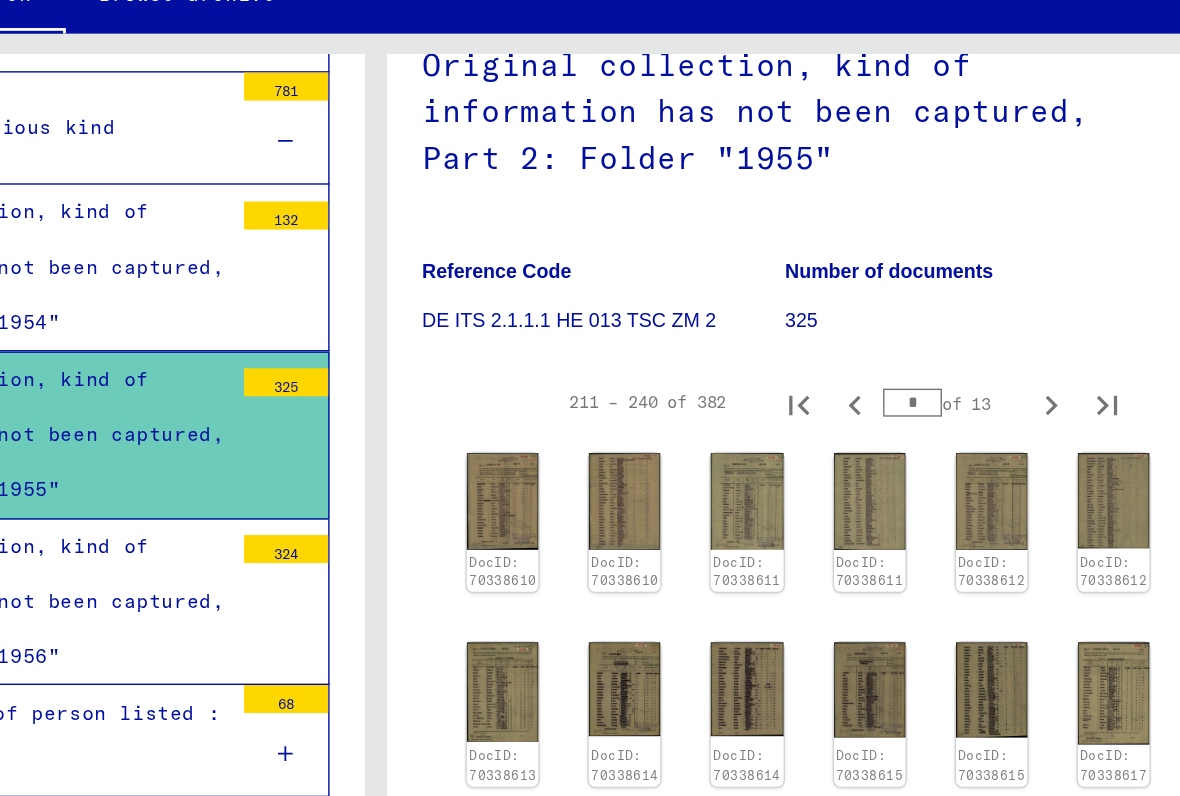 click 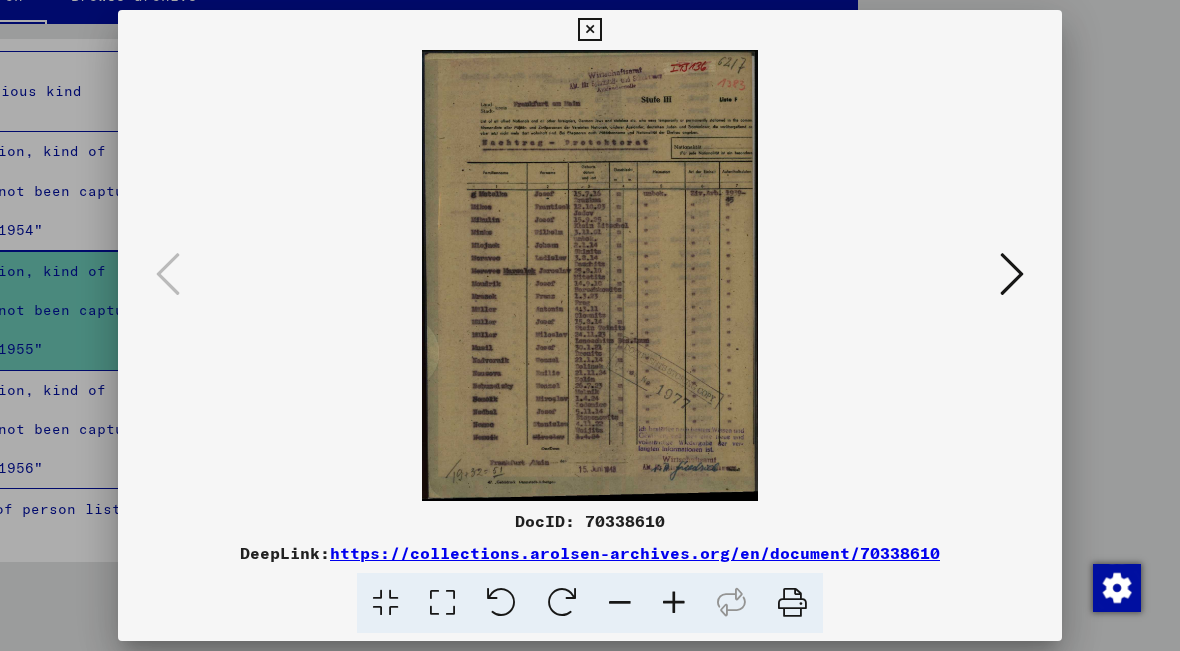 click at bounding box center (589, 30) 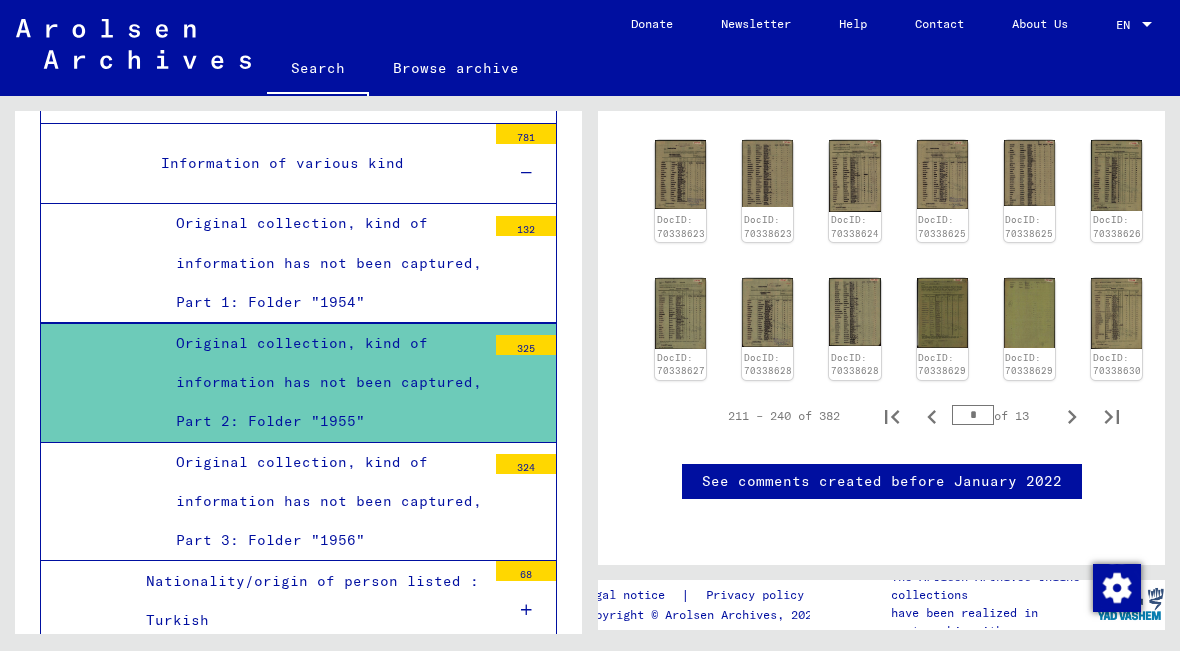scroll, scrollTop: 970, scrollLeft: 0, axis: vertical 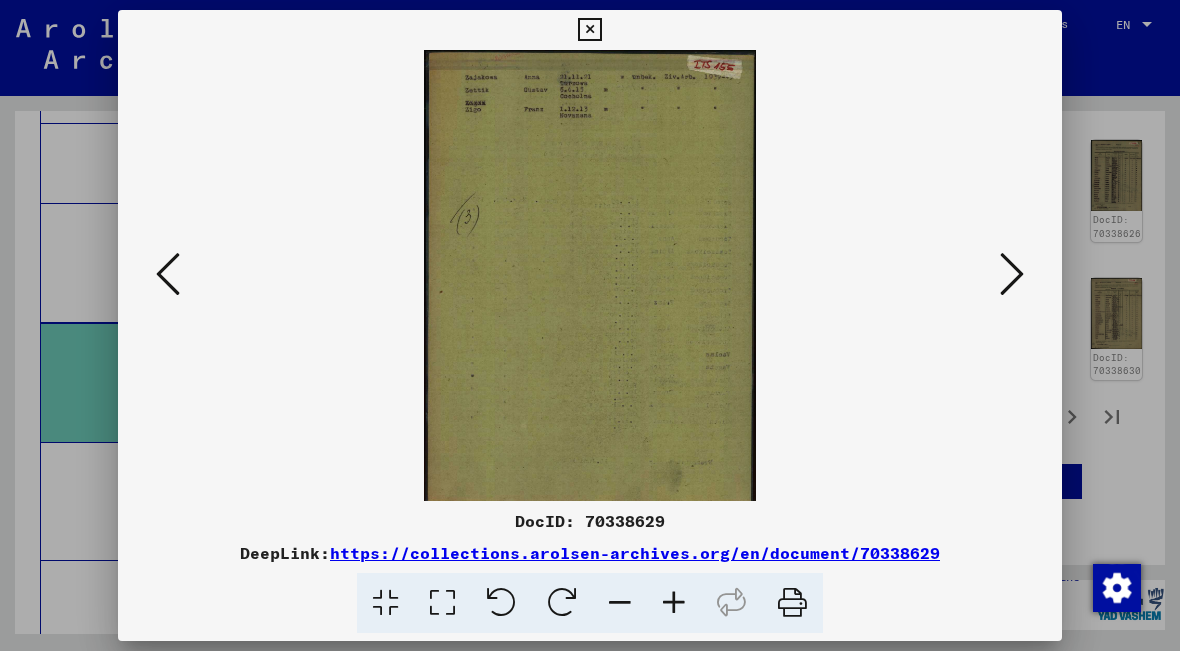 click at bounding box center [589, 30] 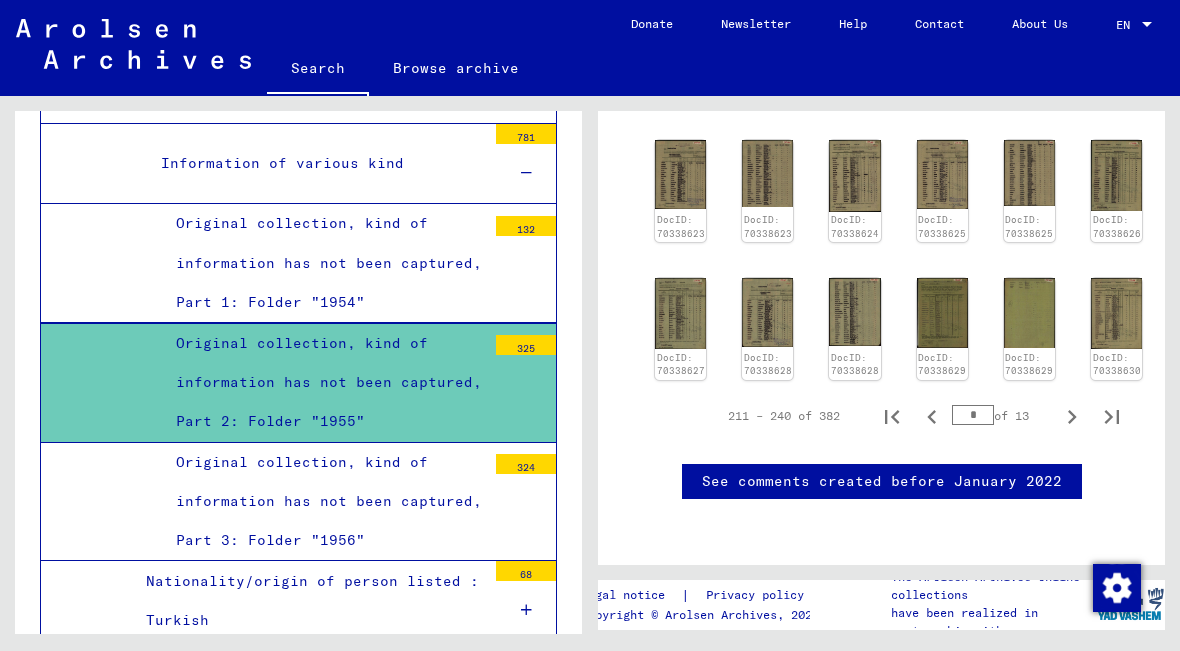 click 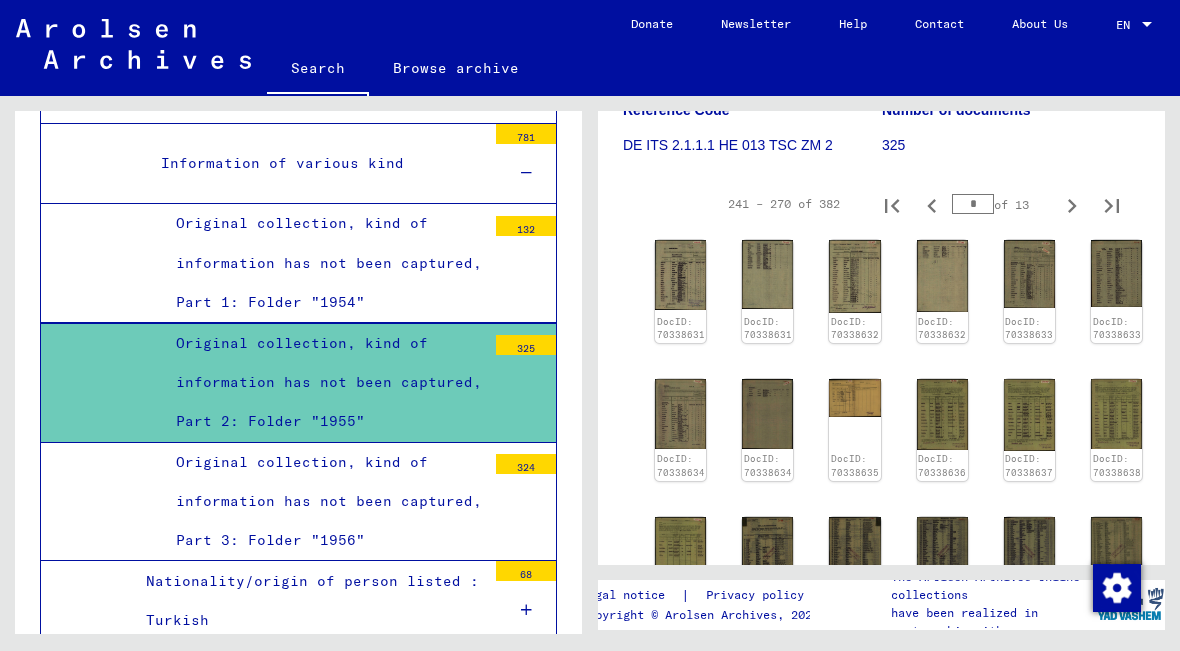 scroll, scrollTop: 373, scrollLeft: 0, axis: vertical 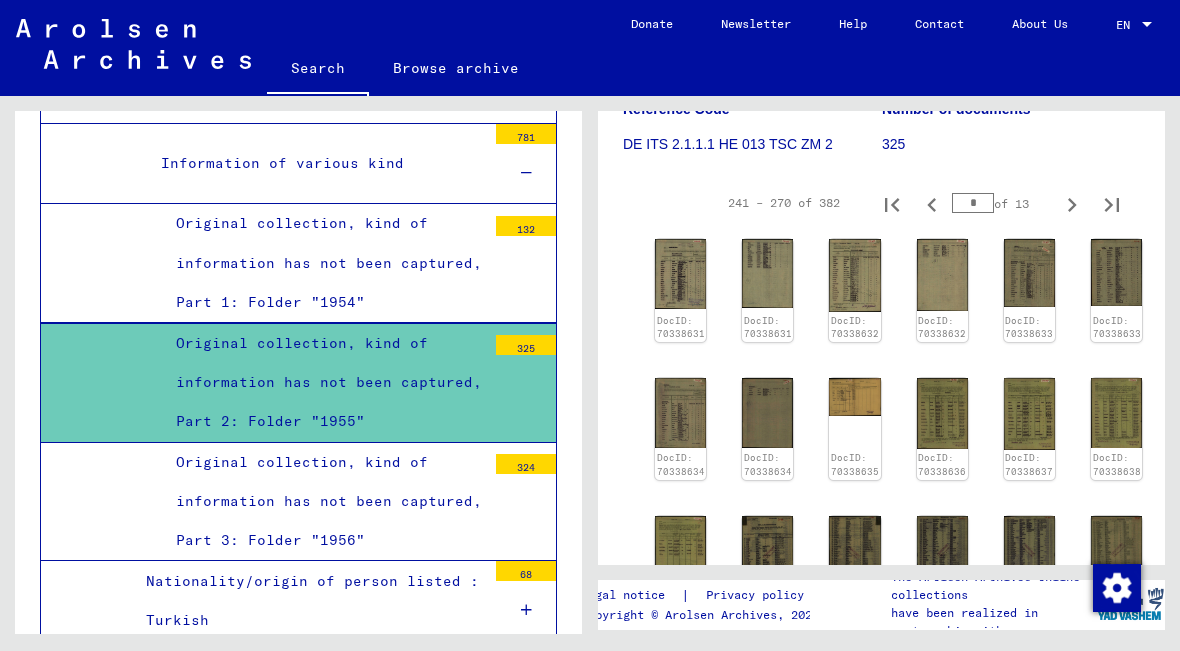 click 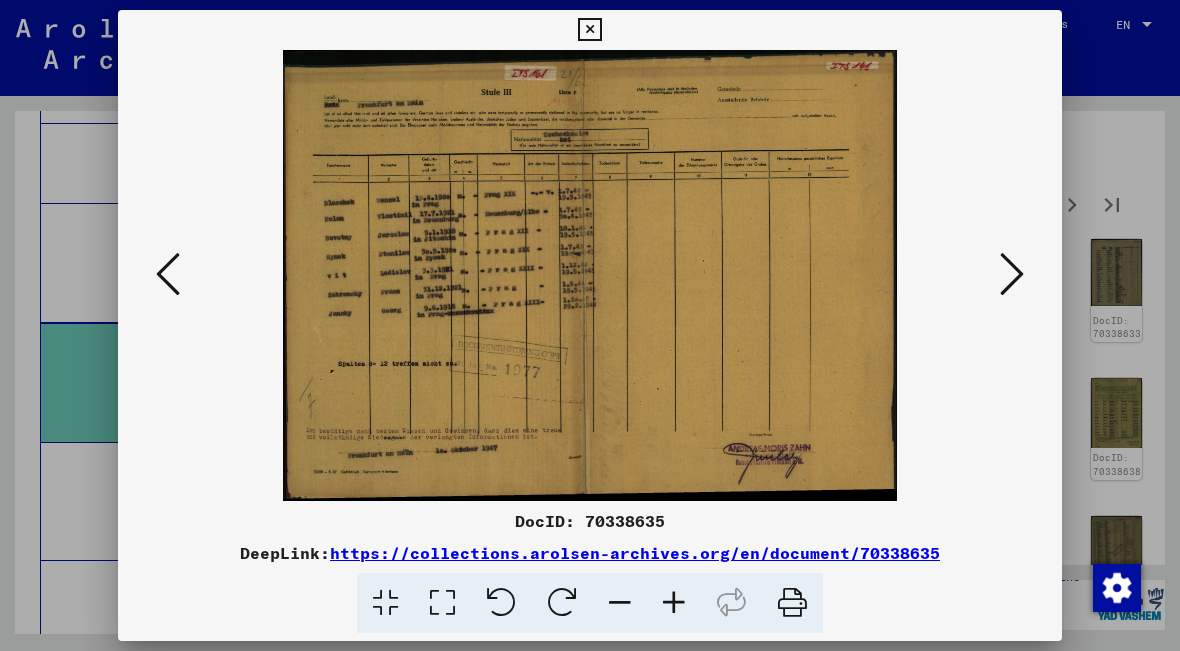 click at bounding box center (589, 30) 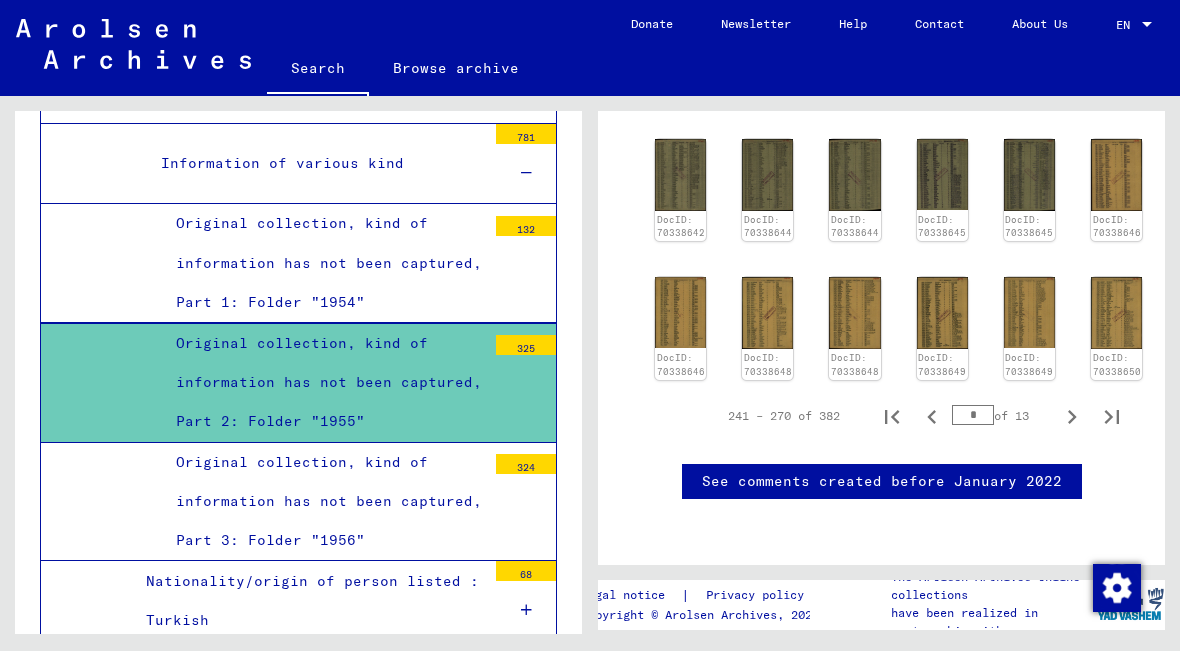 scroll, scrollTop: 925, scrollLeft: 0, axis: vertical 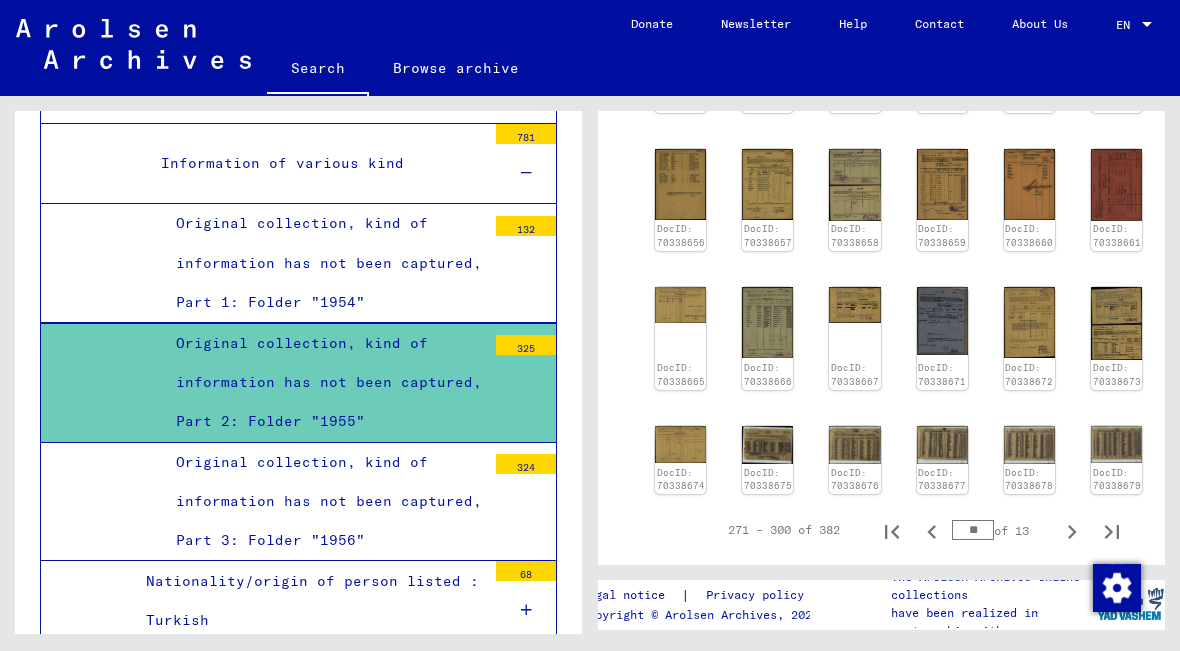 click 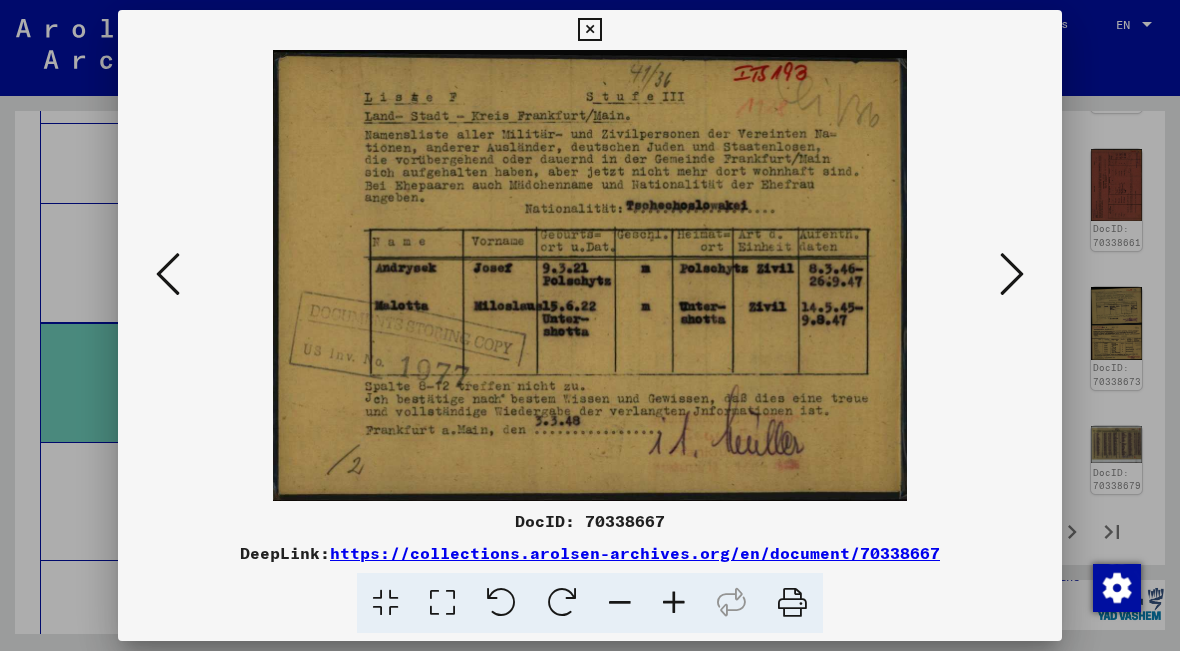 click at bounding box center (589, 30) 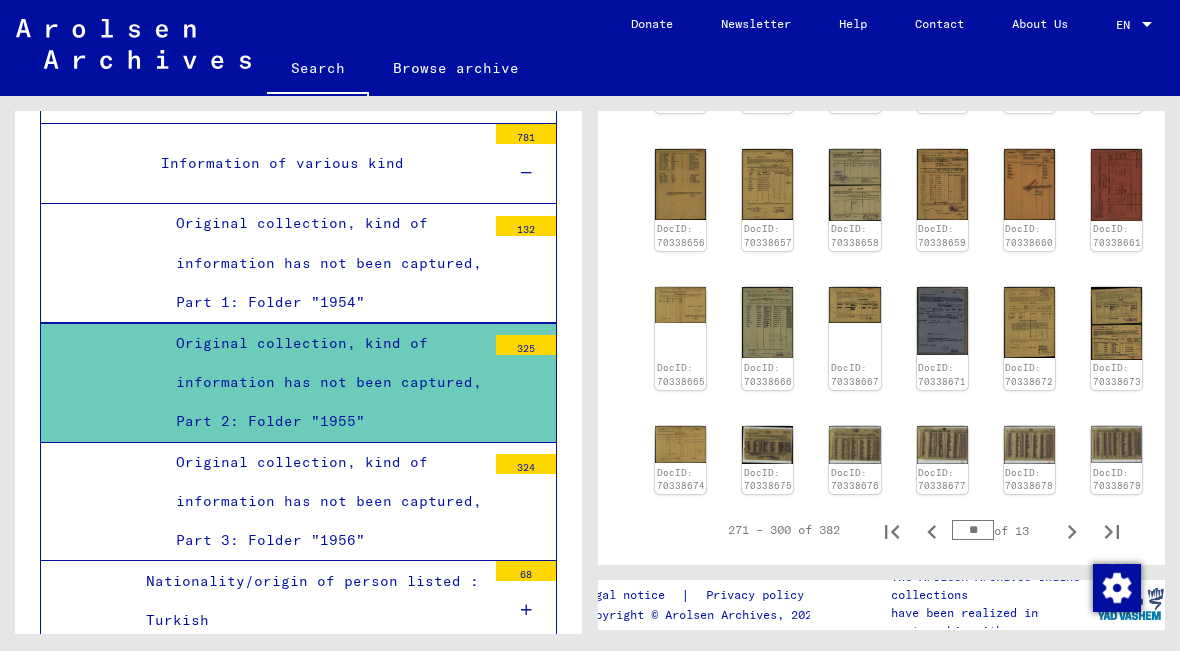 click 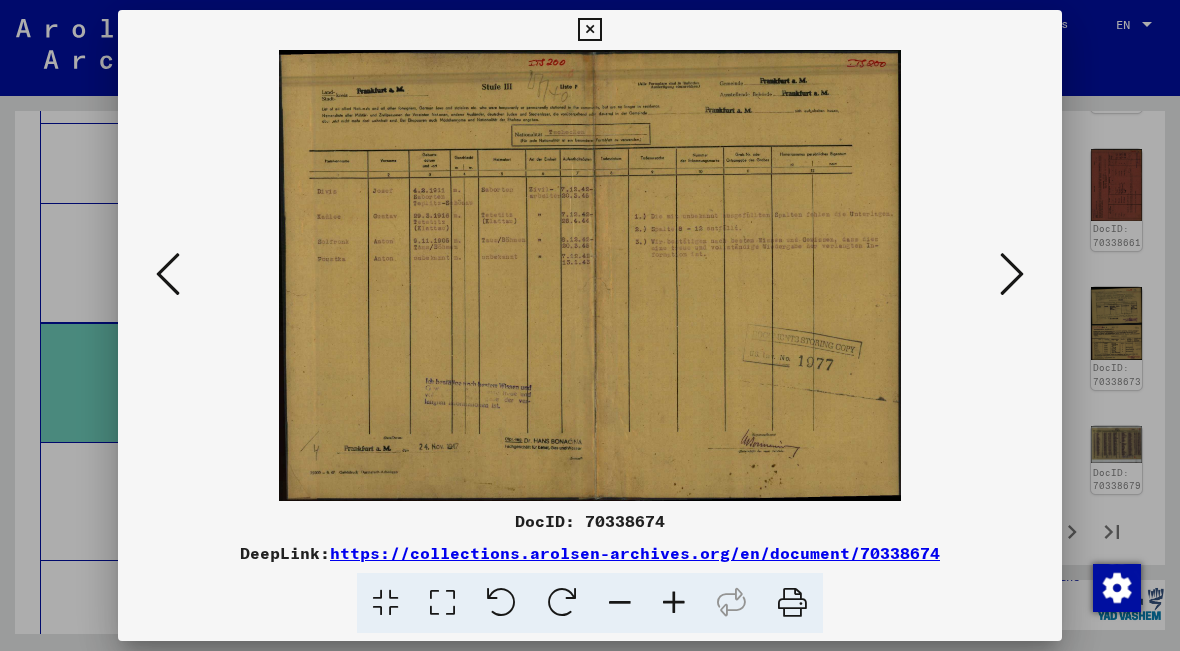 click at bounding box center (589, 30) 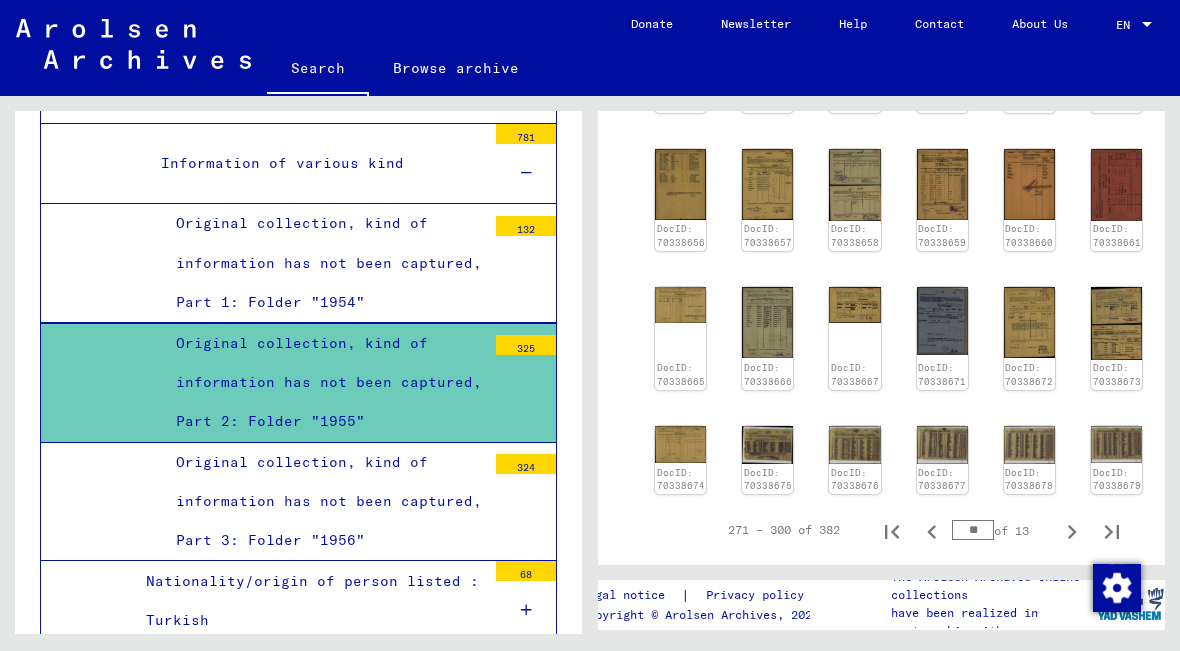 click 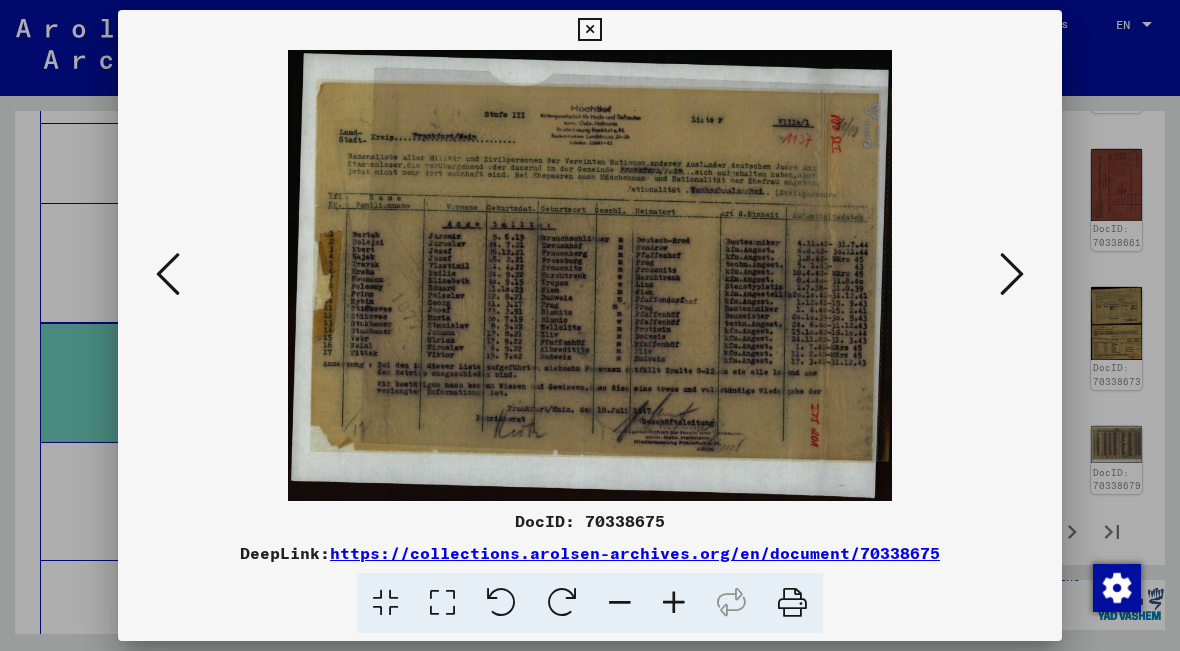 click at bounding box center [589, 30] 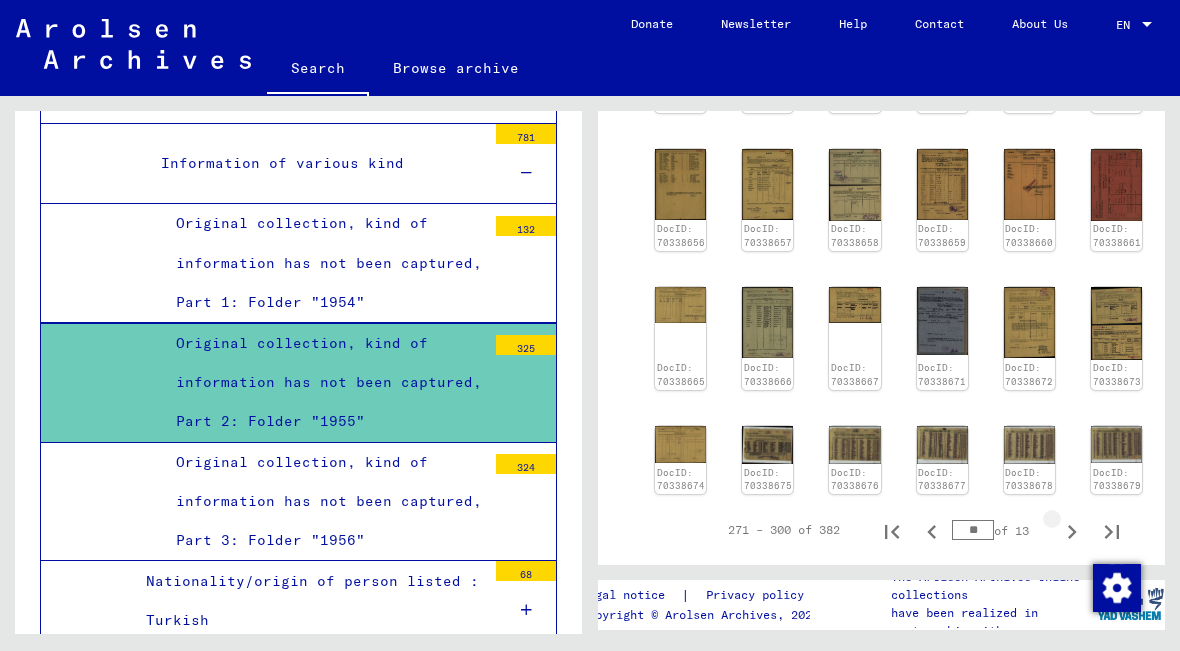 click 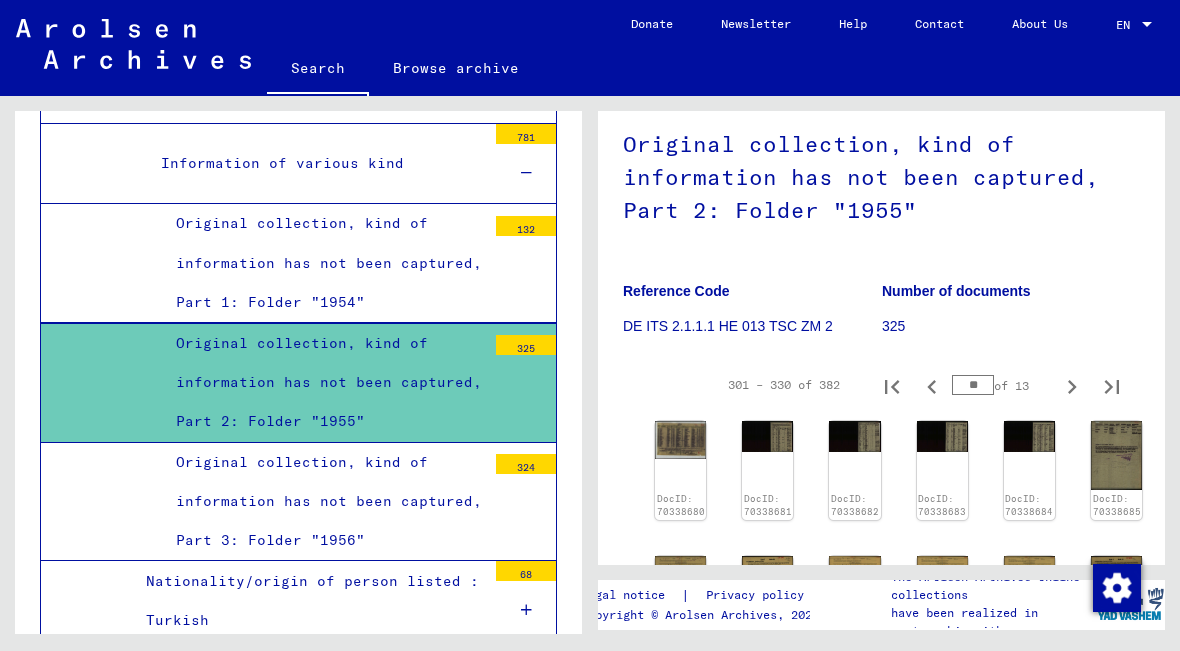 scroll, scrollTop: 192, scrollLeft: 0, axis: vertical 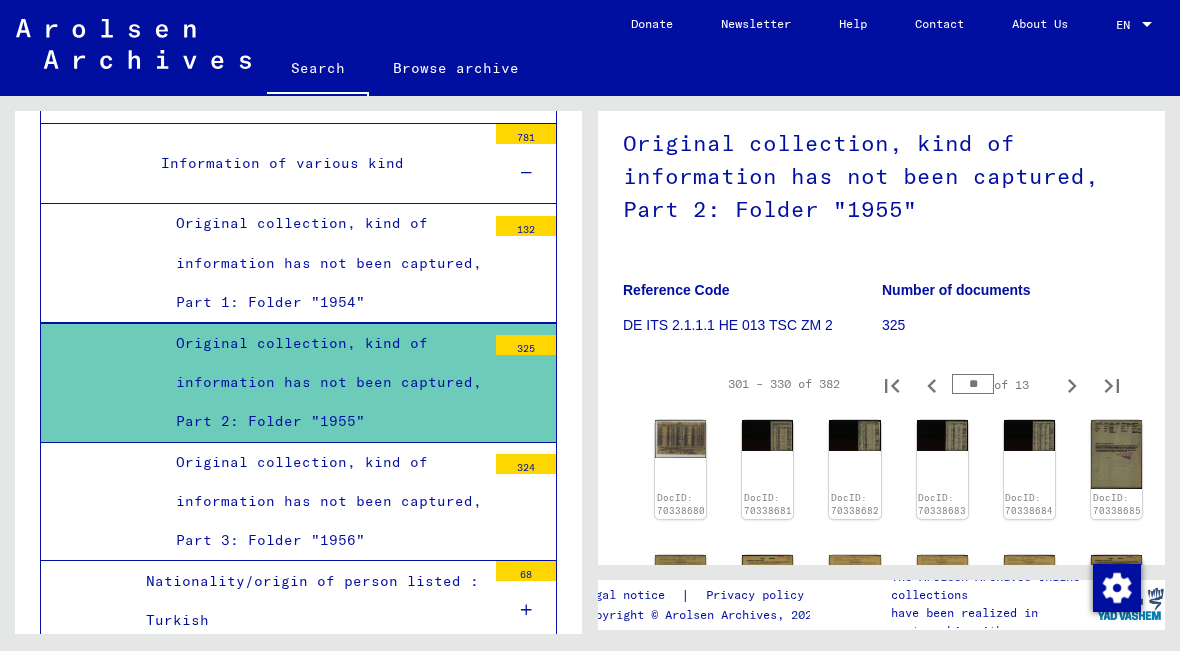 click on "DocID: 70338680" 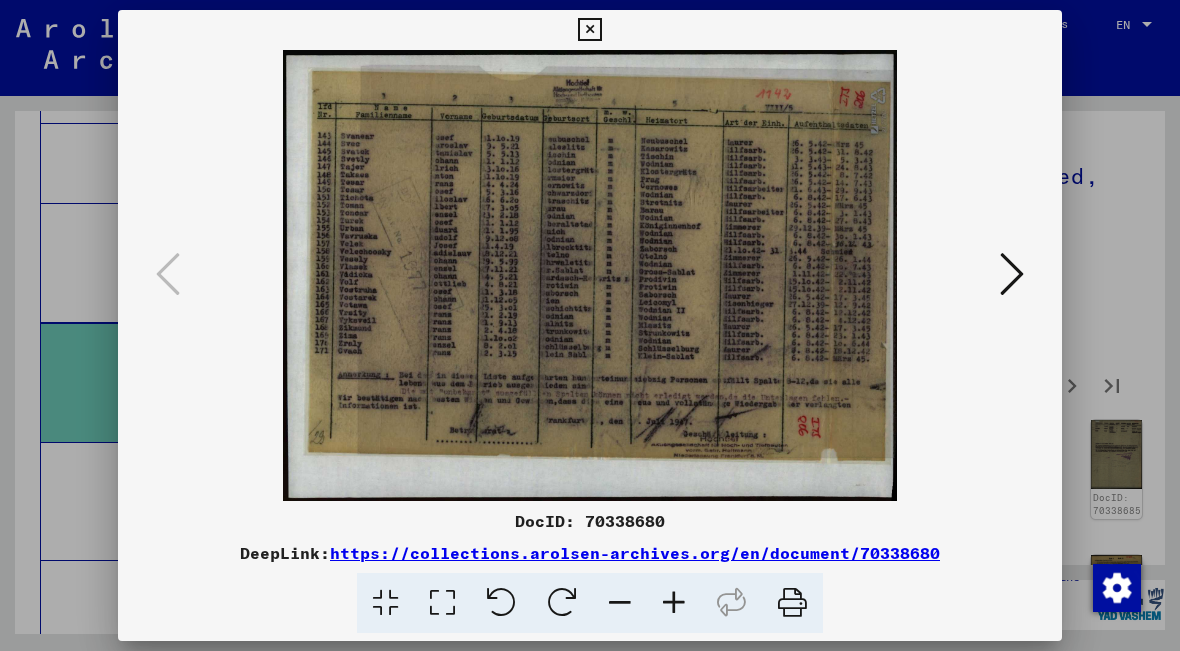 click at bounding box center (589, 30) 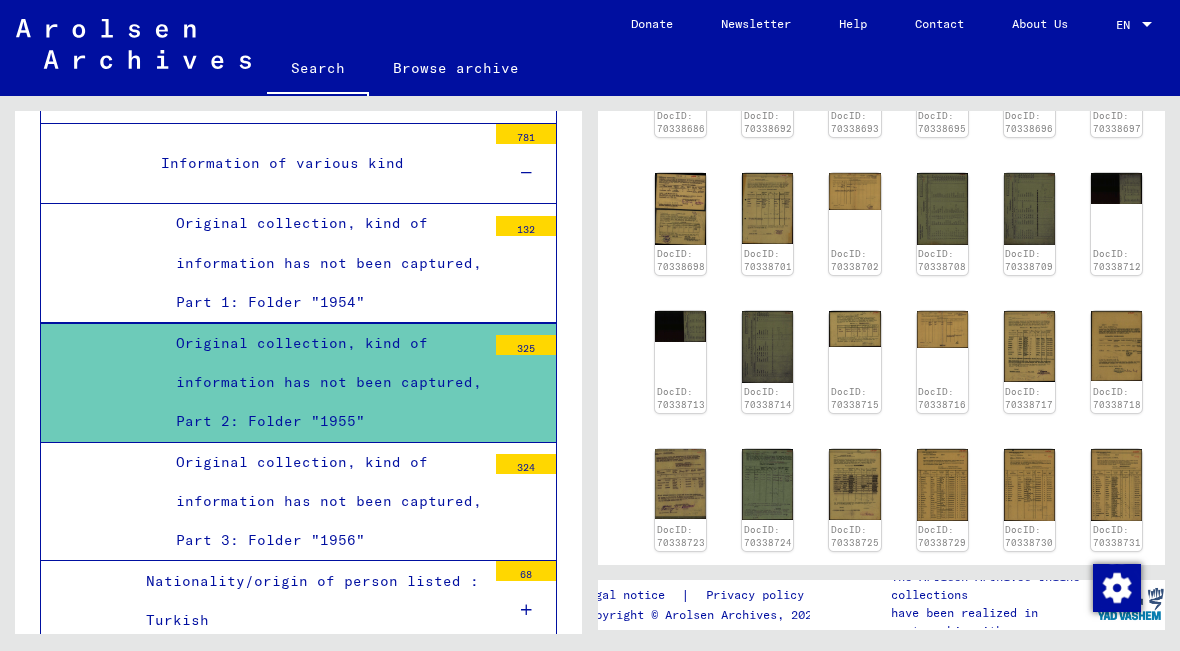 scroll, scrollTop: 674, scrollLeft: 0, axis: vertical 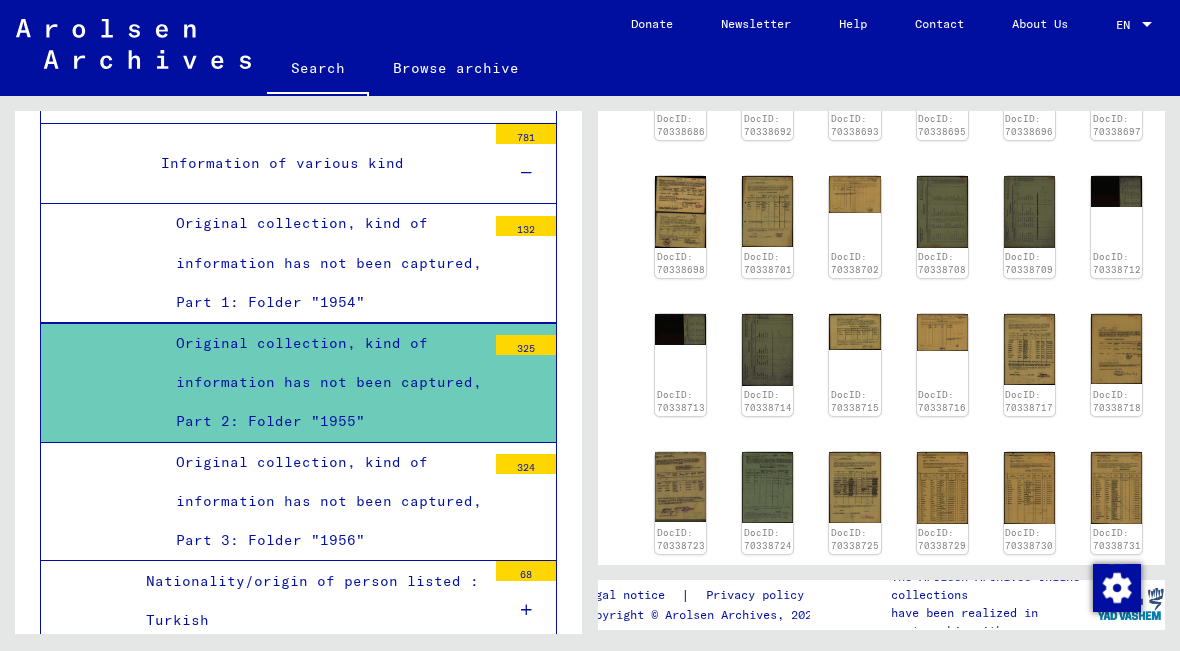 click 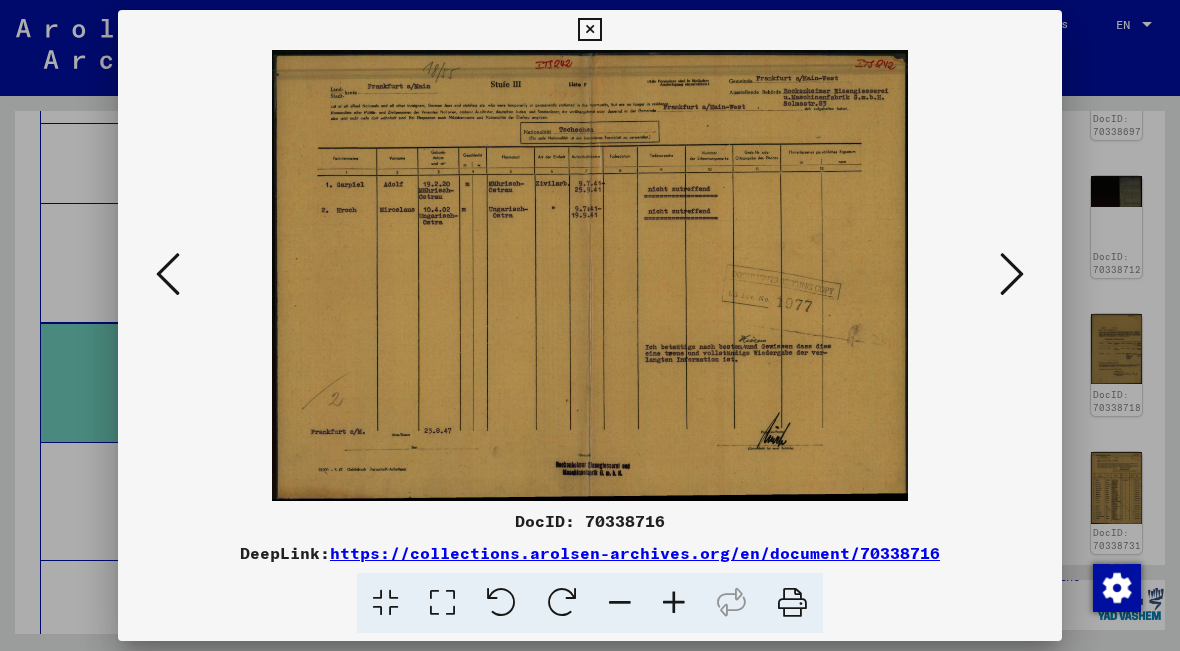 click at bounding box center [589, 30] 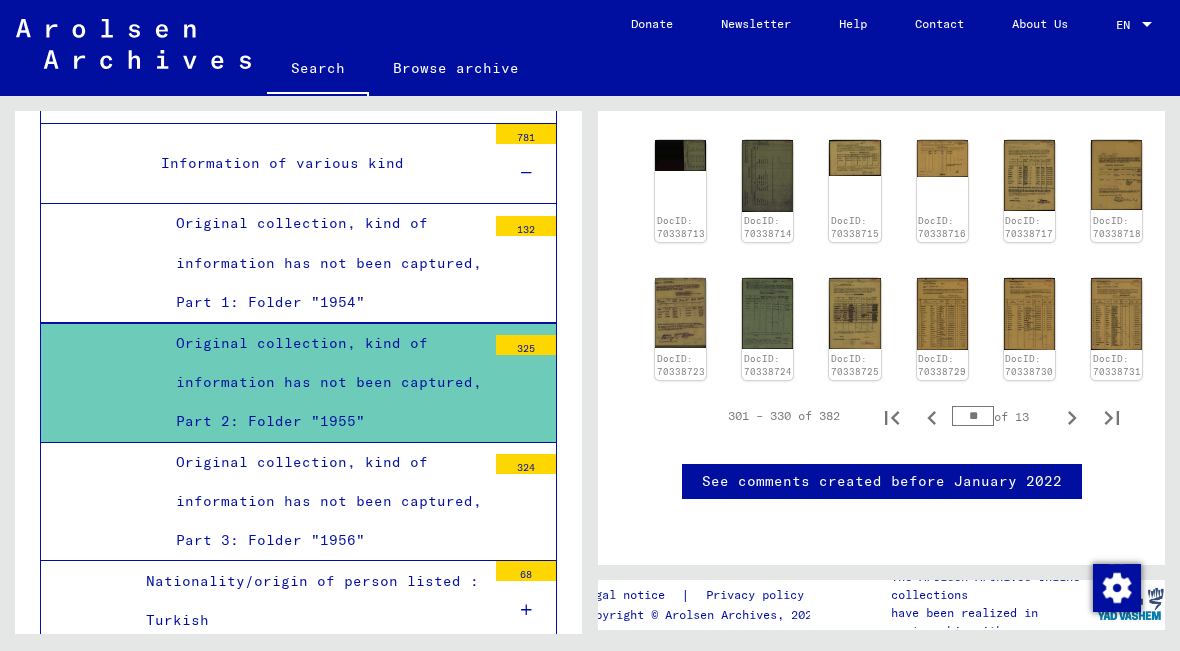 scroll, scrollTop: 894, scrollLeft: 0, axis: vertical 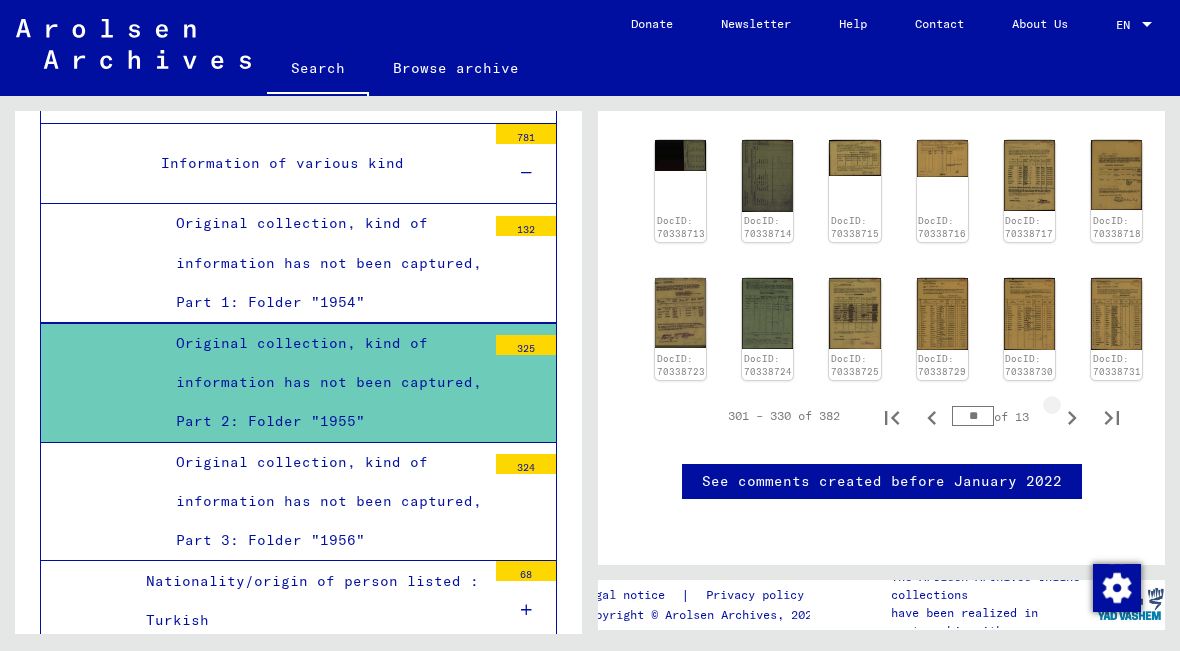 click 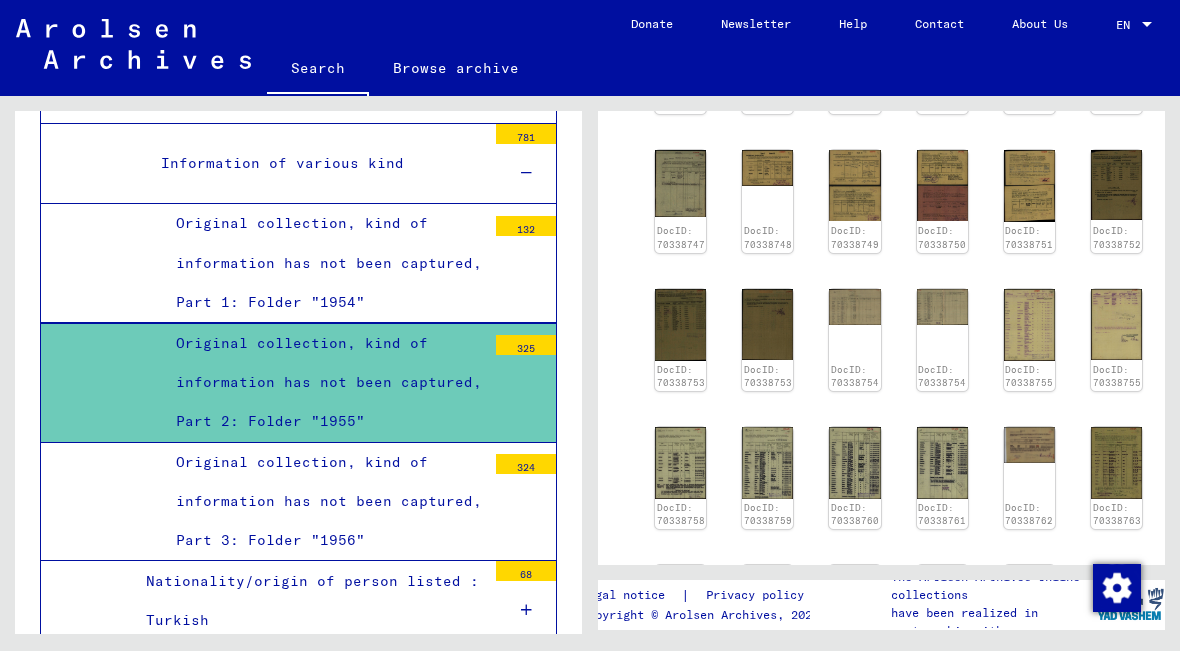 scroll, scrollTop: 602, scrollLeft: 0, axis: vertical 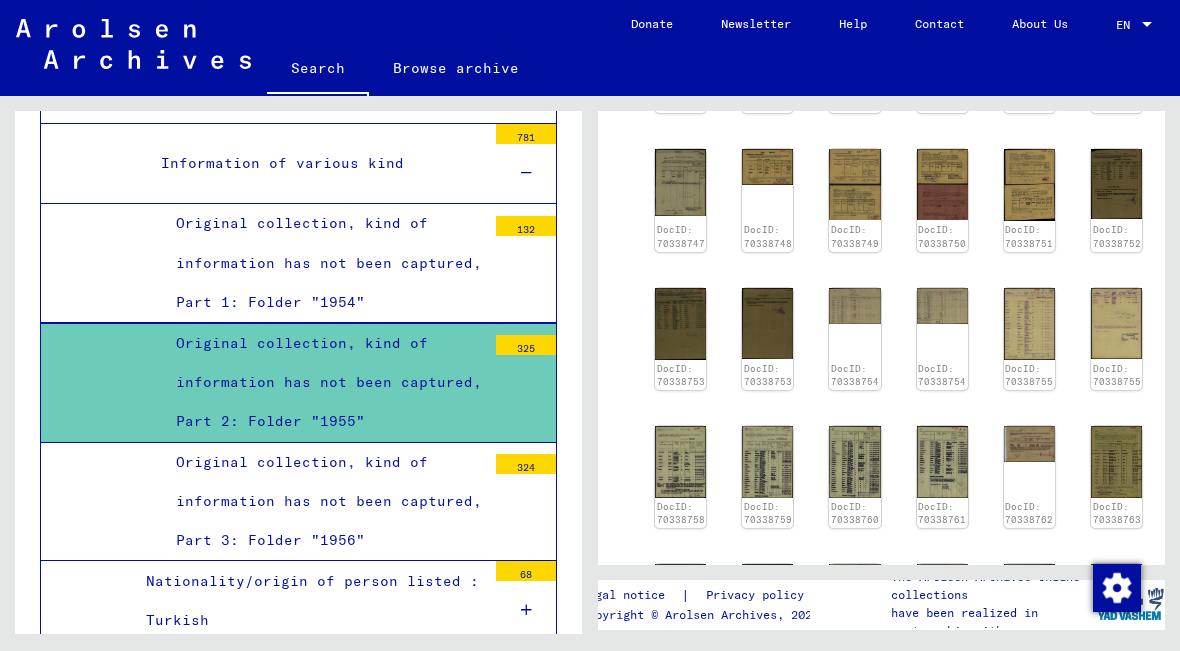 click 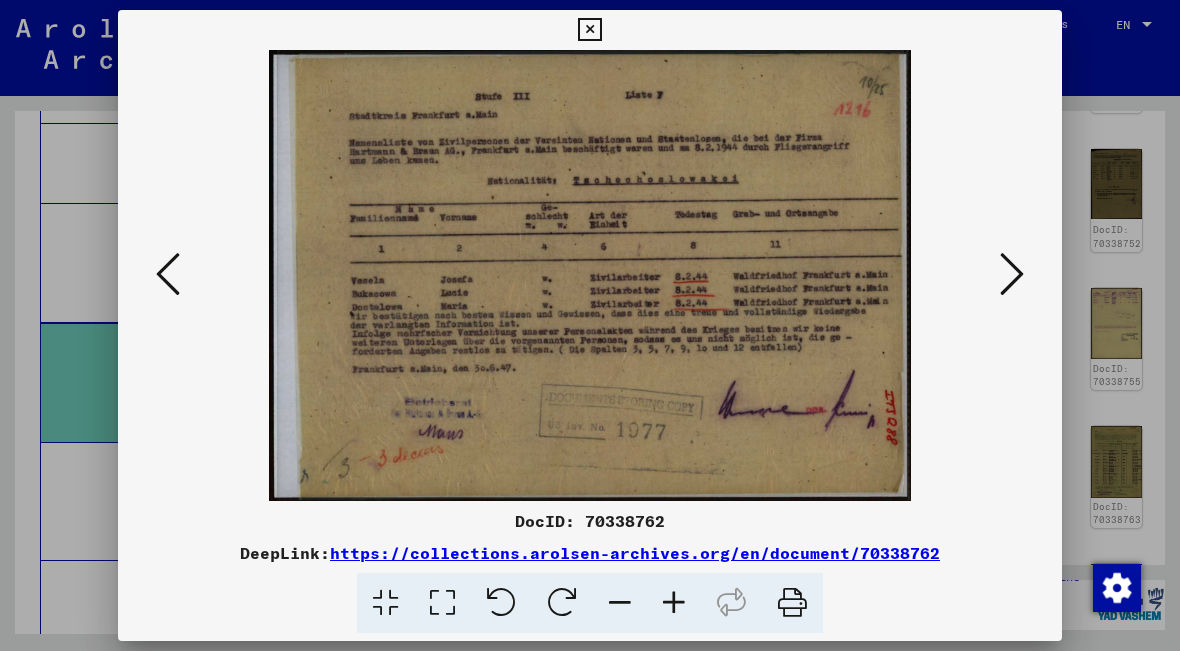 click at bounding box center [589, 30] 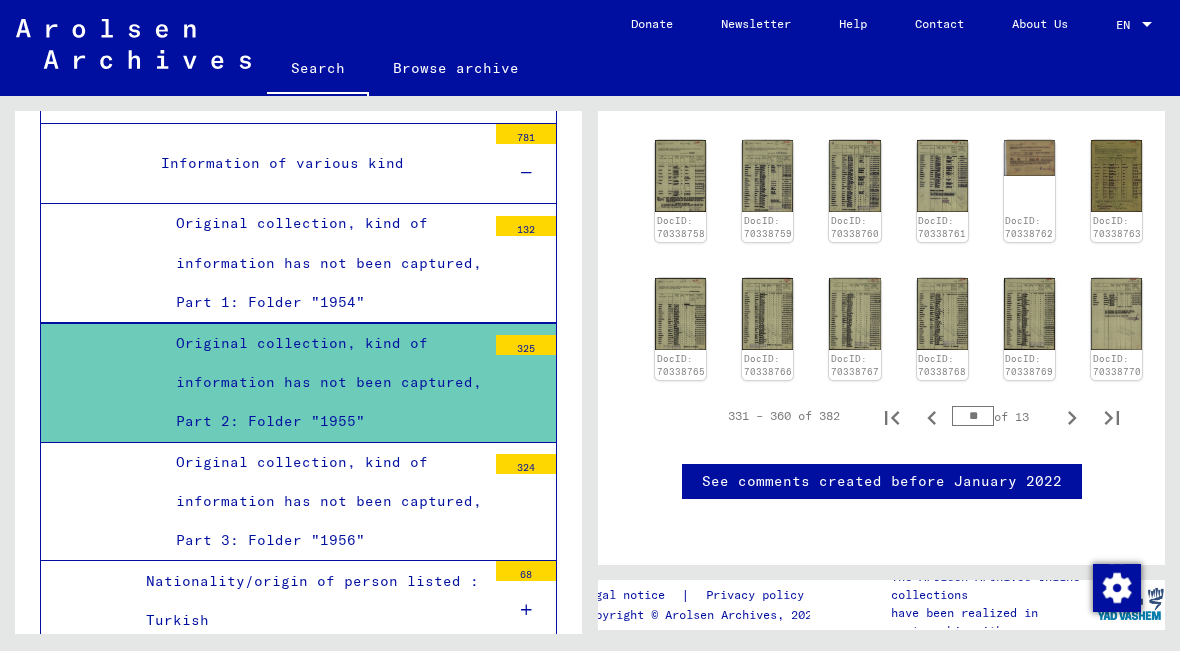 scroll, scrollTop: 925, scrollLeft: 0, axis: vertical 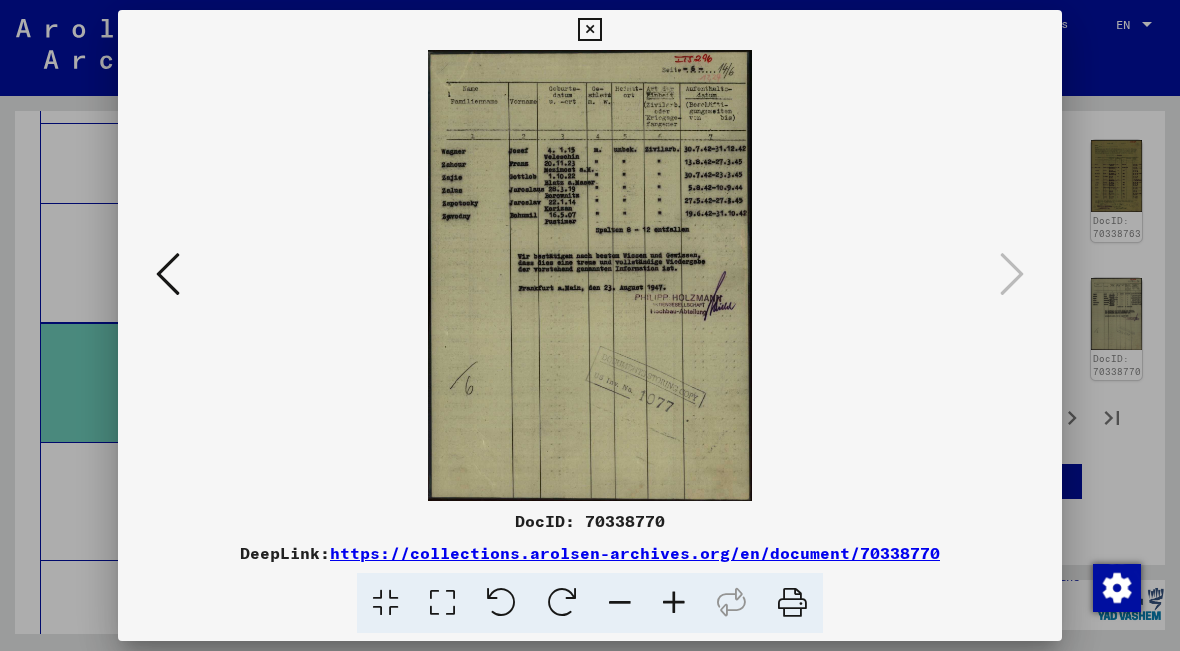 click at bounding box center [589, 30] 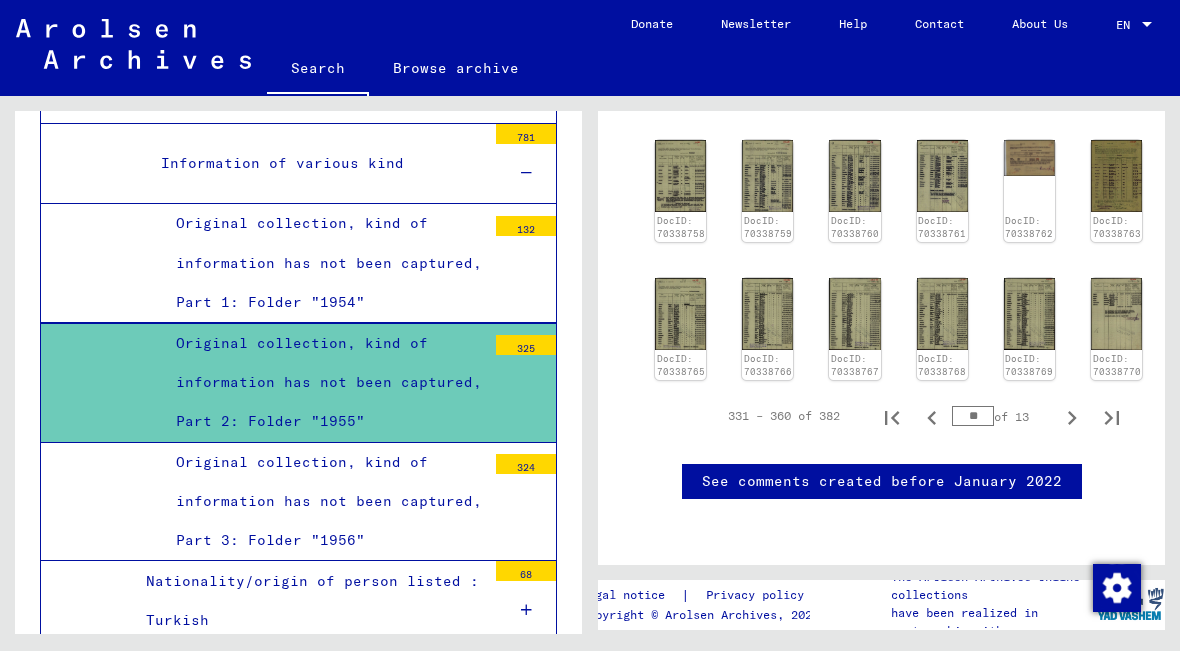 click 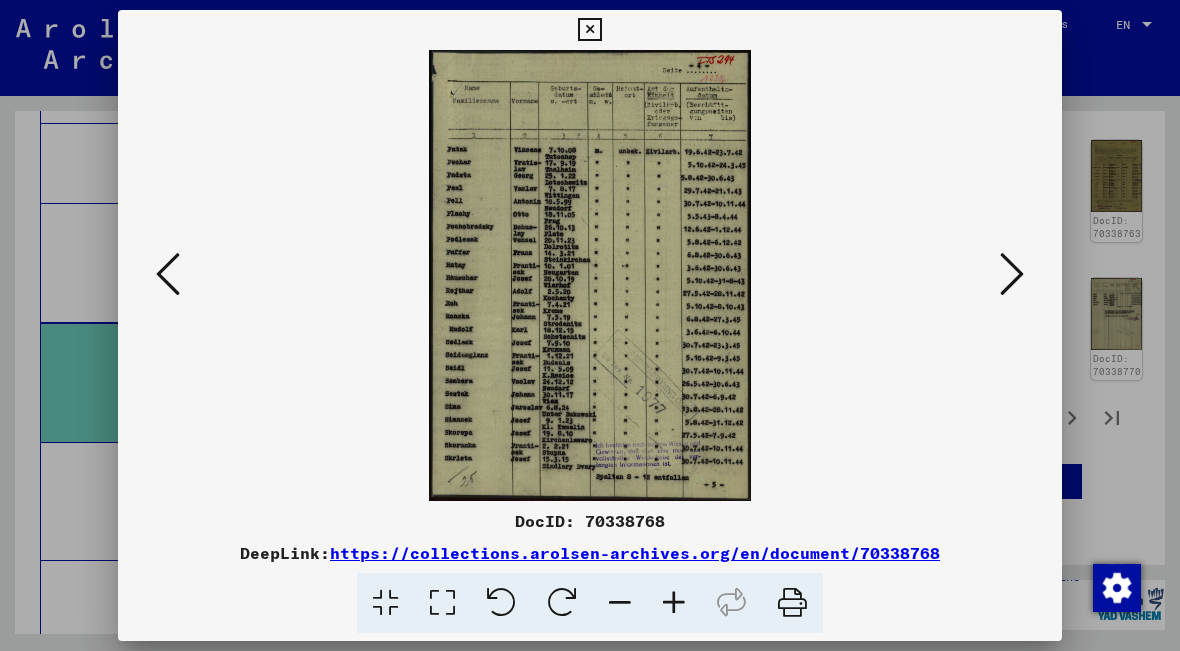 click at bounding box center [168, 274] 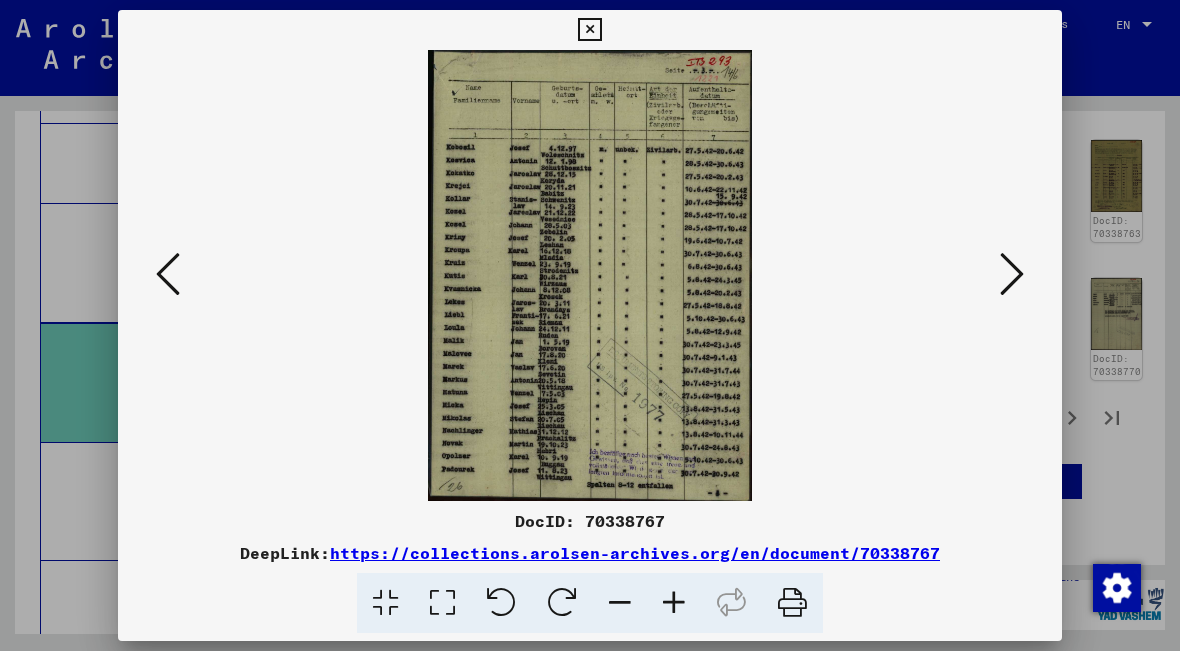 click at bounding box center [589, 30] 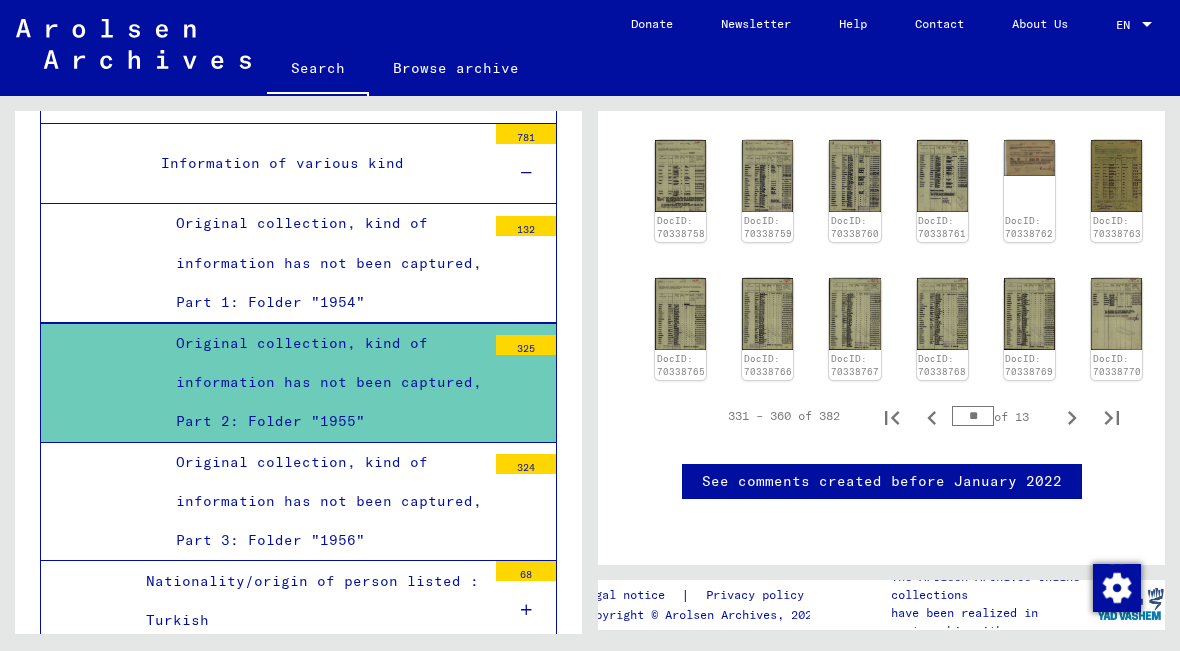 click 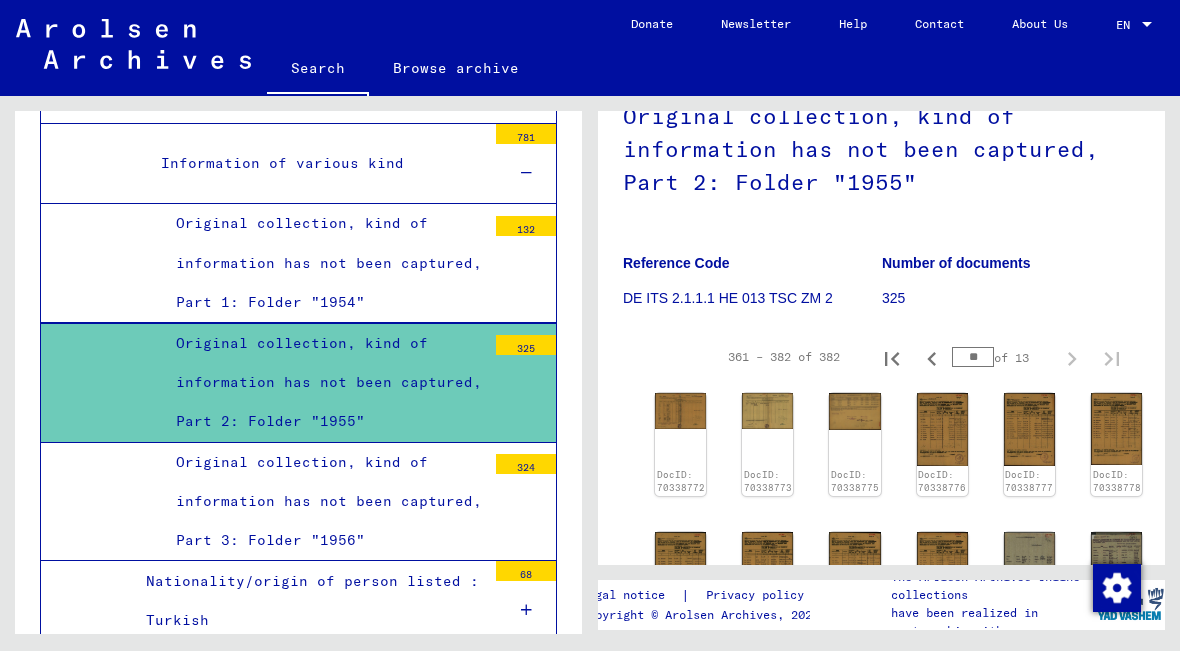 scroll, scrollTop: 221, scrollLeft: 0, axis: vertical 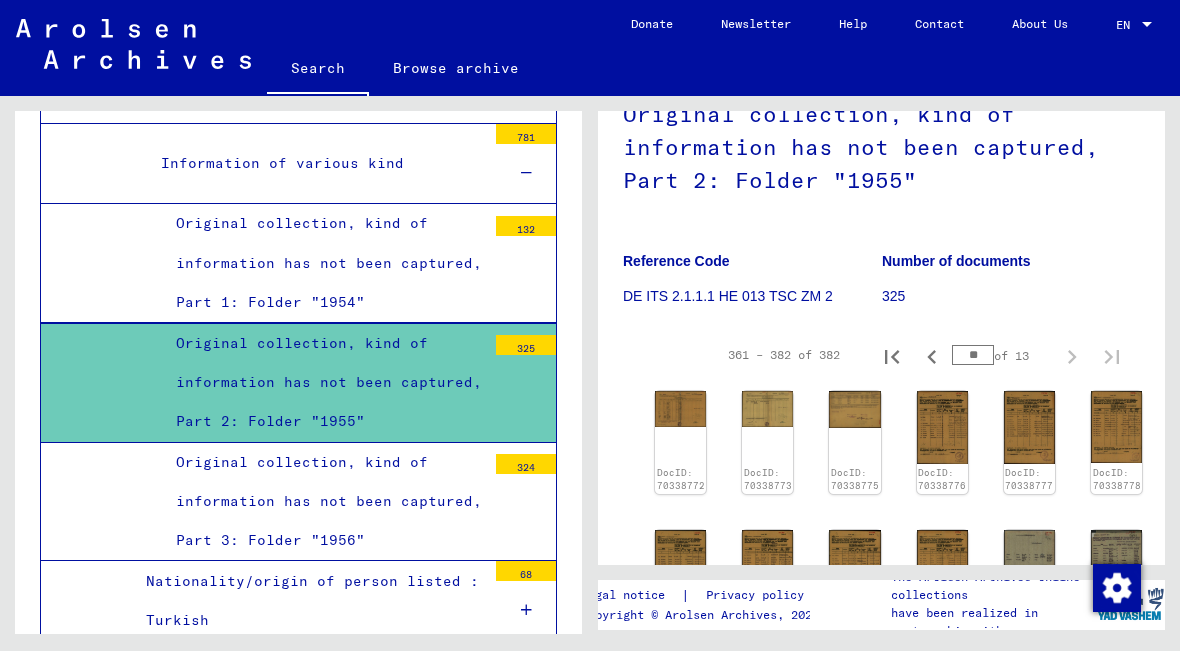 click 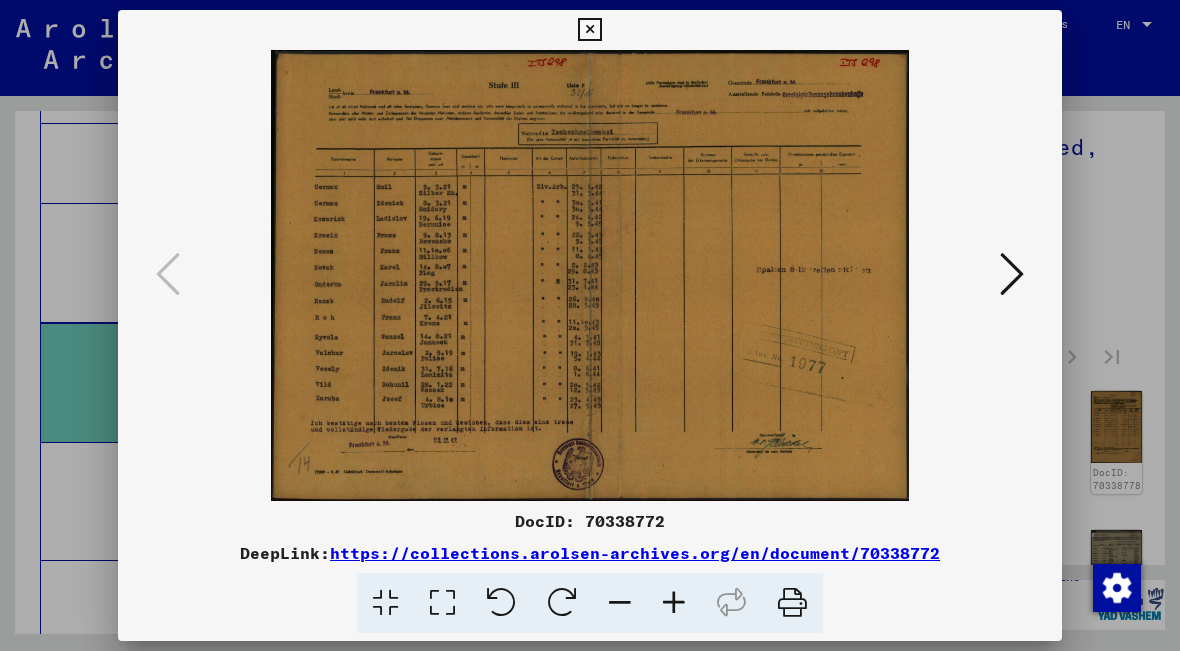 click at bounding box center [1012, 274] 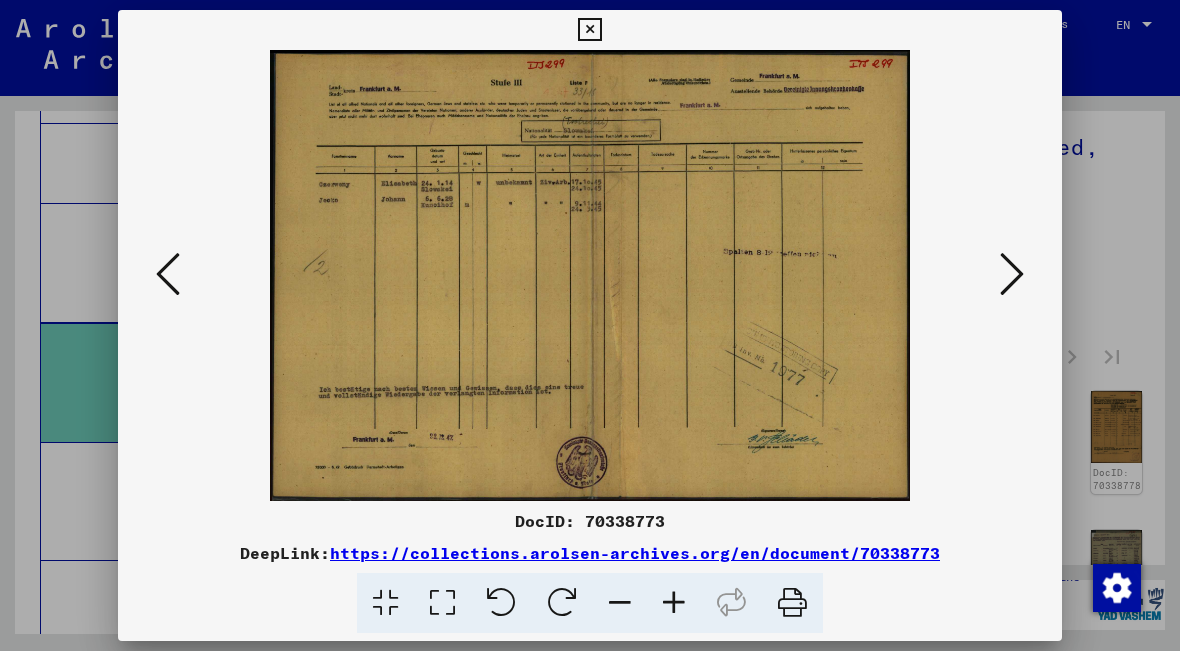 click at bounding box center (1012, 275) 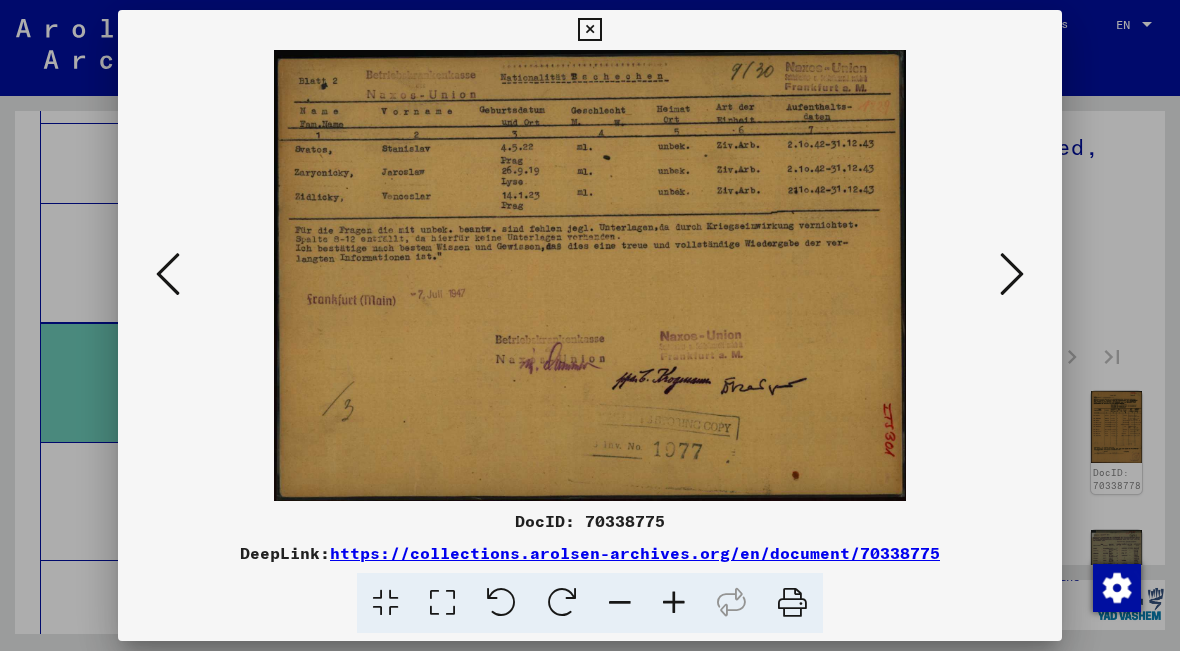 click at bounding box center [589, 30] 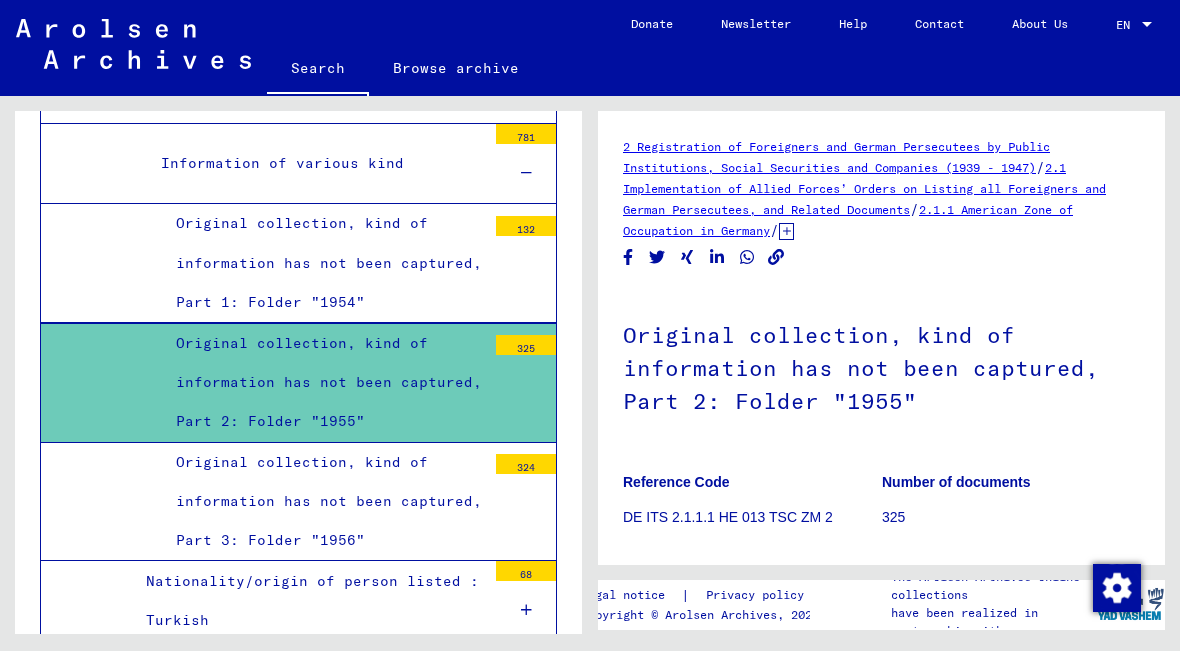 scroll, scrollTop: 0, scrollLeft: 0, axis: both 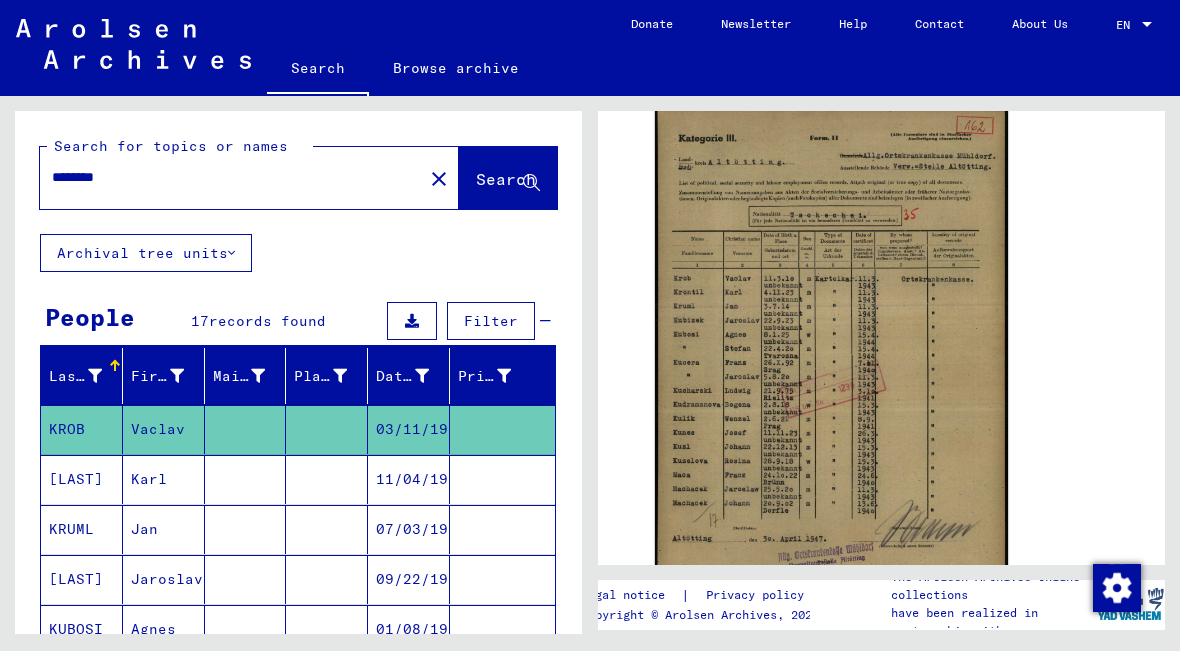 click 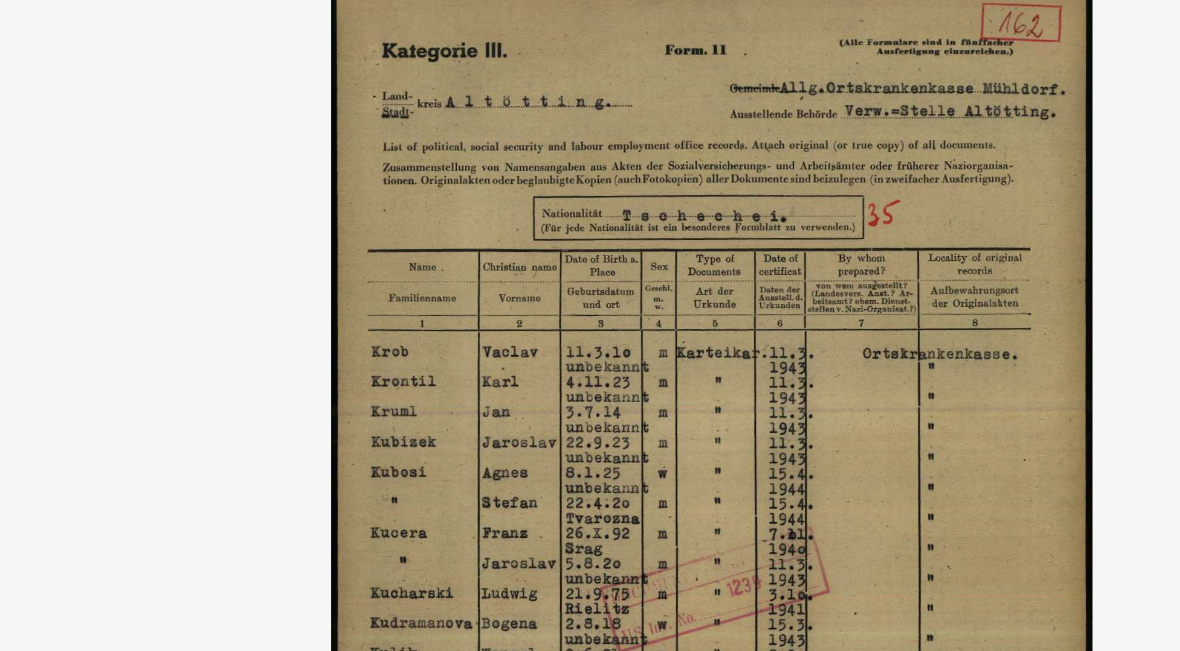 click at bounding box center (590, 275) 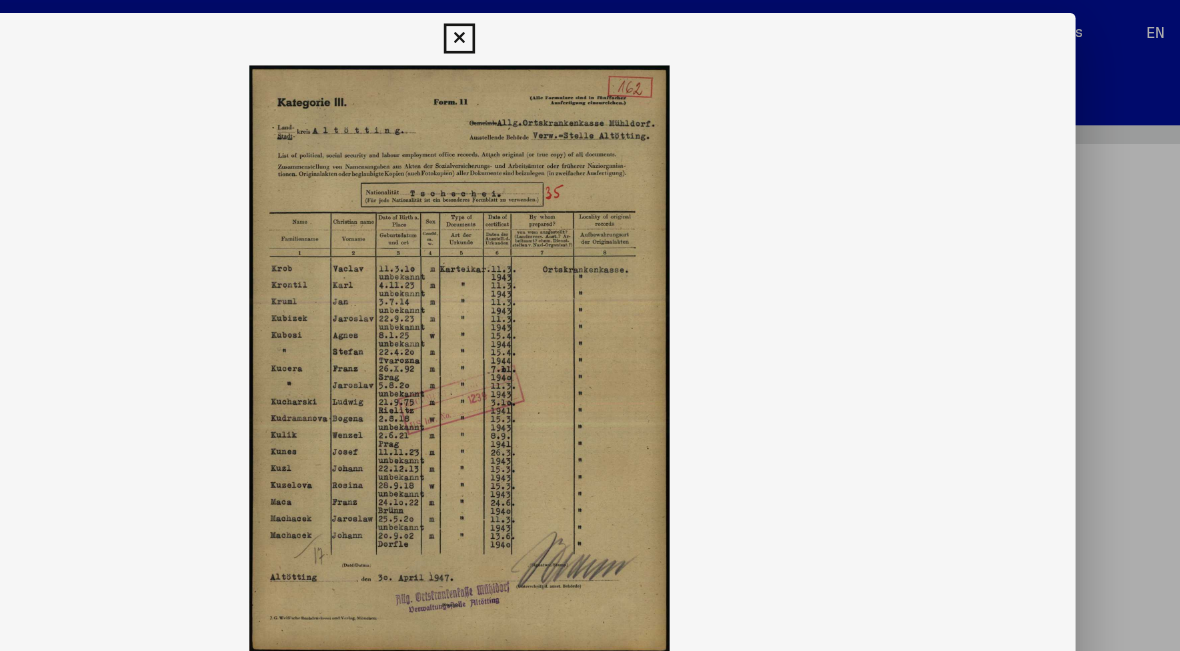 click at bounding box center (589, 30) 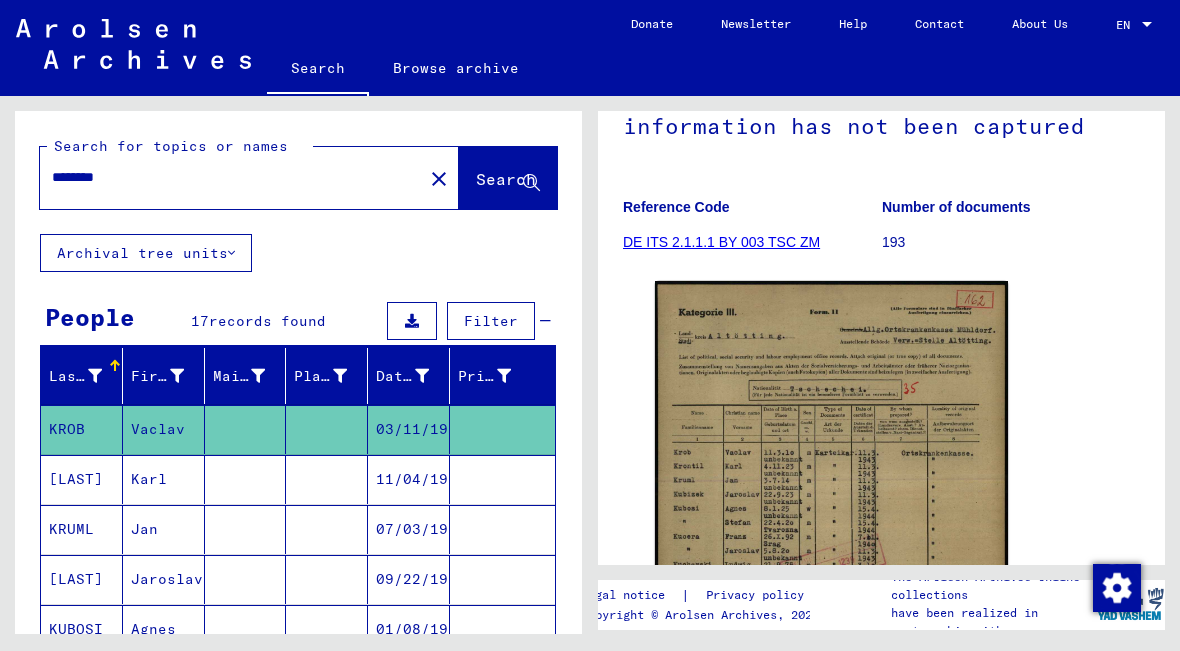 scroll, scrollTop: 241, scrollLeft: 0, axis: vertical 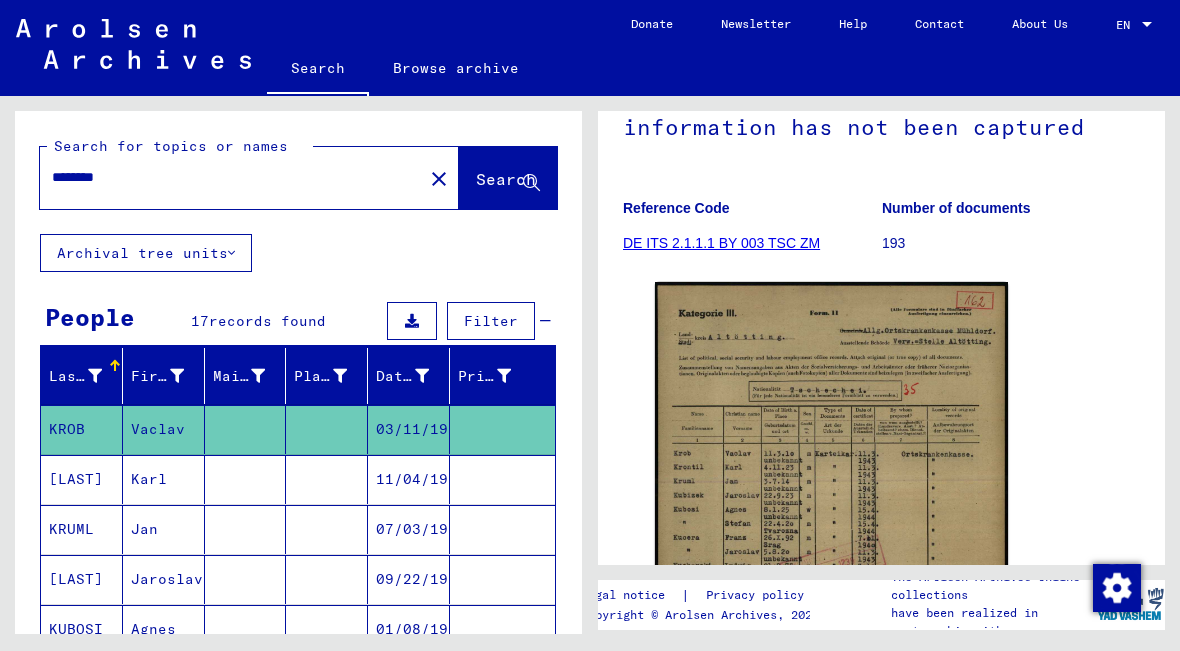 click on "03/11/1910" 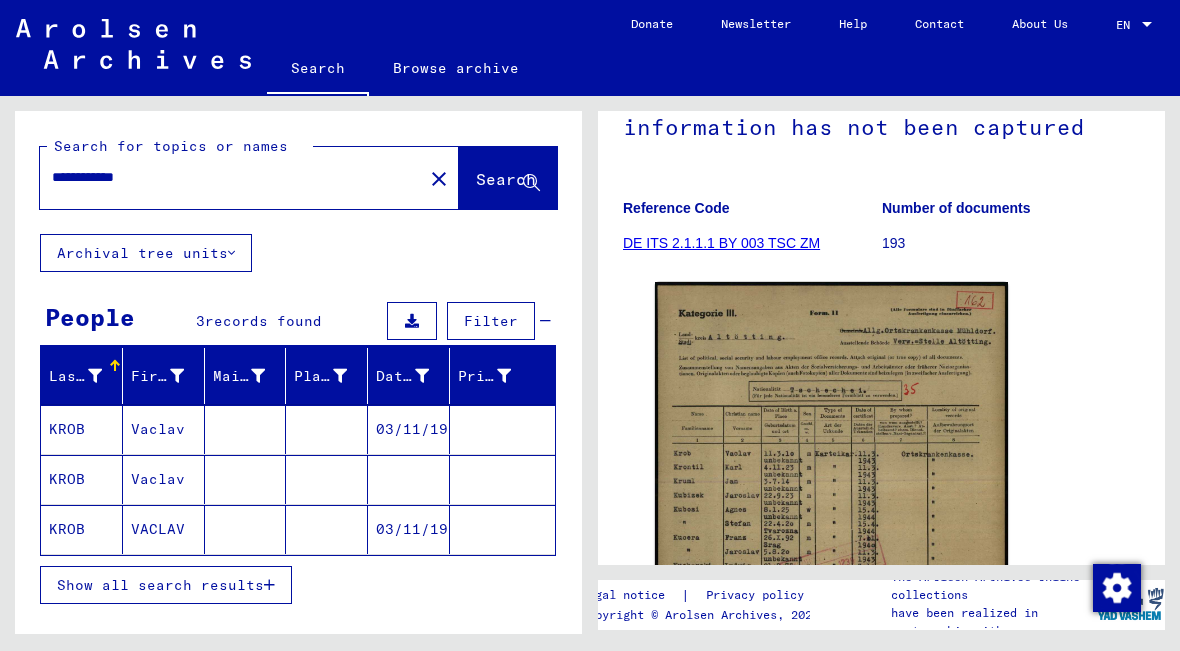 click on "03/11/1910" 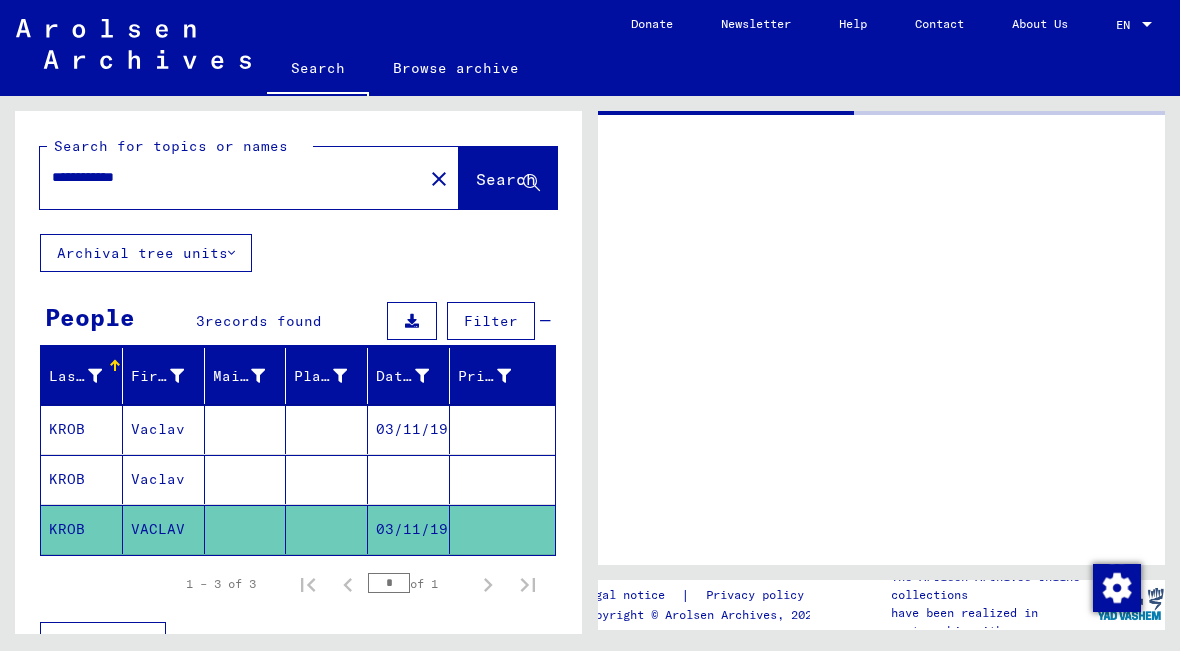 scroll, scrollTop: 0, scrollLeft: 0, axis: both 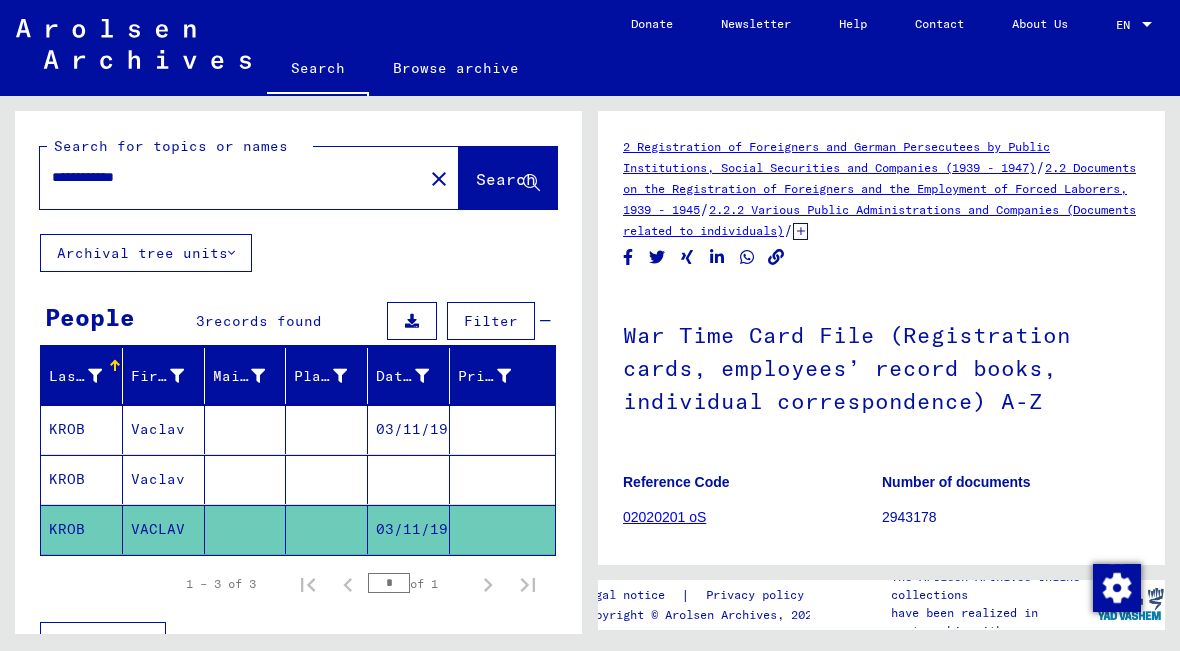 click on "Vaclav" at bounding box center (164, 529) 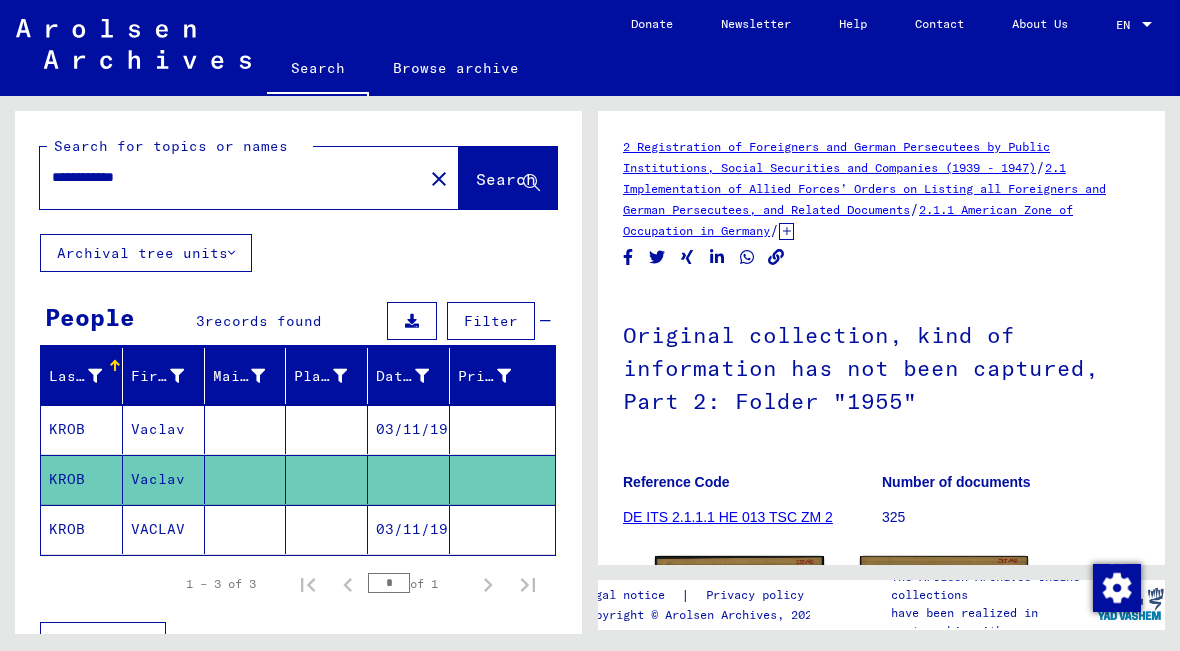 scroll, scrollTop: 0, scrollLeft: 0, axis: both 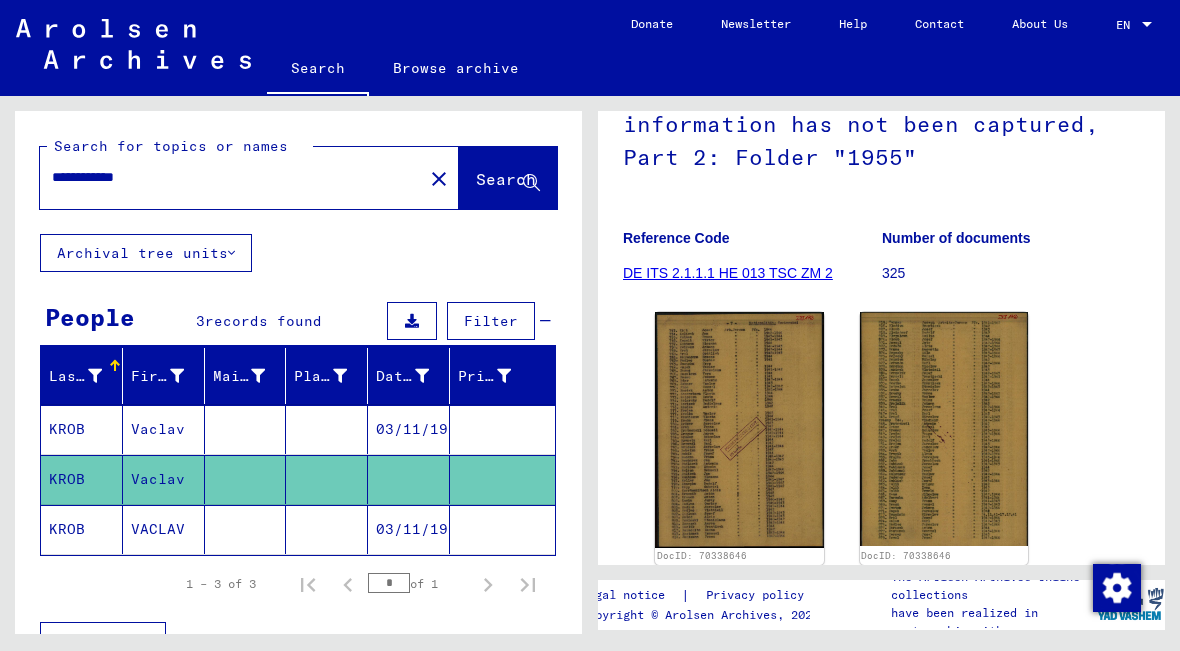 click 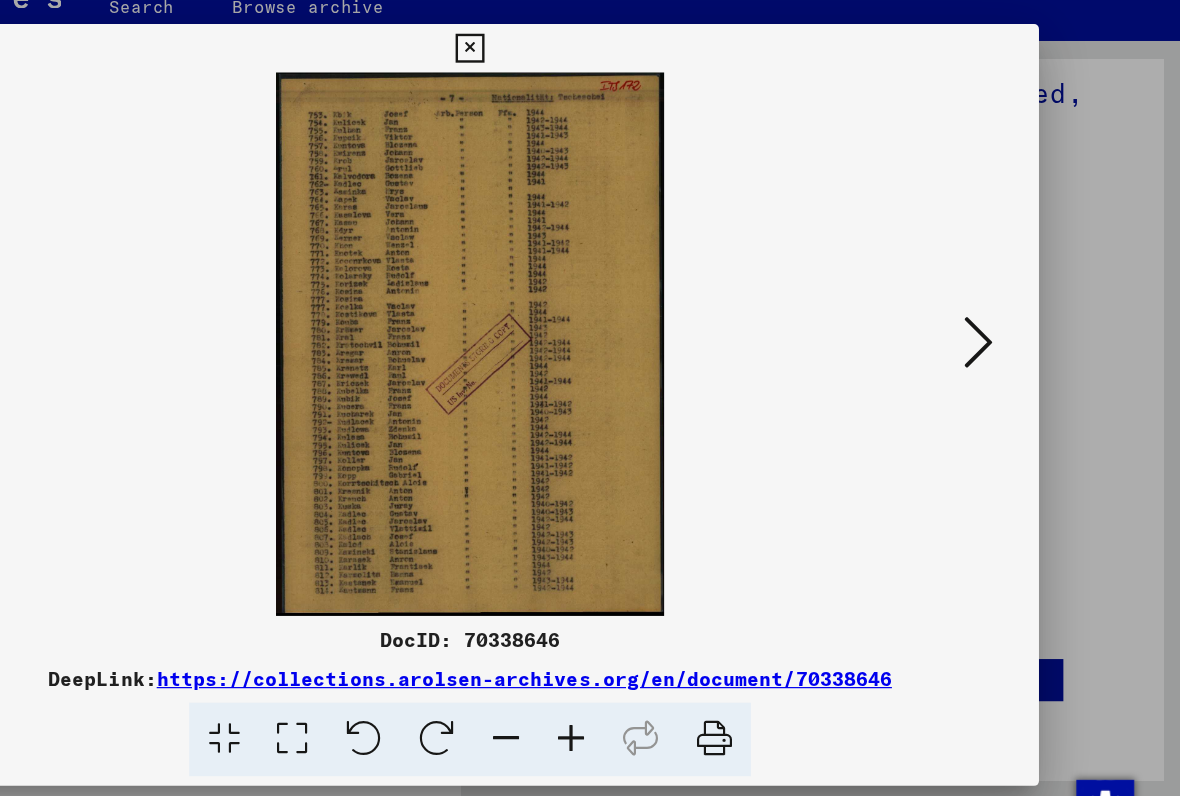 click at bounding box center [589, 102] 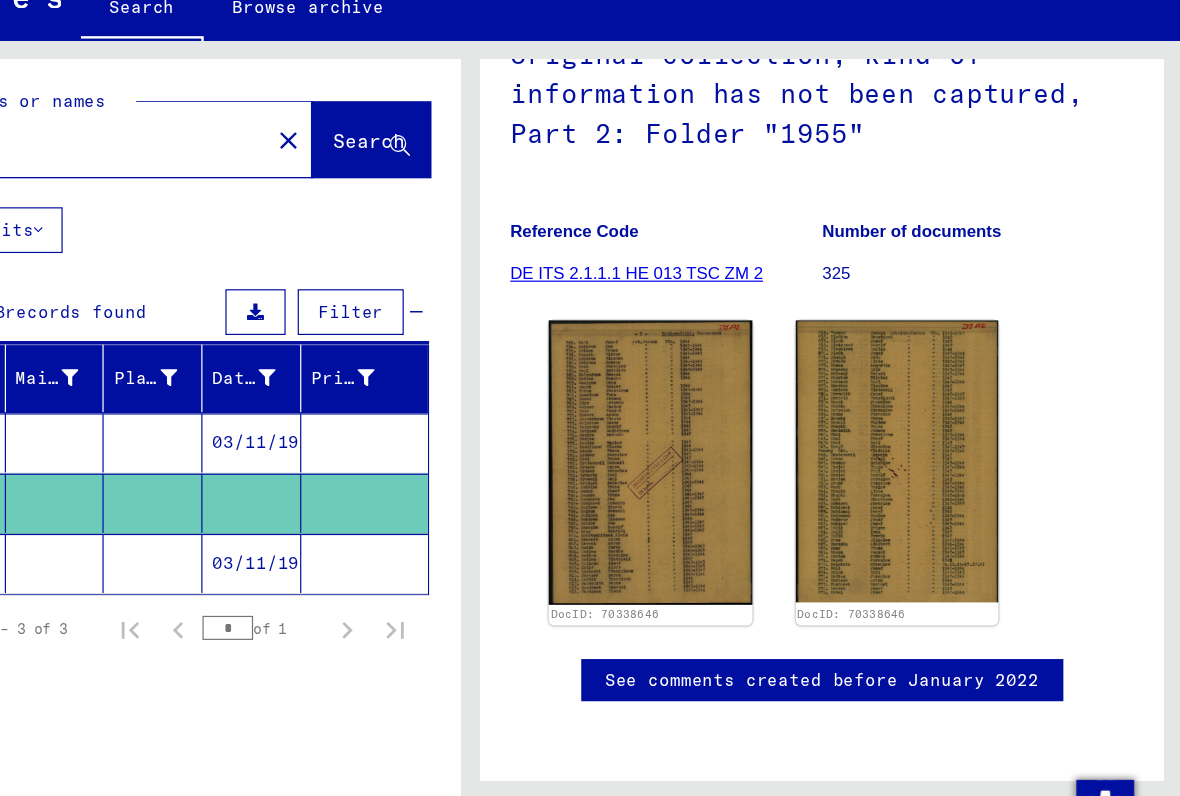 click 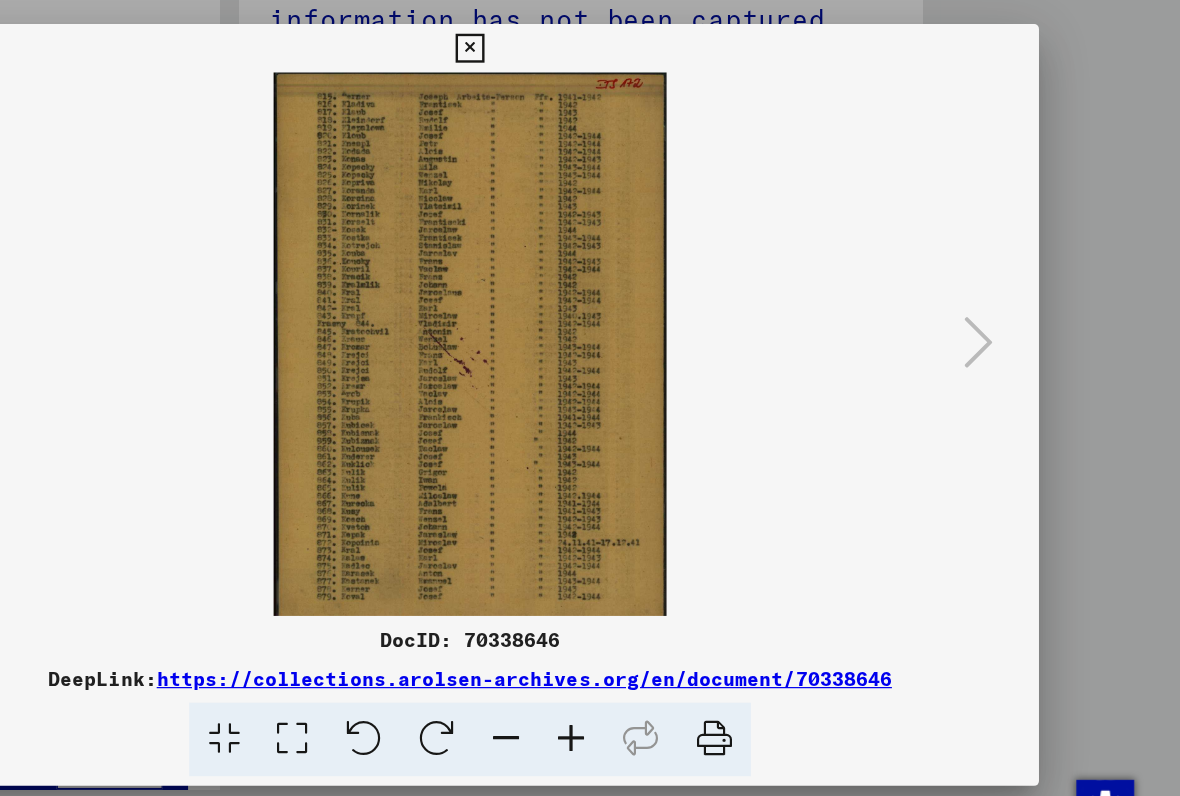 click at bounding box center [590, 347] 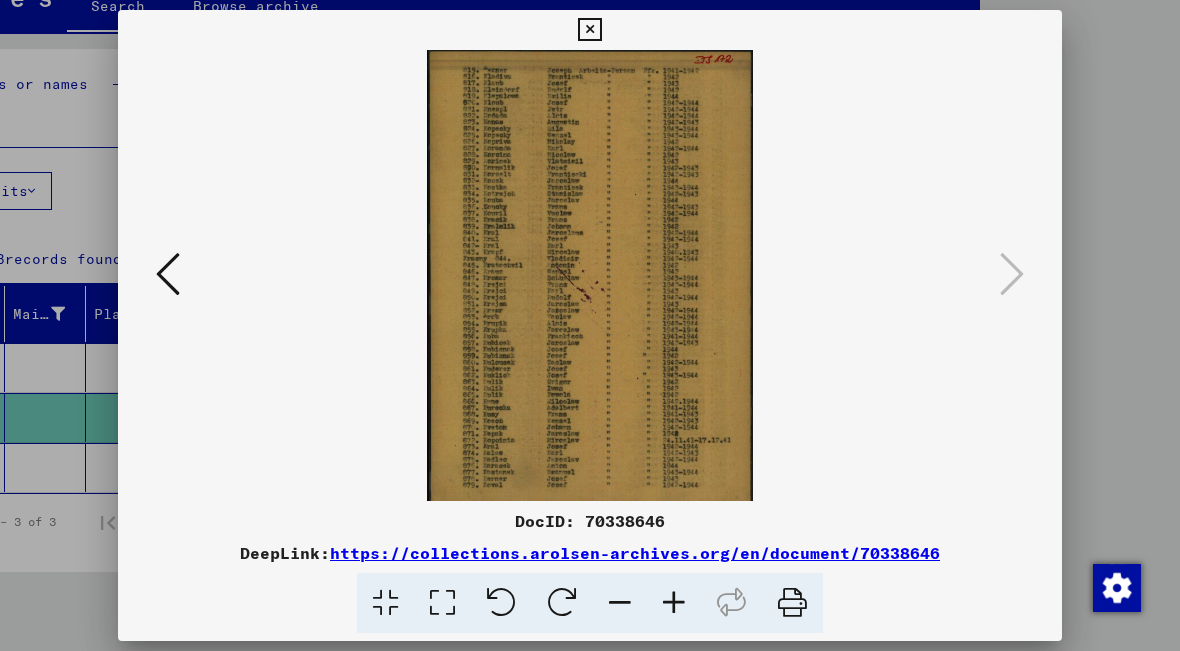 click at bounding box center (589, 30) 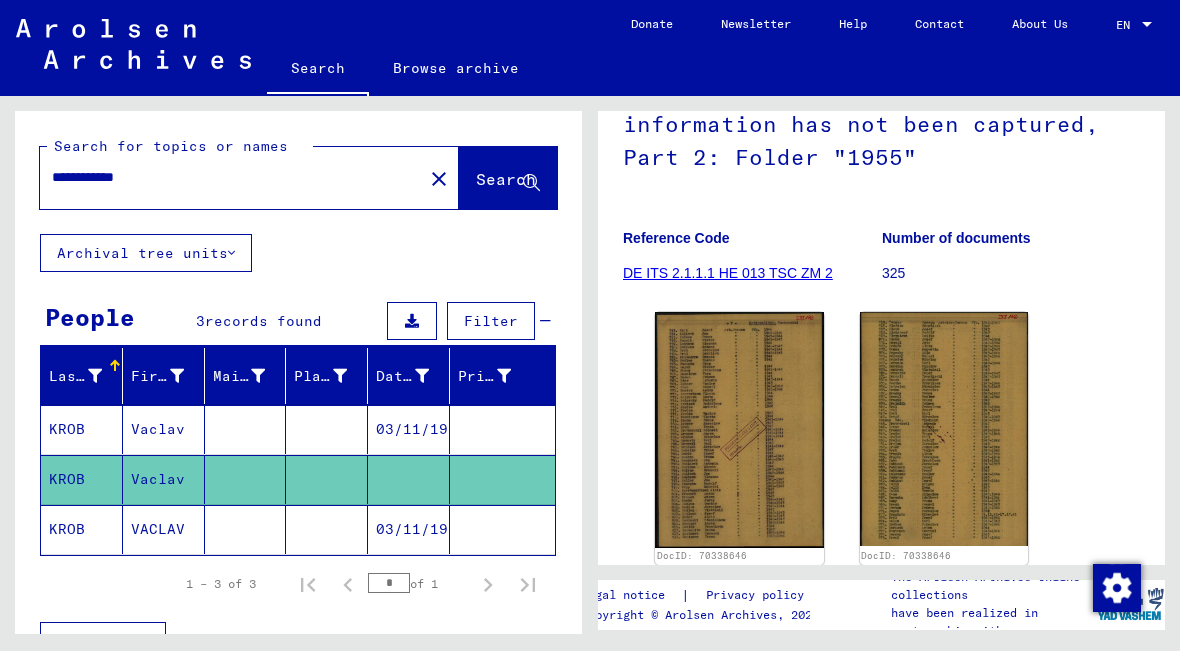 click on "KROB" 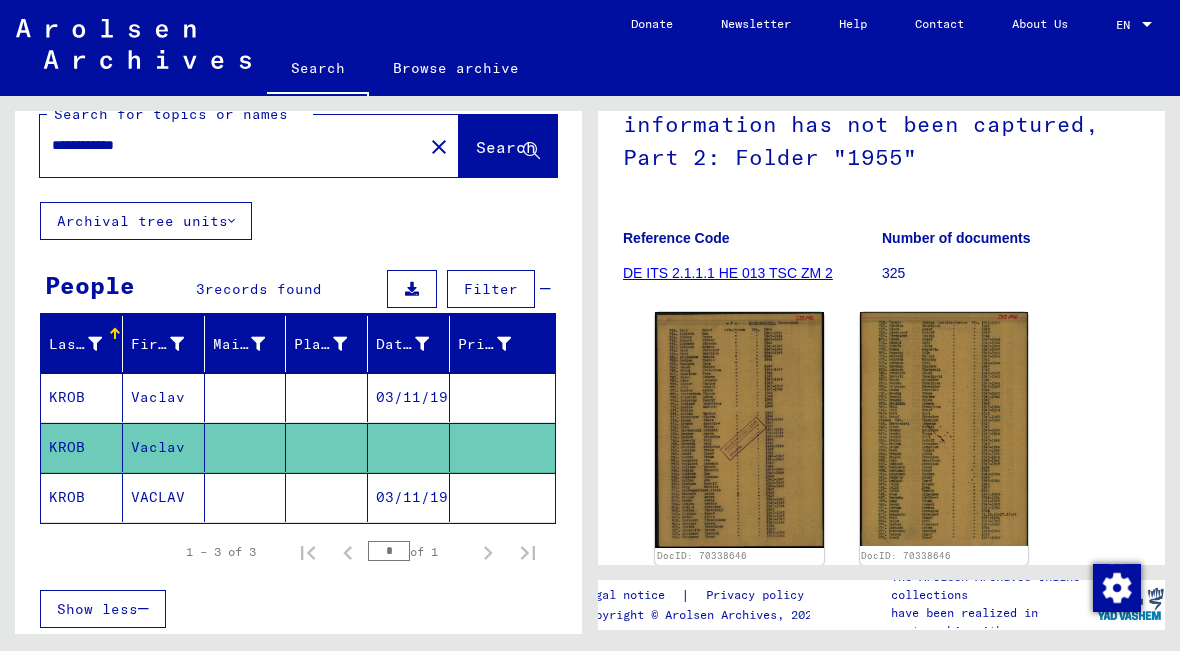 scroll, scrollTop: 39, scrollLeft: 0, axis: vertical 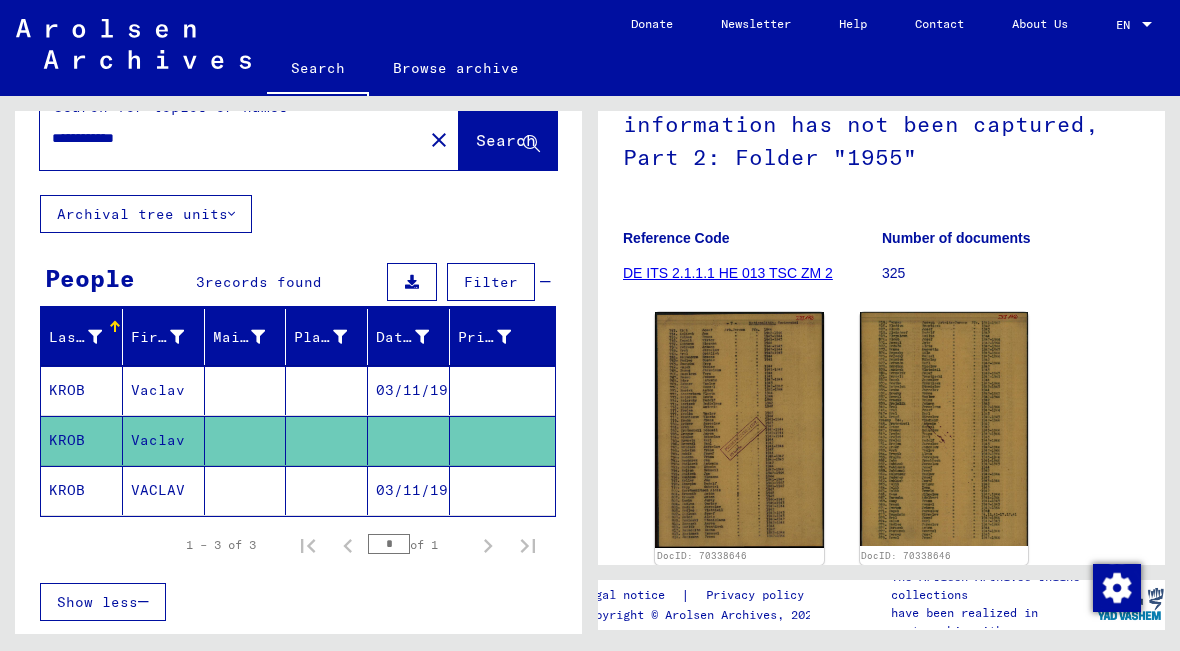 click on "VACLAV" 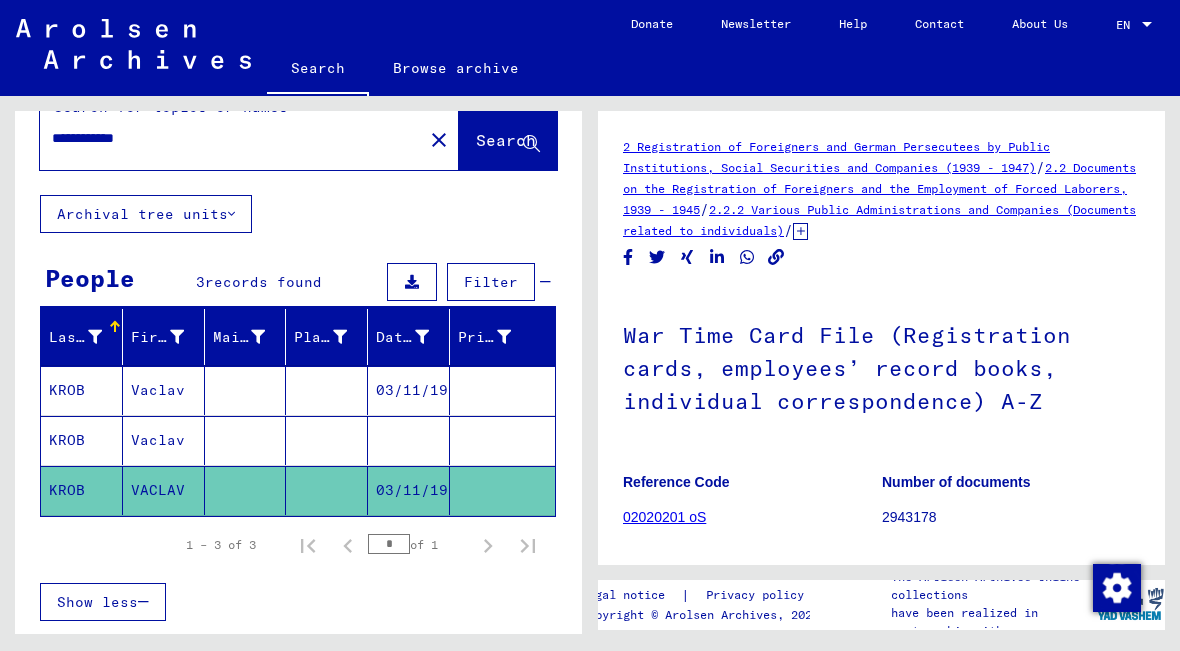 scroll, scrollTop: 0, scrollLeft: 0, axis: both 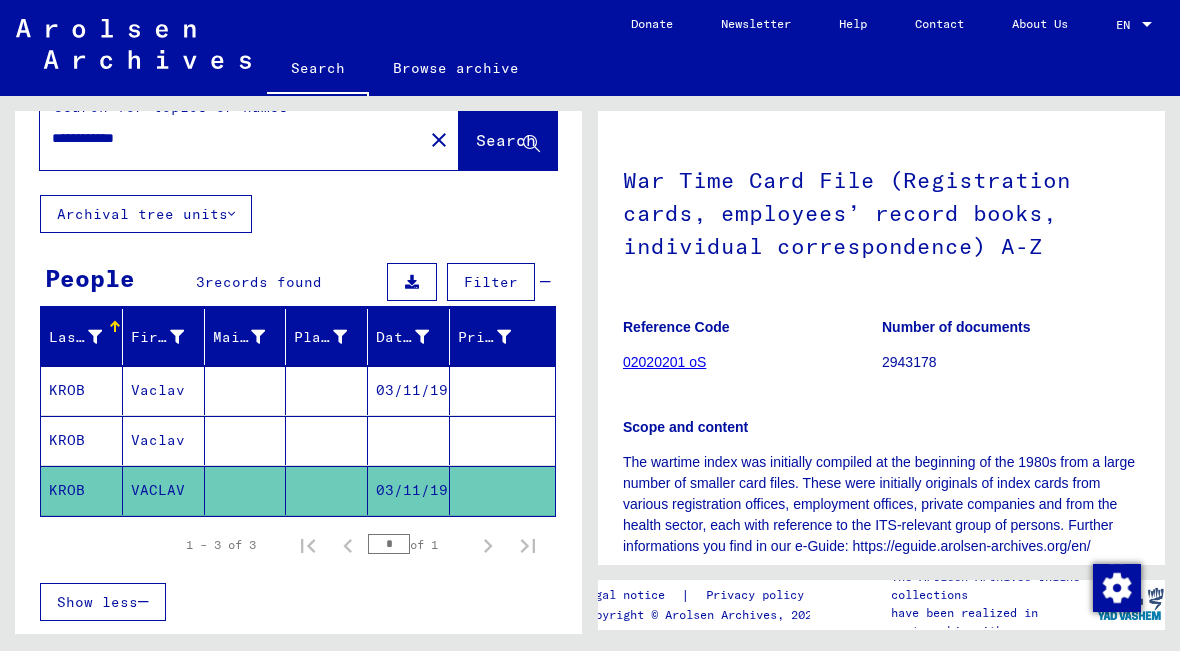 click on "02020201 oS" 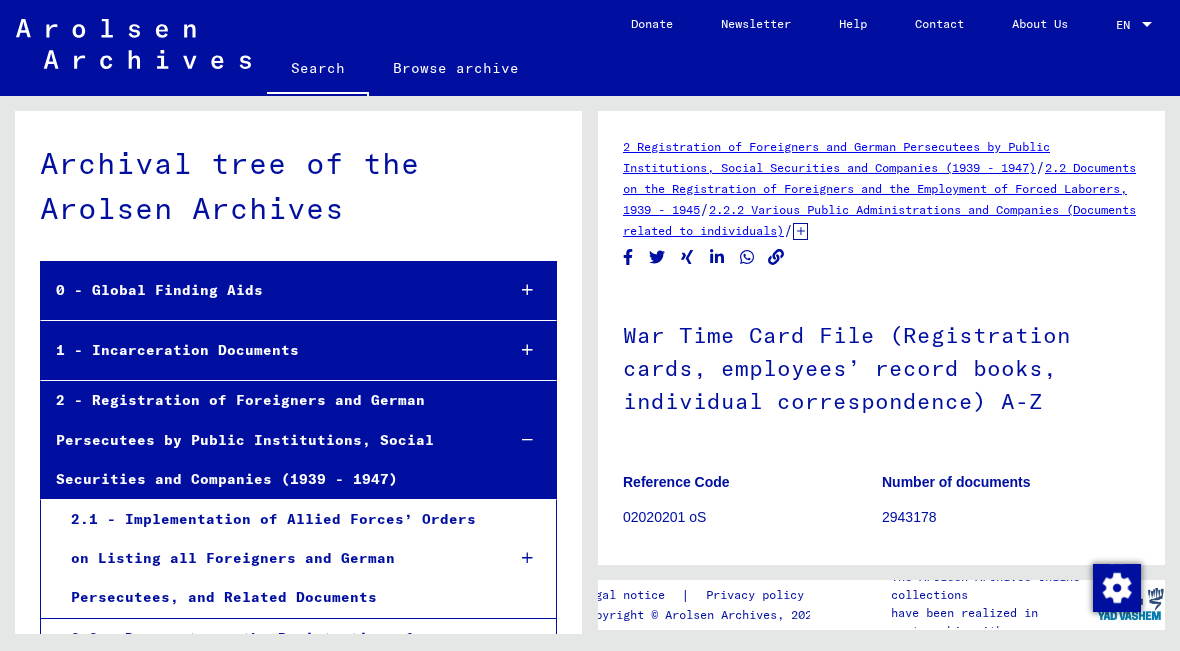 scroll, scrollTop: 129728, scrollLeft: 0, axis: vertical 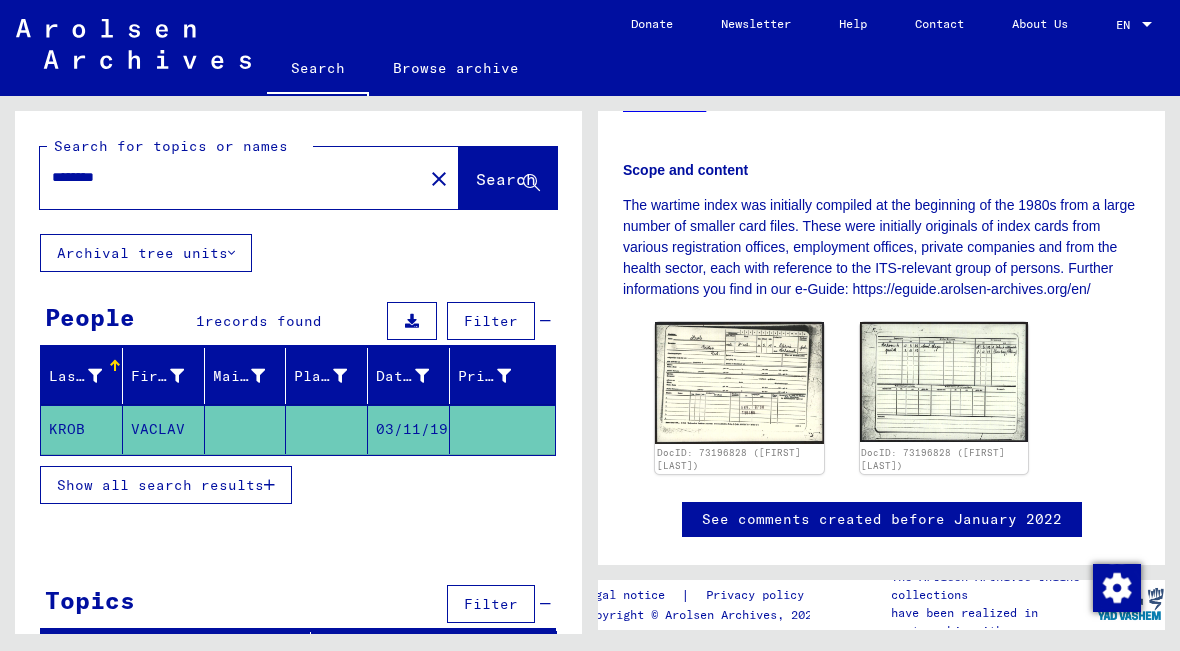 click 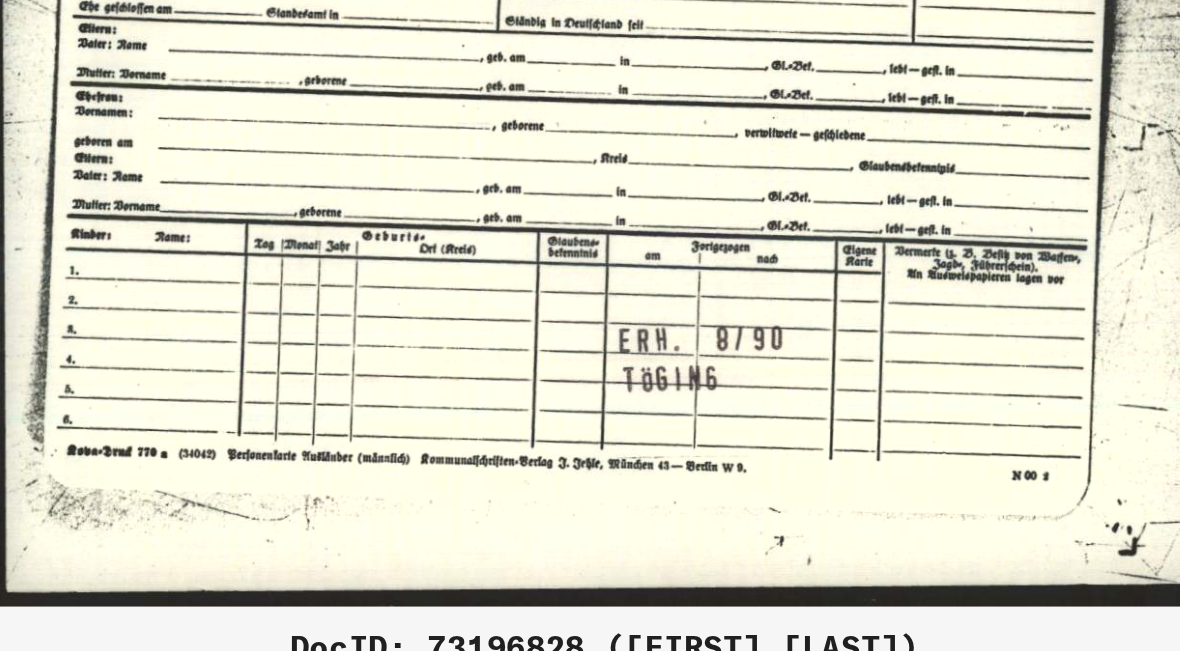 click at bounding box center [590, 275] 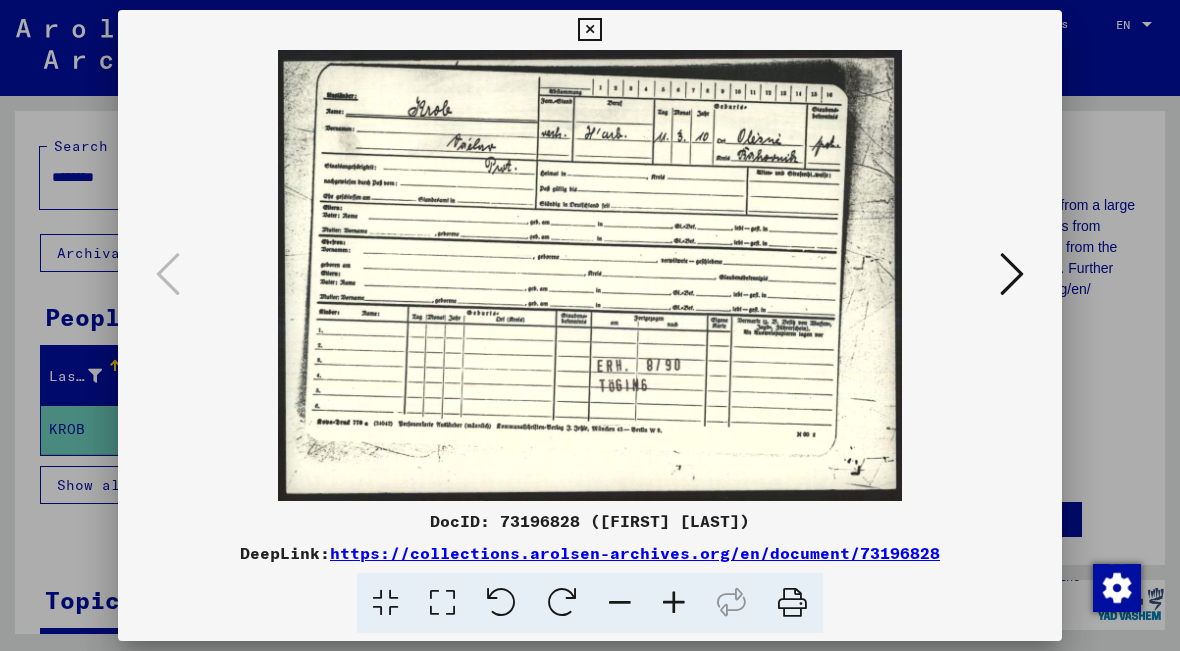 click on "DocID: 73196828 ([FIRST] [LAST])" at bounding box center [590, 521] 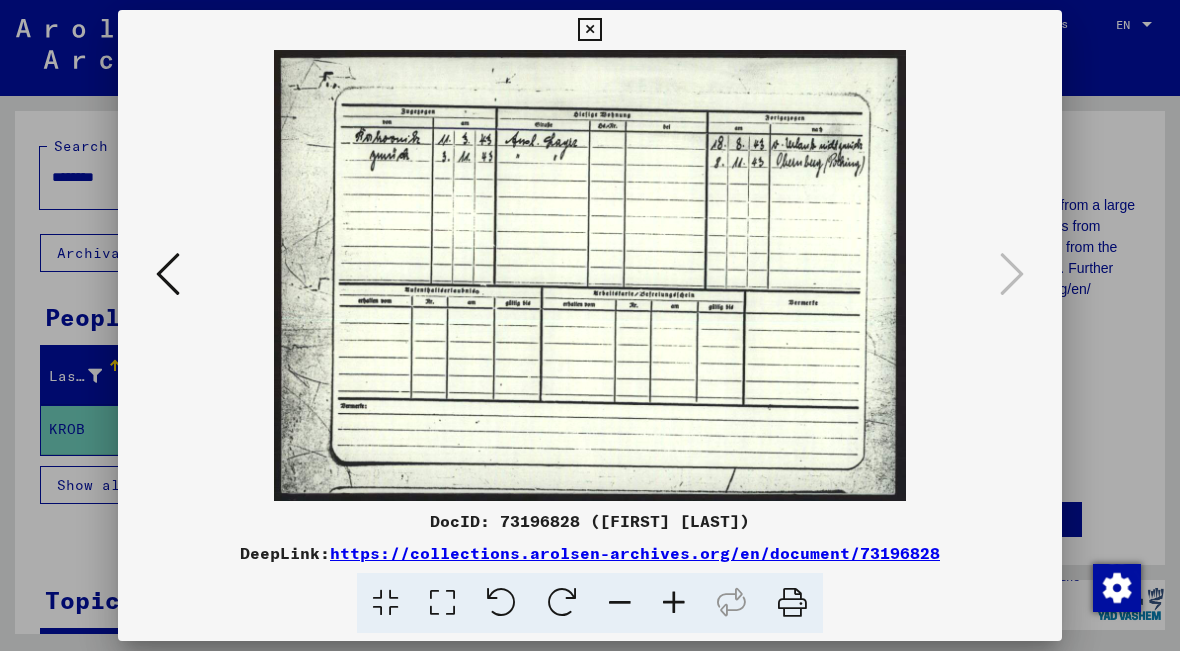 click at bounding box center (589, 30) 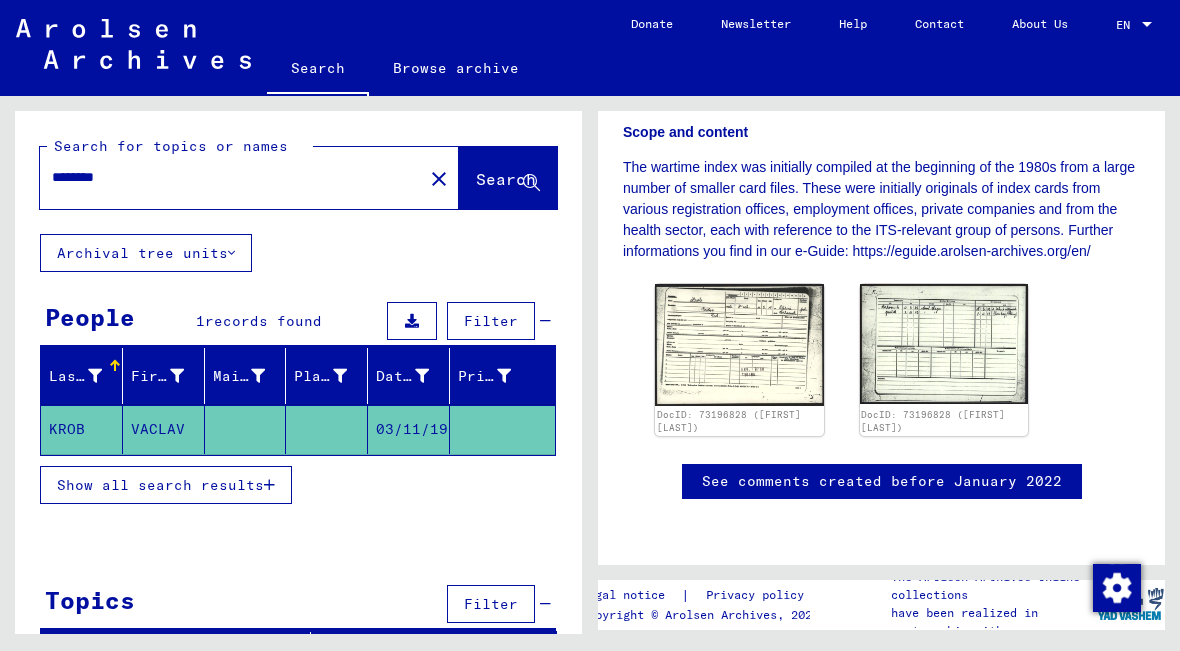 scroll, scrollTop: 1134, scrollLeft: 0, axis: vertical 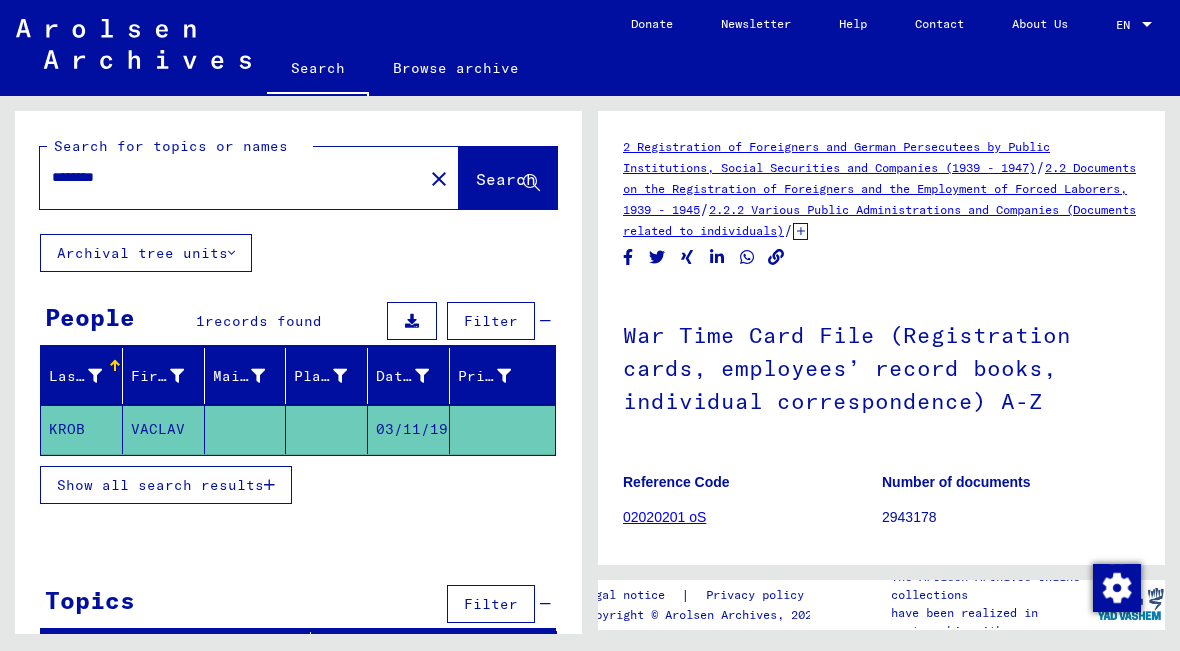 type on "**********" 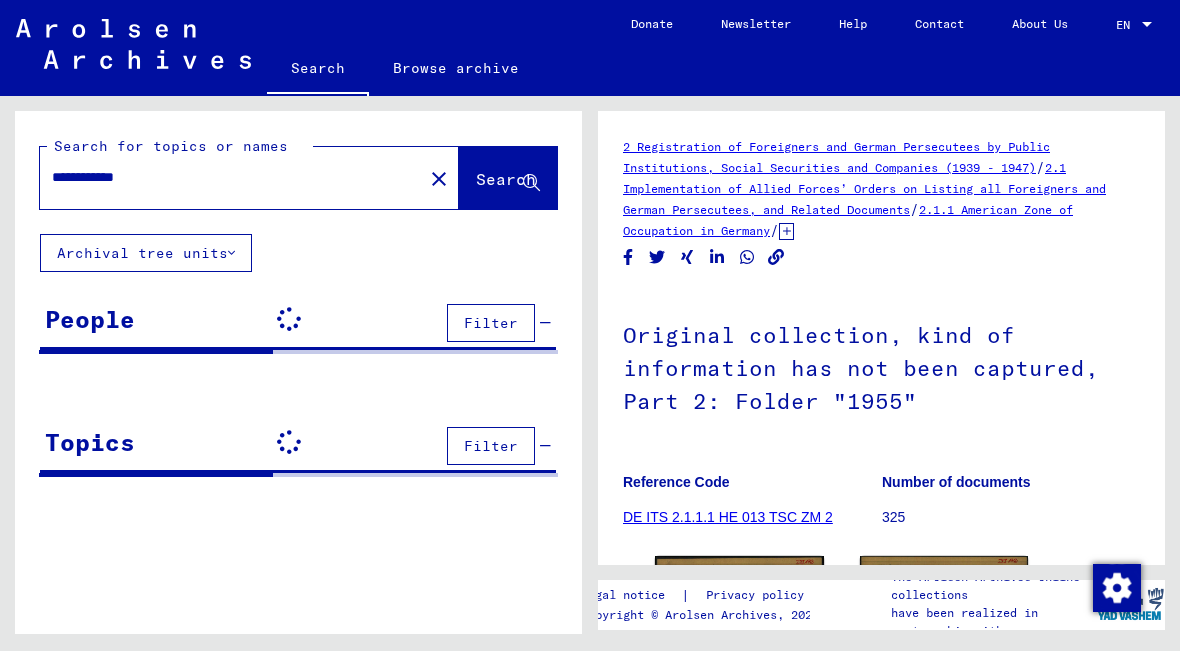 scroll, scrollTop: 0, scrollLeft: 0, axis: both 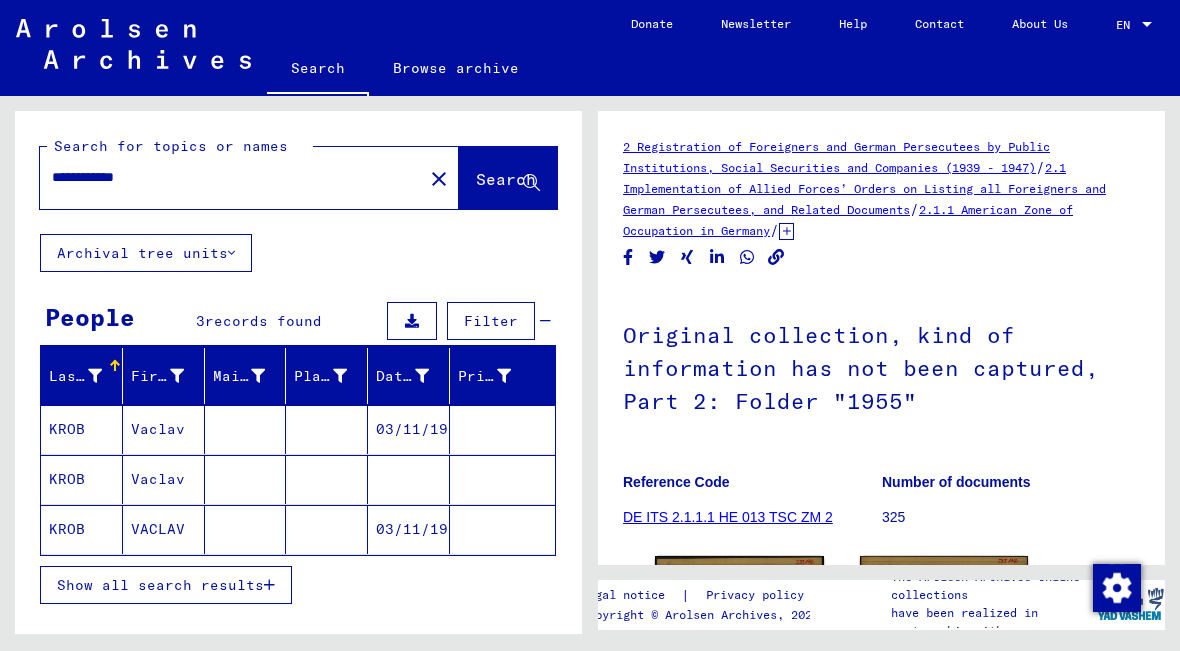click on "Vaclav" at bounding box center (164, 529) 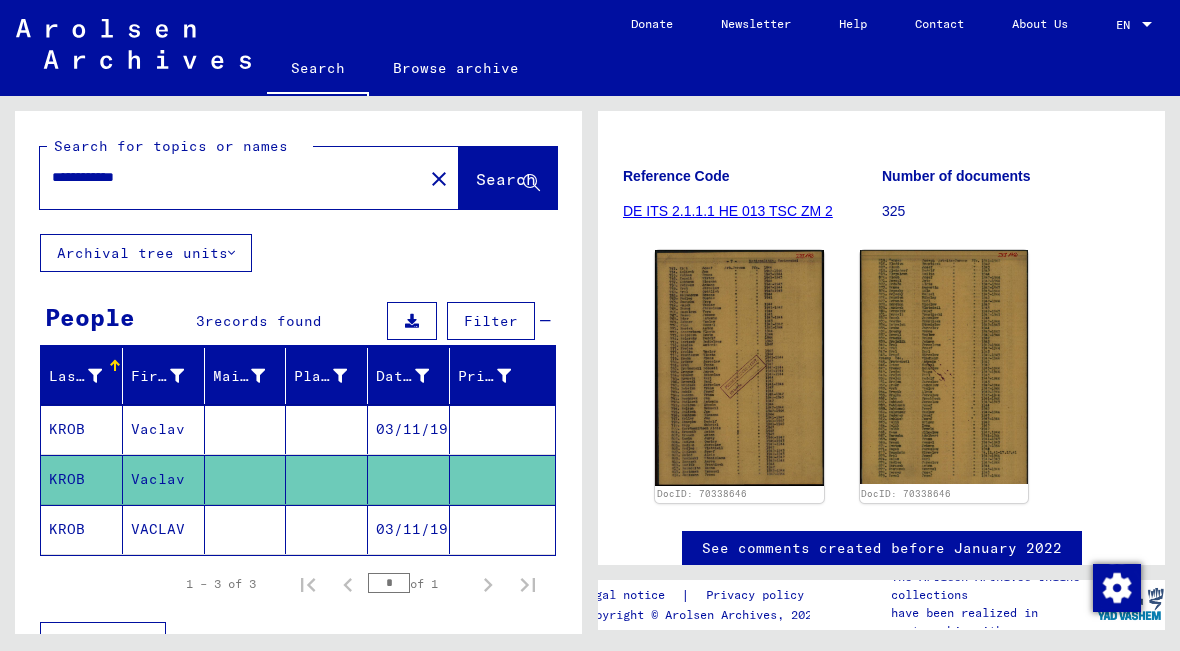 scroll, scrollTop: 306, scrollLeft: 0, axis: vertical 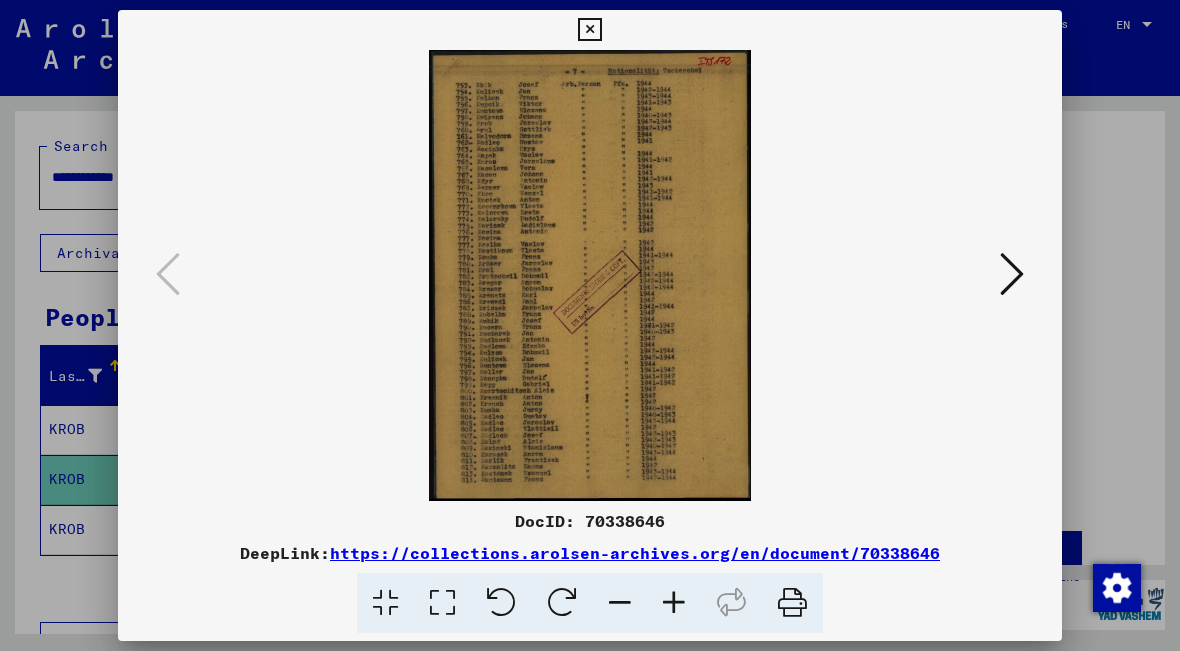 click at bounding box center [589, 30] 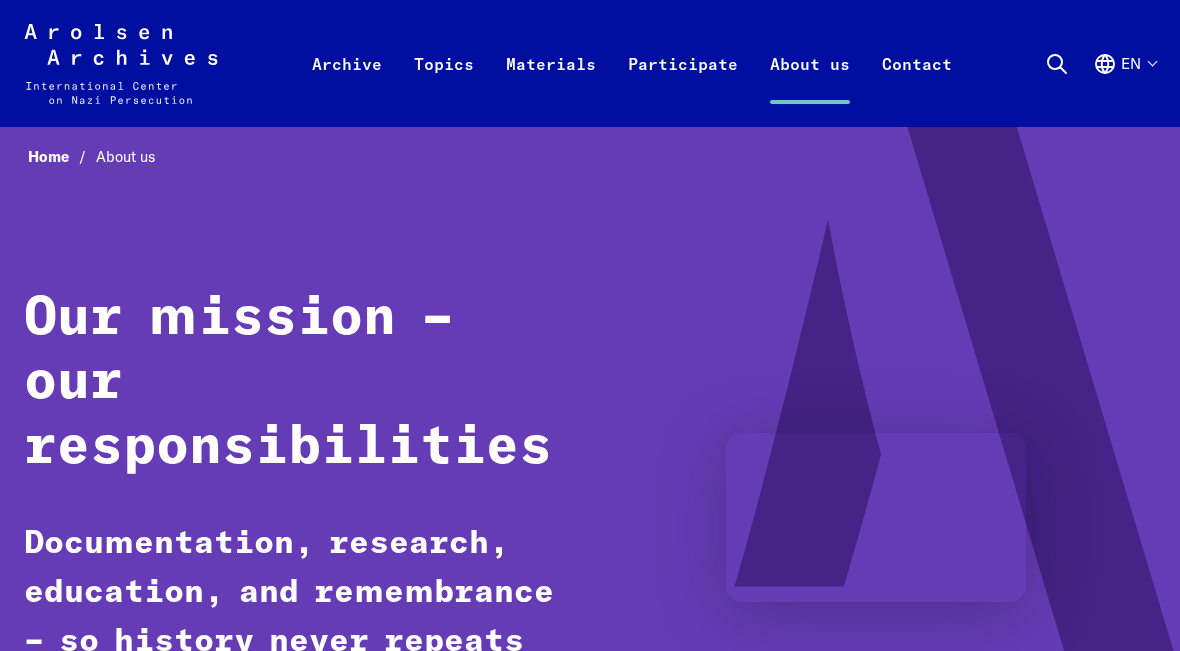 scroll, scrollTop: 0, scrollLeft: 0, axis: both 